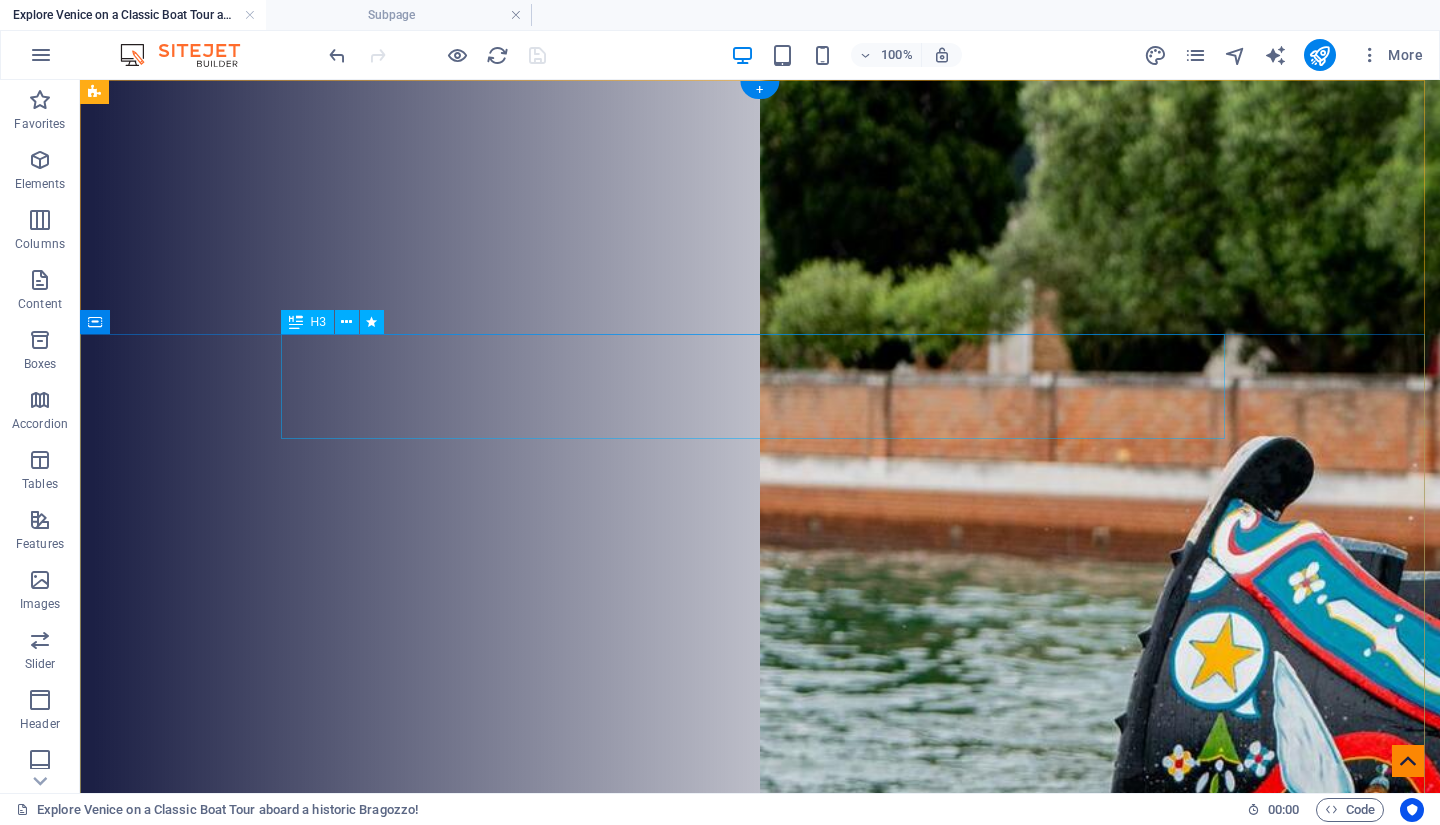 scroll, scrollTop: 0, scrollLeft: 0, axis: both 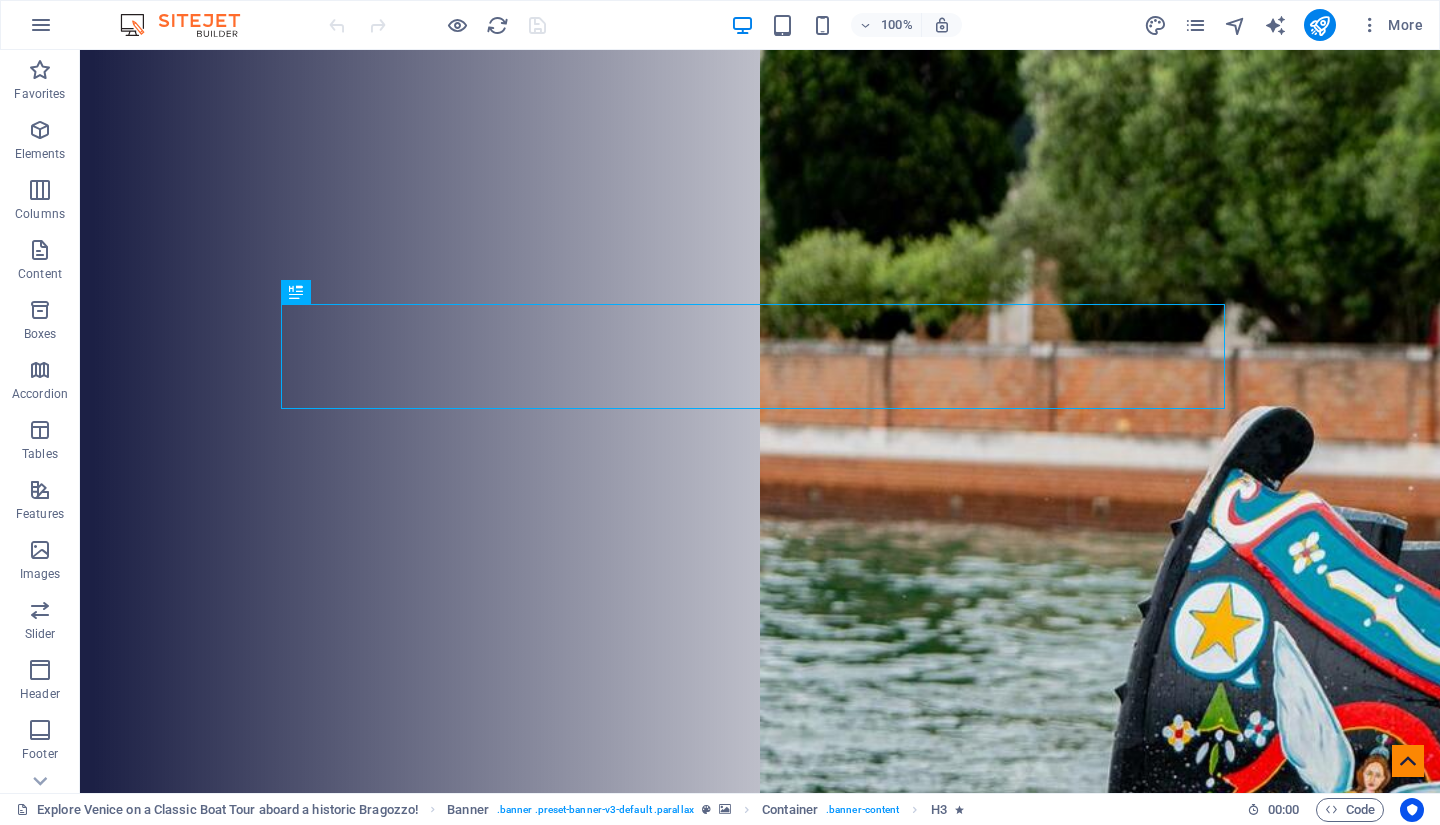 click at bounding box center (1370, 25) 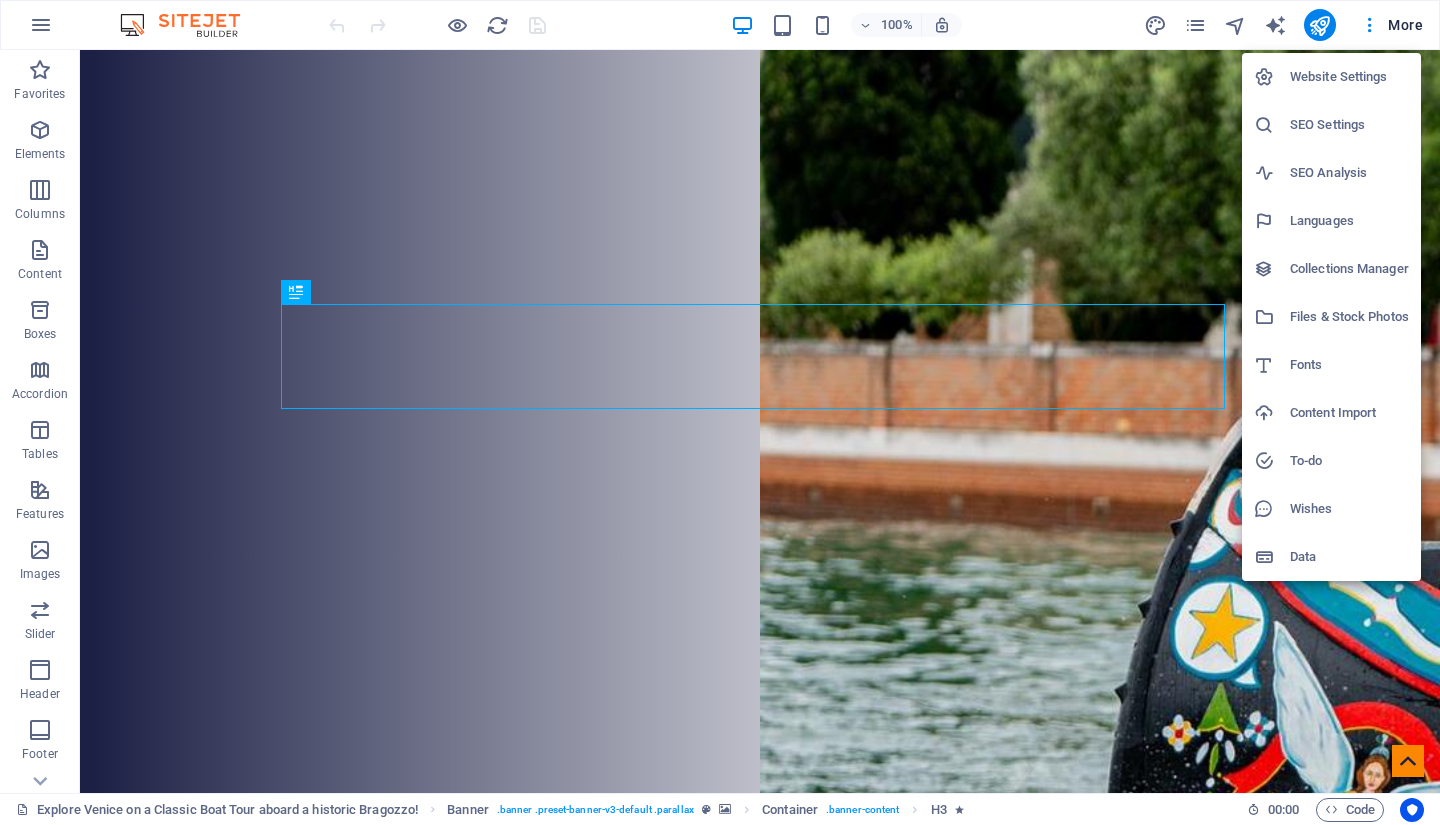 click on "SEO Analysis" at bounding box center [1349, 173] 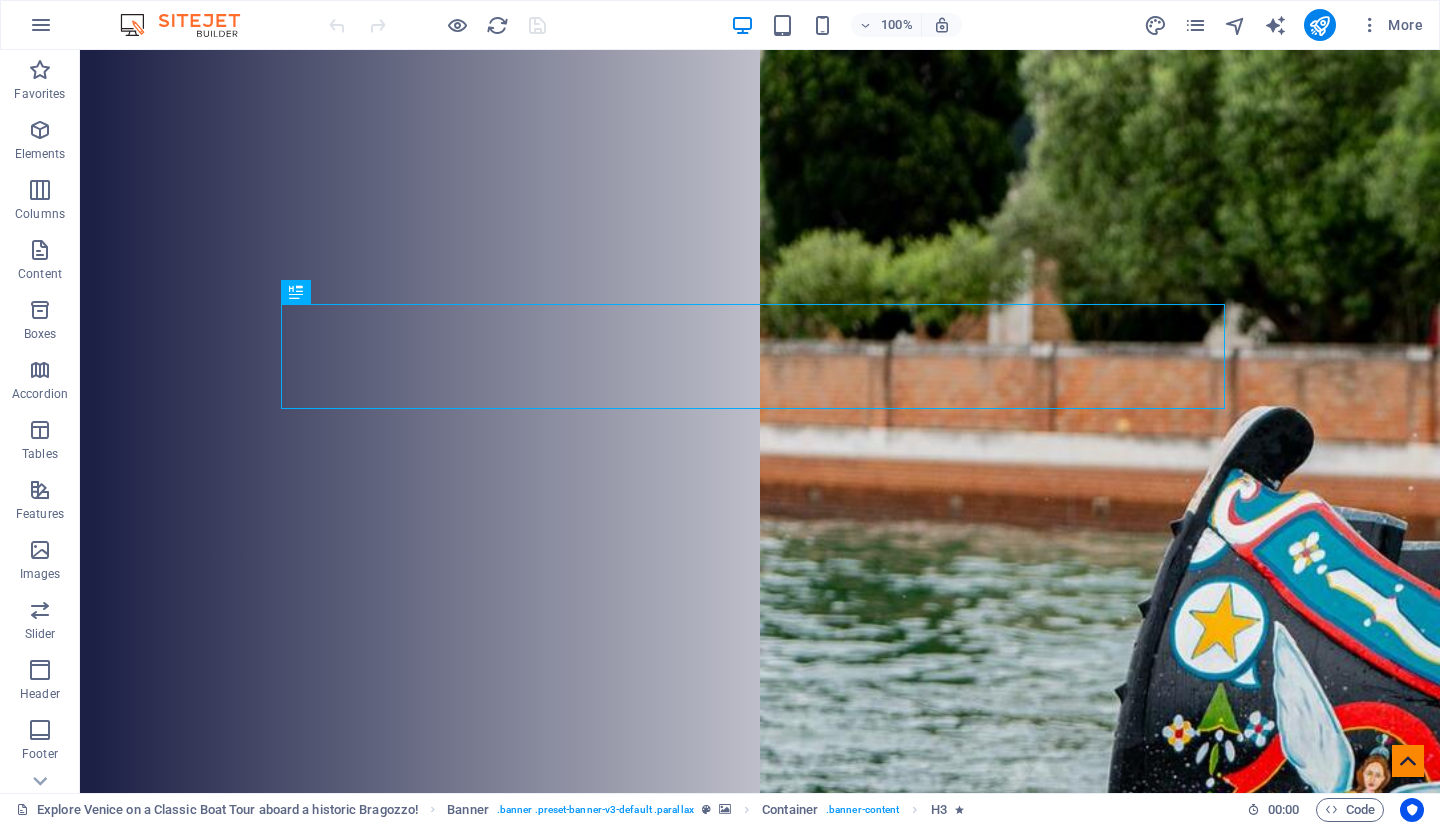 select on "google.com" 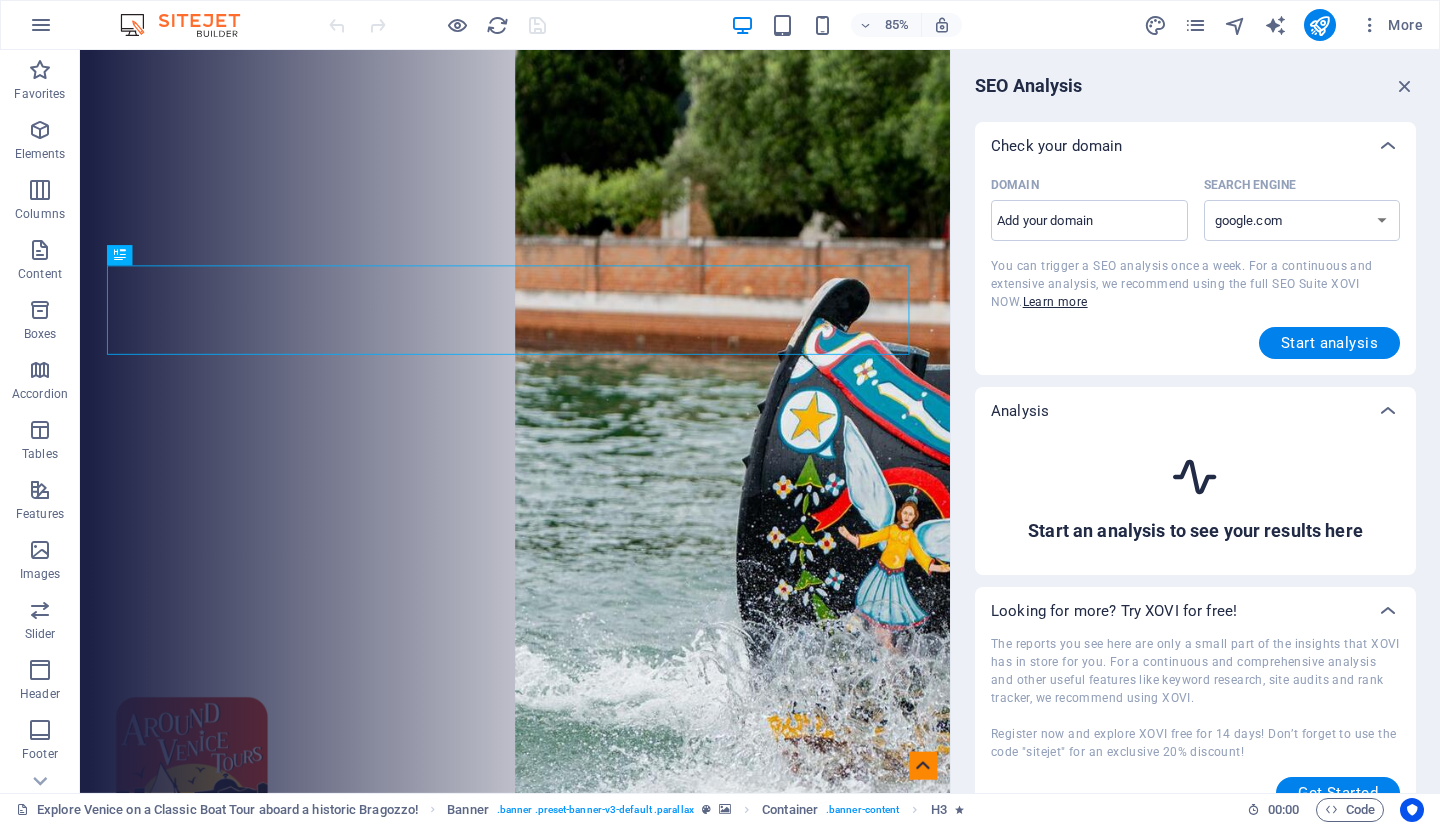 click on "Domain ​" at bounding box center (1089, 221) 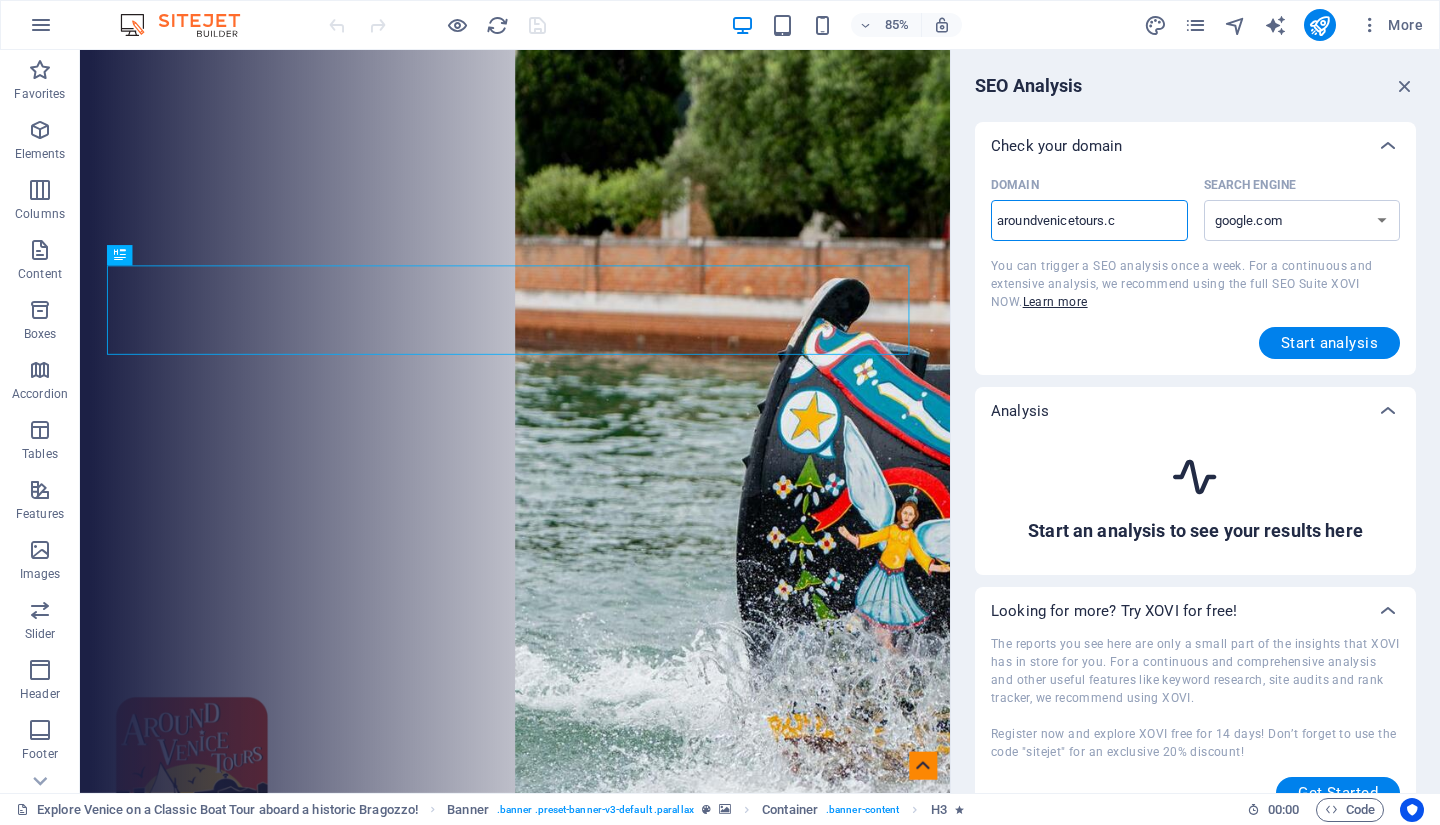type on "aroundvenicetours.co" 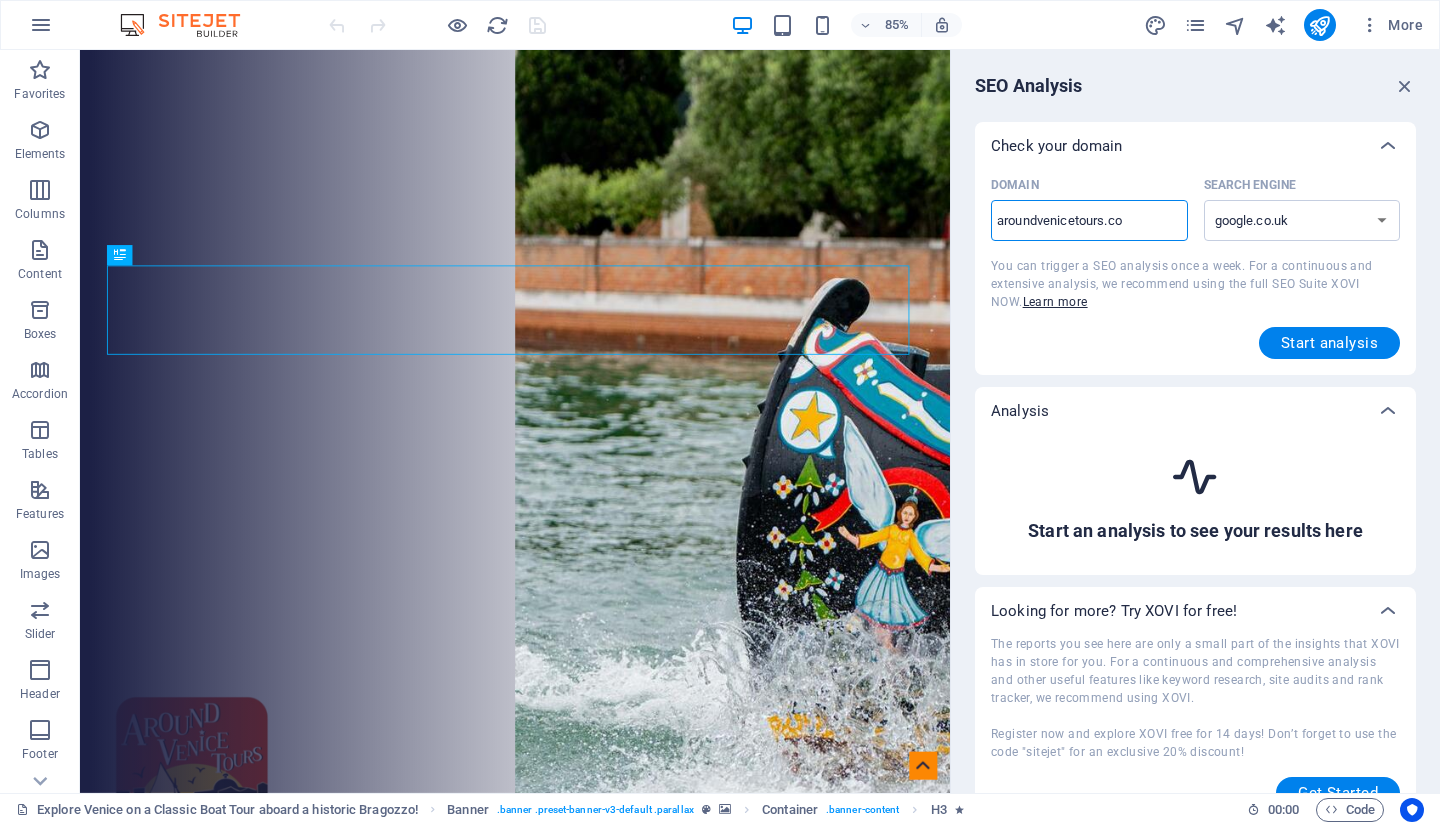 type on "aroundvenicetours.com" 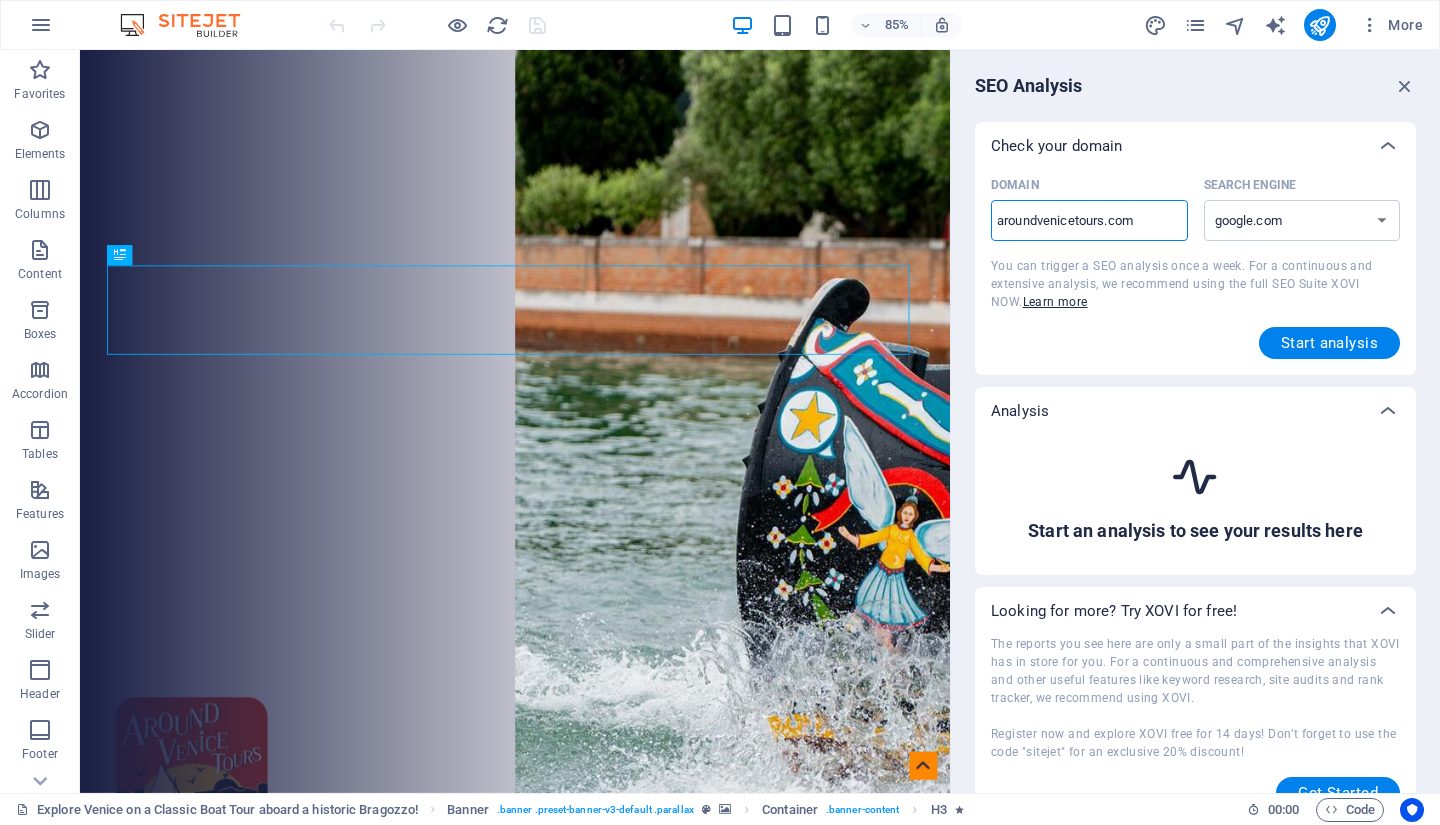 scroll, scrollTop: 32, scrollLeft: 0, axis: vertical 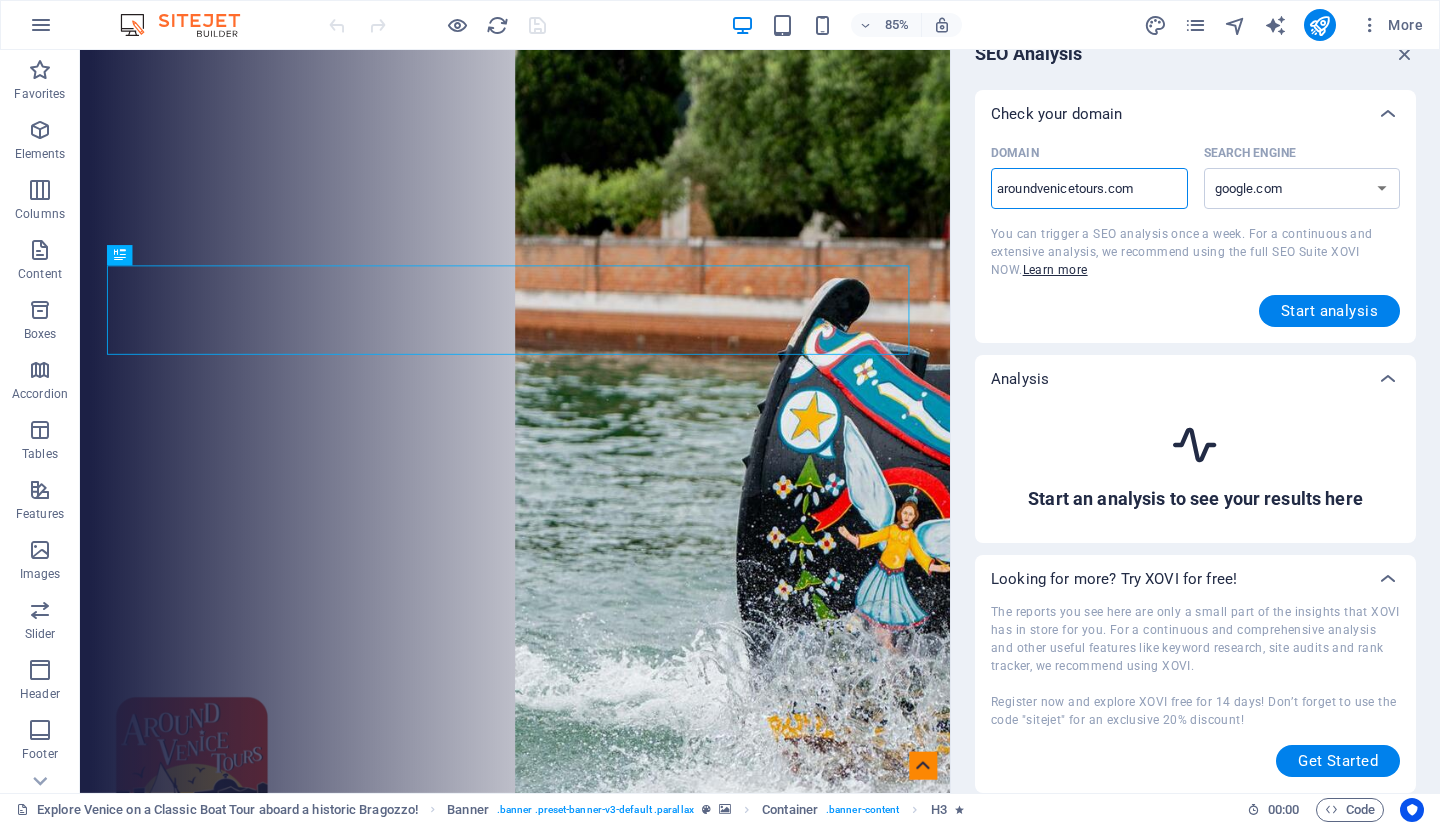 type on "aroundvenicetours.com" 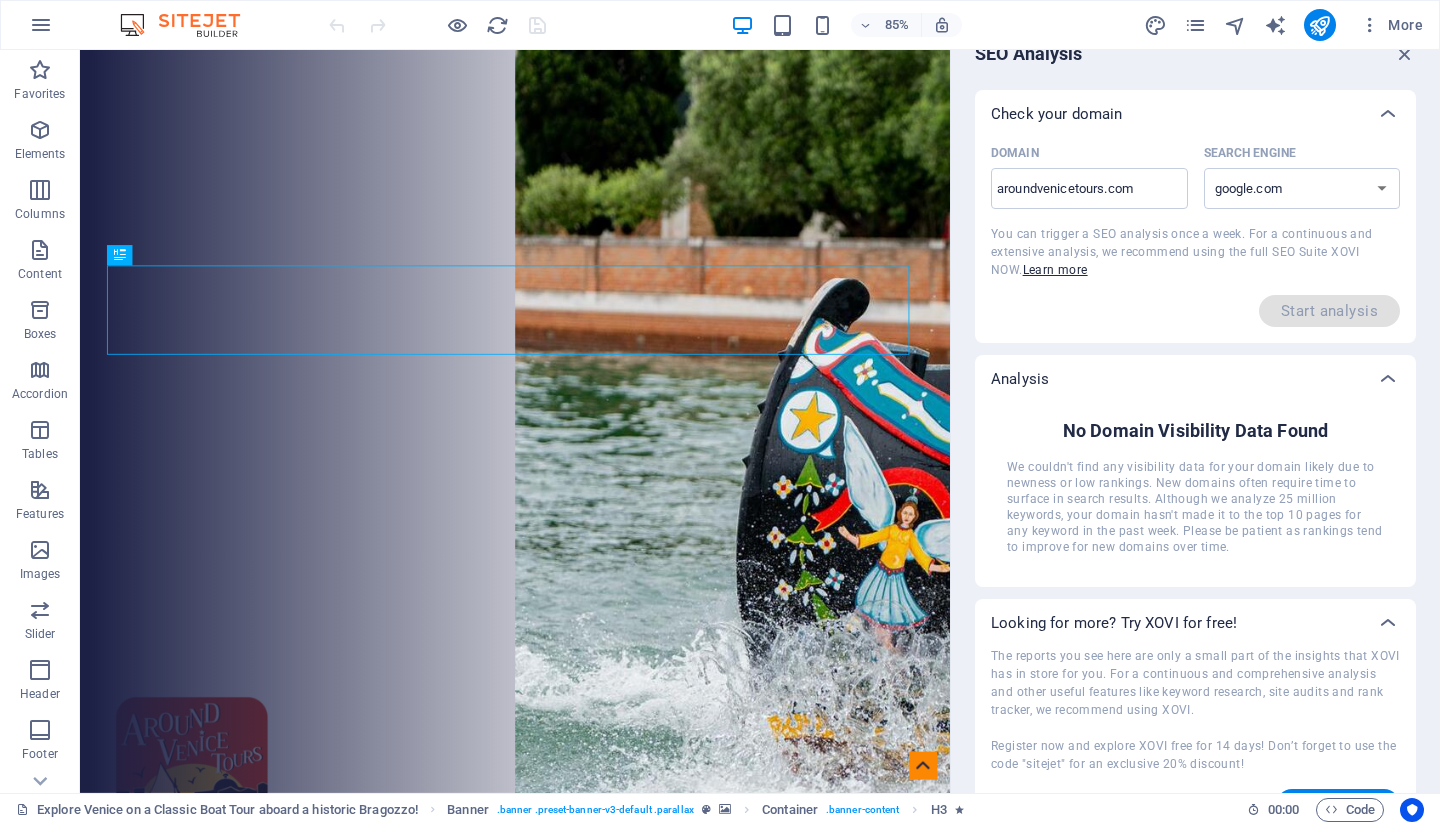 scroll, scrollTop: 76, scrollLeft: 0, axis: vertical 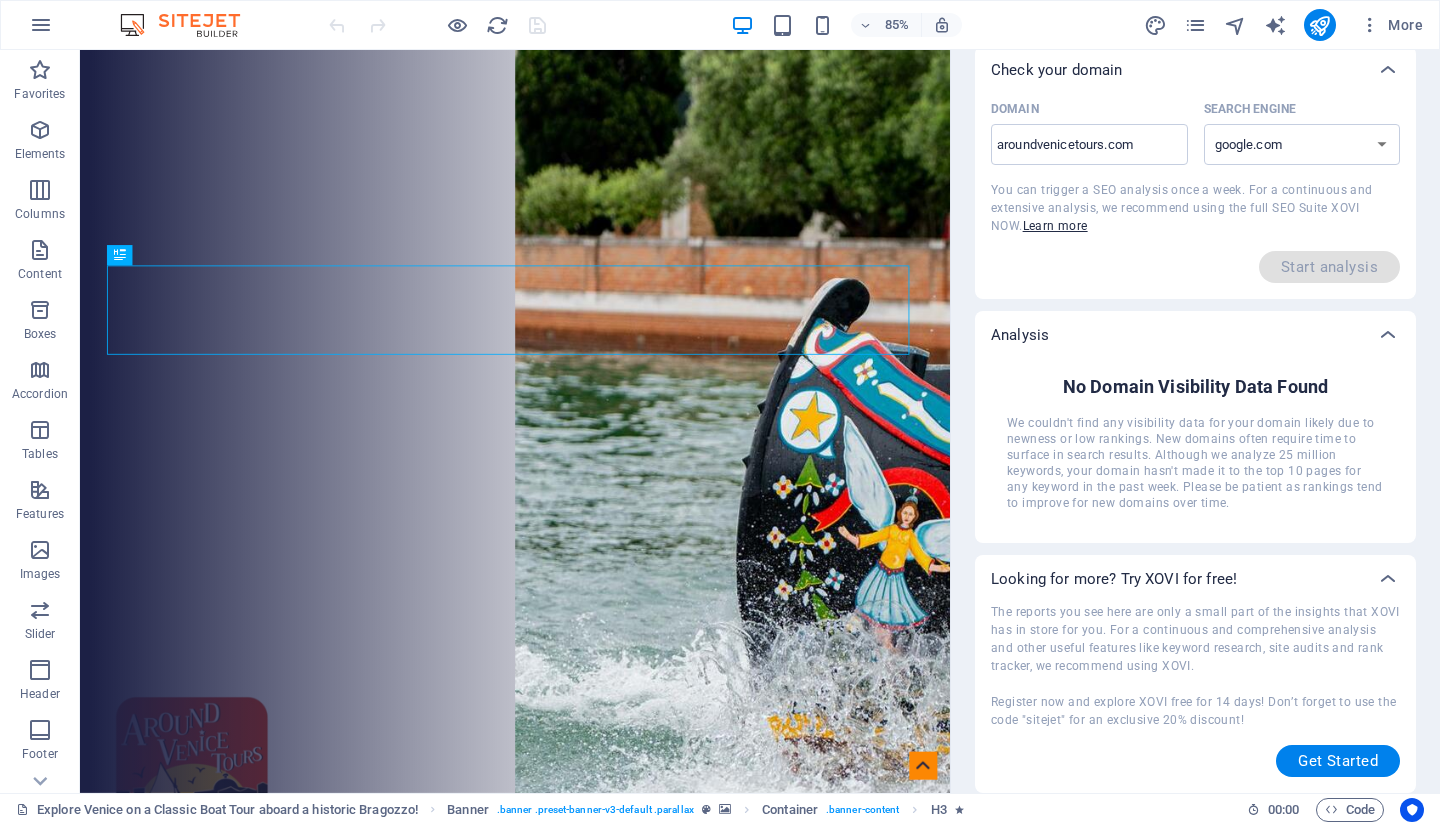 click on "Learn more" at bounding box center (1055, 226) 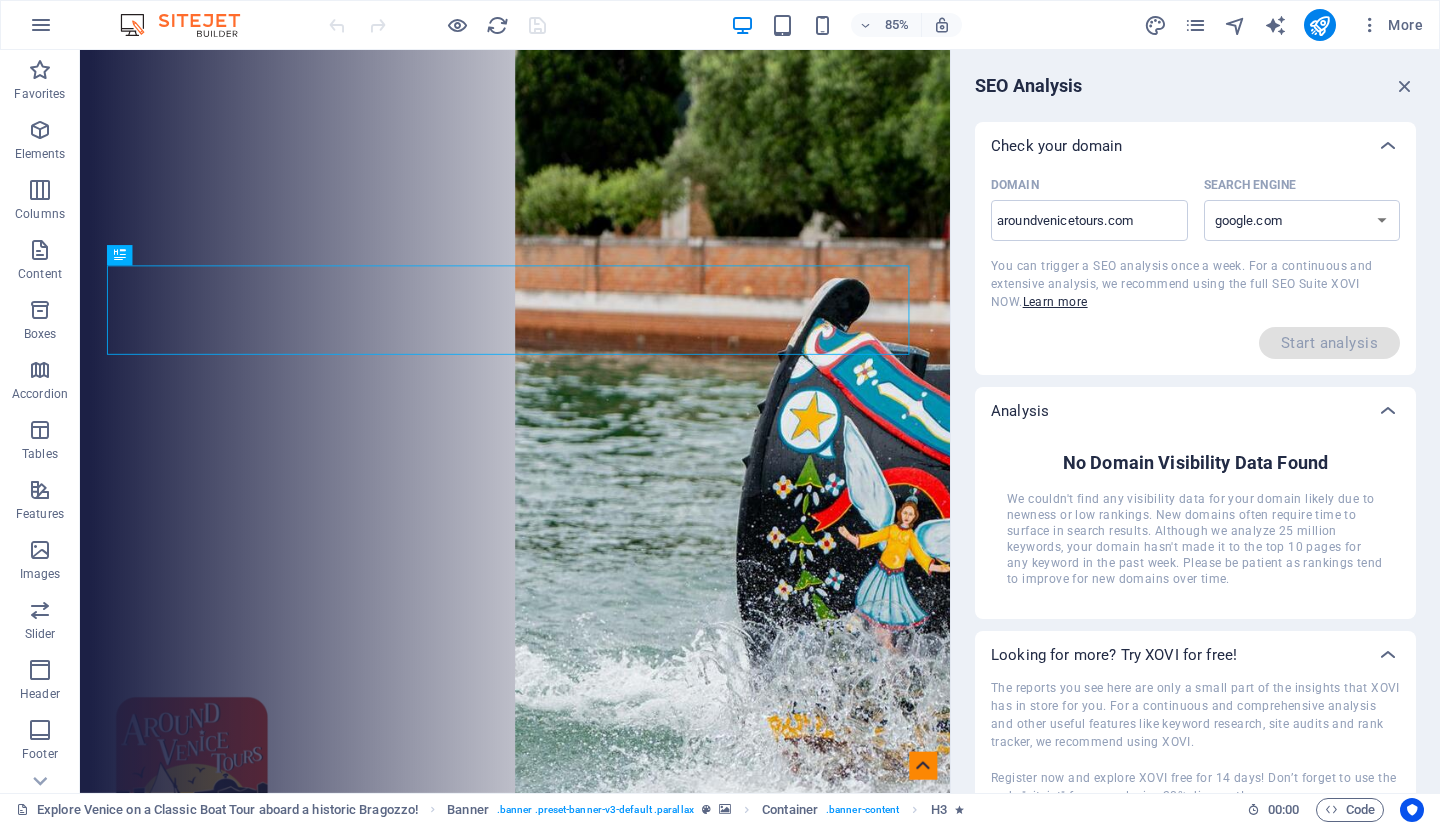 scroll, scrollTop: 76, scrollLeft: 0, axis: vertical 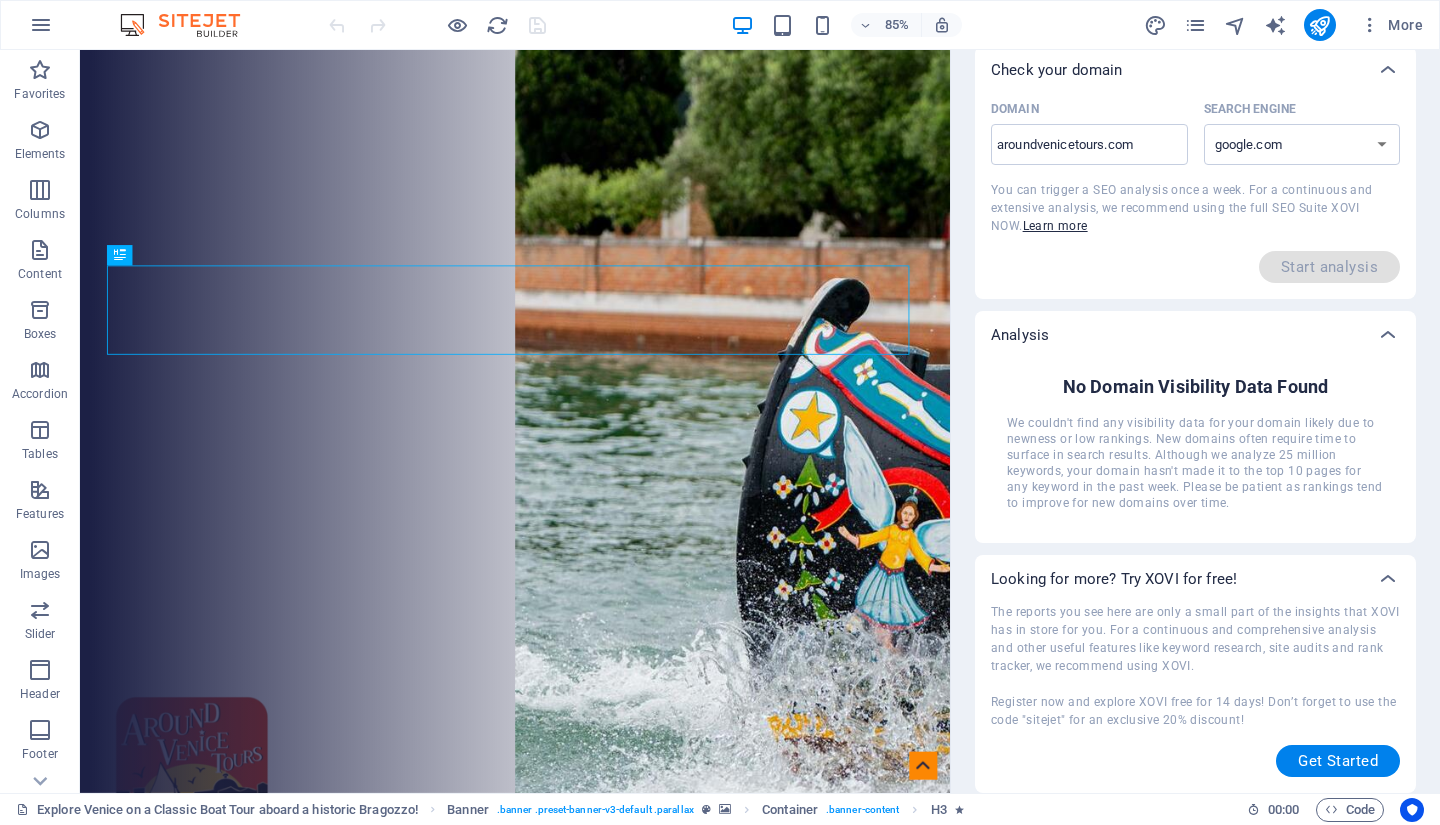 click at bounding box center [1370, 25] 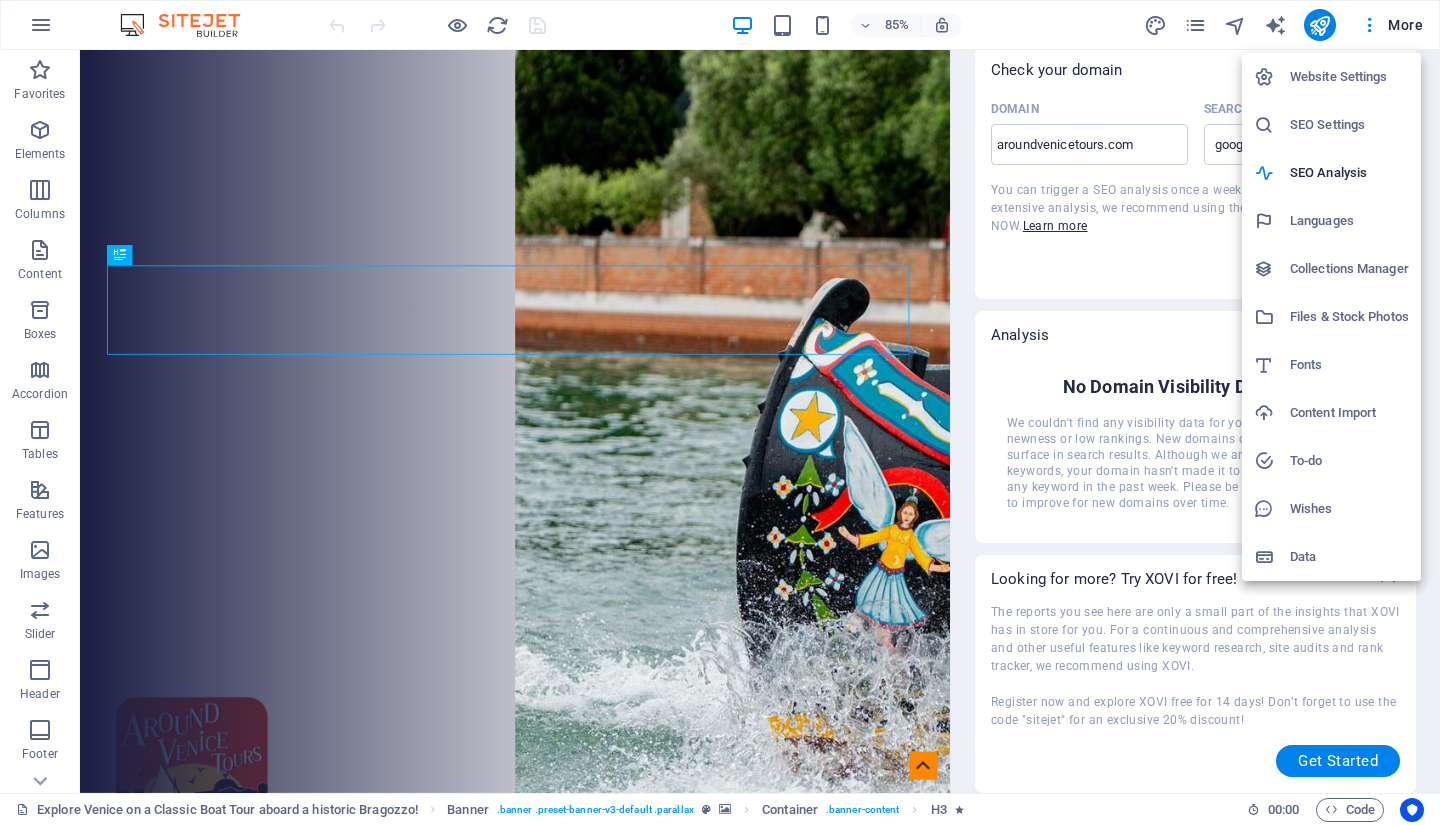 click on "Languages" at bounding box center (1349, 221) 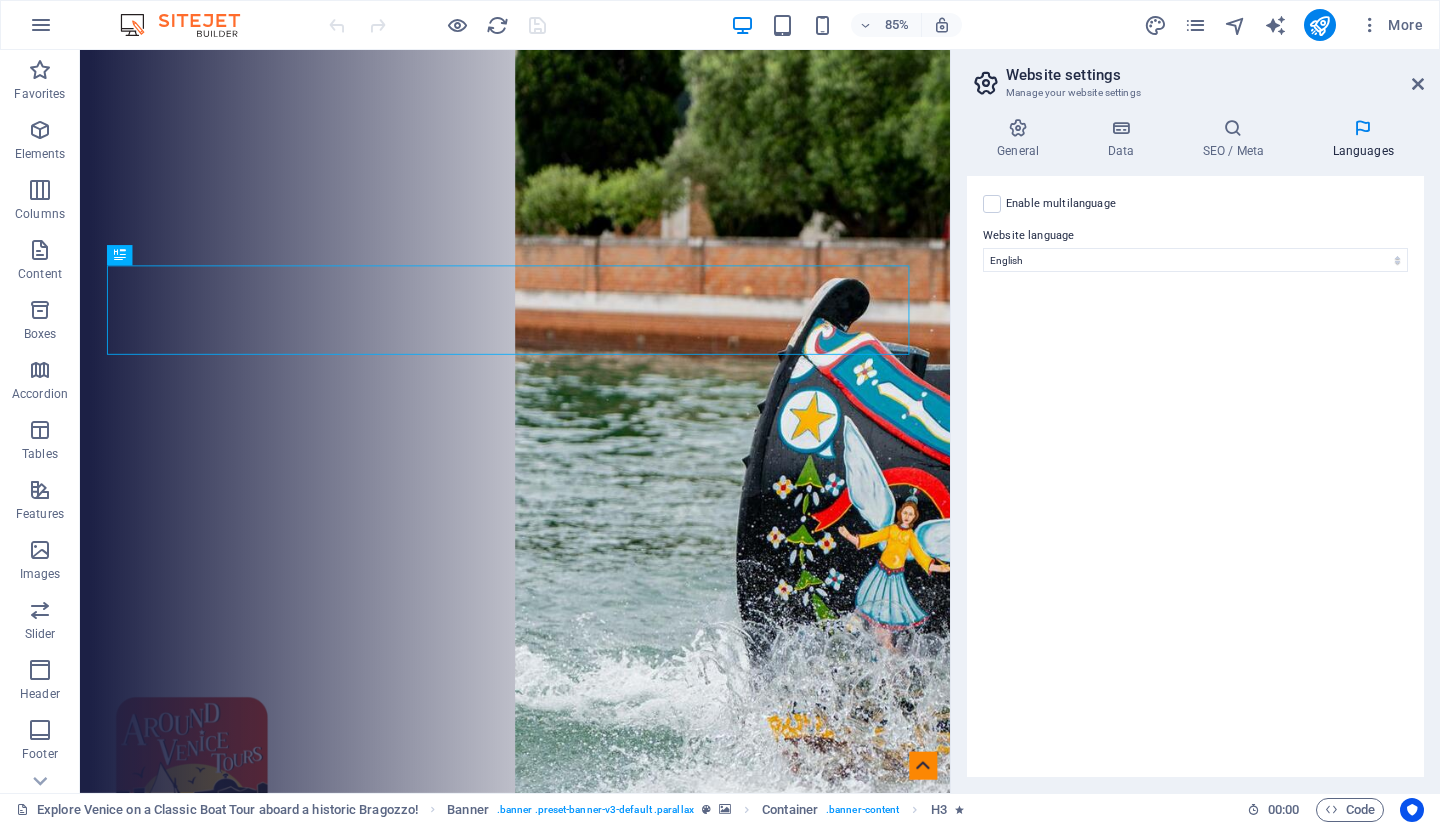 click at bounding box center [1120, 128] 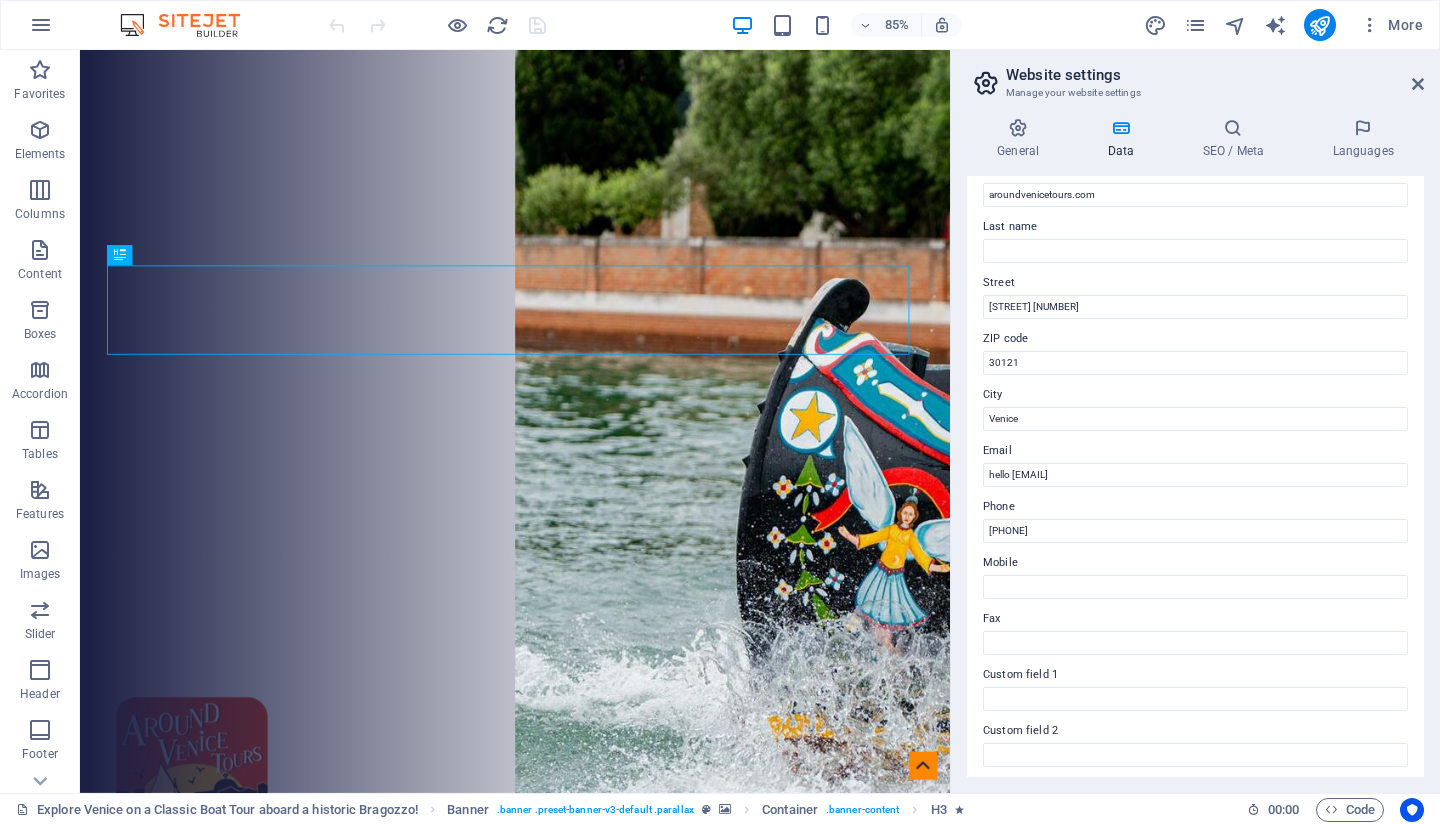 scroll, scrollTop: 0, scrollLeft: 0, axis: both 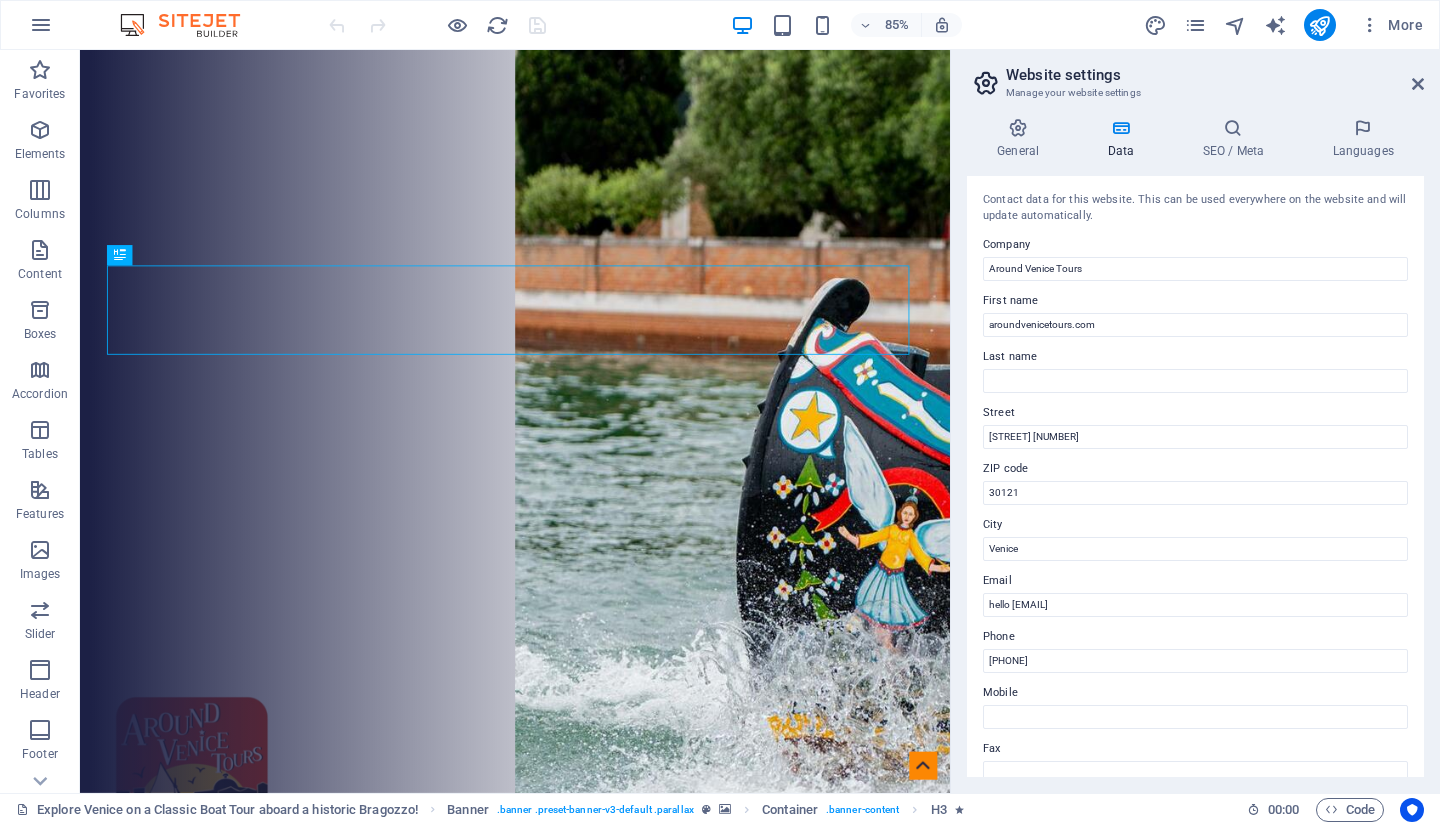 click at bounding box center (1233, 128) 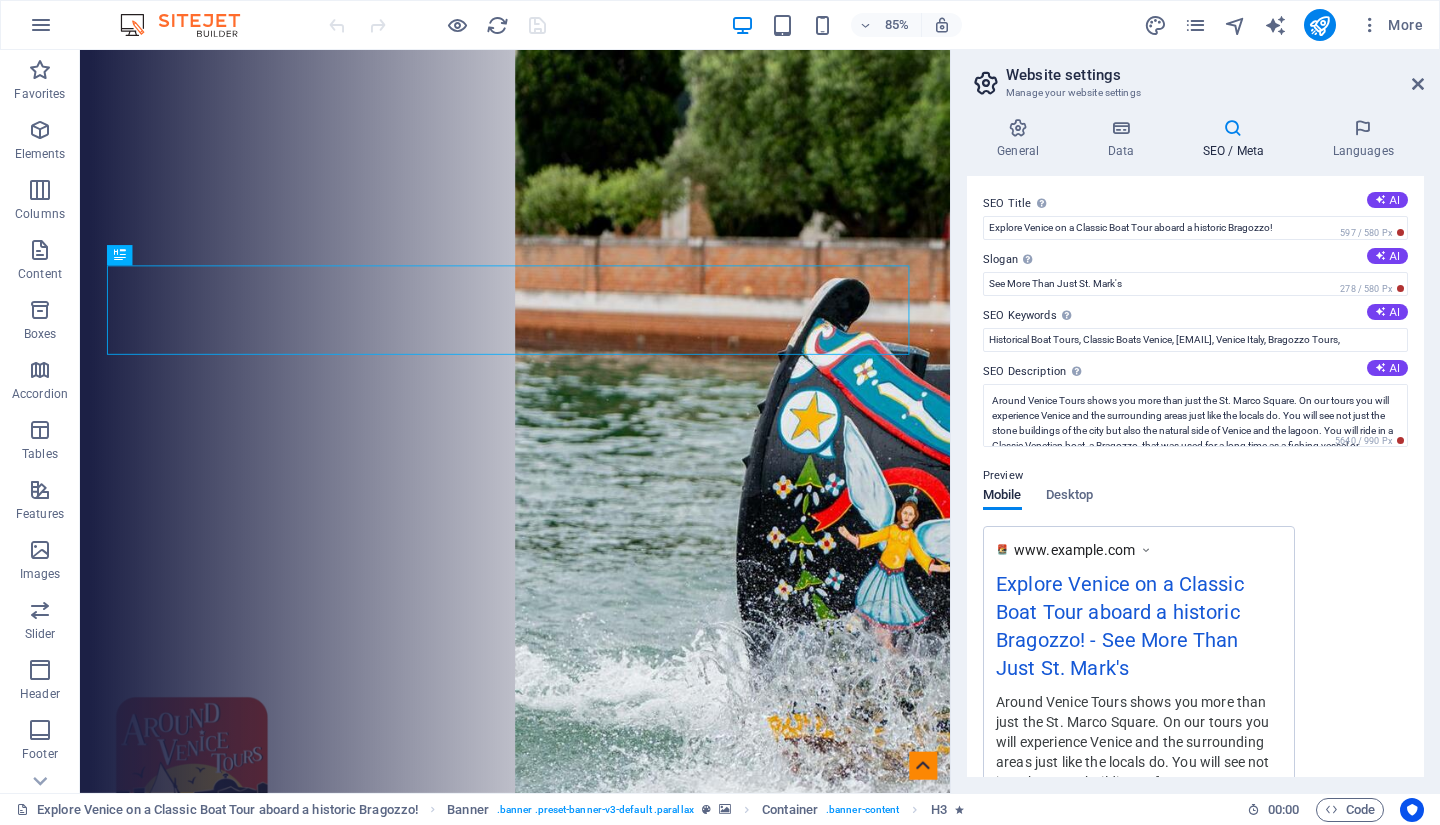click at bounding box center (1363, 128) 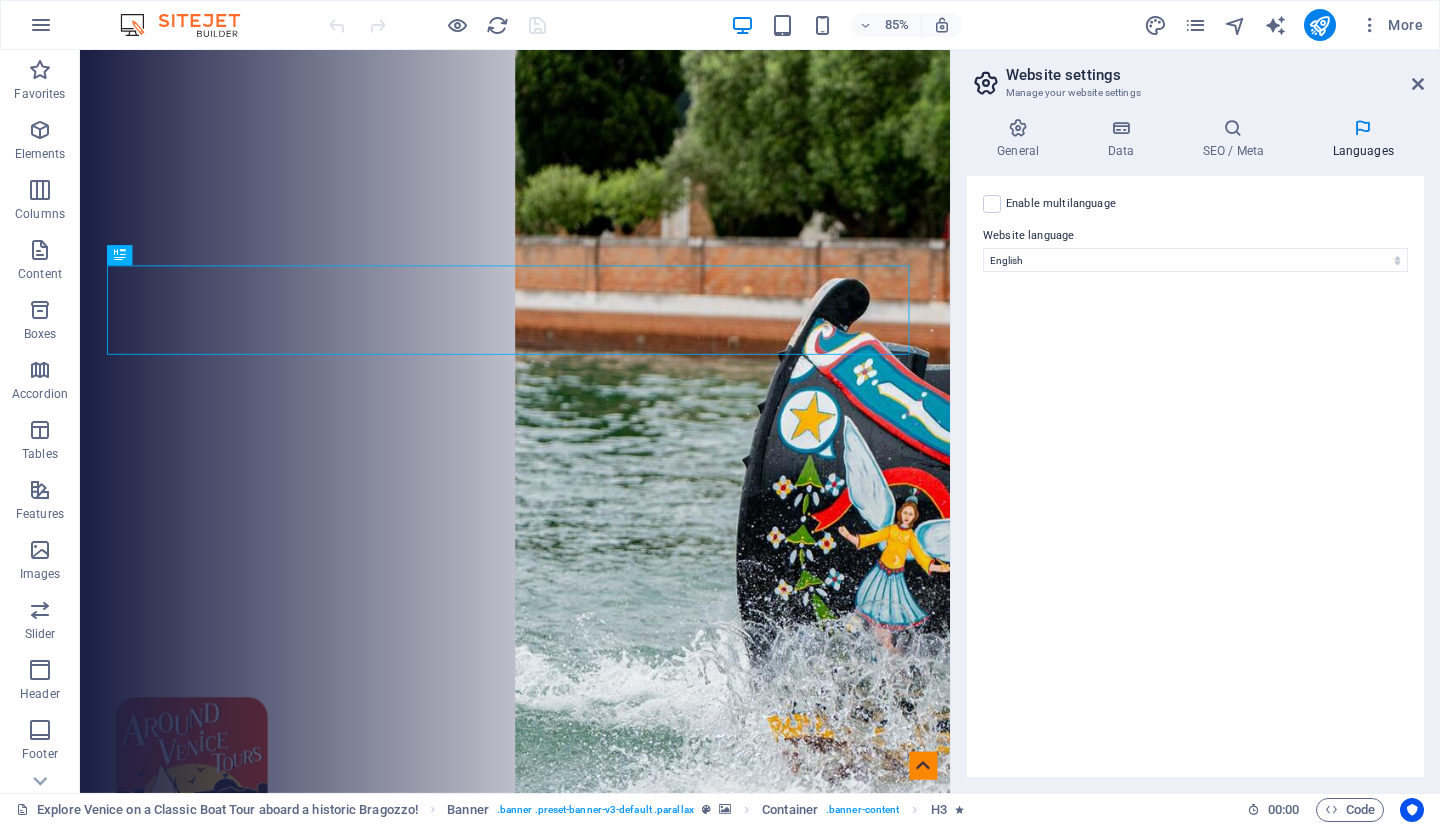 click at bounding box center (1018, 128) 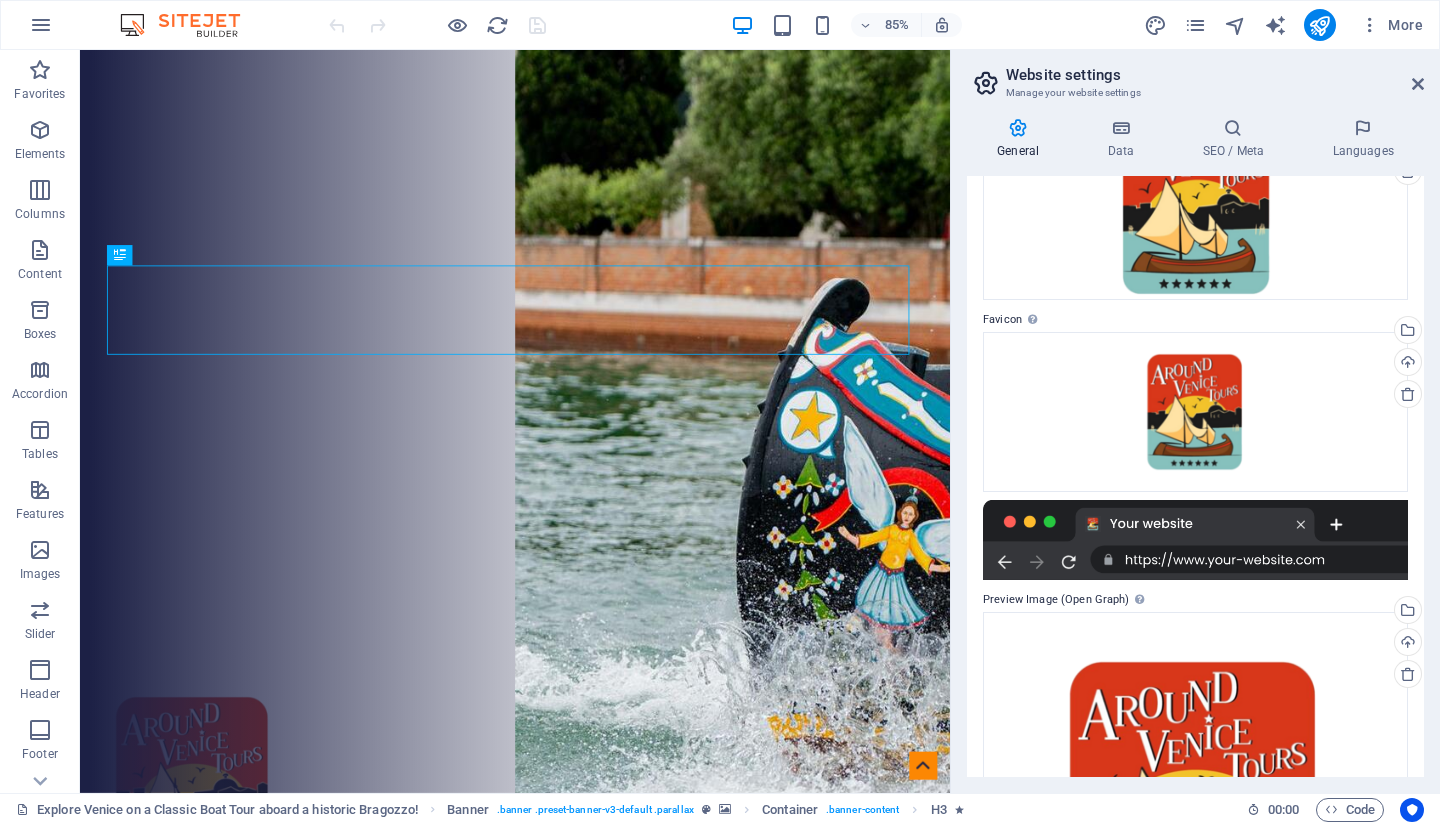 scroll, scrollTop: 0, scrollLeft: 0, axis: both 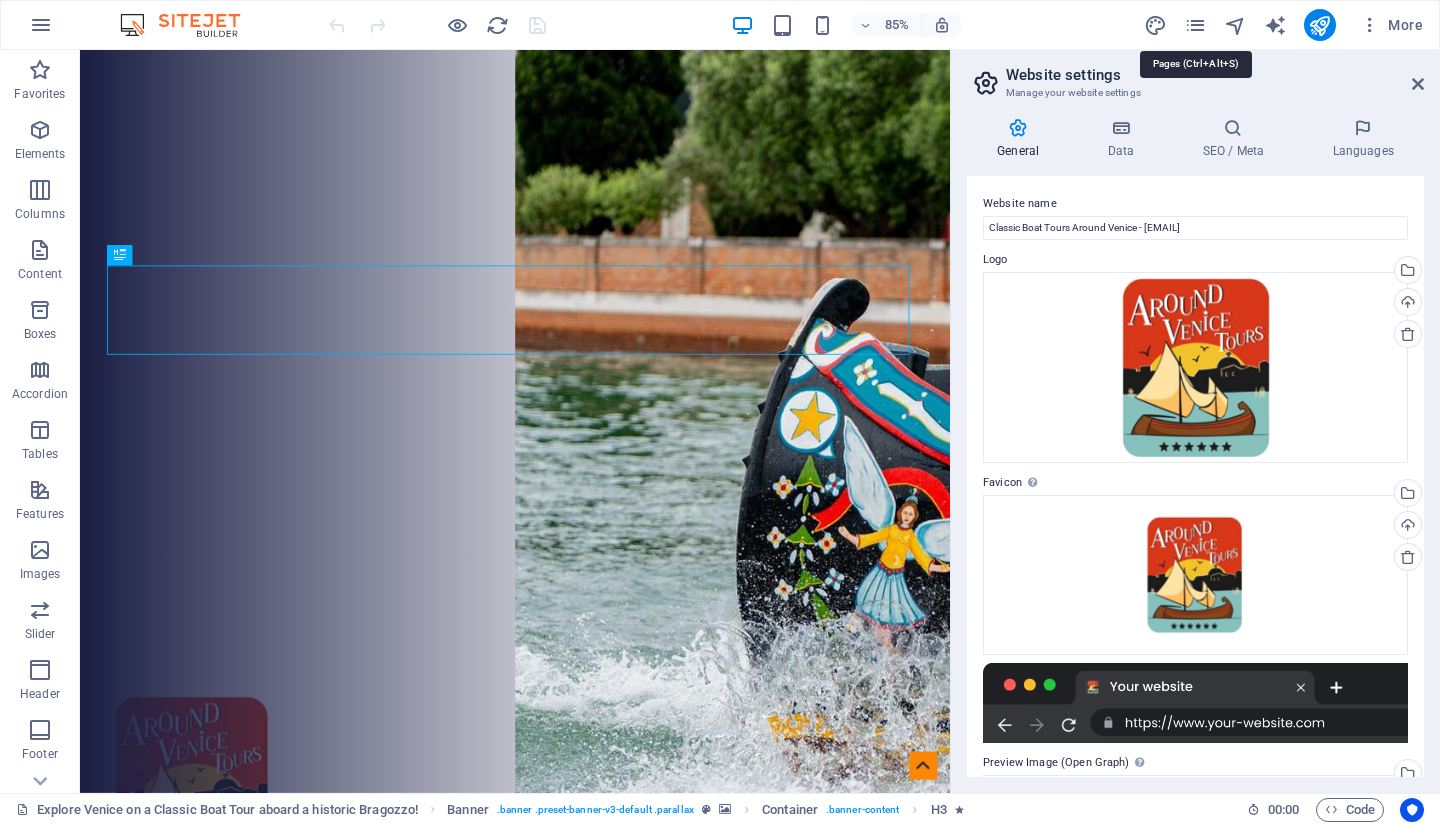 click at bounding box center (1195, 25) 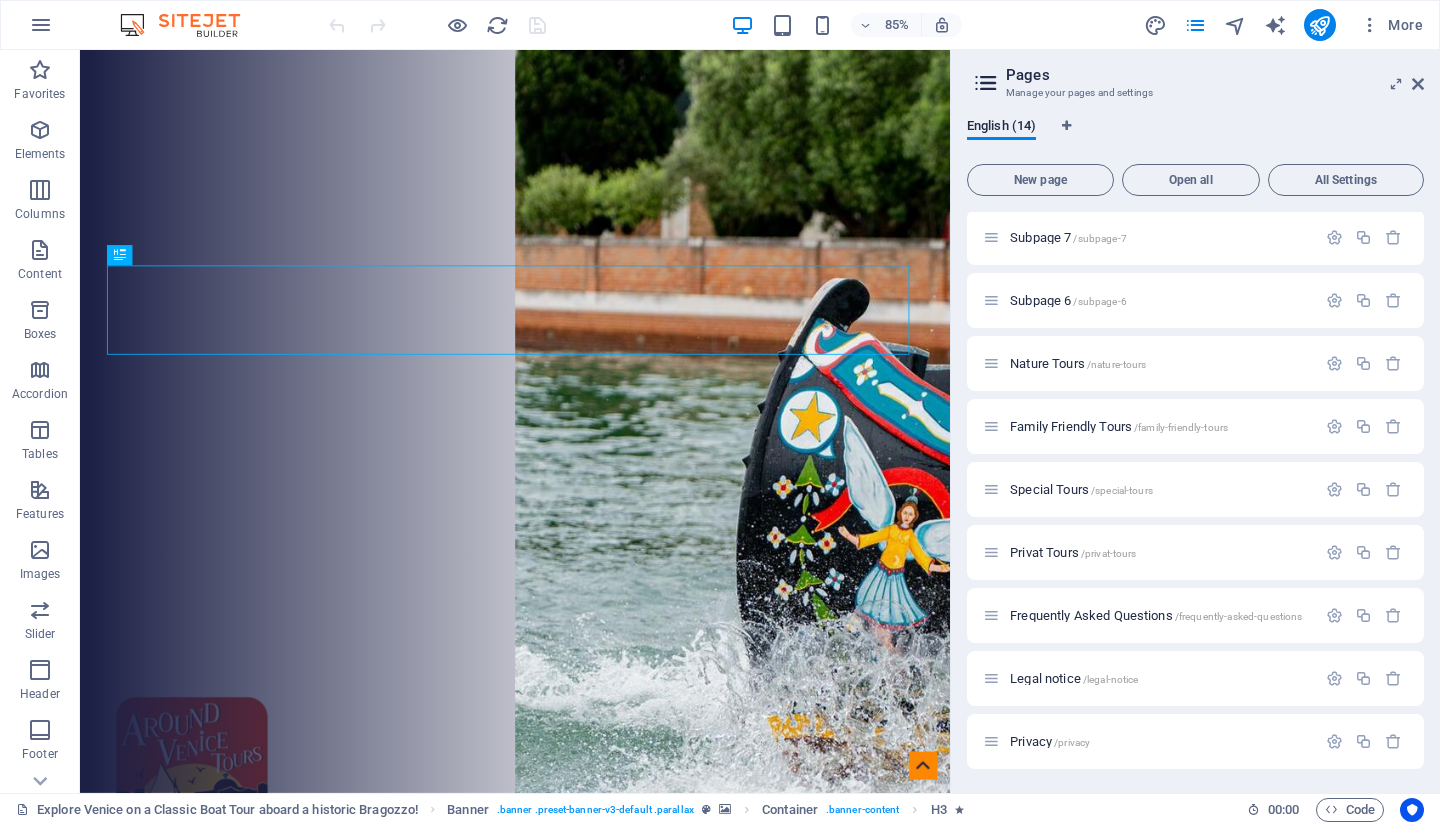 scroll, scrollTop: 0, scrollLeft: 0, axis: both 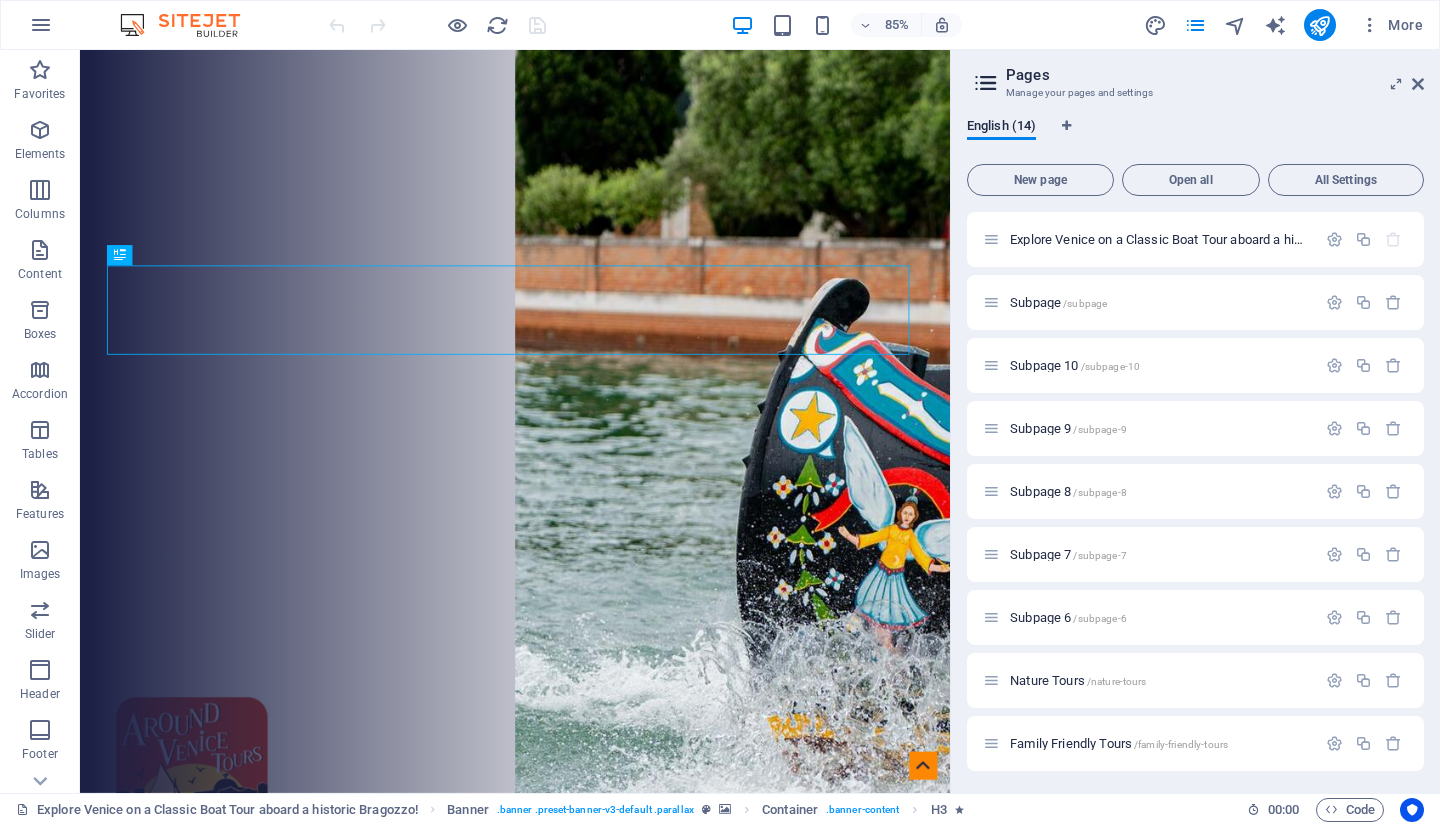 click at bounding box center (1418, 84) 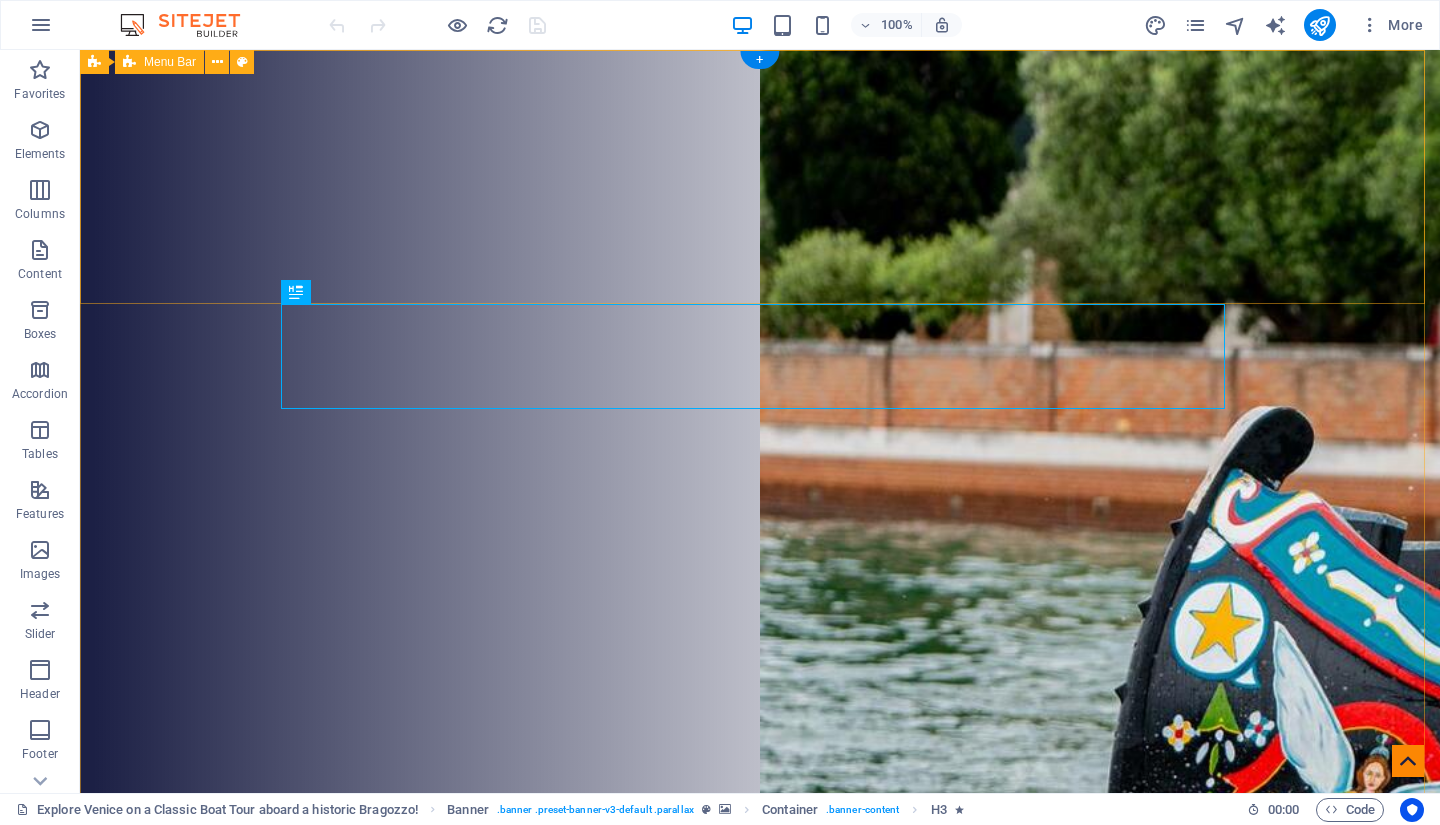 click on "Home Tours About FAQ Contact" at bounding box center (760, 942) 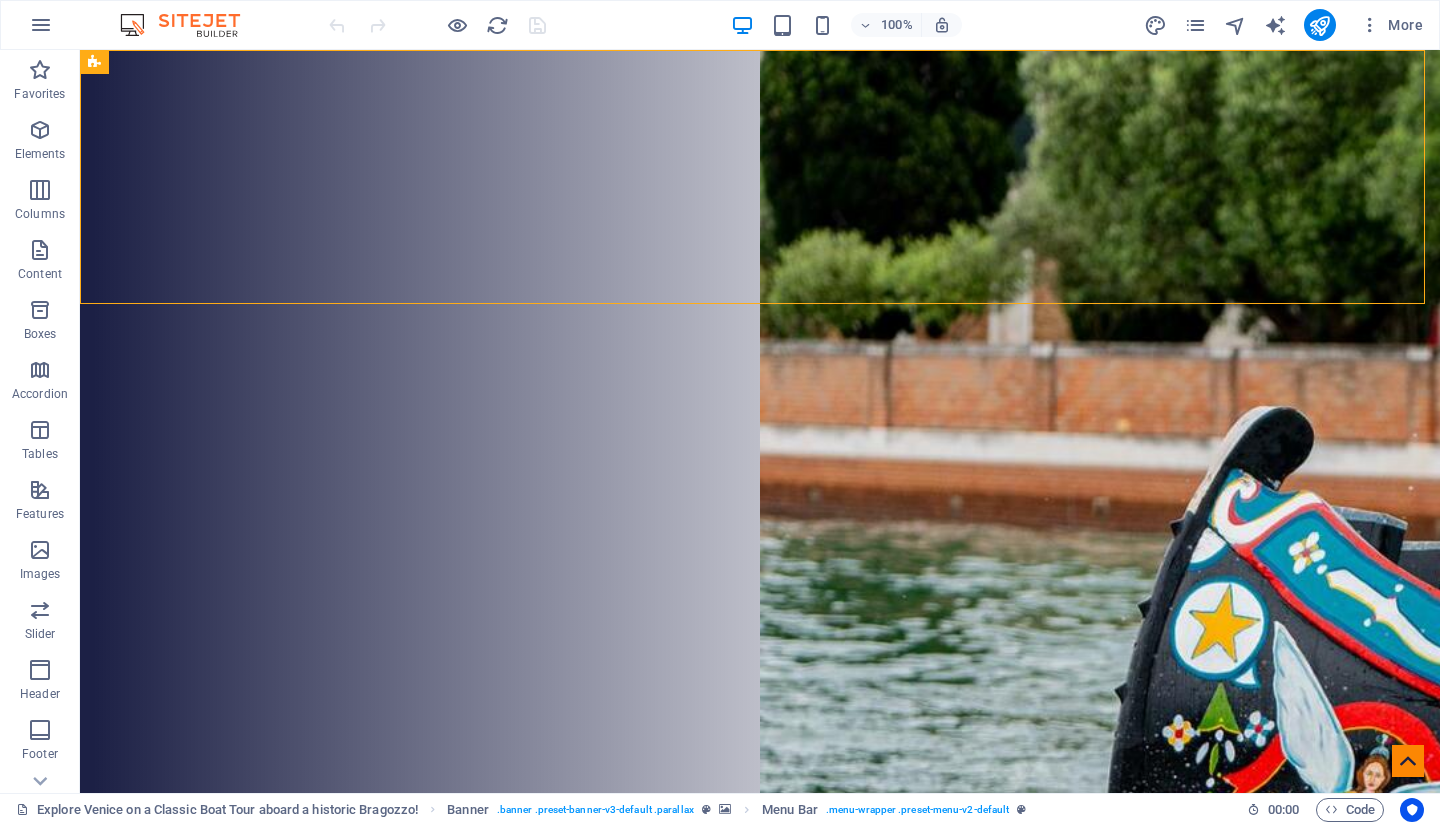 click at bounding box center [41, 25] 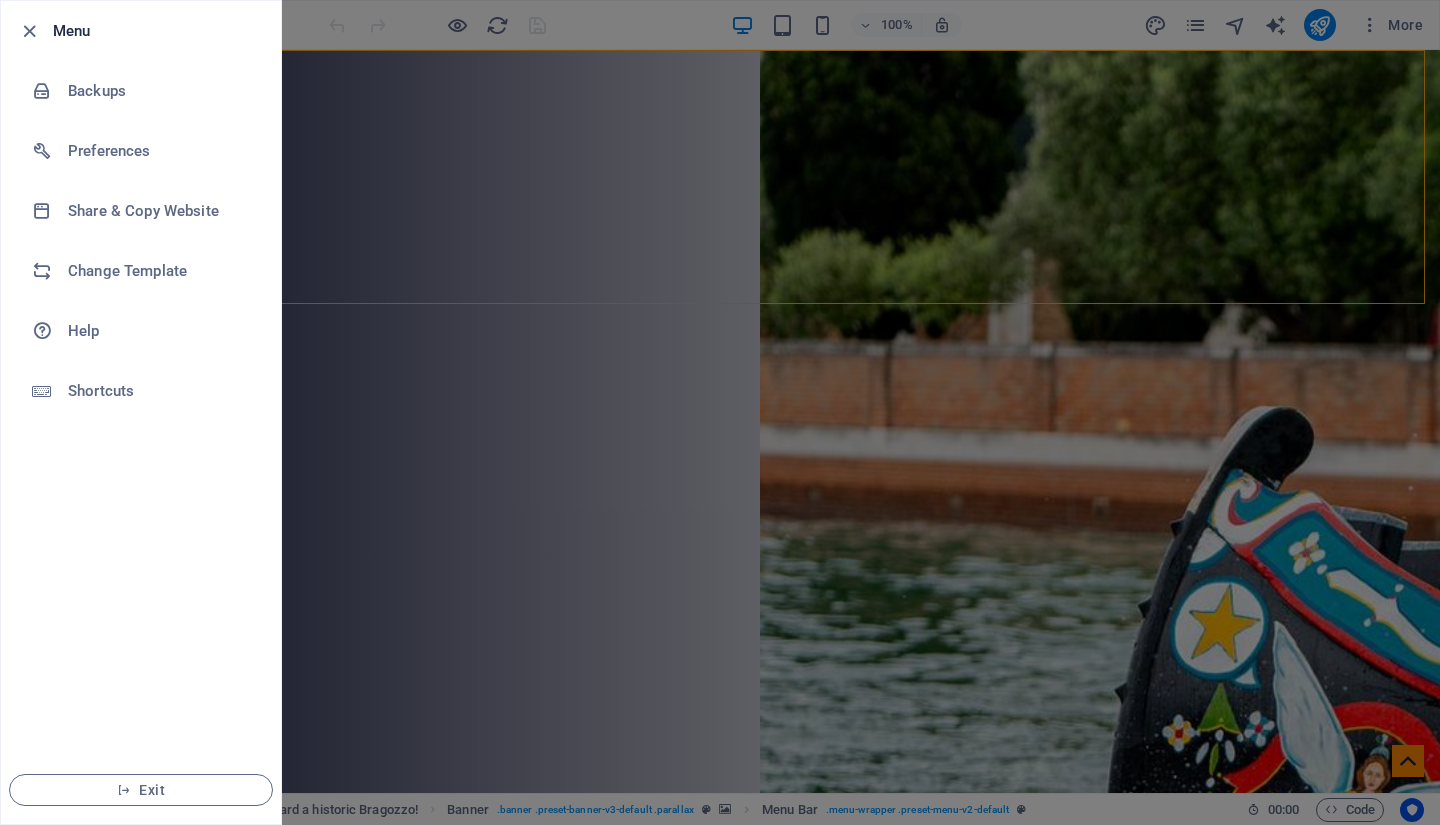 click on "Backups" at bounding box center [160, 91] 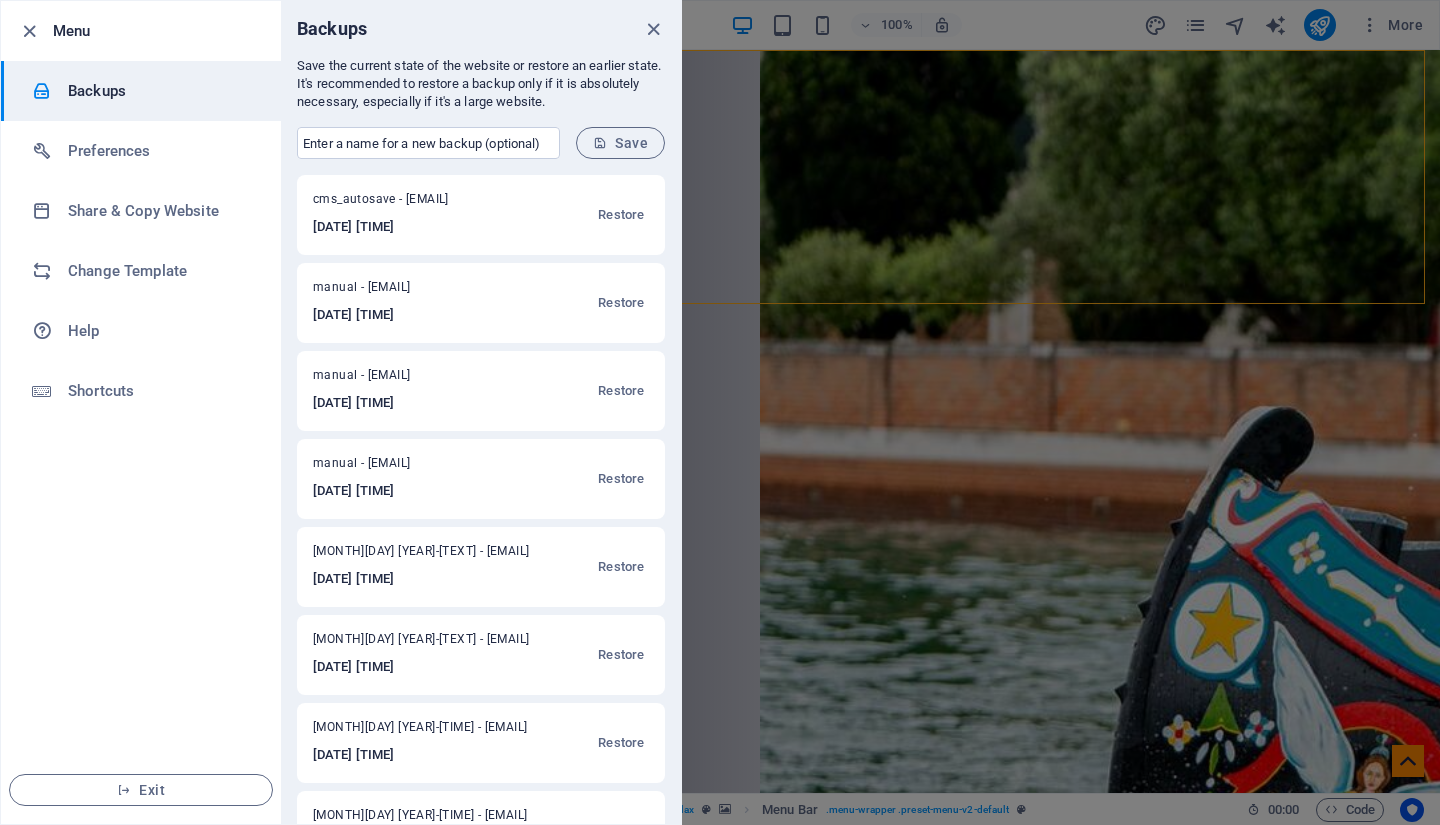 click on "Save" at bounding box center [620, 143] 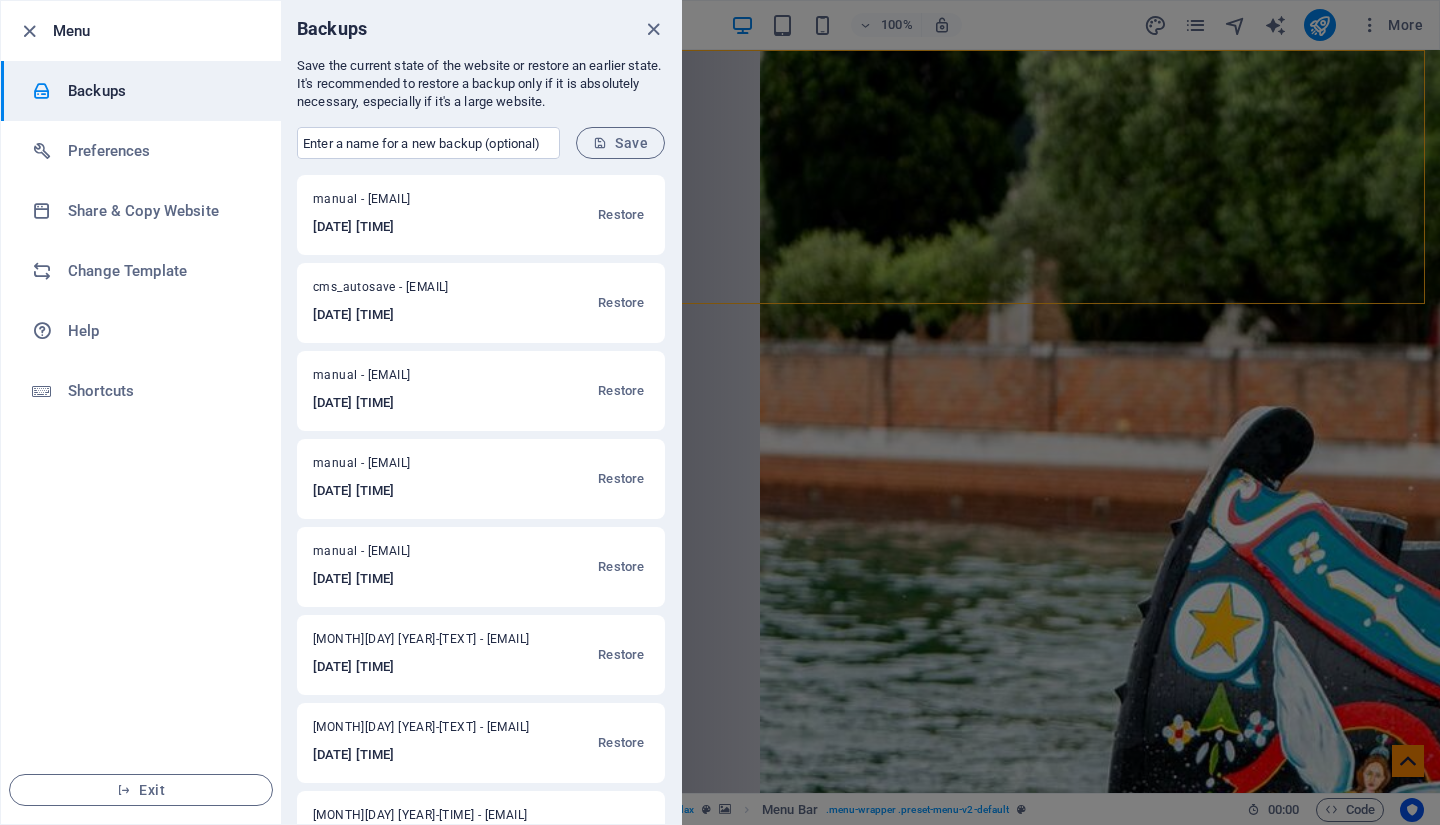 click at bounding box center [653, 29] 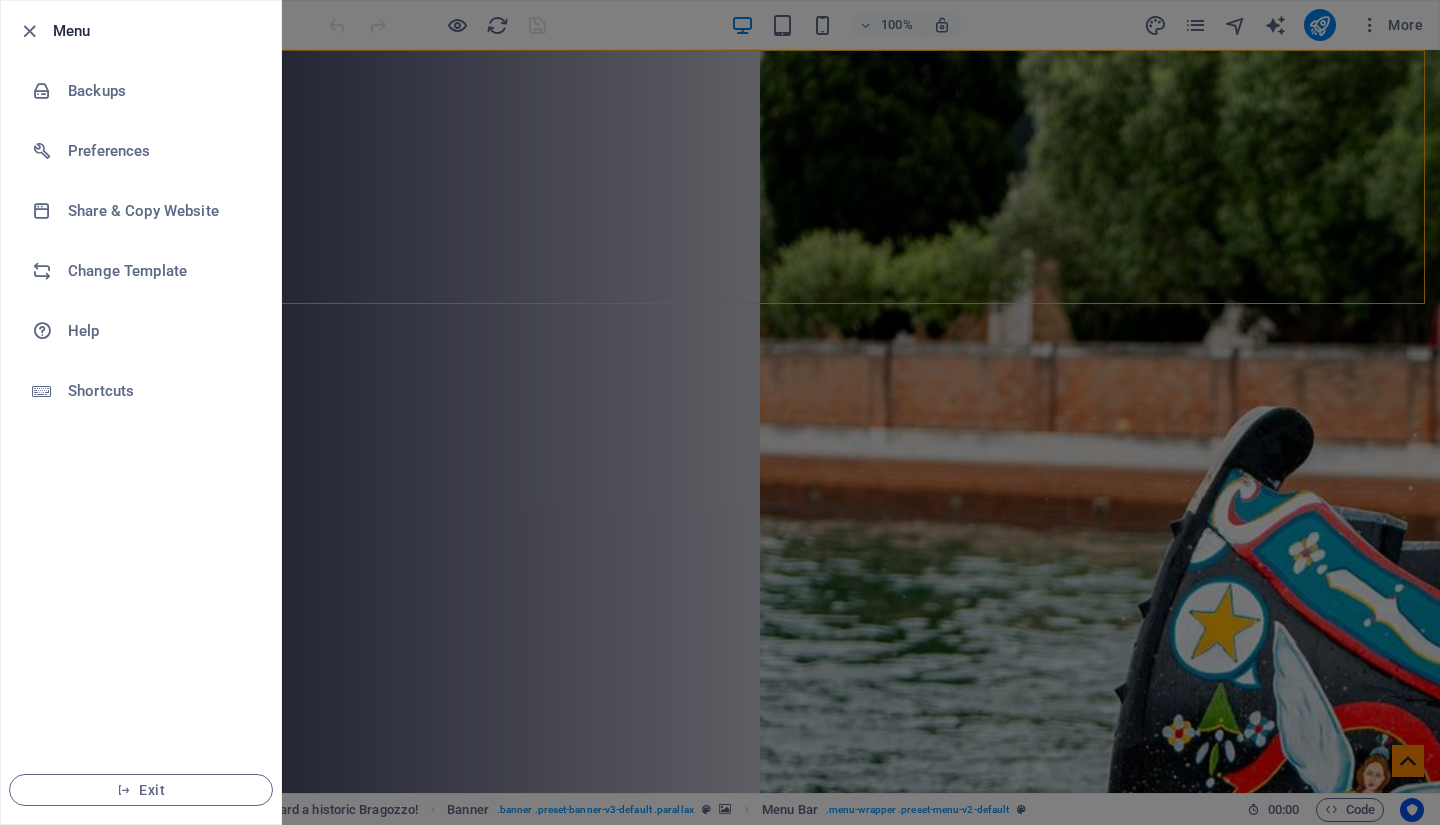 click on "Preferences" at bounding box center [160, 151] 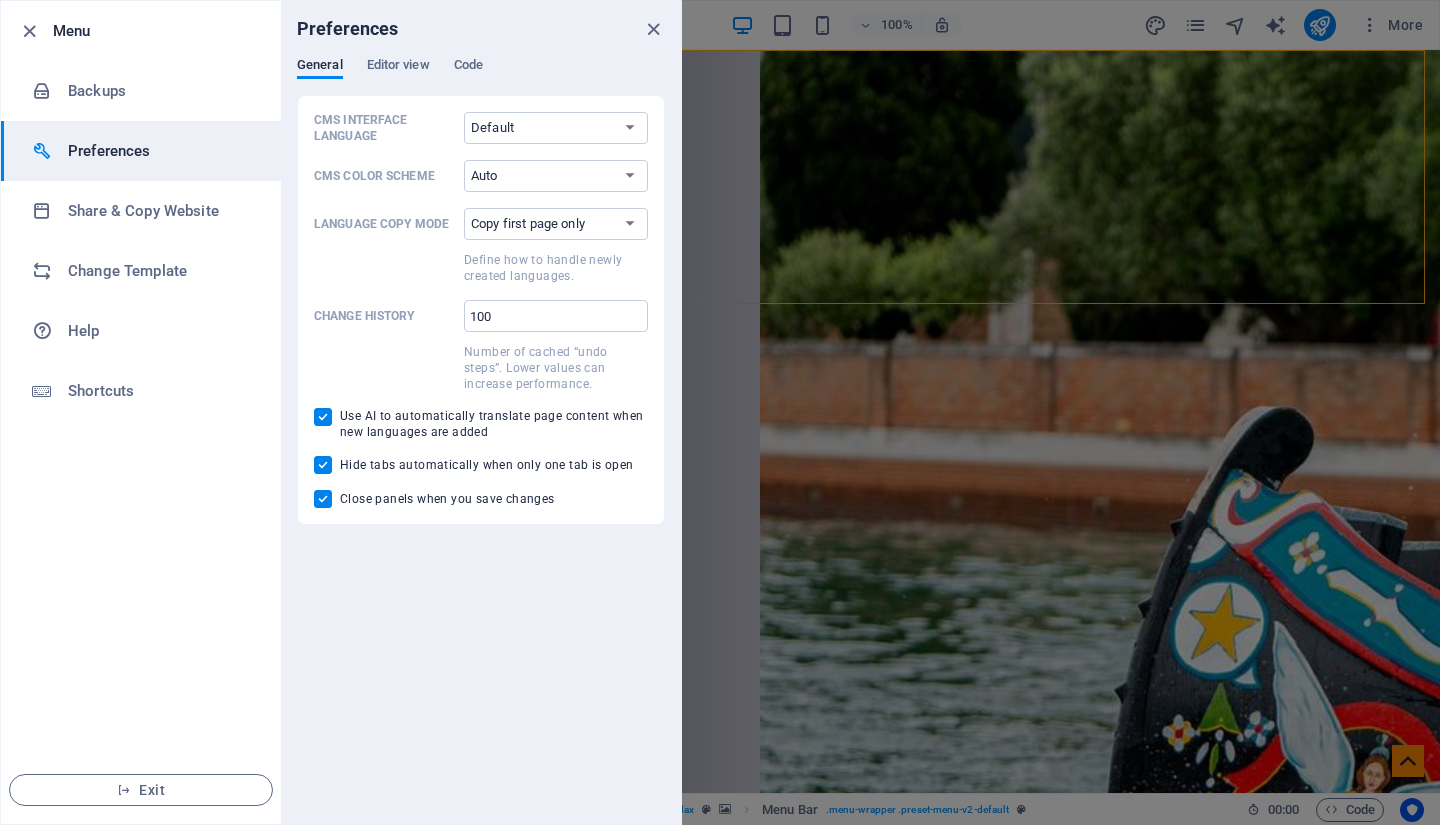 click on "Editor view" at bounding box center [398, 67] 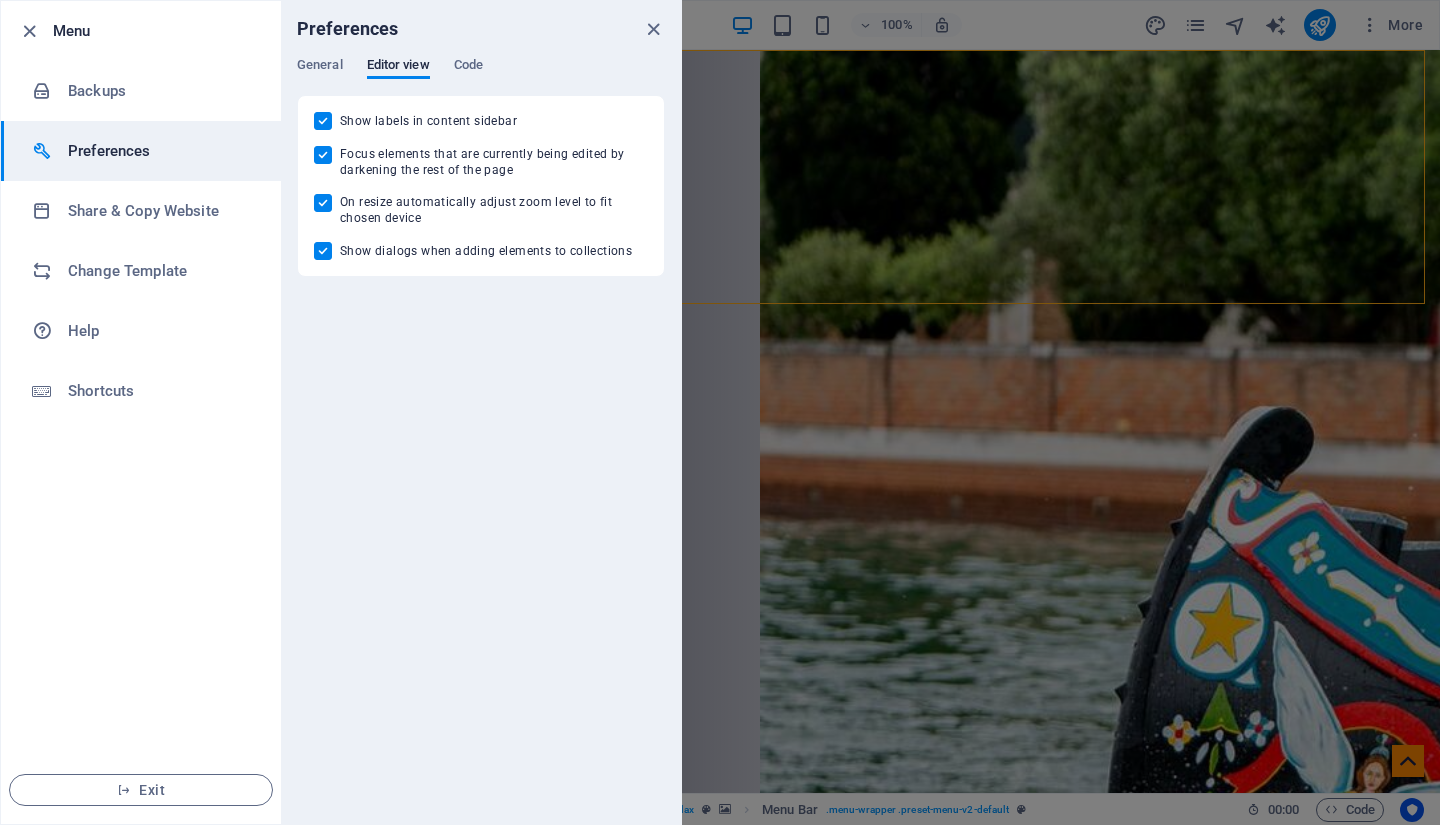 click on "Code" at bounding box center (468, 67) 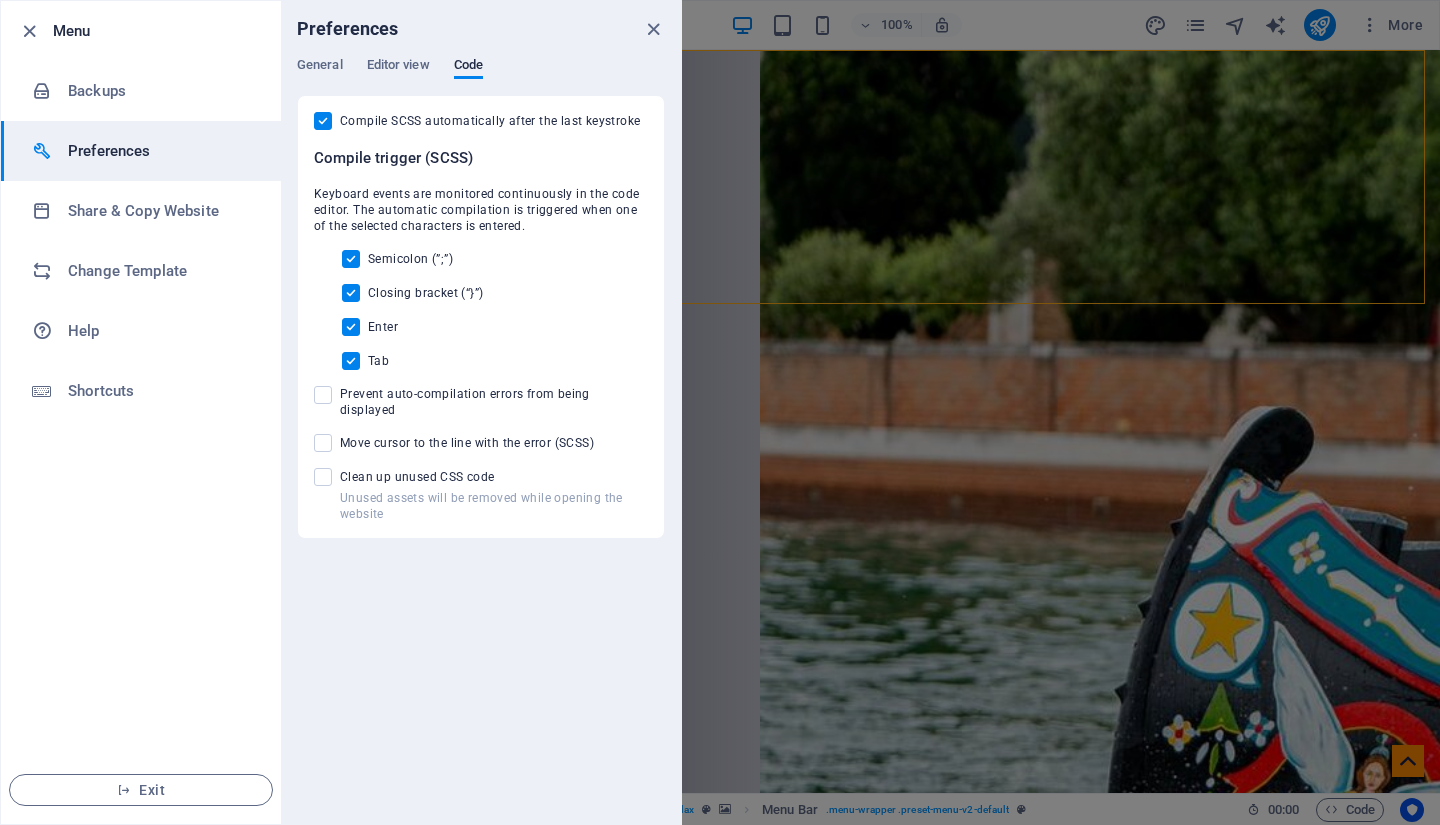 click on "General" at bounding box center [320, 67] 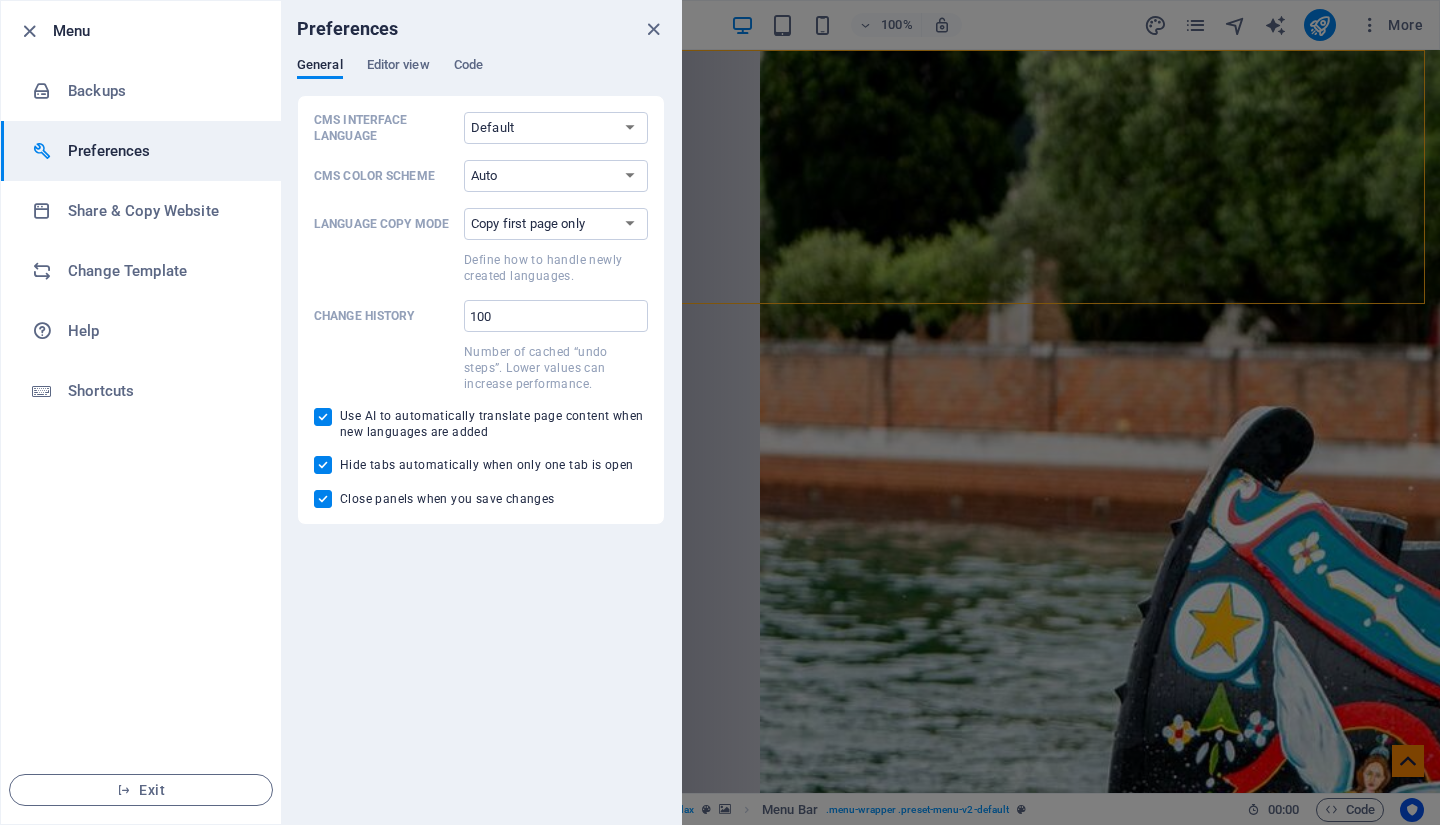 click at bounding box center (29, 31) 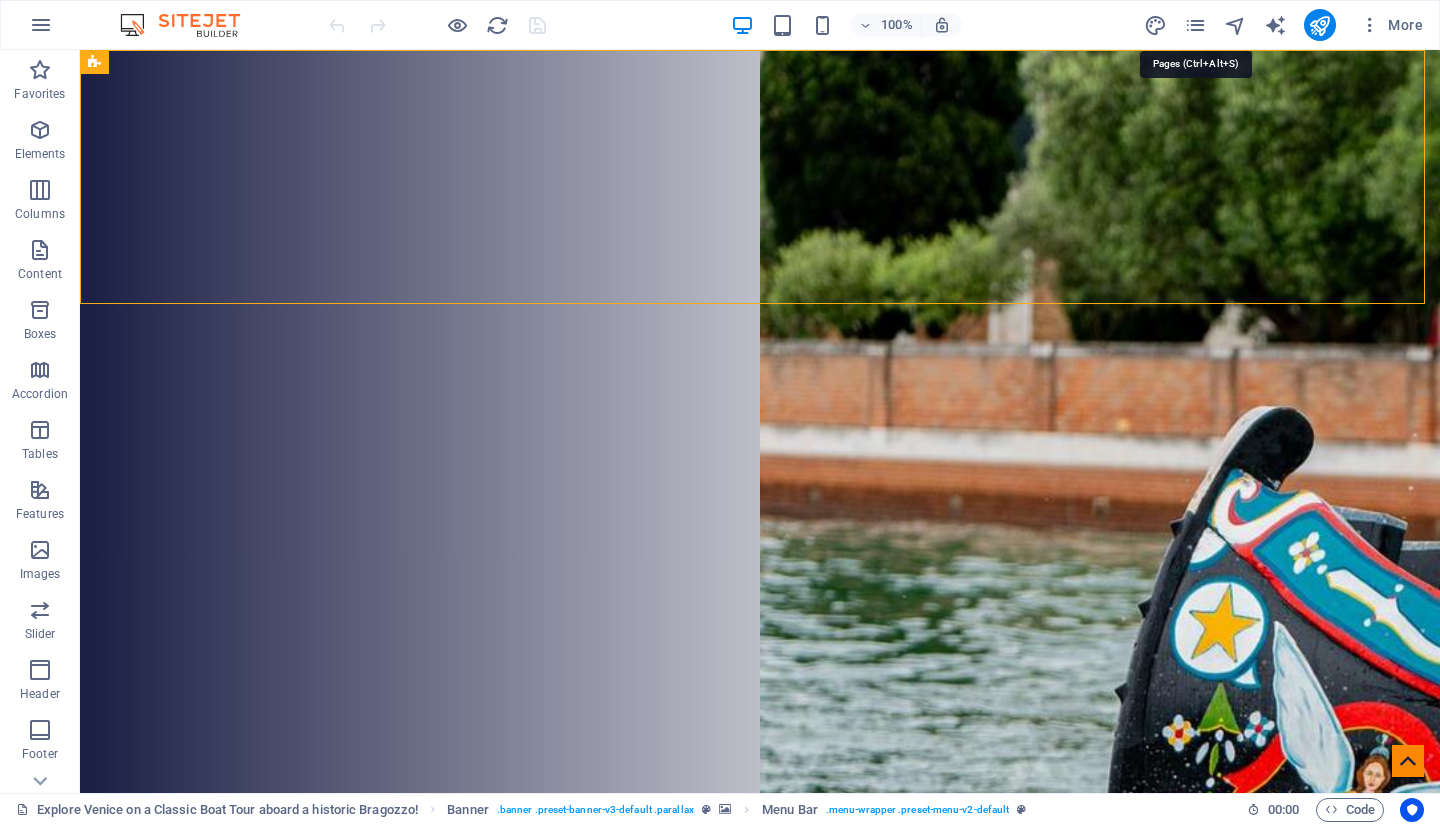 click at bounding box center (1195, 25) 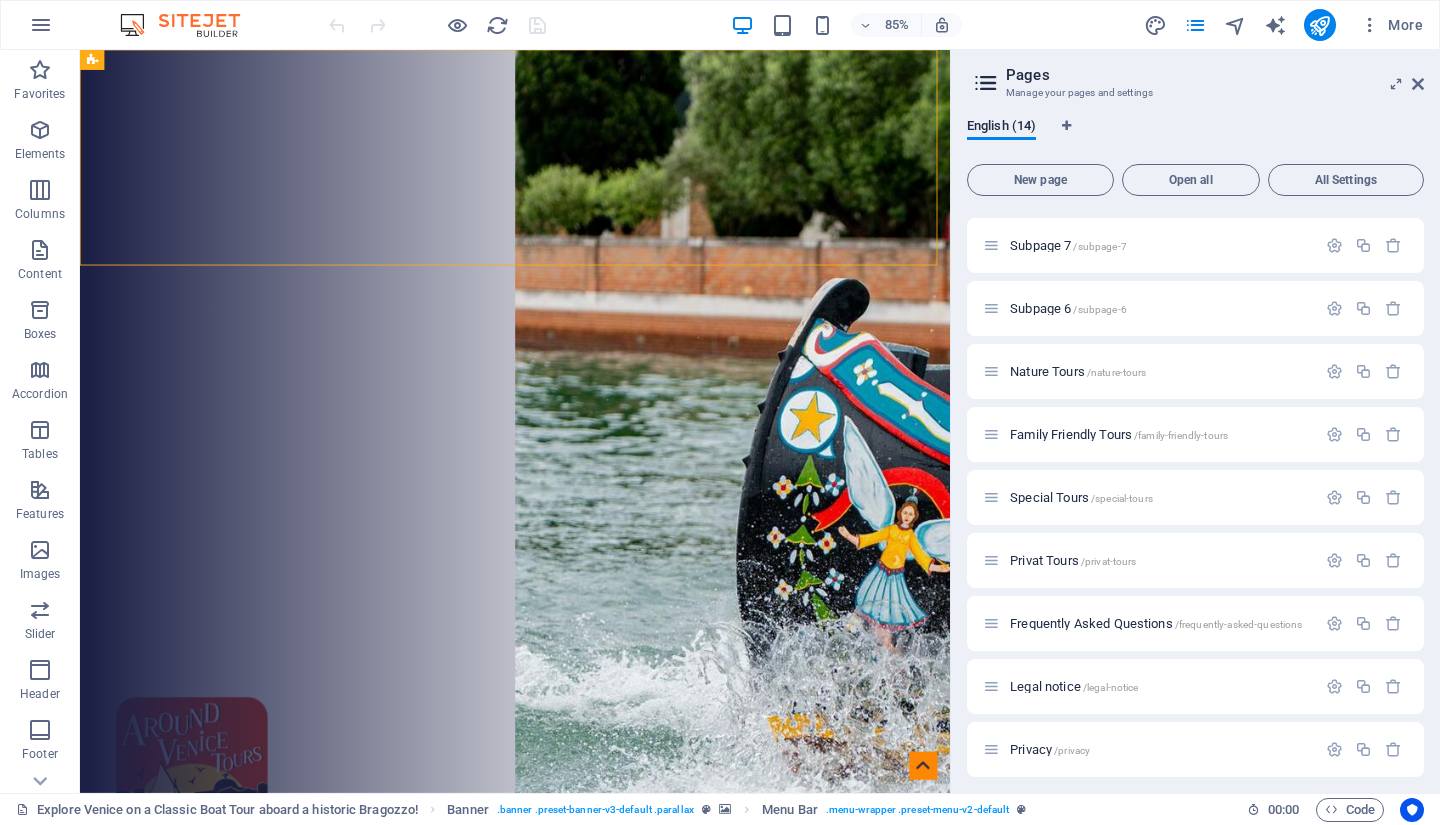 scroll, scrollTop: 317, scrollLeft: 0, axis: vertical 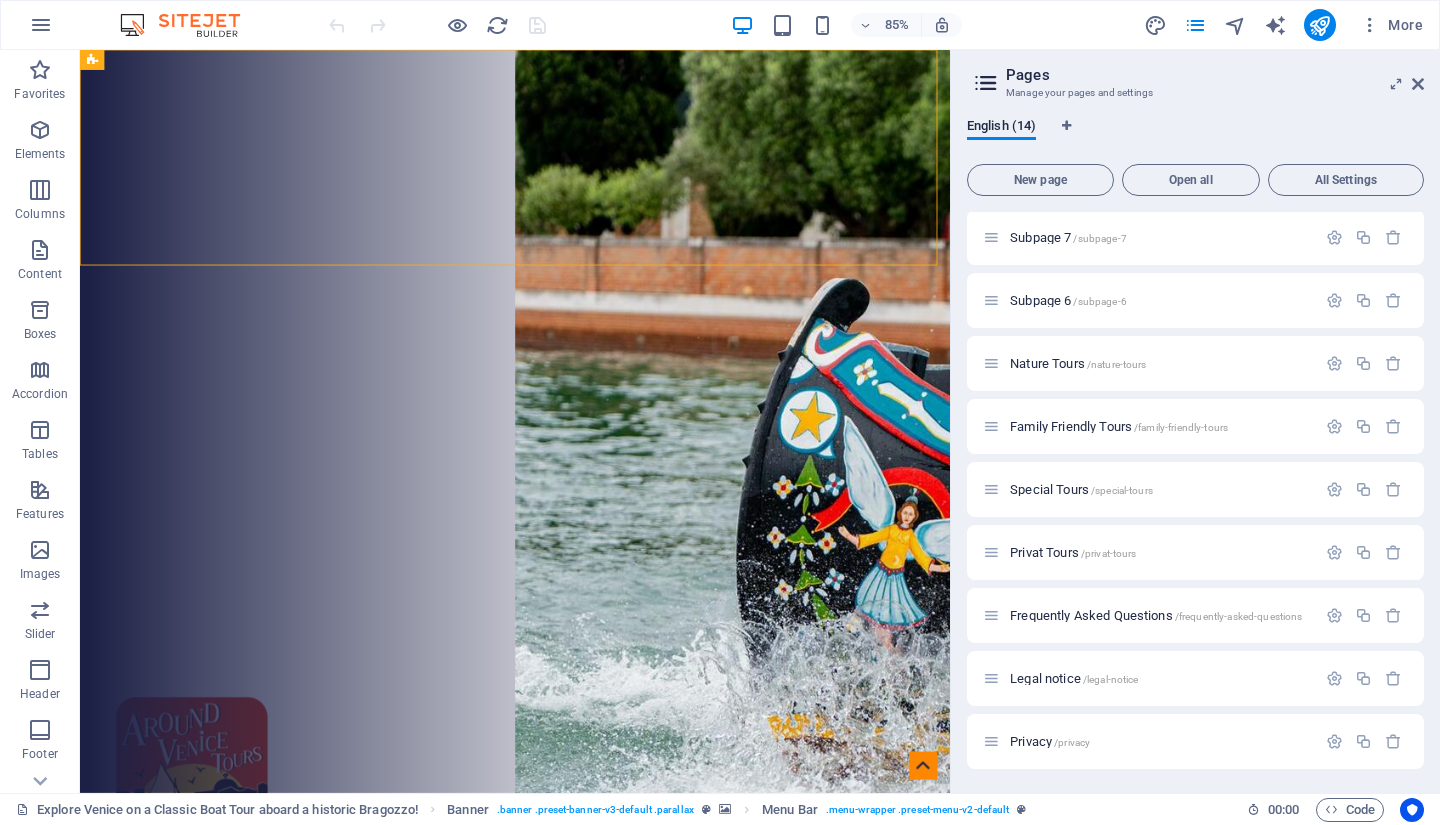click on "Frequently Asked Questions  /frequently-asked-questions" at bounding box center [1156, 615] 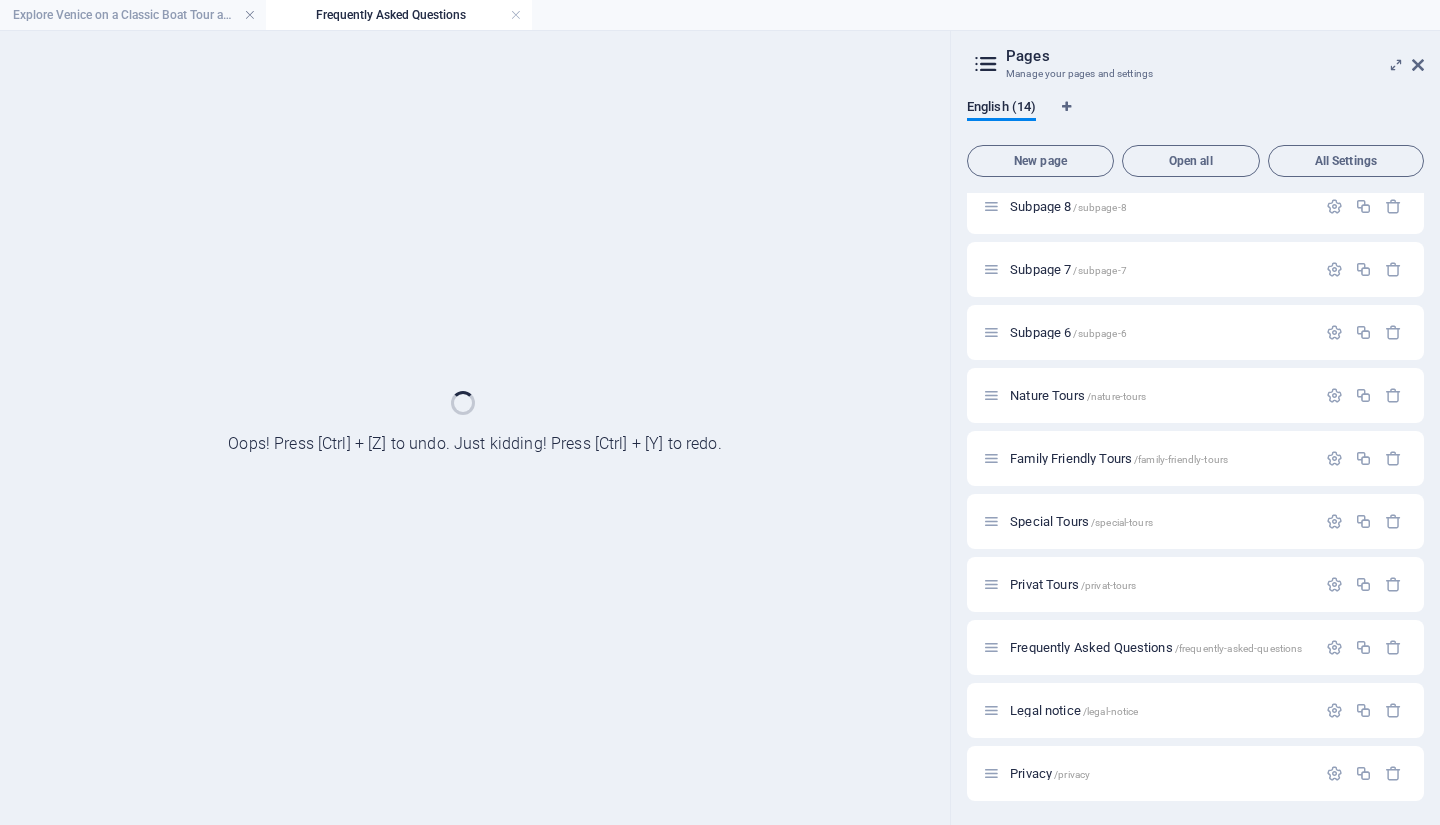 scroll, scrollTop: 266, scrollLeft: 0, axis: vertical 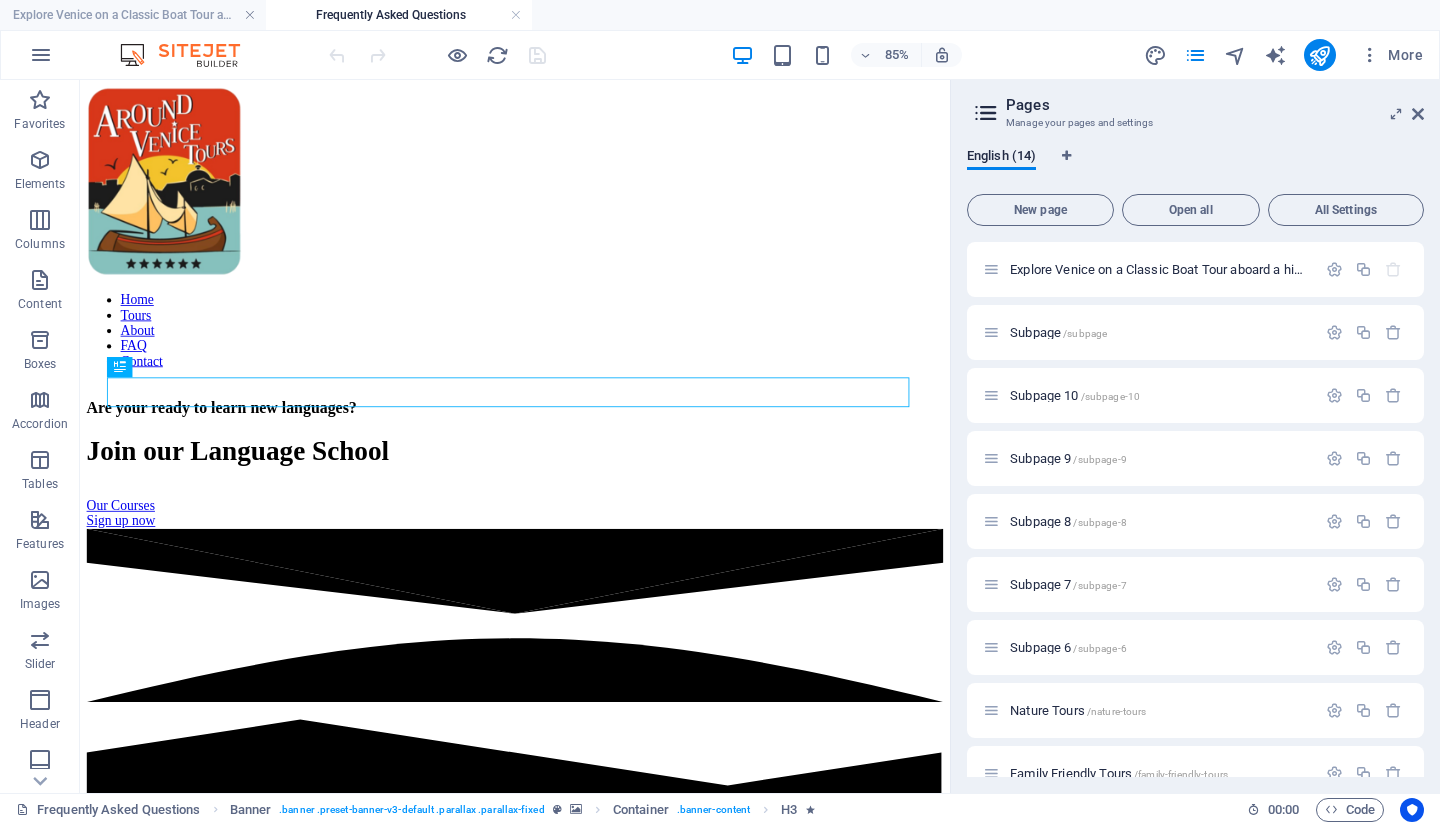 click on "Explore Venice on a Classic Boat Tour aboard a historic Bragozzo! /" at bounding box center [1201, 269] 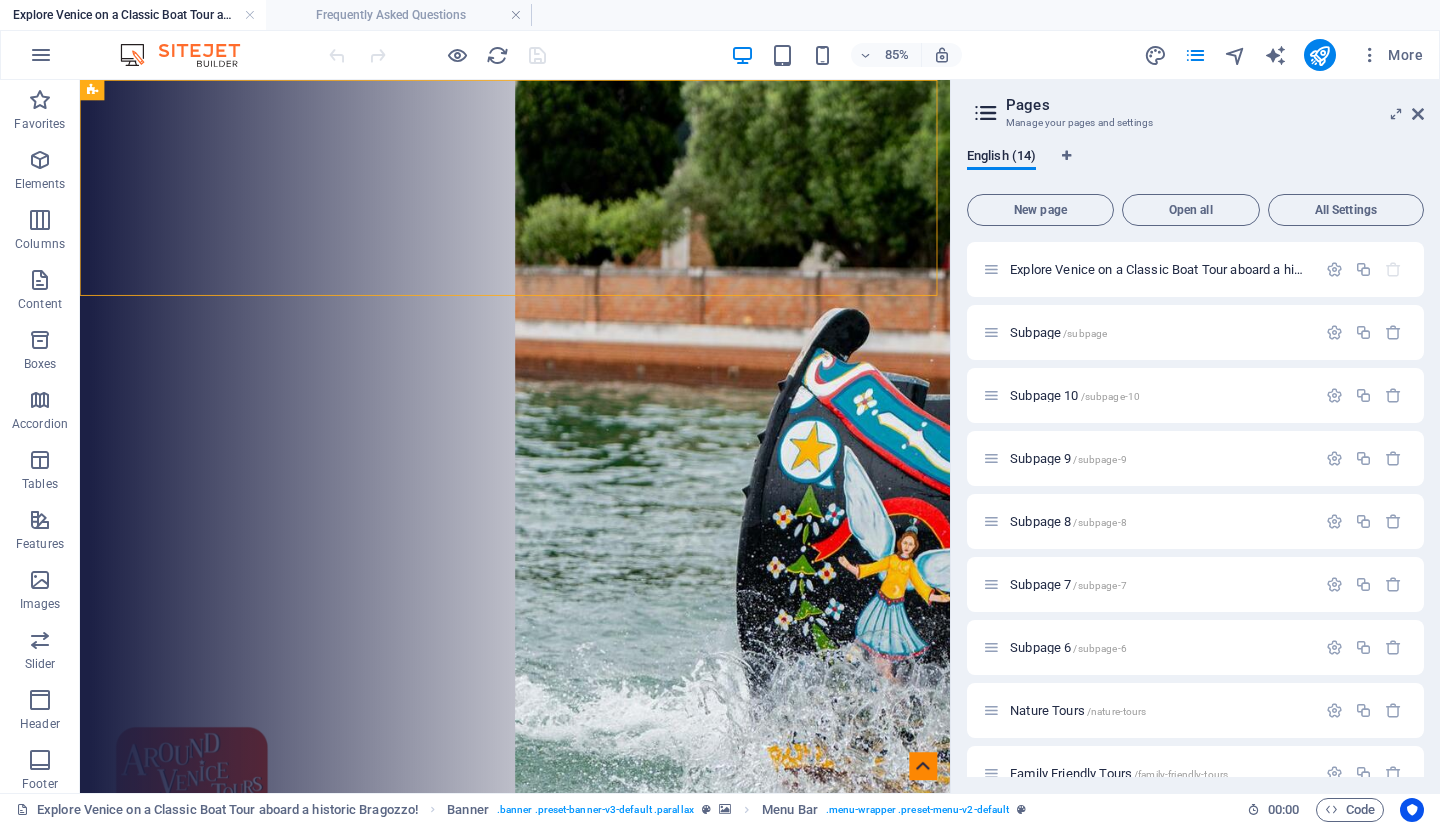 scroll, scrollTop: 347, scrollLeft: 0, axis: vertical 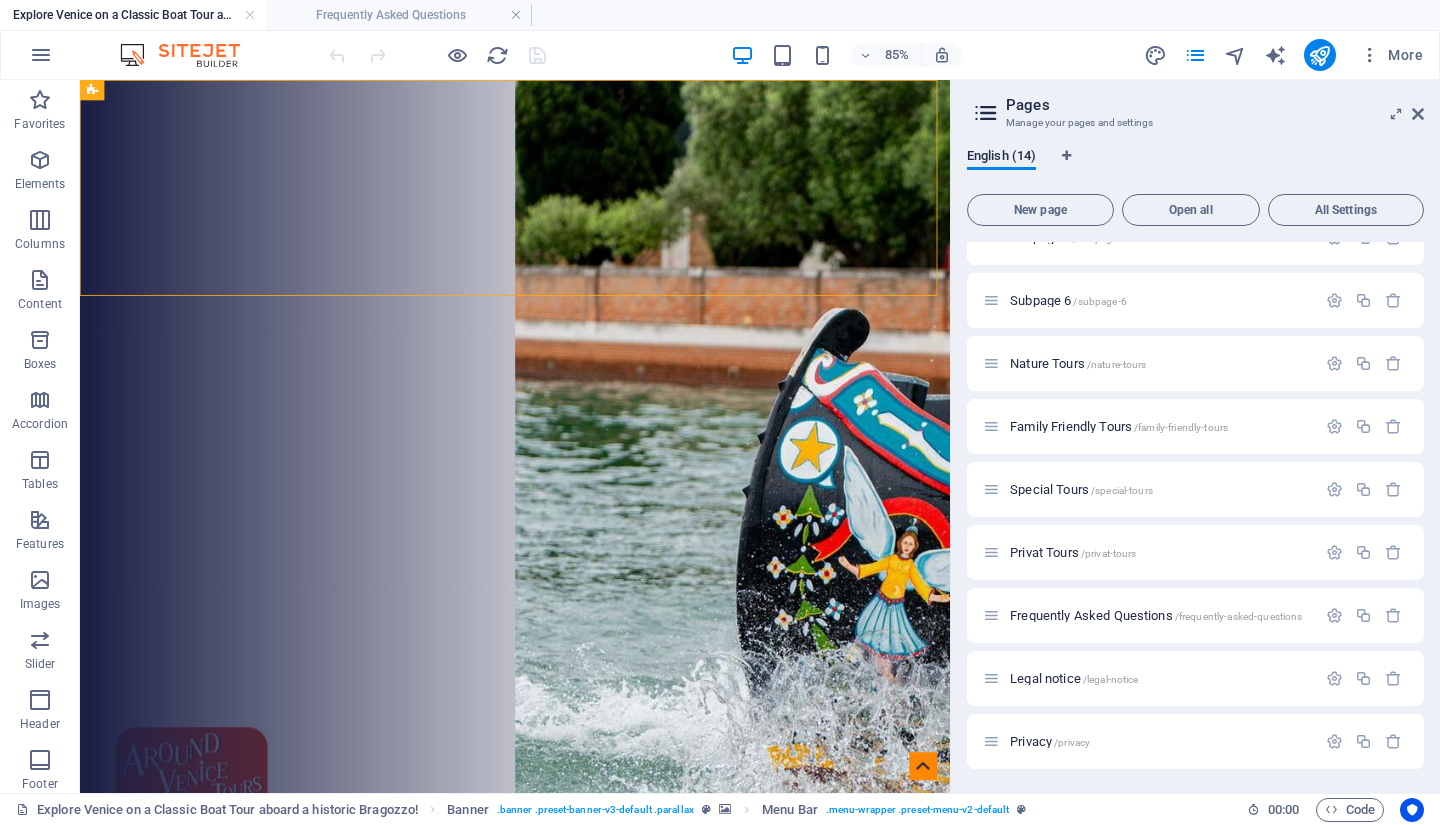 click on "Frequently Asked Questions  /frequently-asked-questions" at bounding box center (1156, 615) 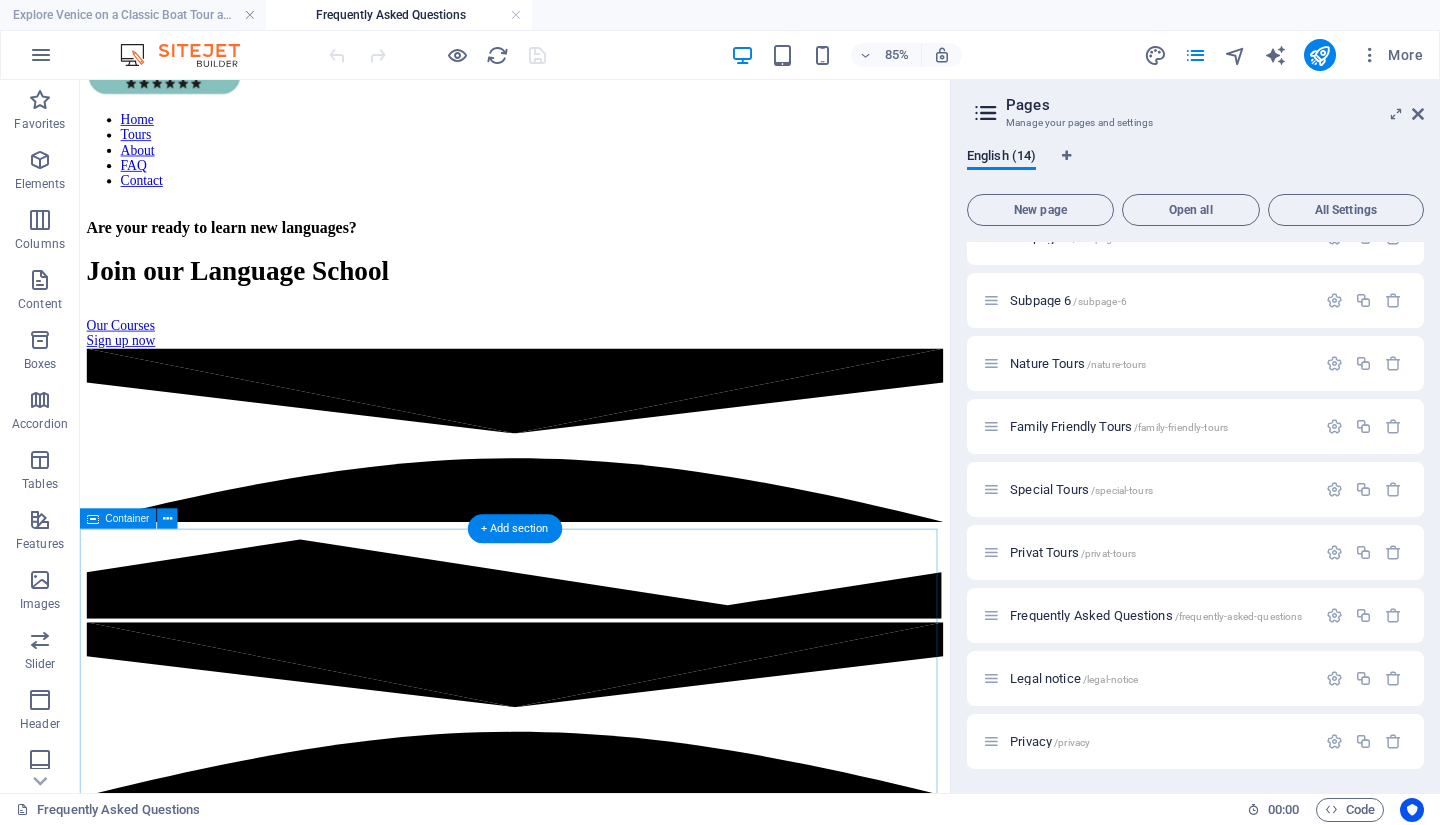 scroll, scrollTop: 0, scrollLeft: 0, axis: both 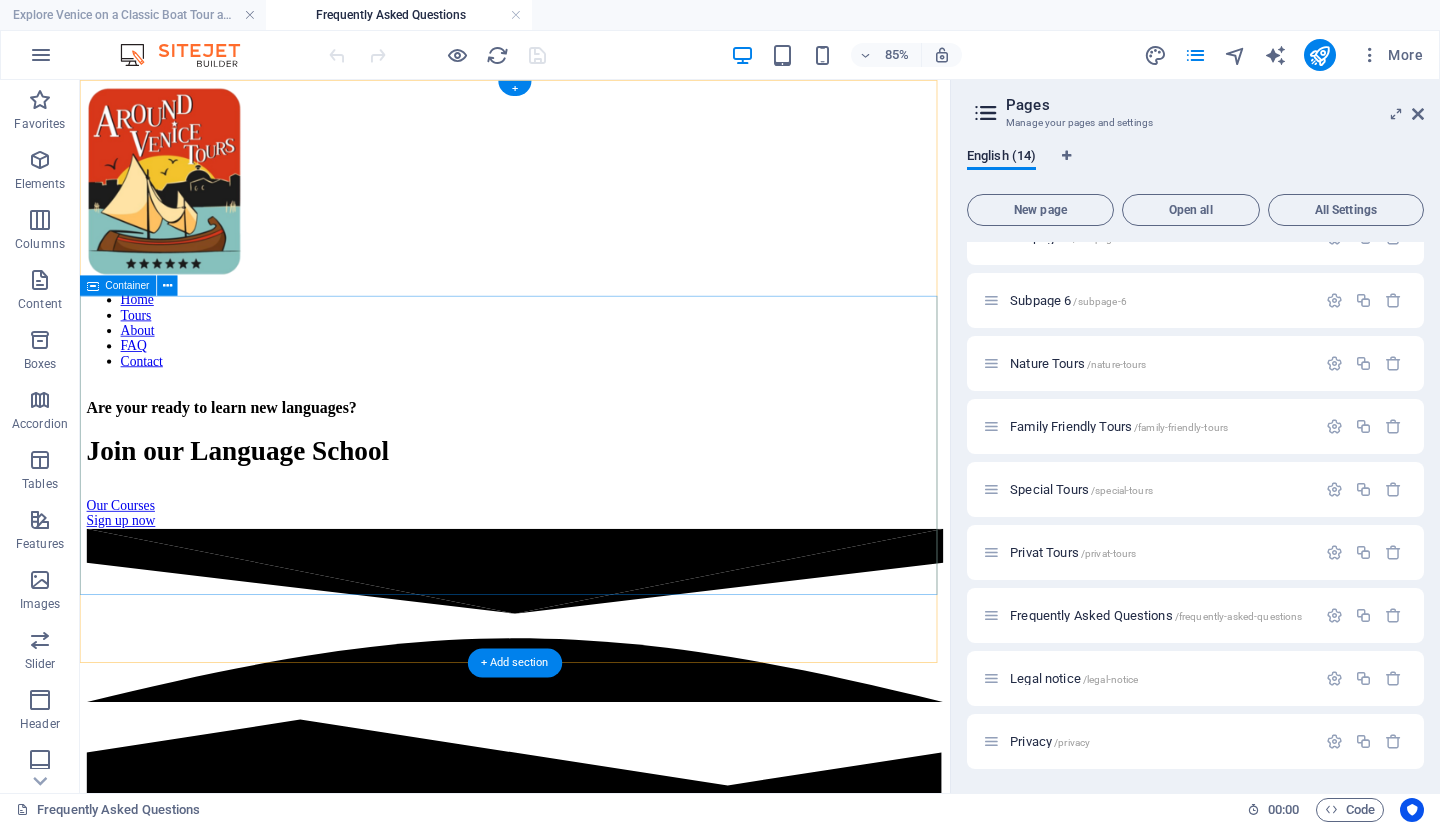 click on "Are your ready to learn new languages? Join our Language School Our Courses Sign up now" at bounding box center [592, 522] 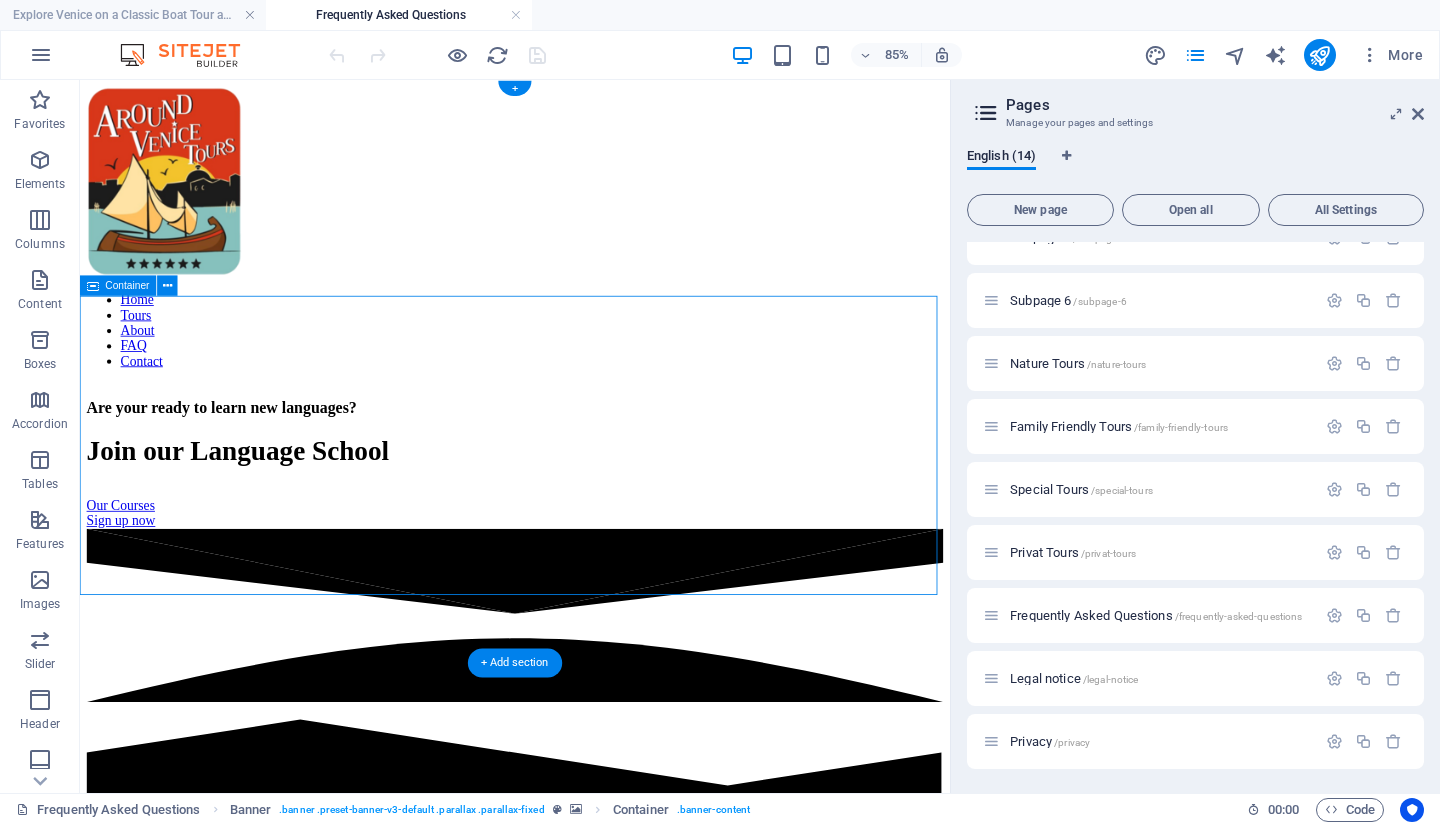 click on "Are your ready to learn new languages? Join our Language School Our Courses Sign up now" at bounding box center (592, 522) 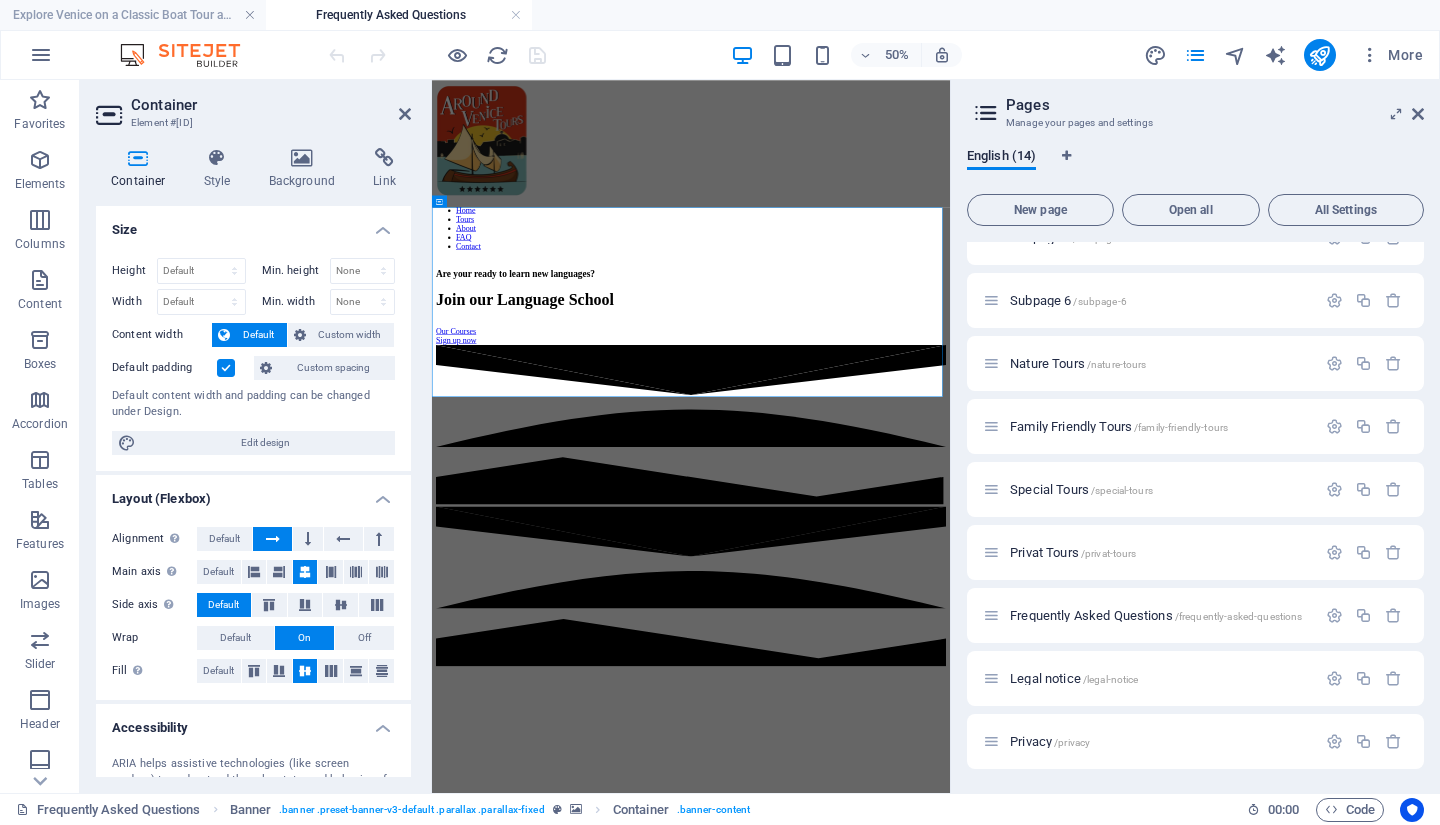 click at bounding box center (302, 158) 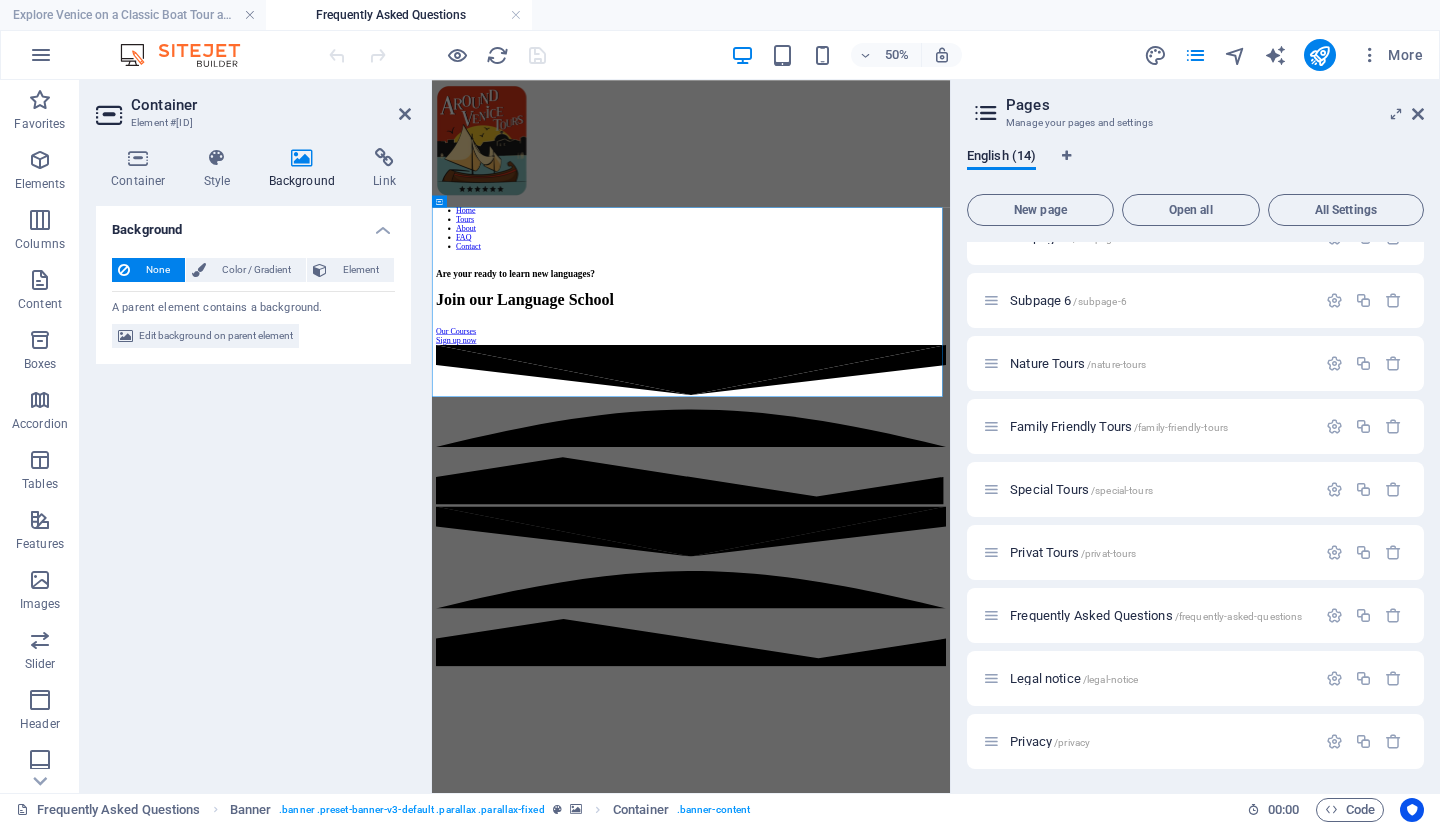 click on "Element" at bounding box center (360, 270) 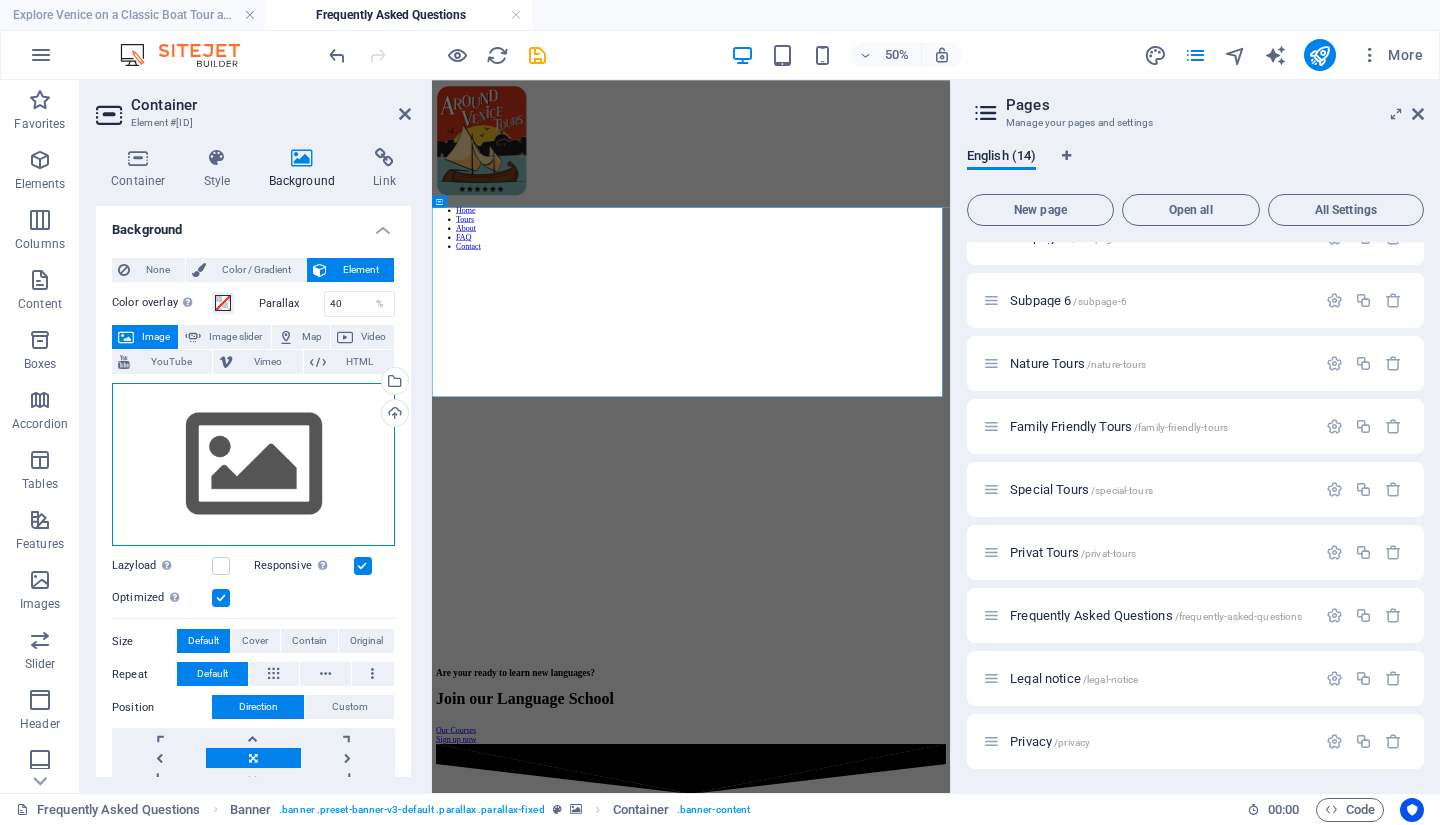 click on "Drag files here, click to choose files or select files from Files or our free stock photos & videos" at bounding box center [253, 465] 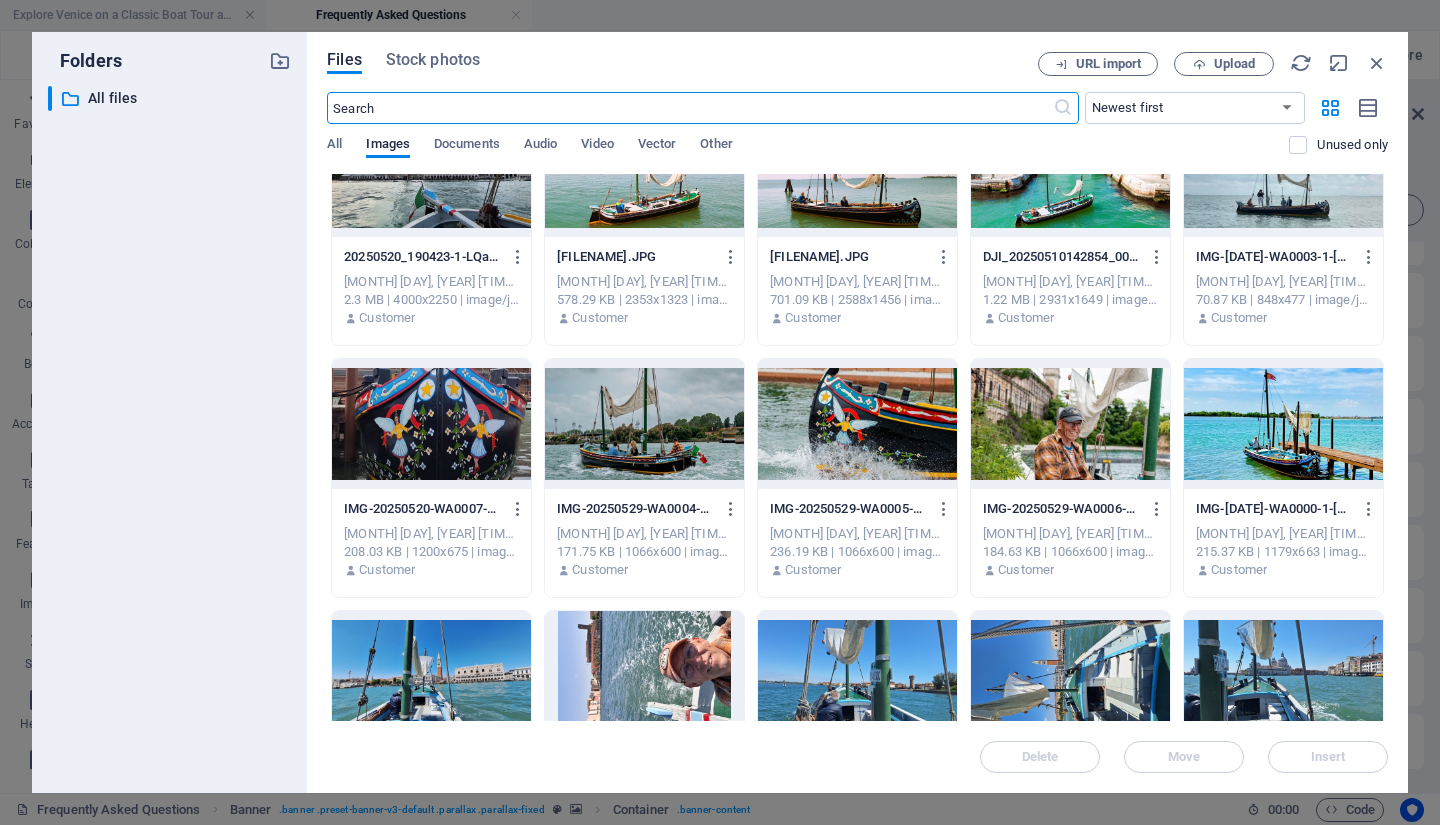 scroll, scrollTop: 1548, scrollLeft: 0, axis: vertical 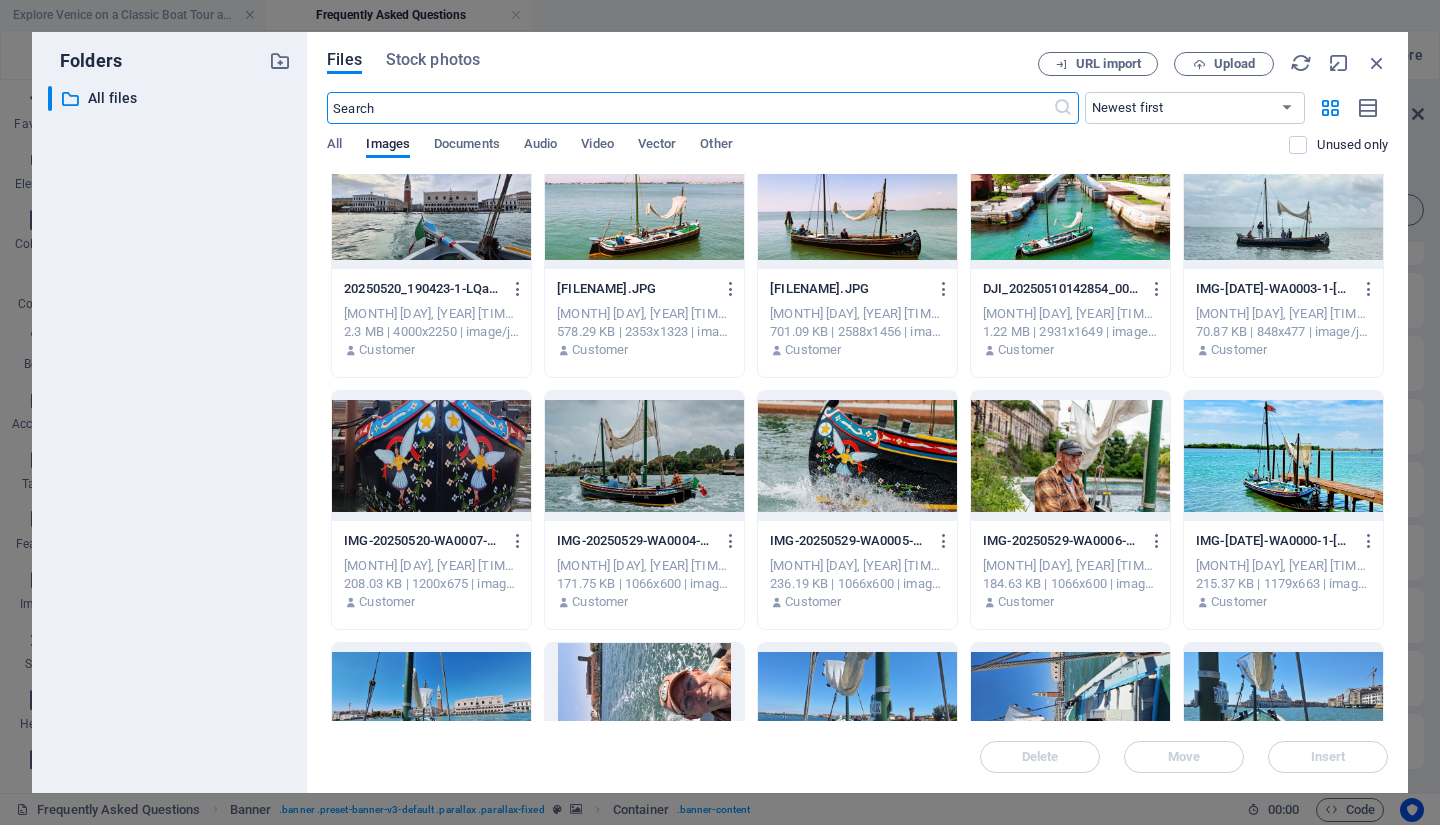 click at bounding box center (1283, 456) 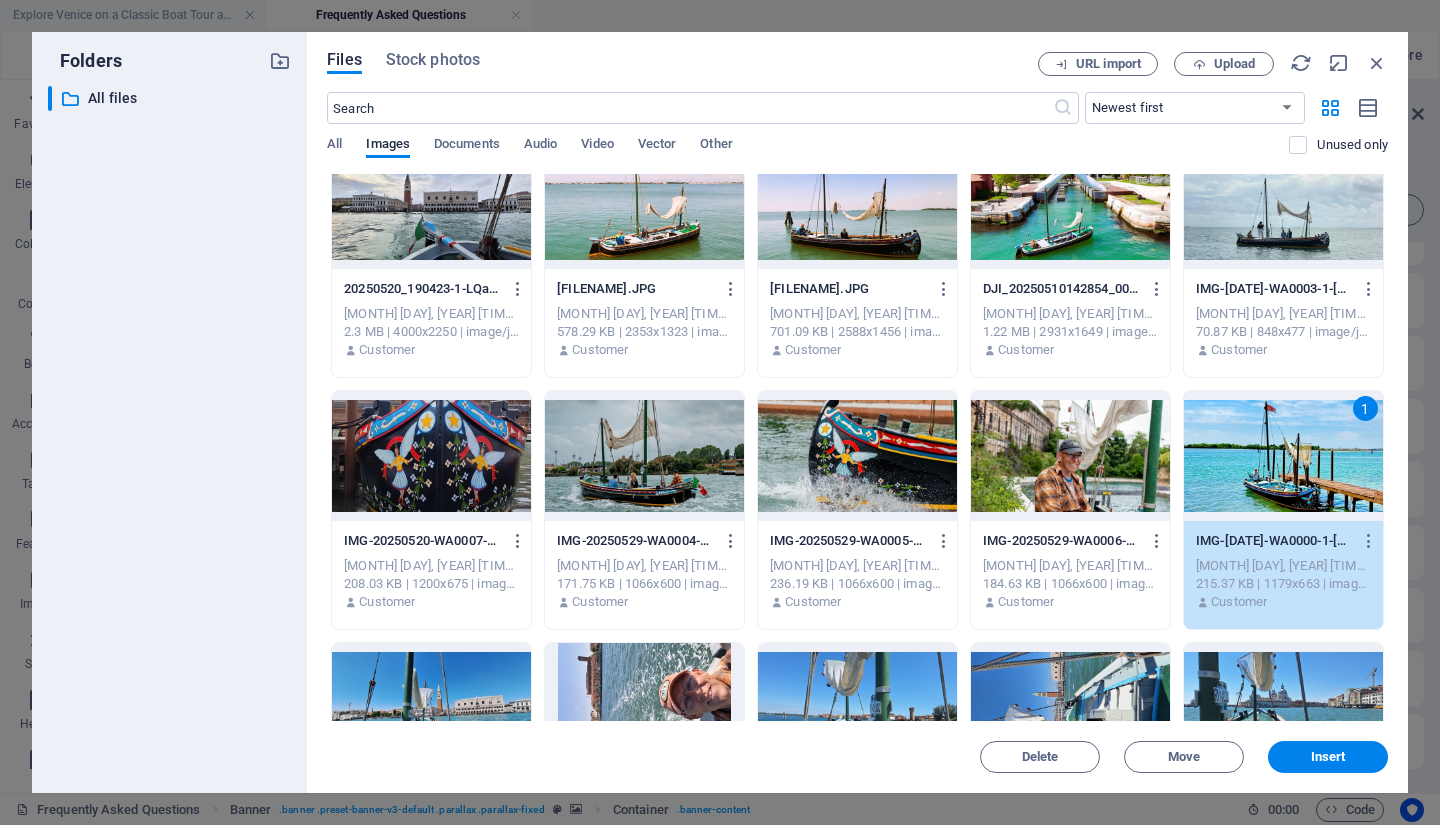 click on "Insert" at bounding box center [1328, 757] 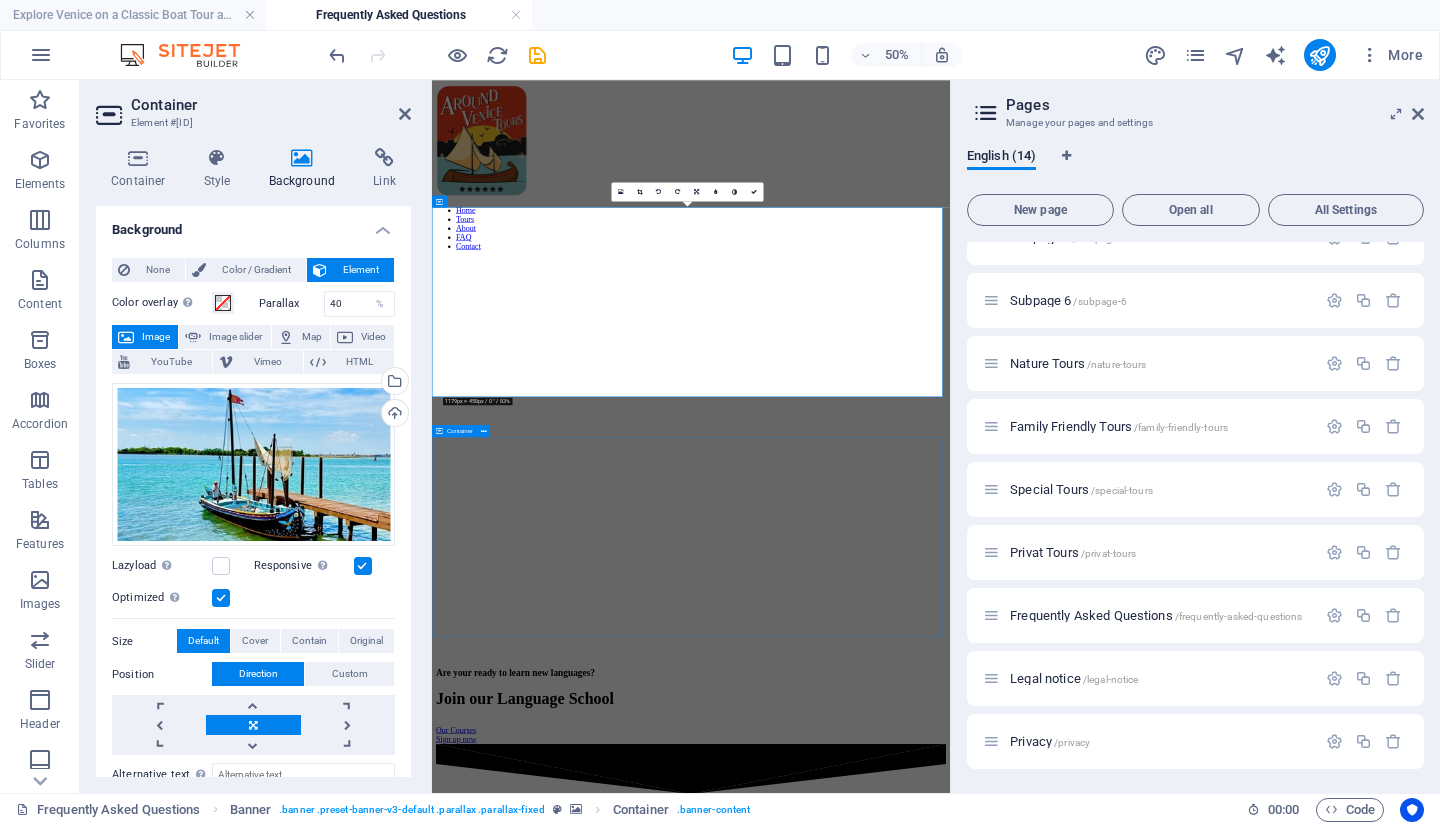 click on "This is a subpage This subpage can be used as a base for adding more pages. You can duplicate this page in your page manager to maintain this basic structure of  header-reference ,  footer-reference  and this editable  section . Referenced elements are copies of their original element and cannot be edited. But they change according to their original element, so you only have to make changes once and they apply to all related references. Learn more about references" at bounding box center (950, 2166) 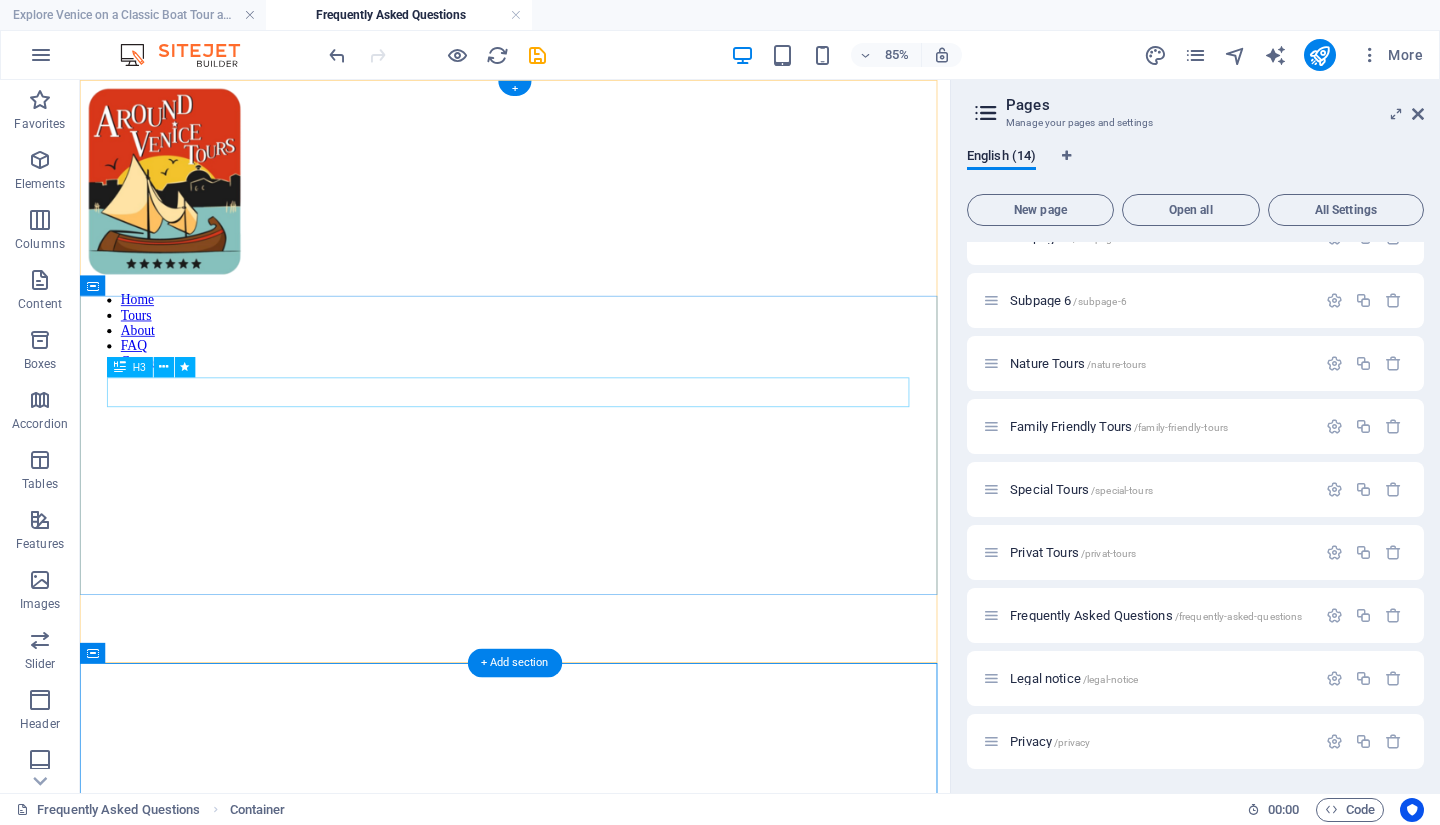 click on "Are your ready to learn new languages?" at bounding box center [592, 1264] 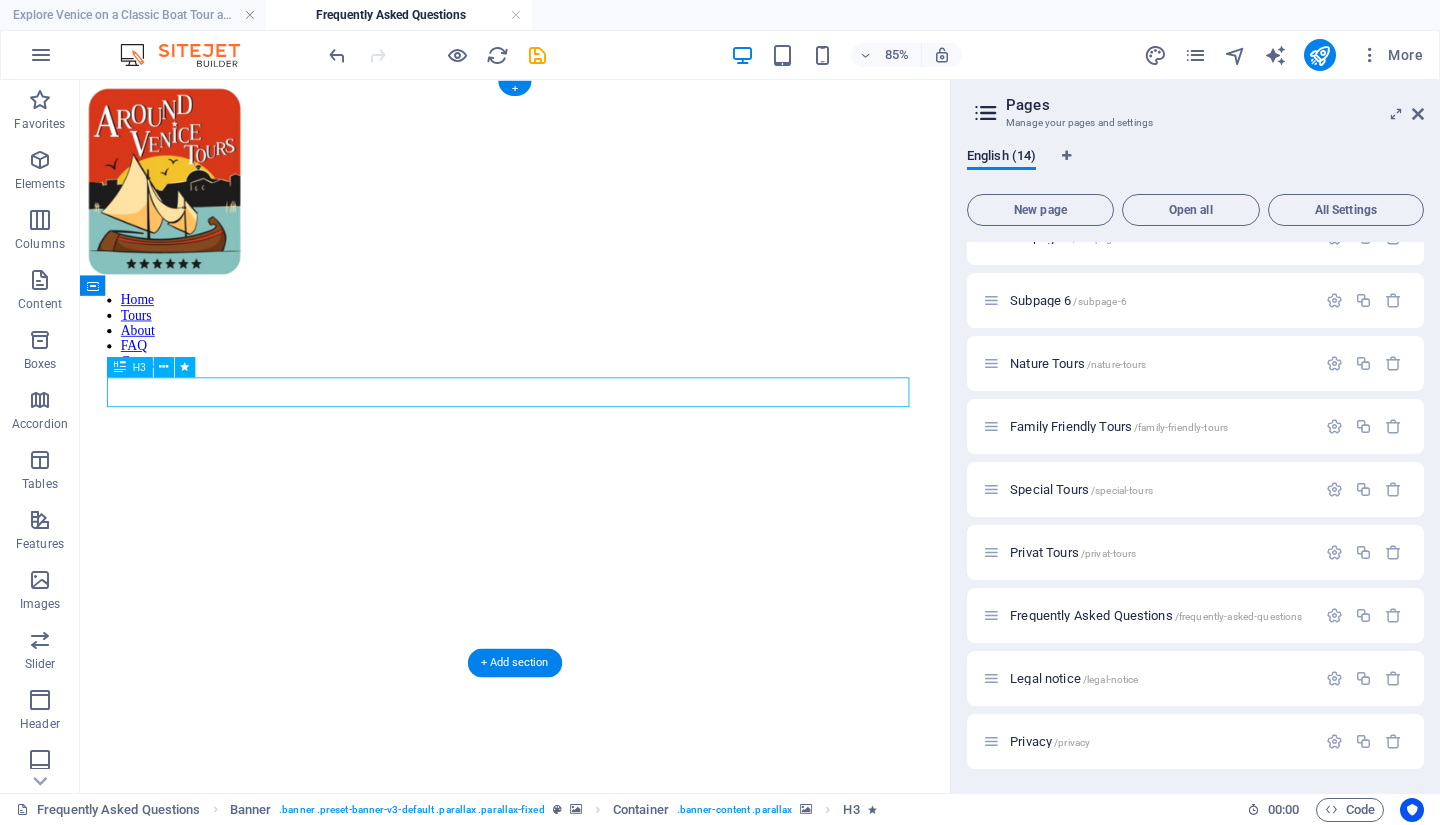 click on "Are your ready to learn new languages?" at bounding box center [592, 1264] 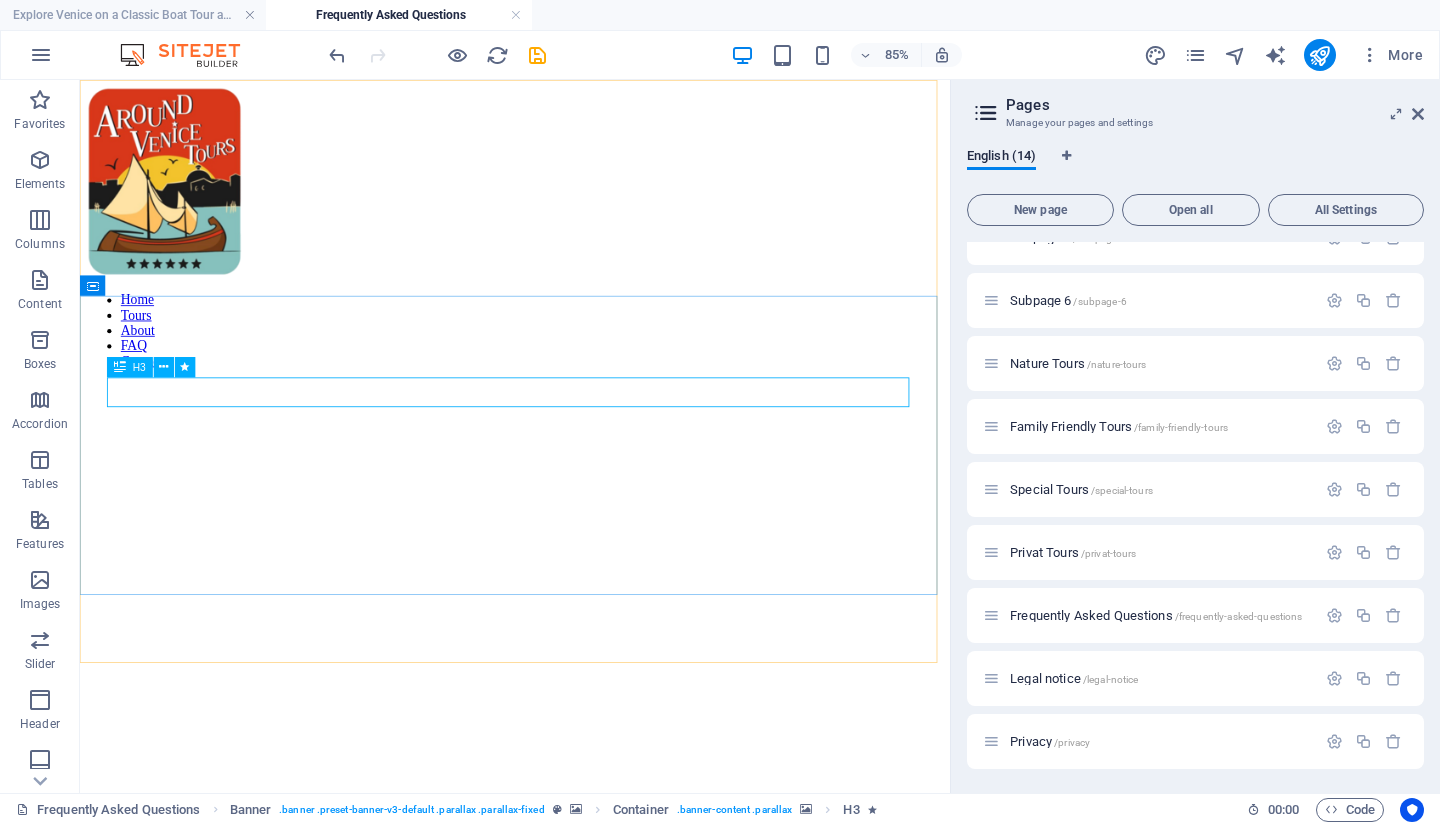 click at bounding box center [163, 367] 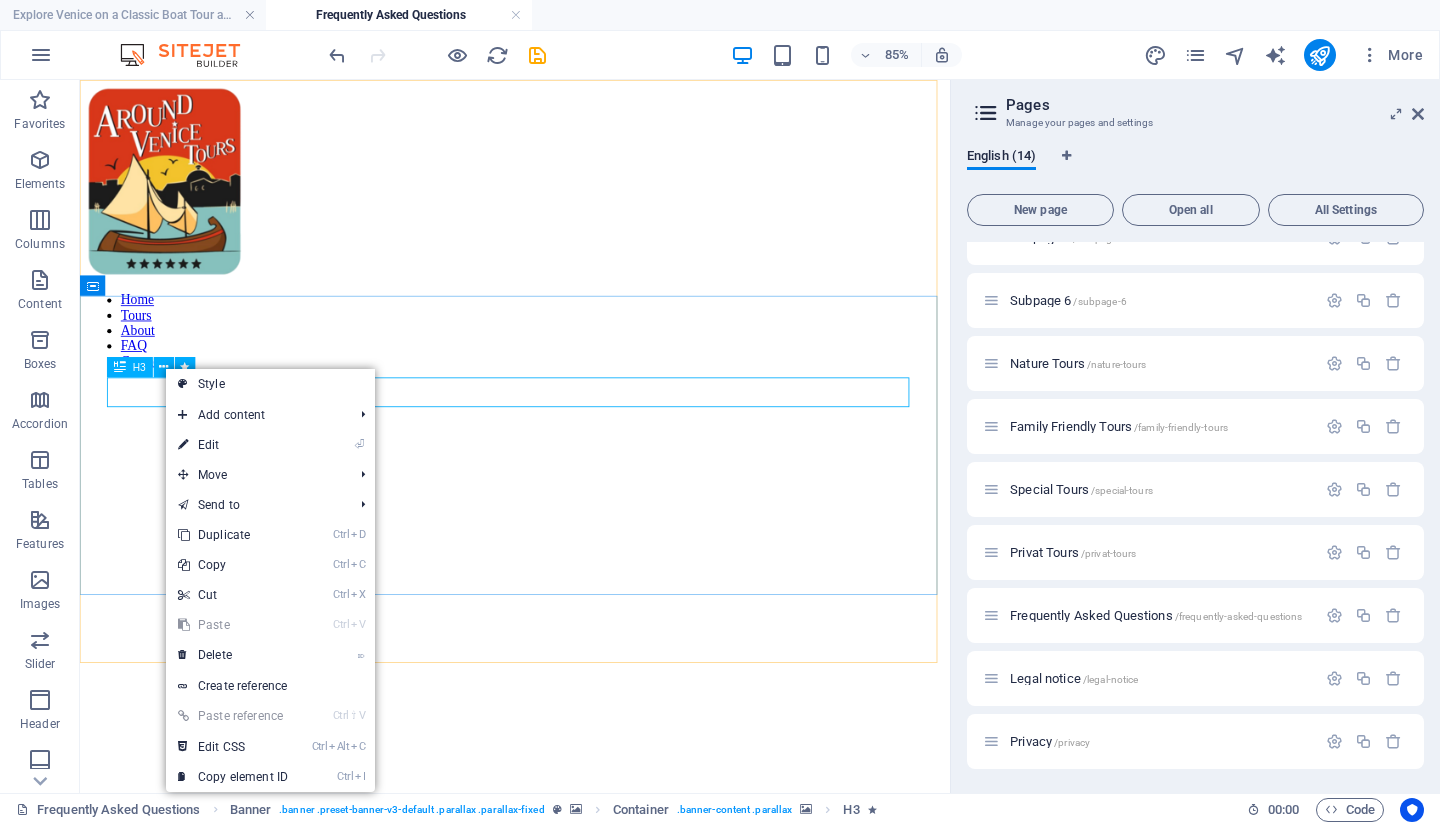 click at bounding box center (163, 367) 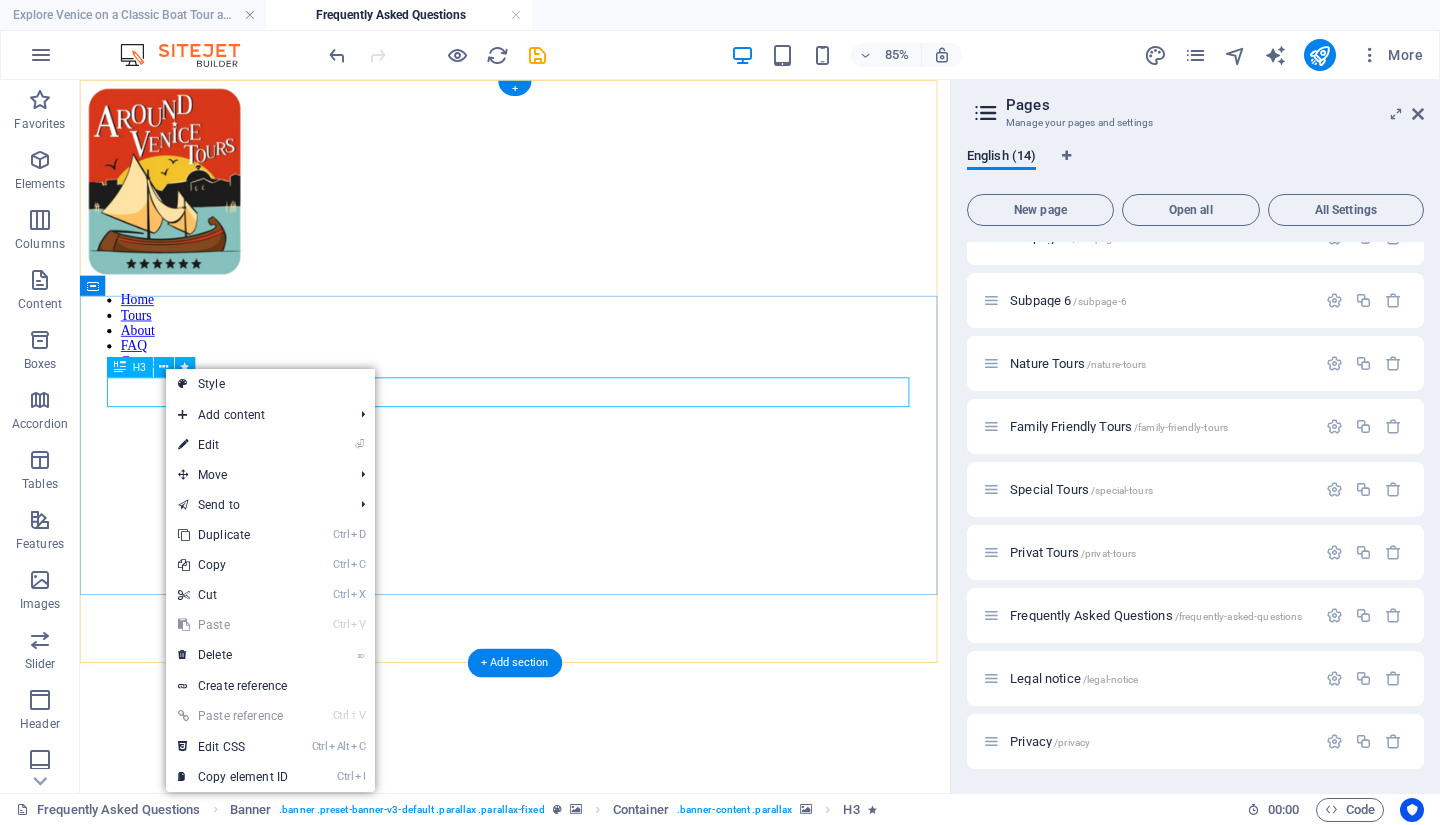 click on "Are your ready to learn new languages?" at bounding box center (592, 1264) 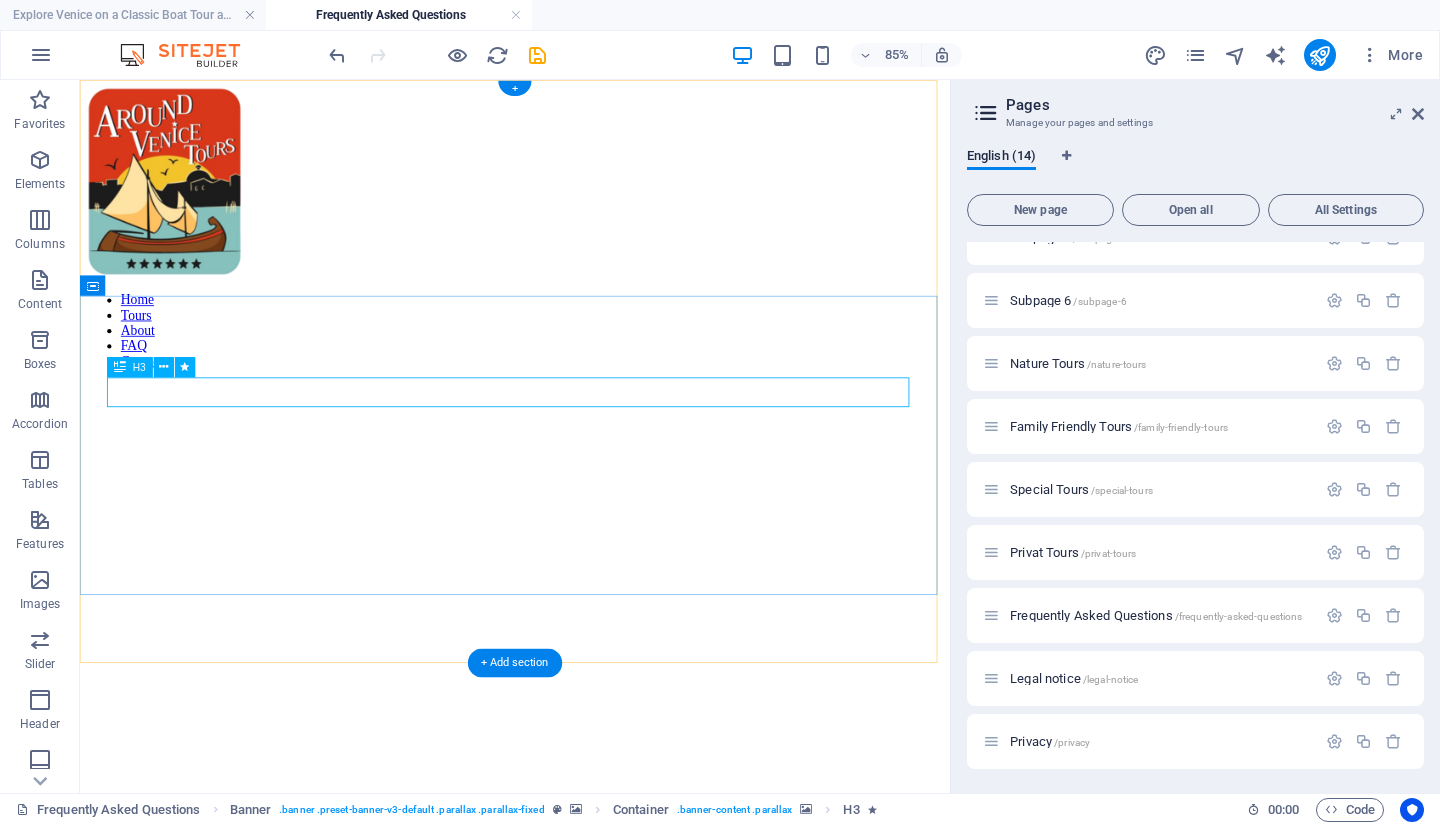 click on "Are your ready to learn new languages?" at bounding box center (592, 1264) 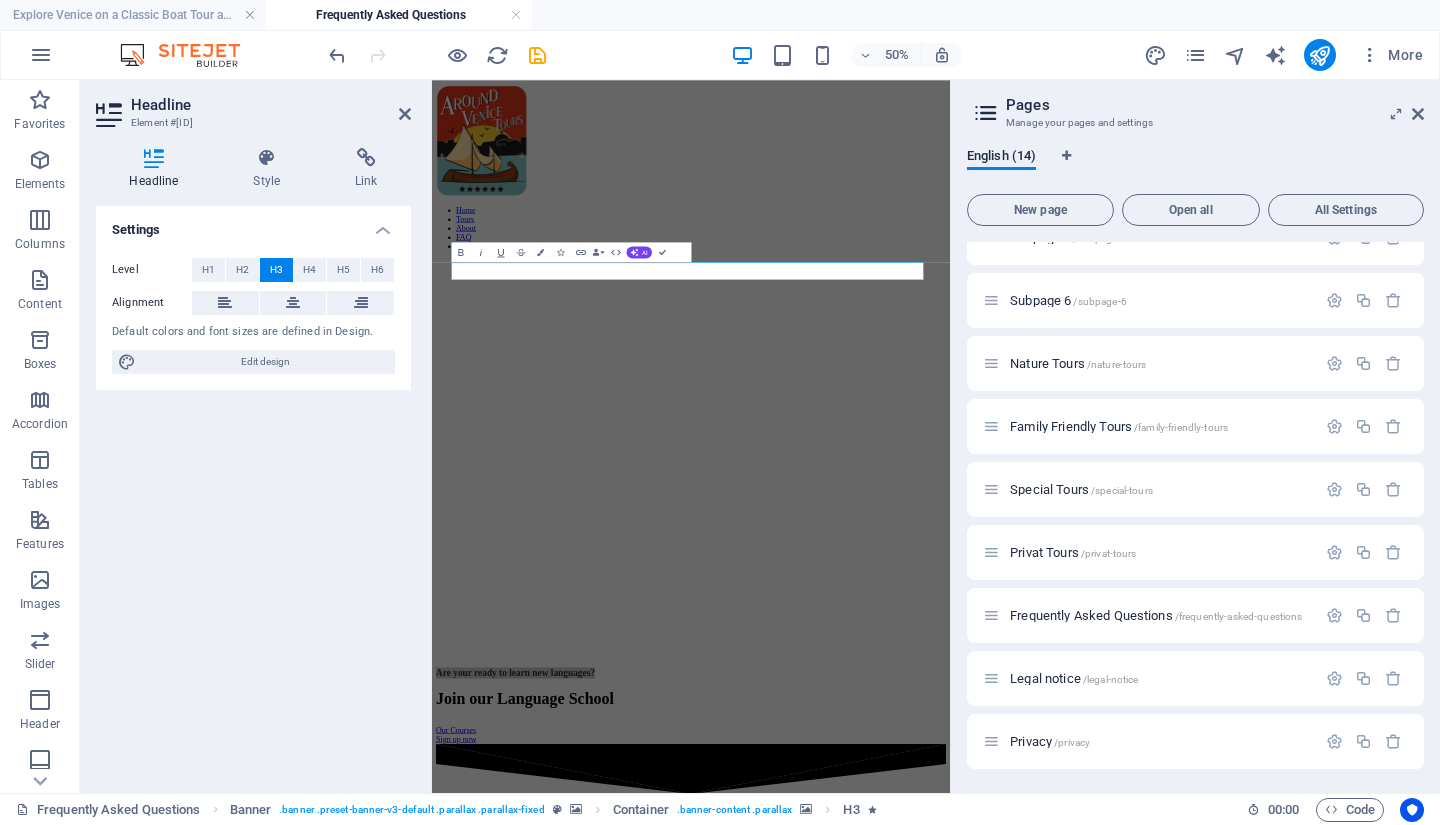 click on "Settings Level H1 H2 H3 H4 H5 H6 Alignment Default colors and font sizes are defined in Design. Edit design" at bounding box center [253, 491] 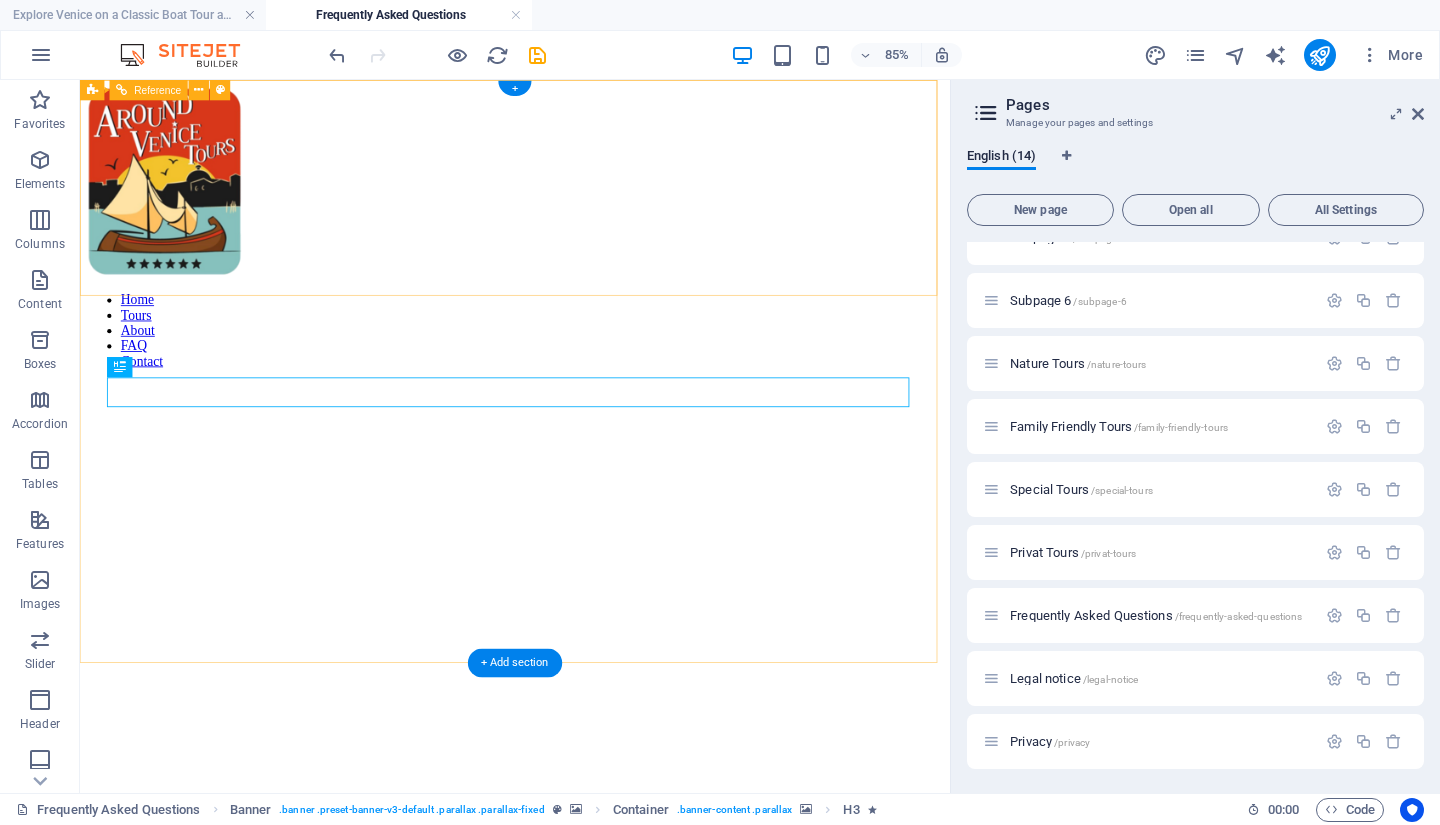 click on "Home Tours About FAQ Contact" at bounding box center (592, 262) 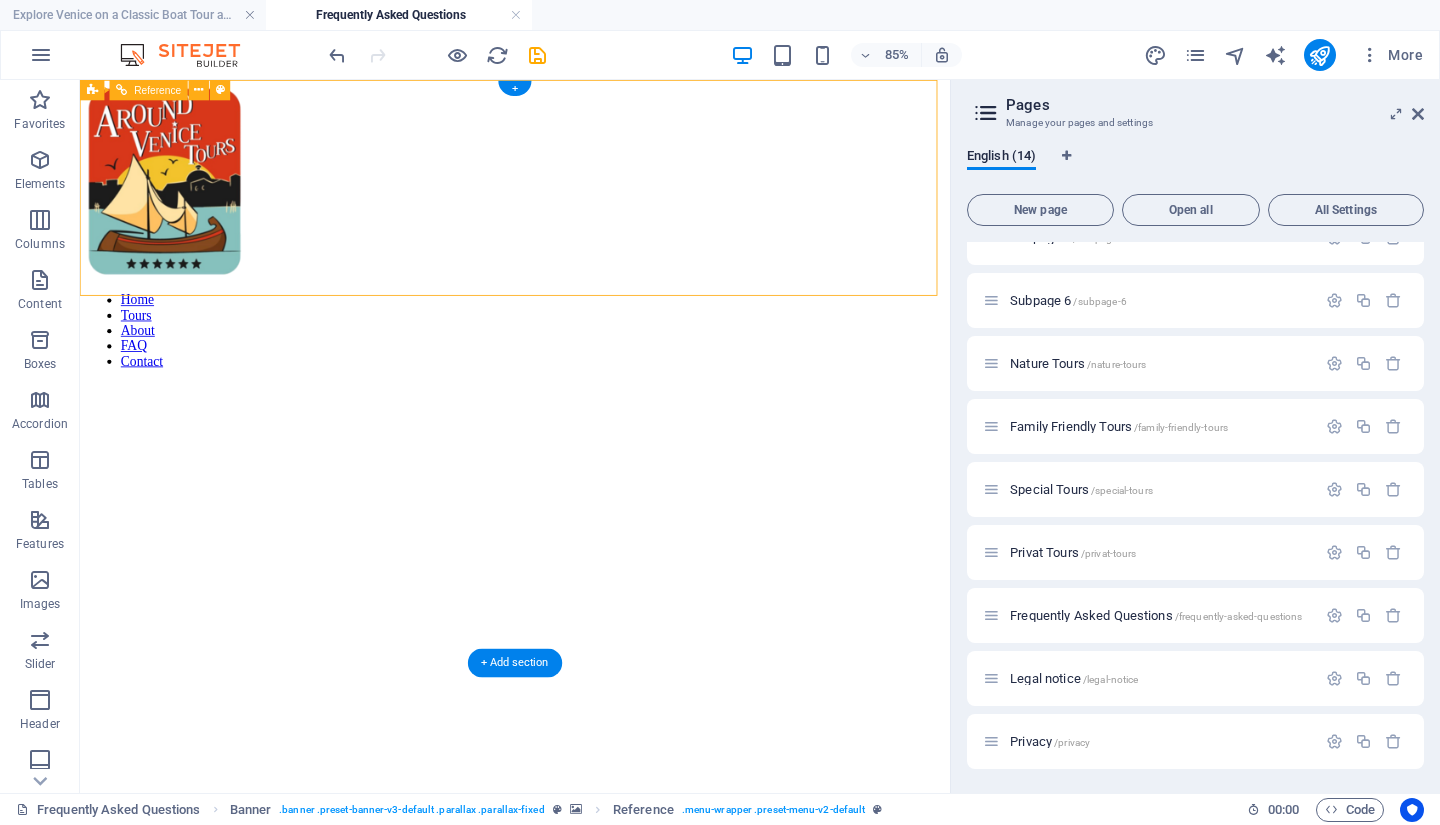 click on "Home Tours About FAQ Contact" at bounding box center (592, 262) 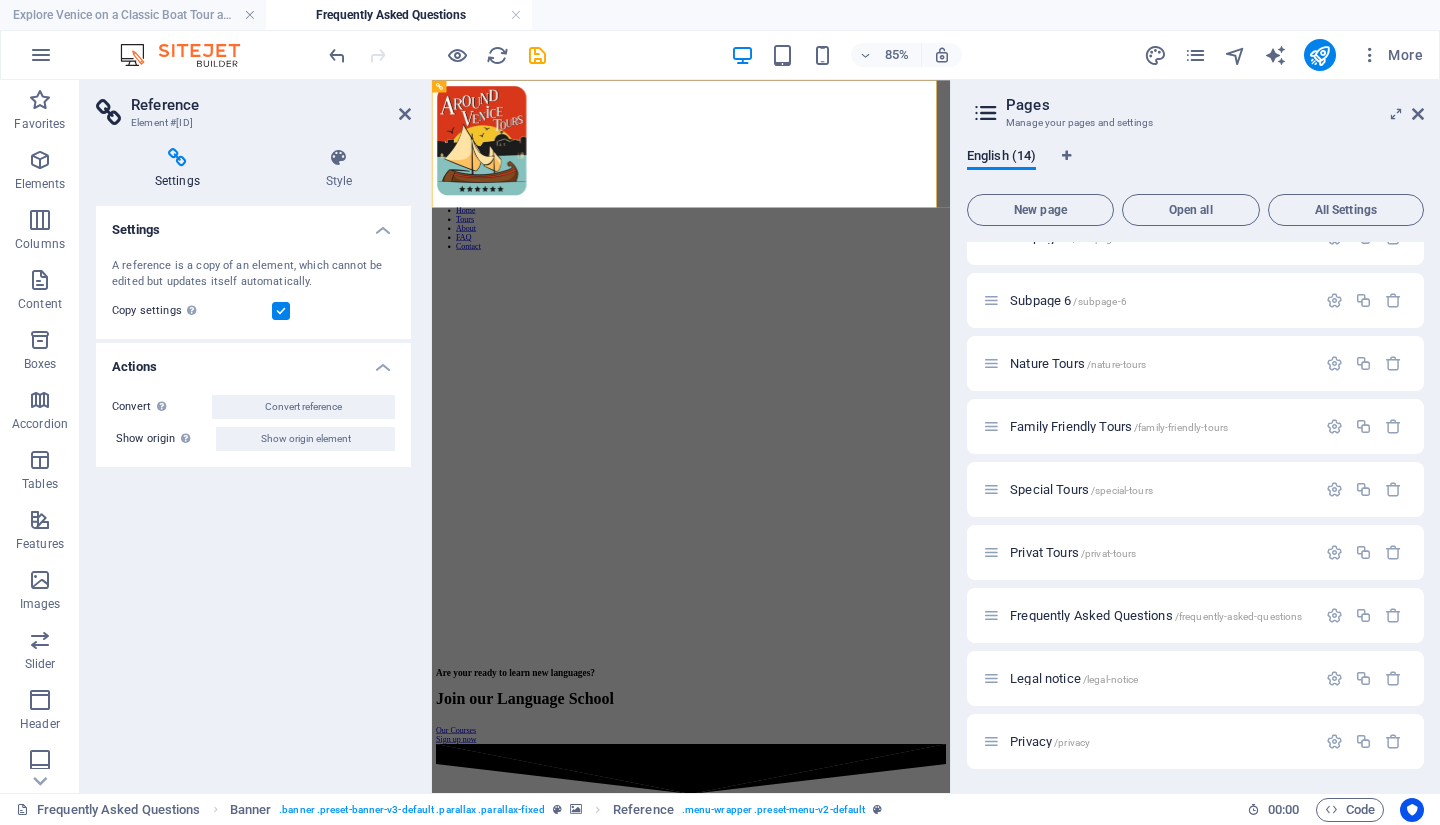 select on "rem" 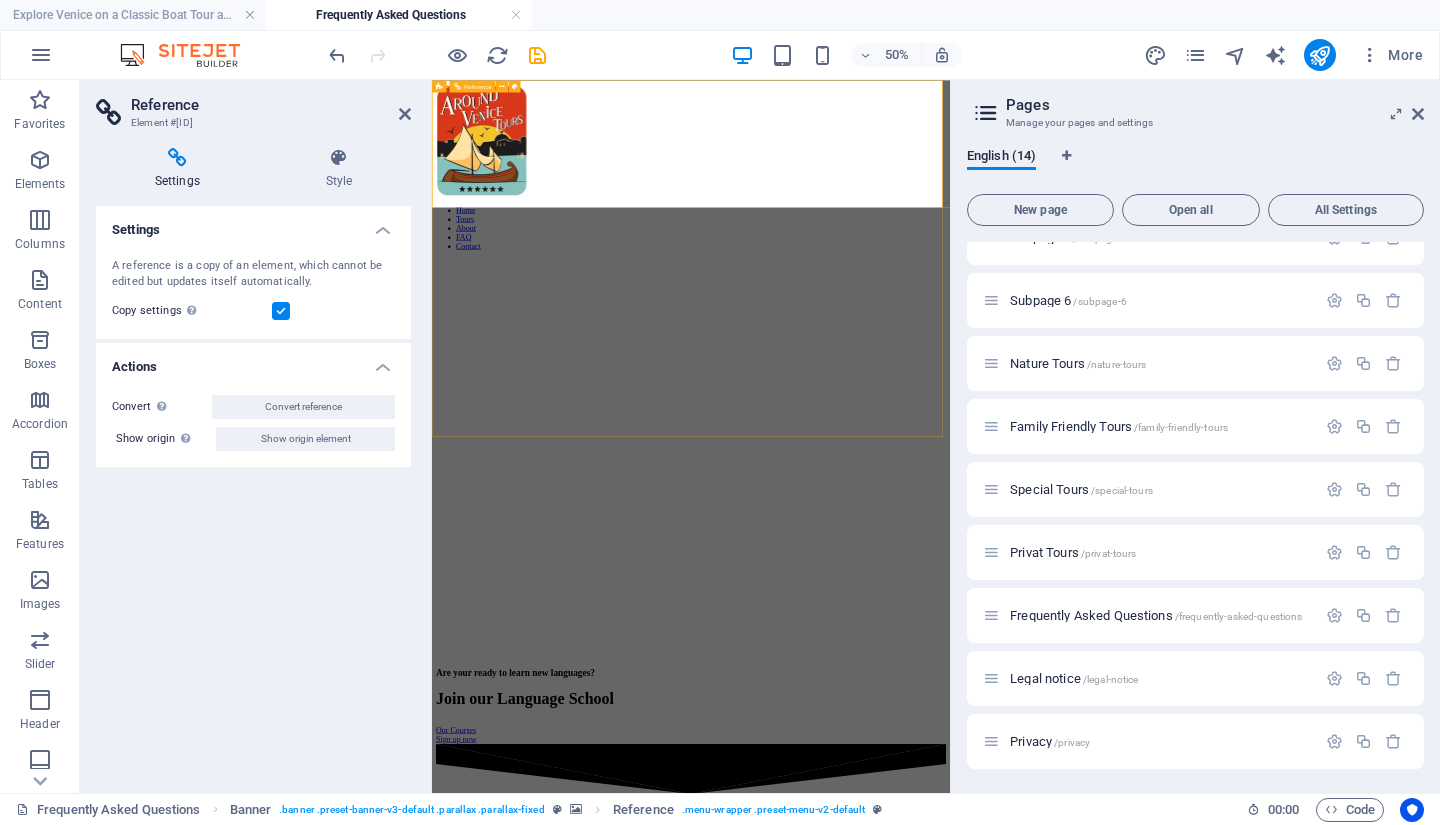click on "Home Tours About FAQ Contact" at bounding box center [950, 262] 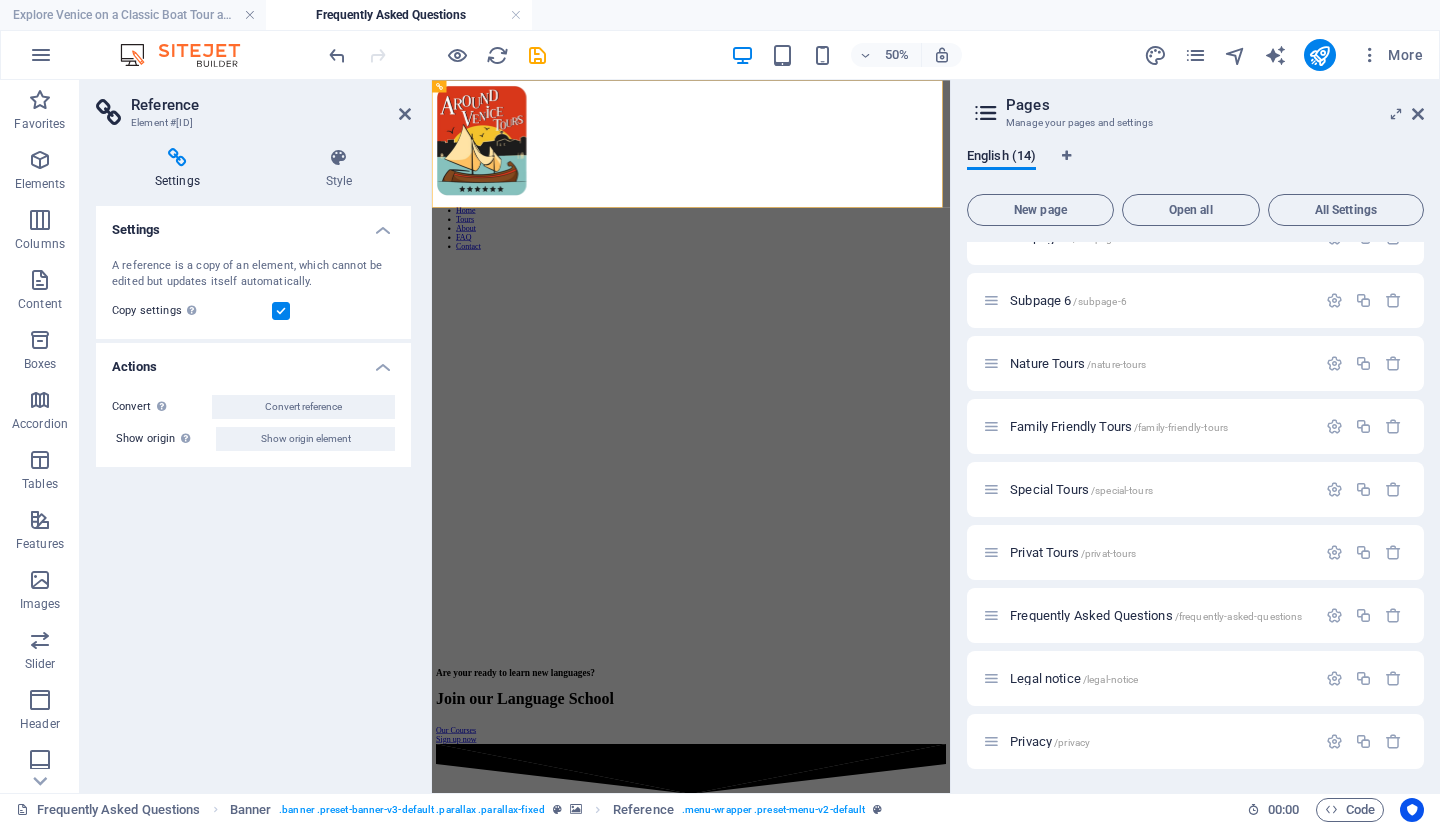 click at bounding box center (339, 158) 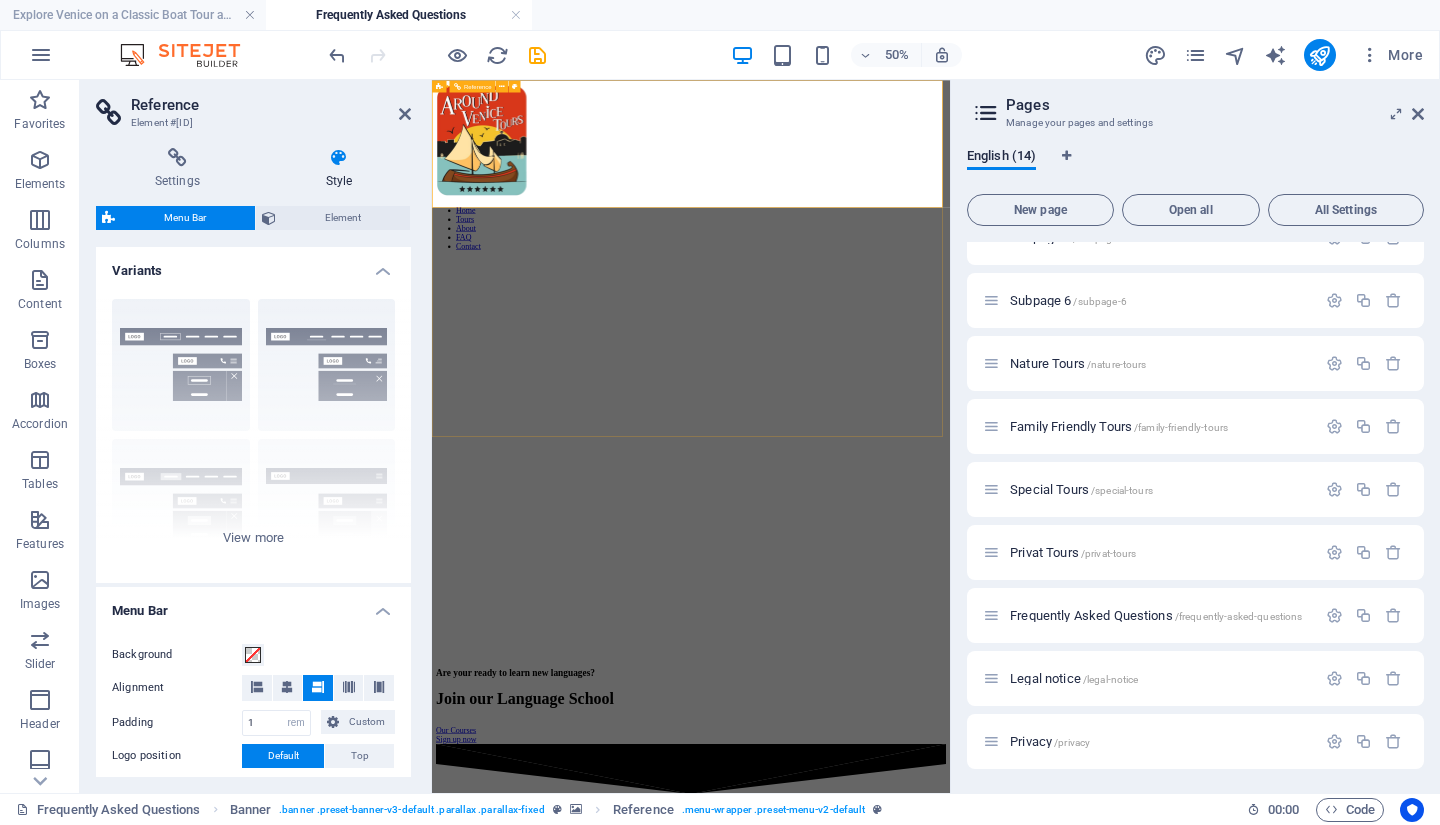 click on "Home Tours About FAQ Contact" at bounding box center [950, 262] 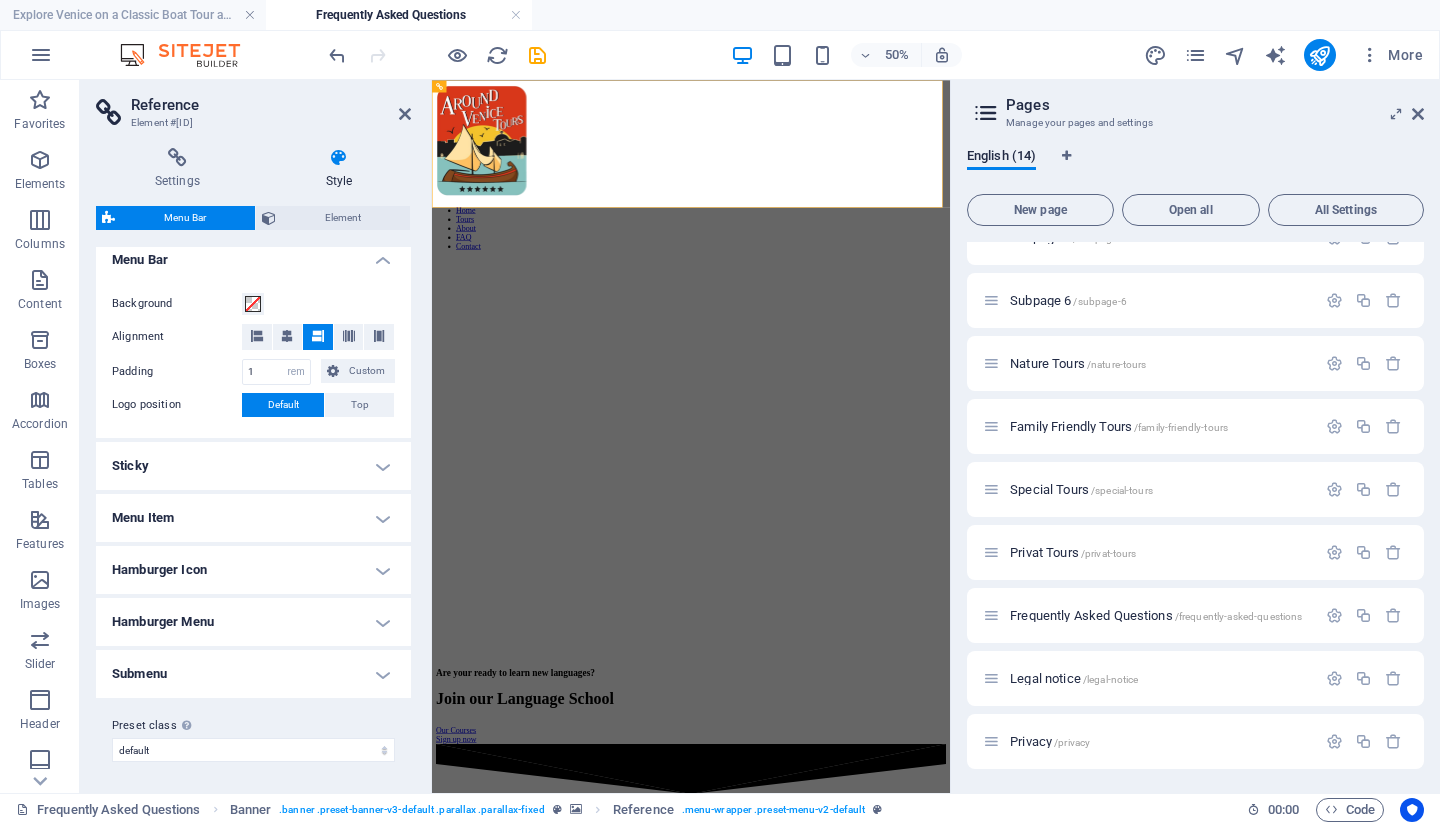 scroll, scrollTop: 0, scrollLeft: 0, axis: both 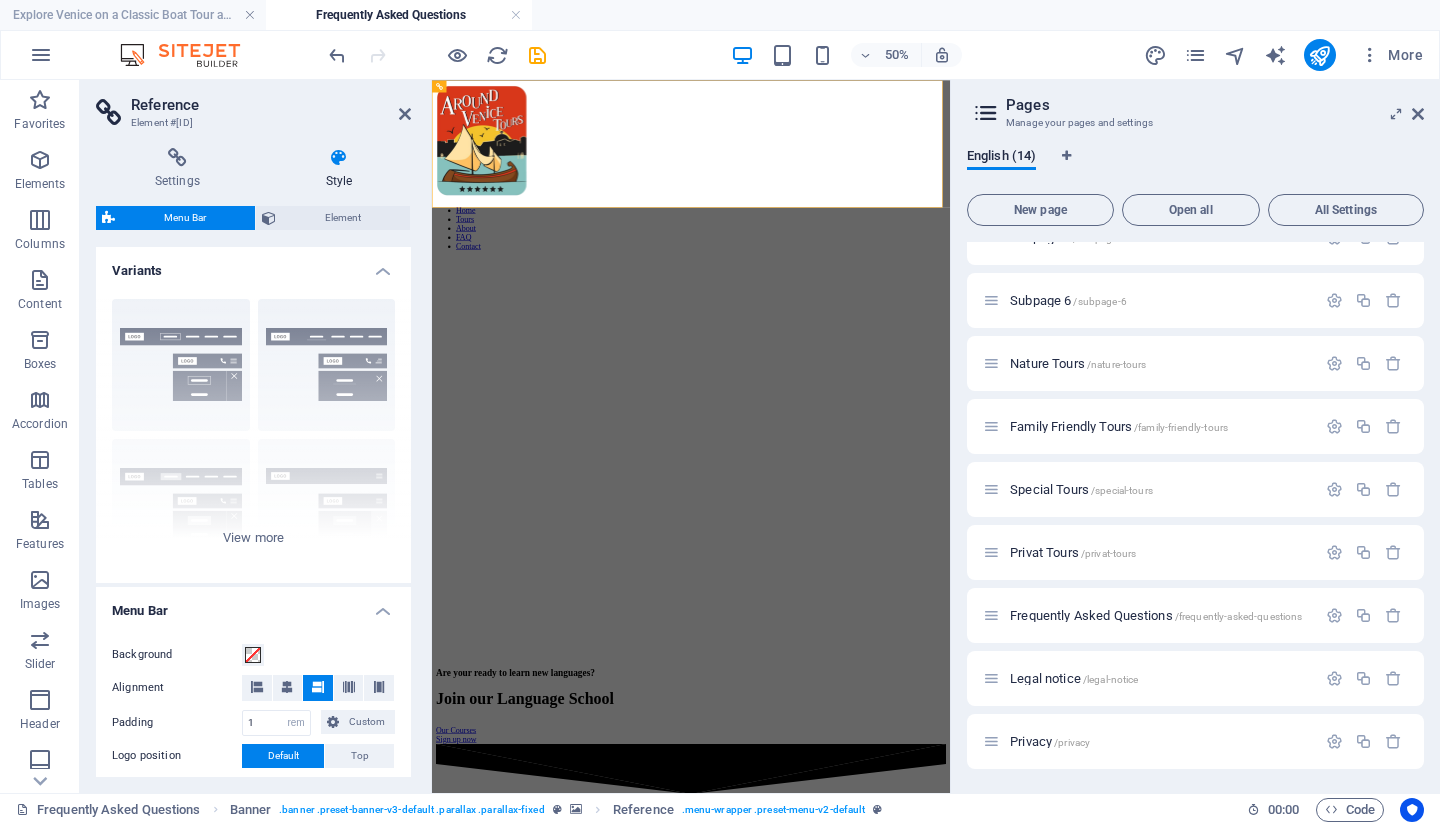 click at bounding box center [339, 158] 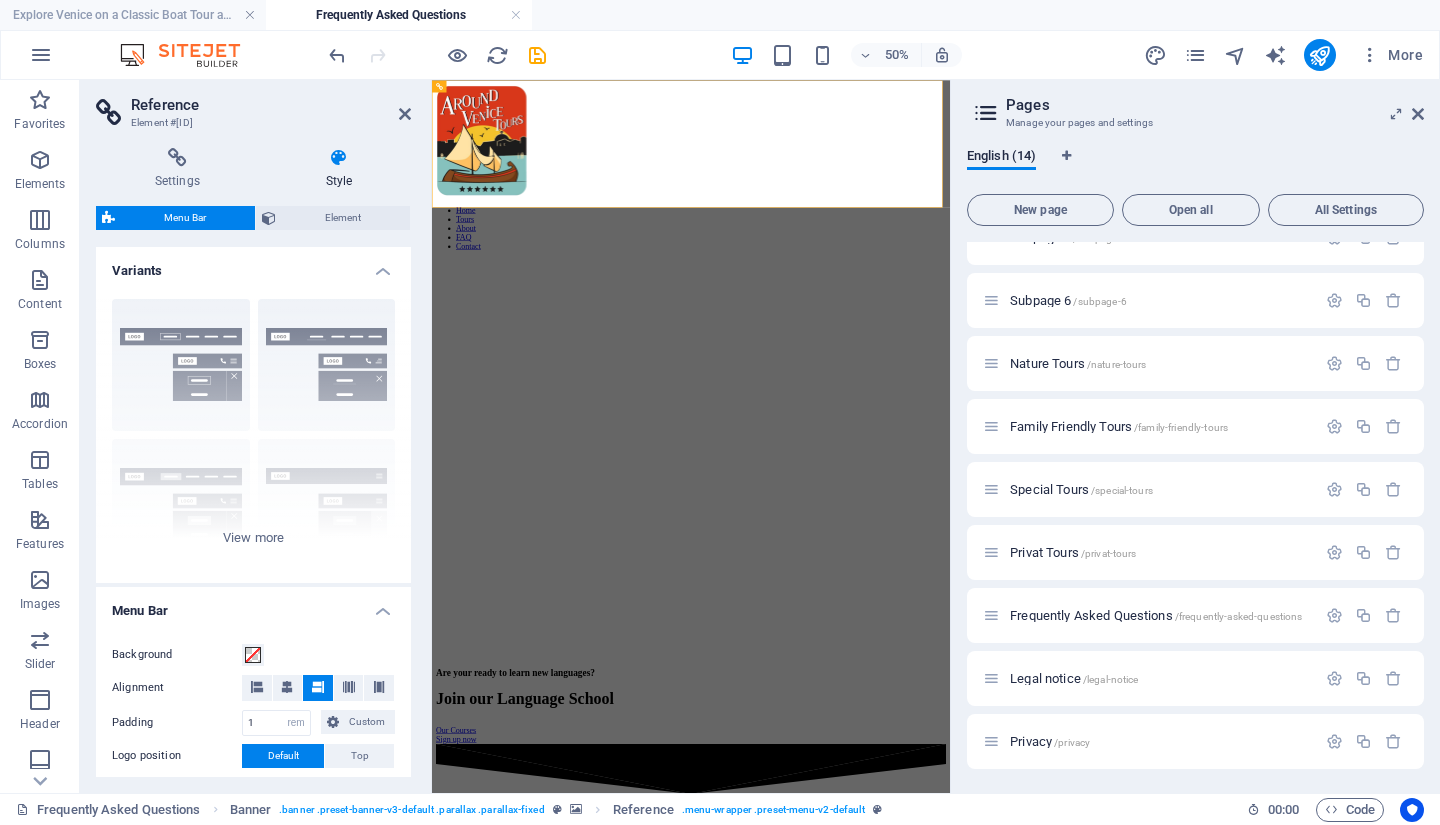 click on "Element" at bounding box center (343, 218) 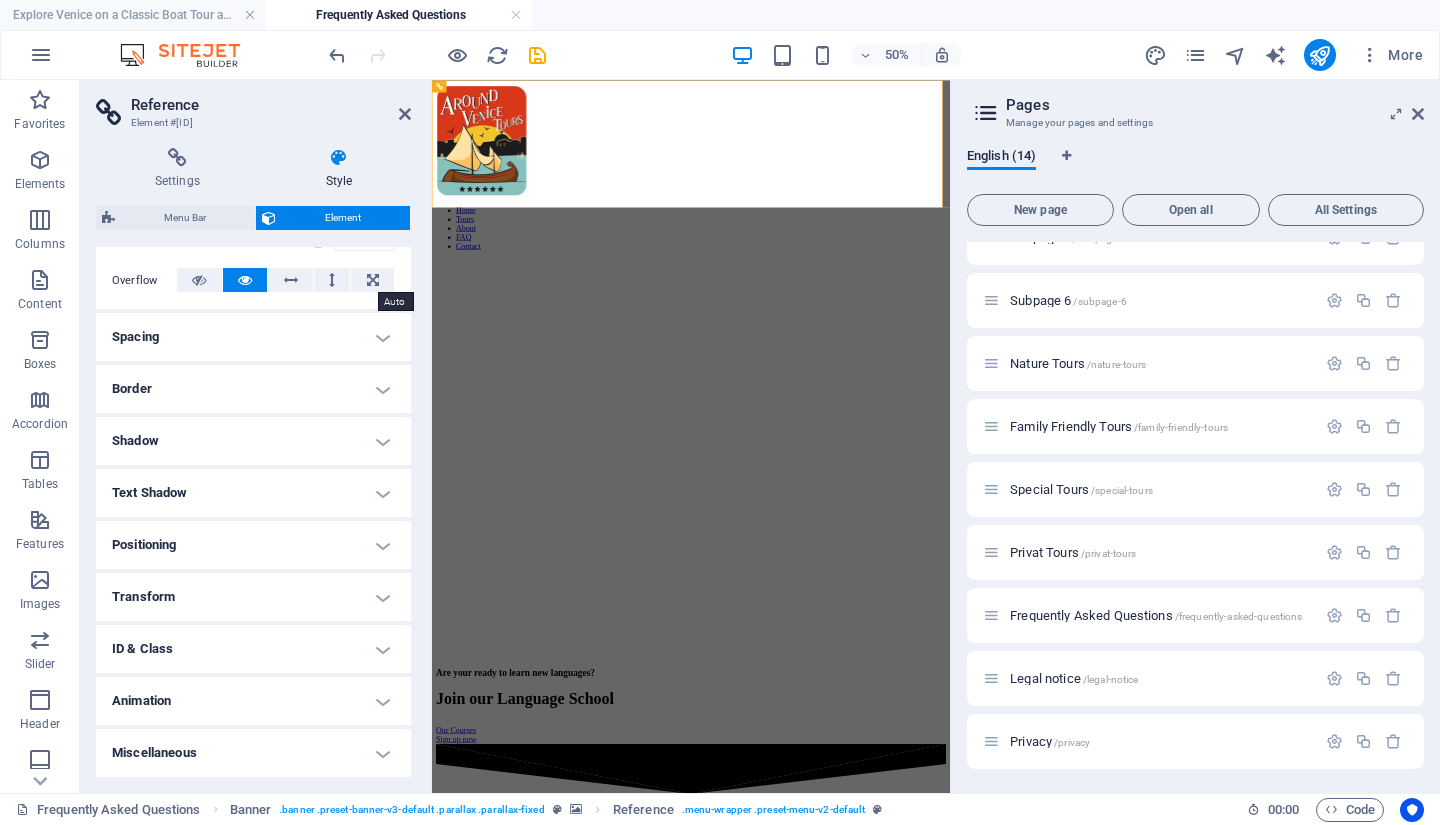 scroll, scrollTop: 0, scrollLeft: 0, axis: both 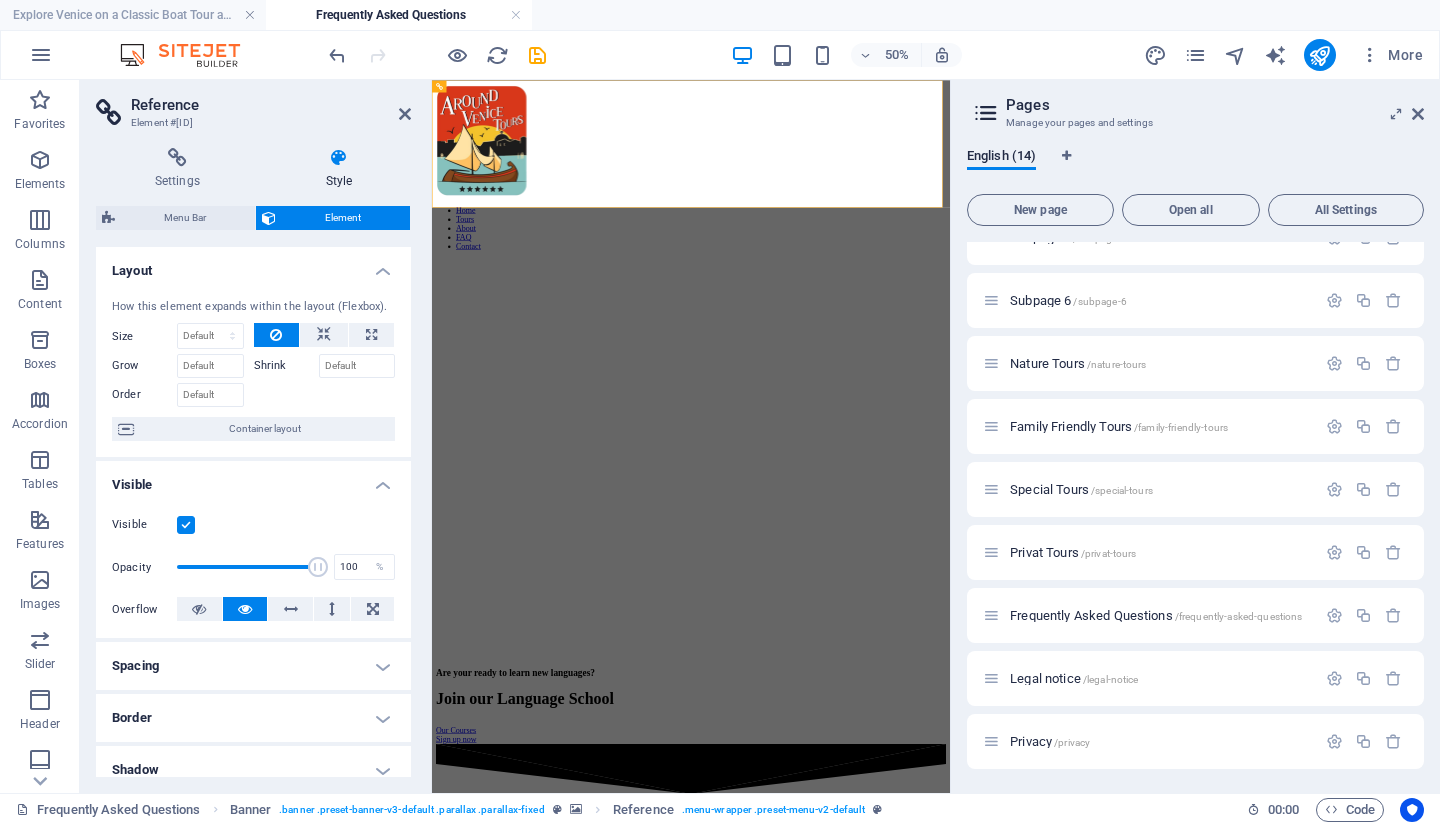 click at bounding box center (177, 158) 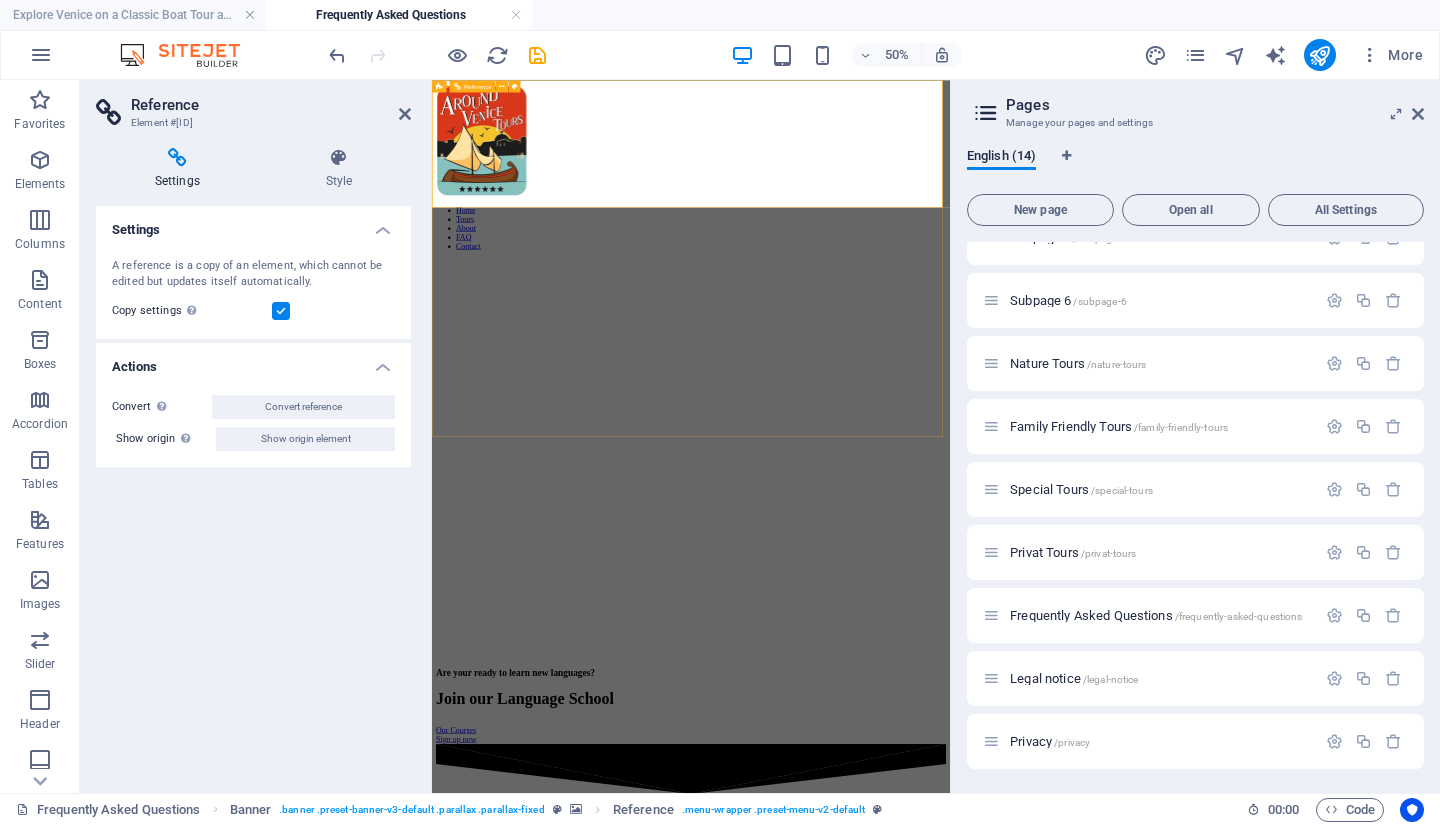 click on "Home Tours About FAQ Contact" at bounding box center [950, 262] 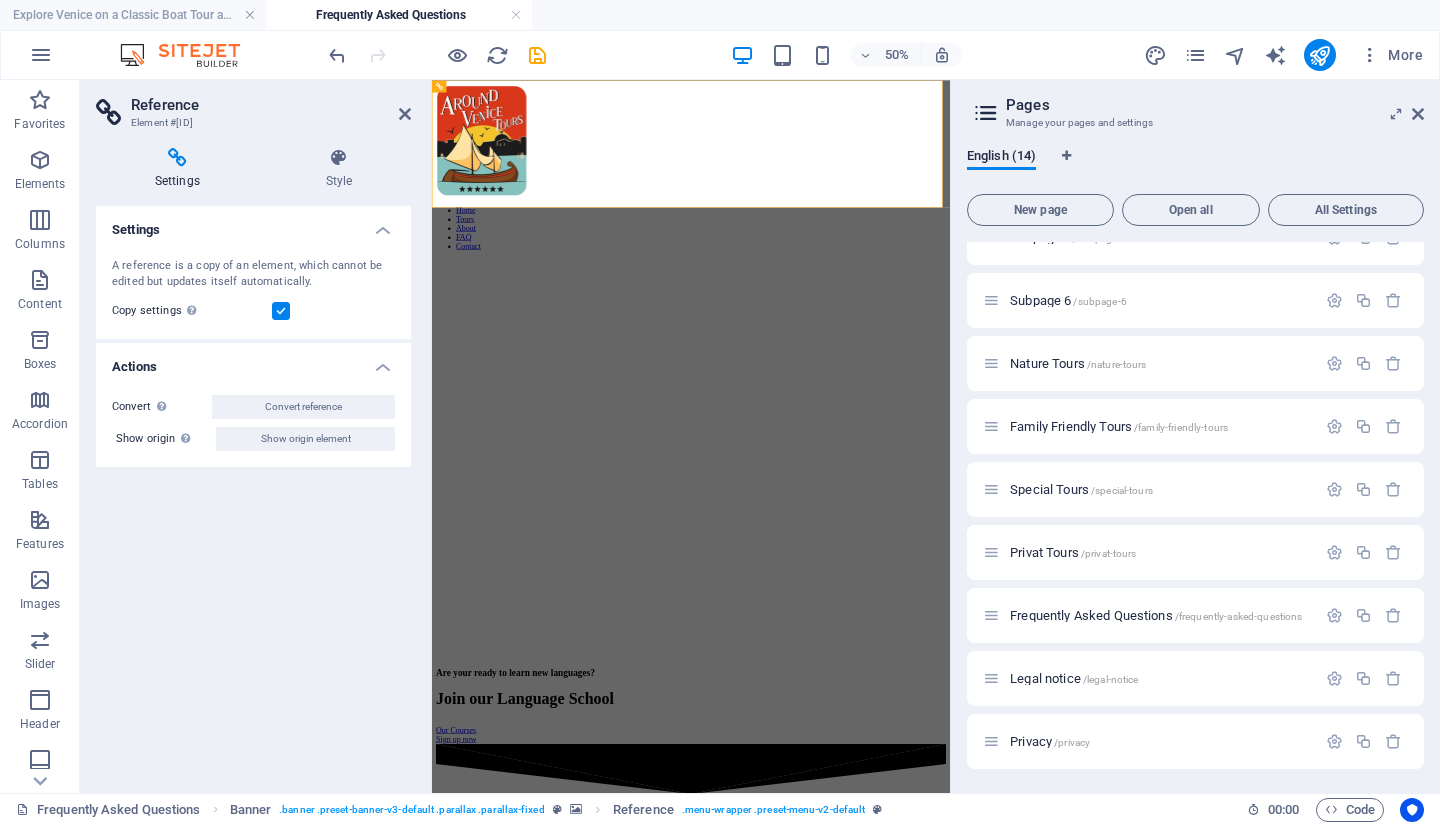 click at bounding box center [405, 114] 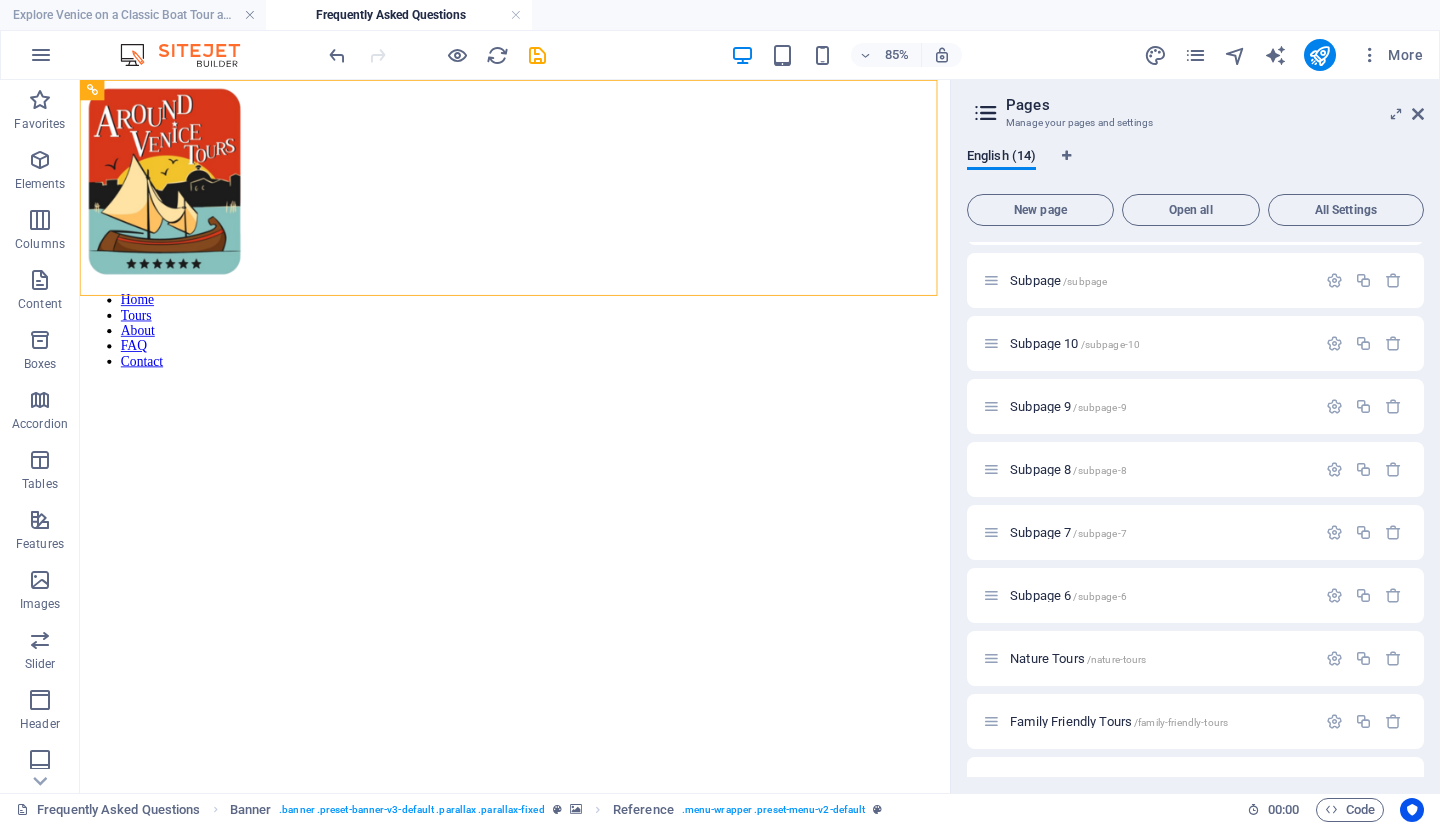 scroll, scrollTop: 0, scrollLeft: 0, axis: both 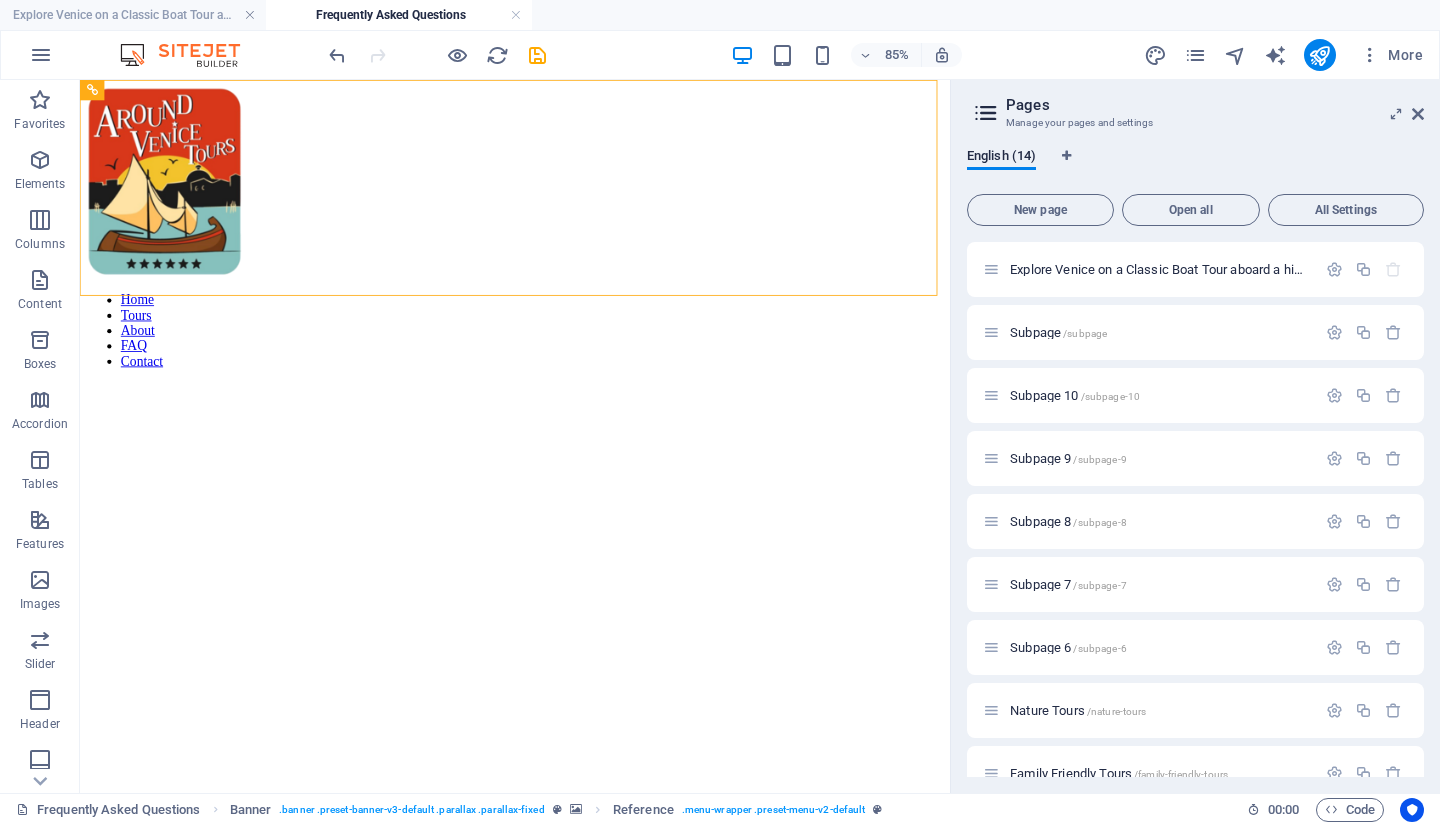 click on "Subpage /subpage" at bounding box center [1160, 332] 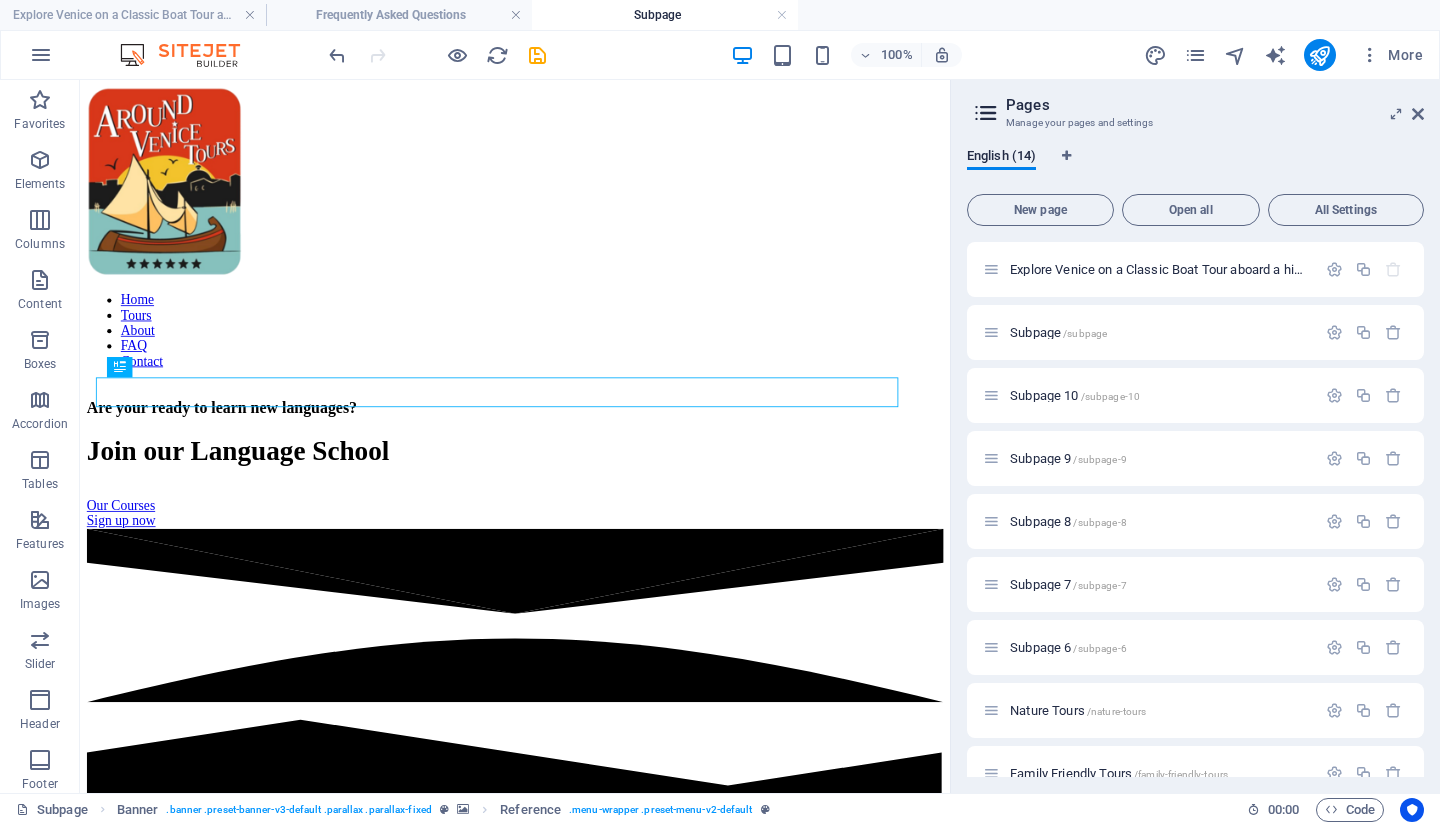 scroll, scrollTop: 0, scrollLeft: 0, axis: both 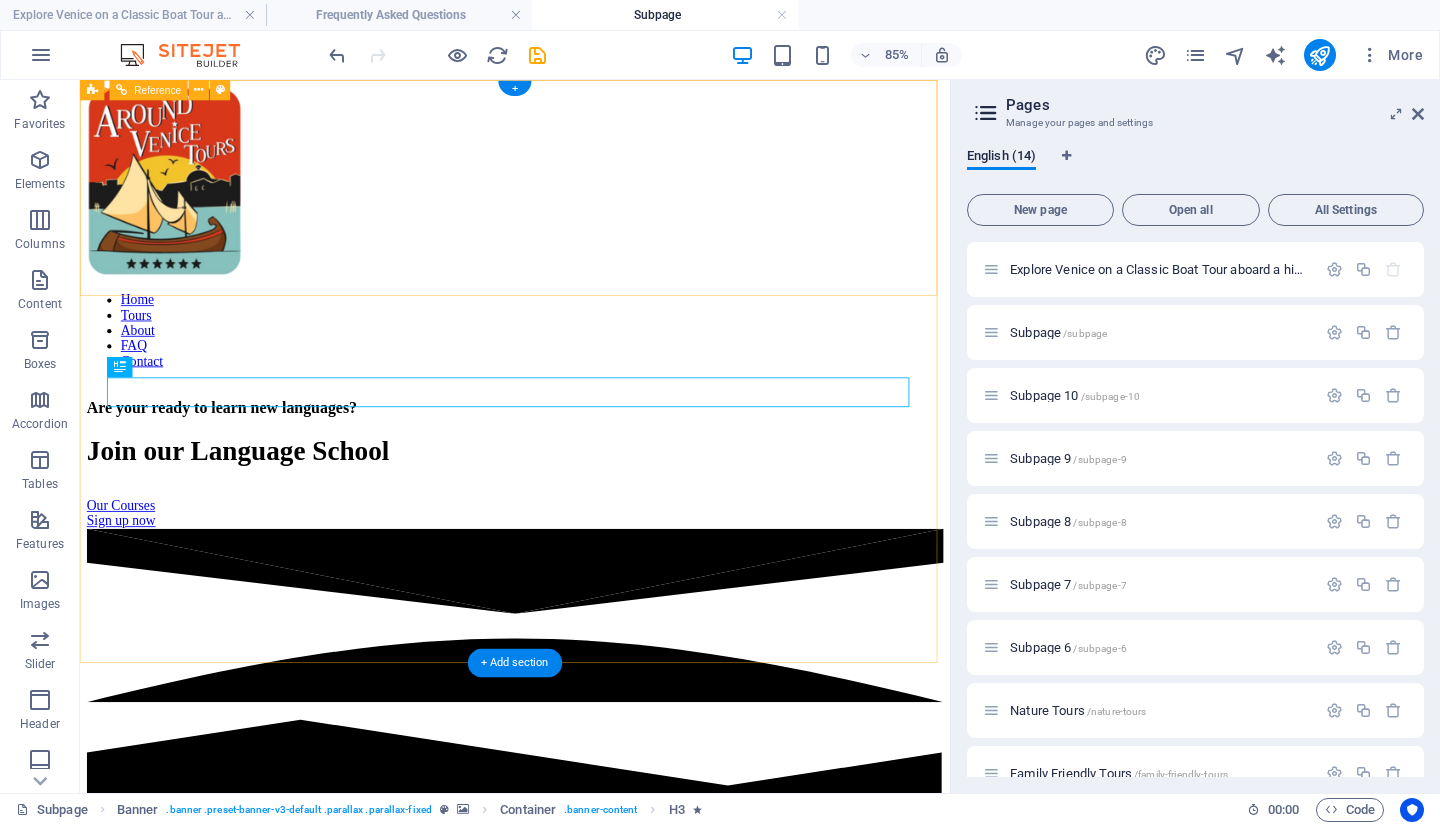 click on "Home Tours About FAQ Contact" at bounding box center [592, 262] 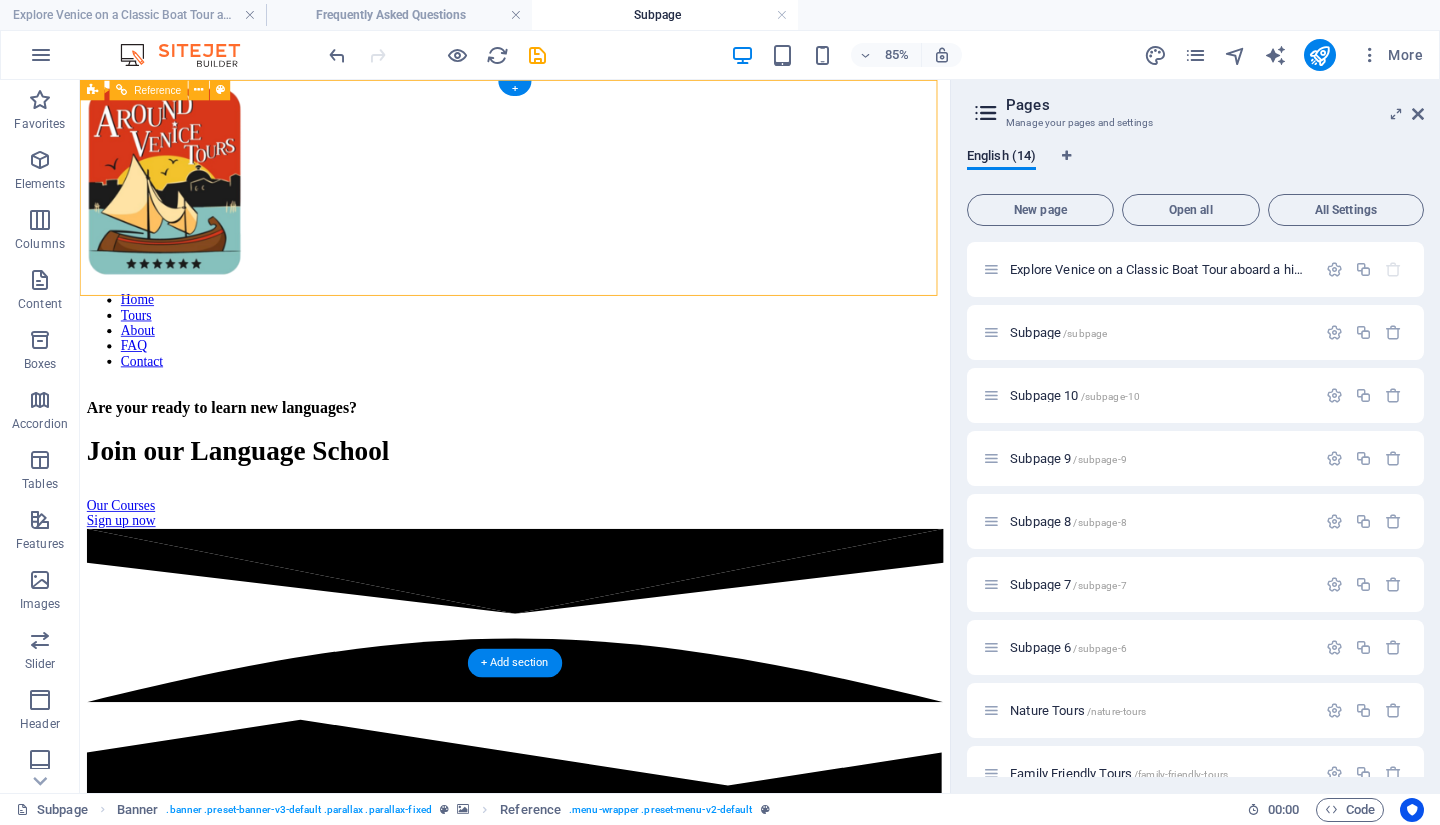 click on "Home Tours About FAQ Contact" at bounding box center [592, 262] 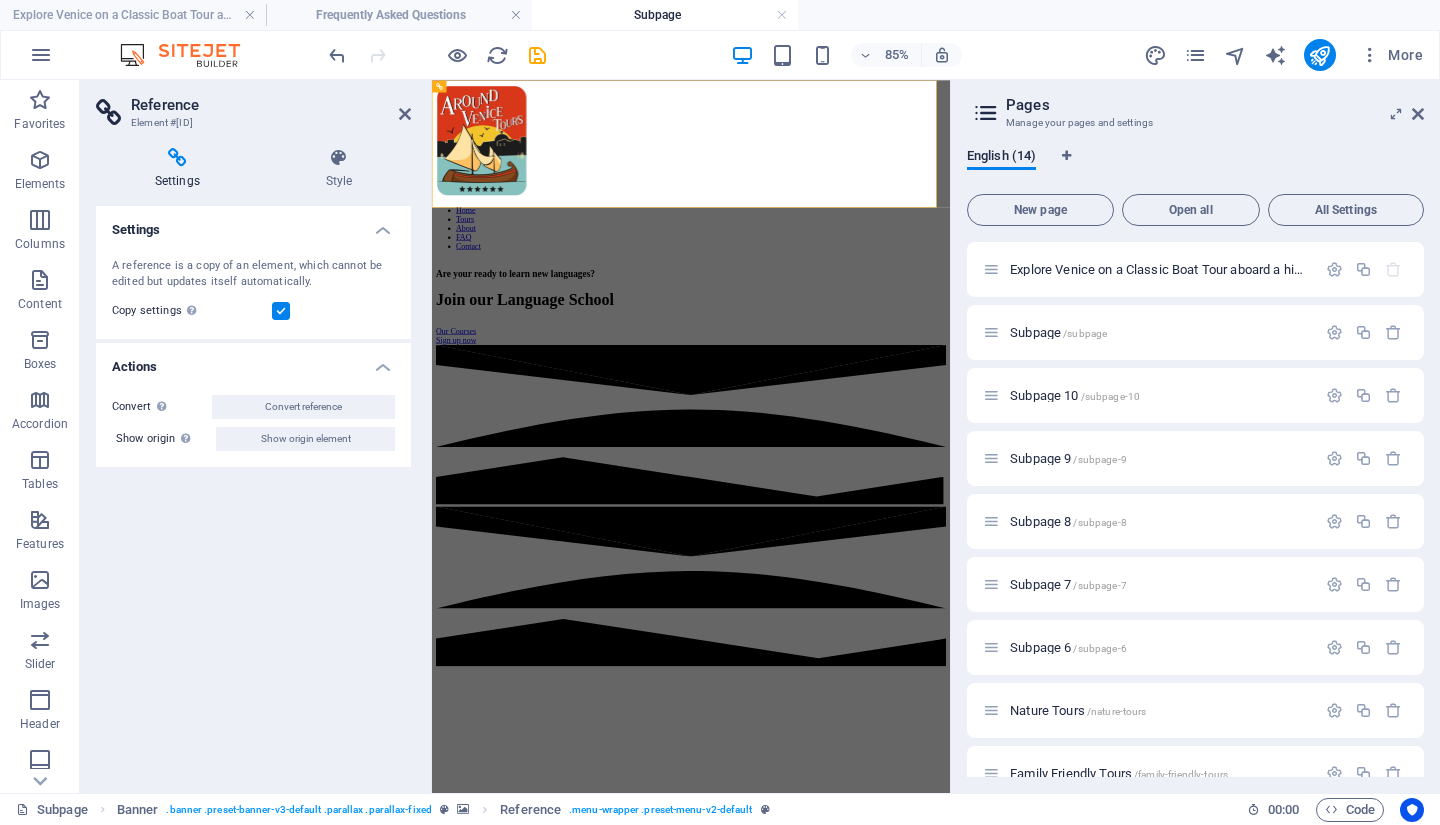 select on "rem" 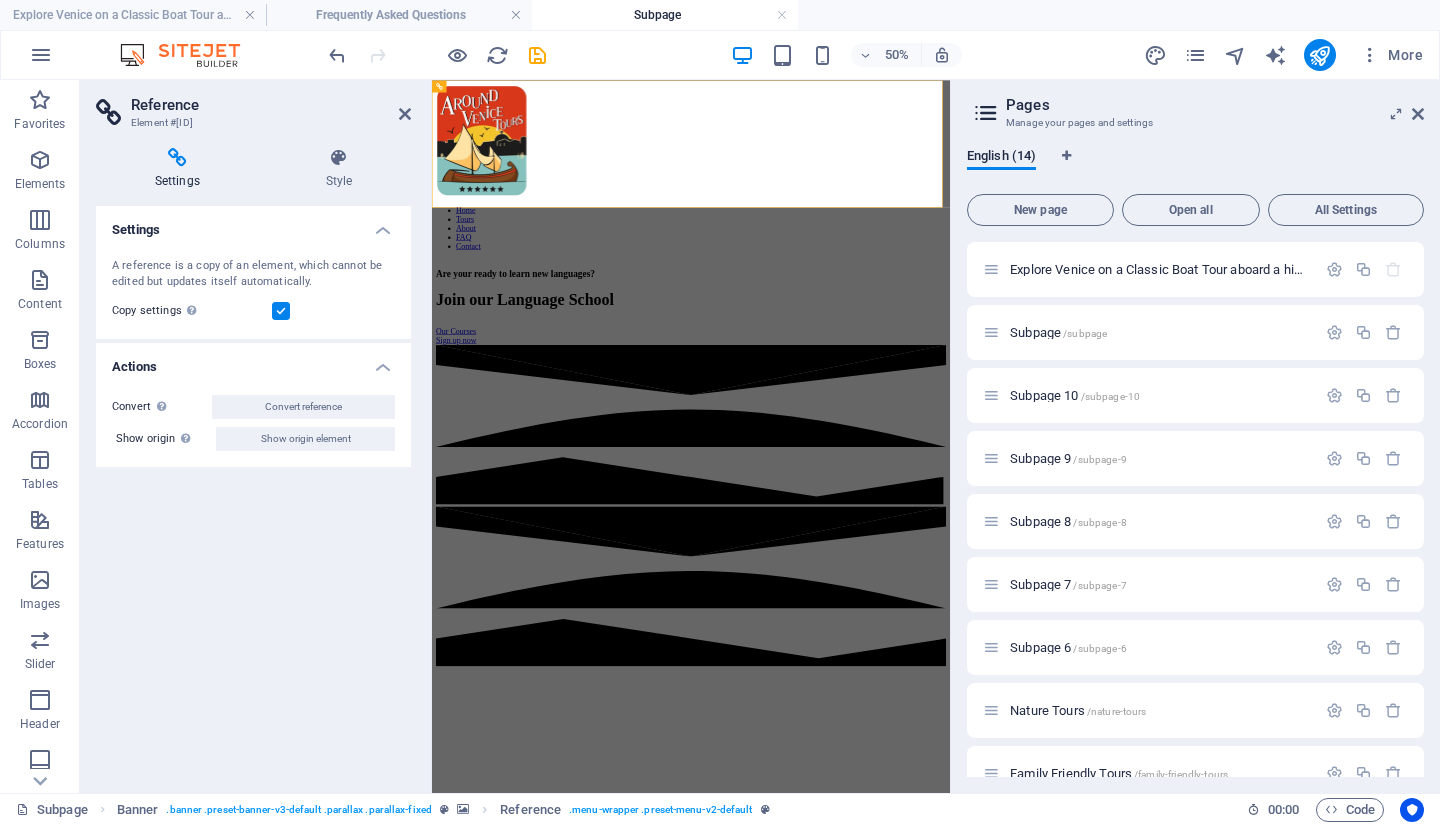 click at bounding box center [339, 158] 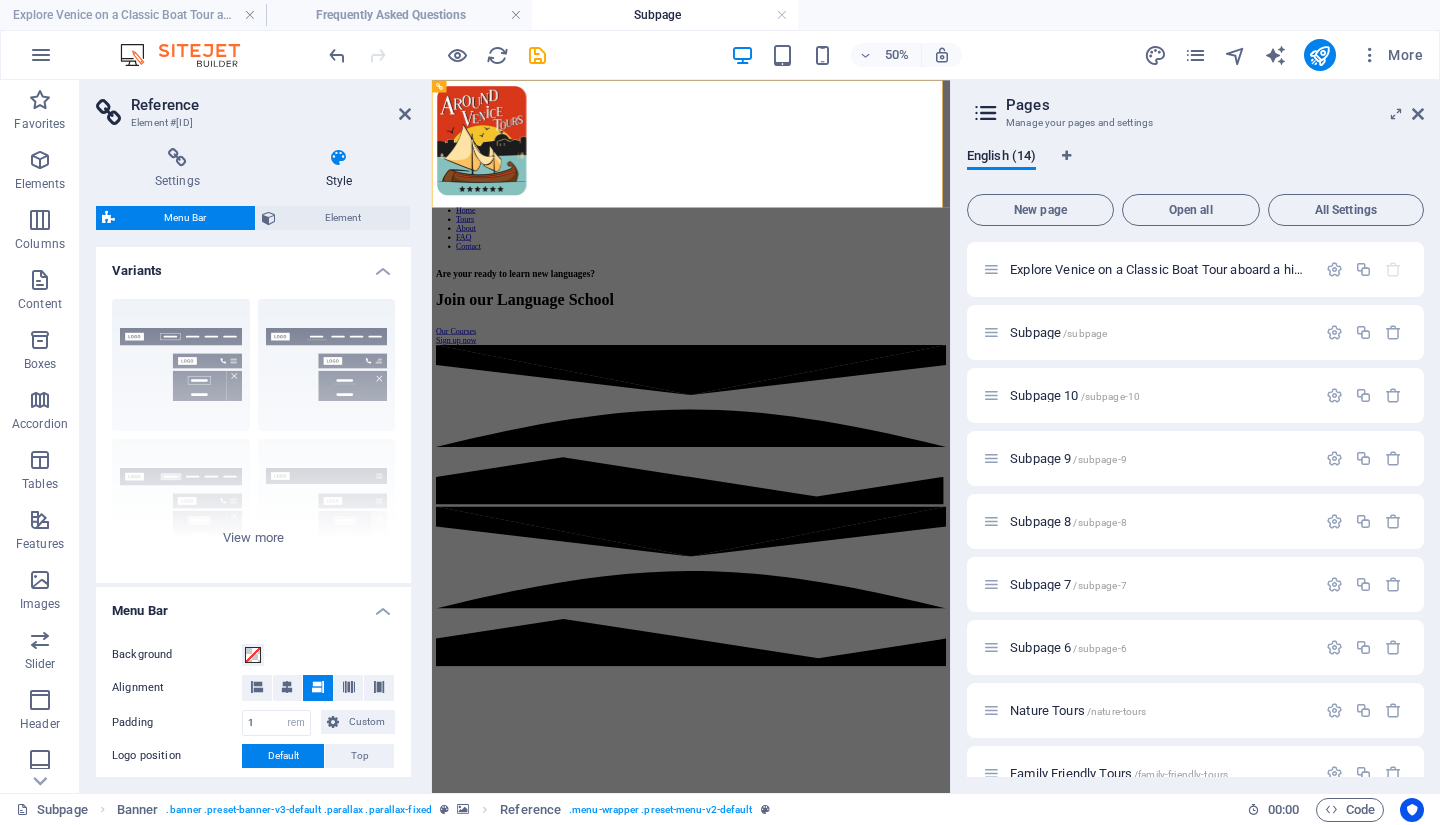 click at bounding box center [516, 15] 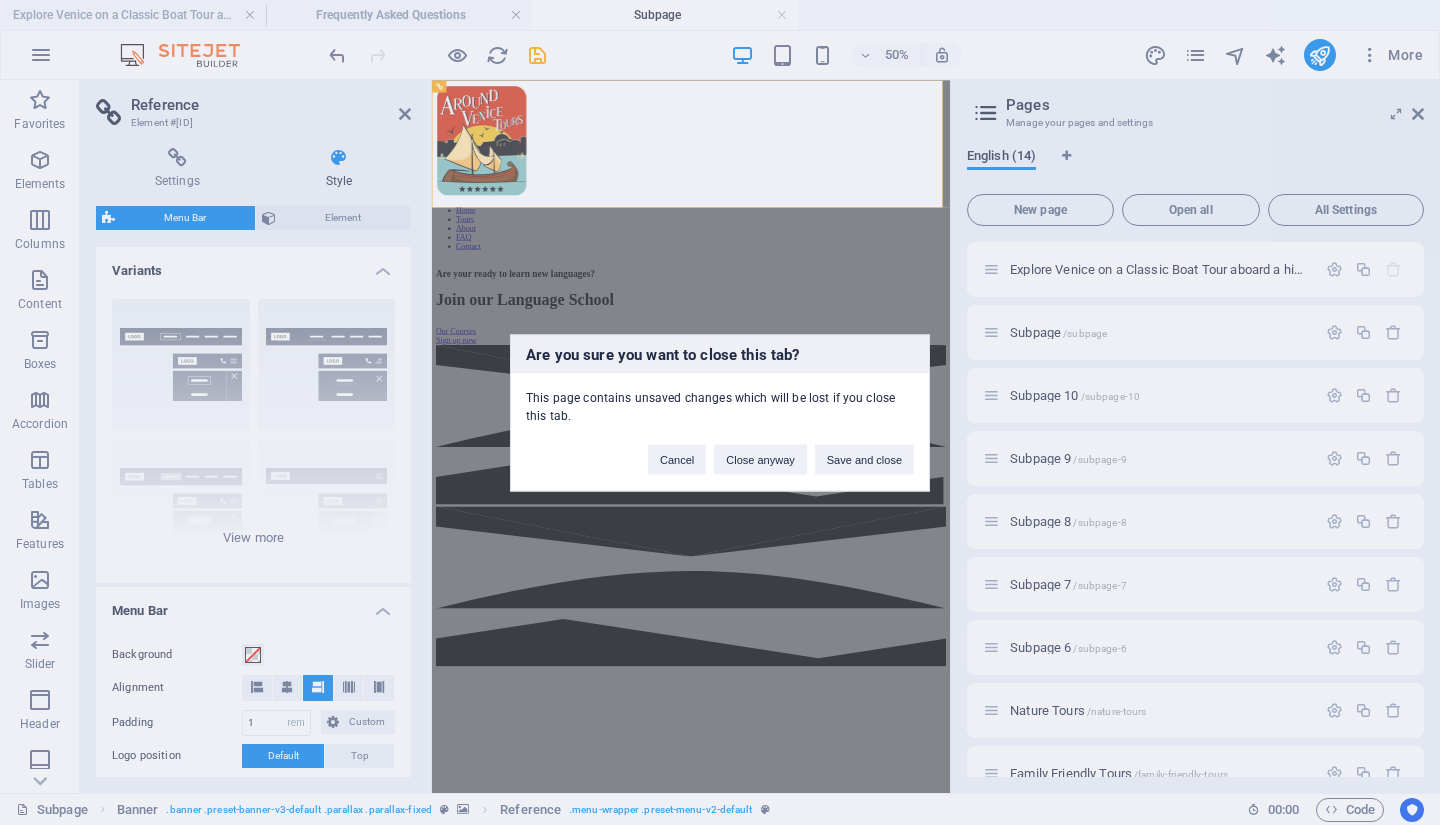 click on "Save and close" at bounding box center [864, 459] 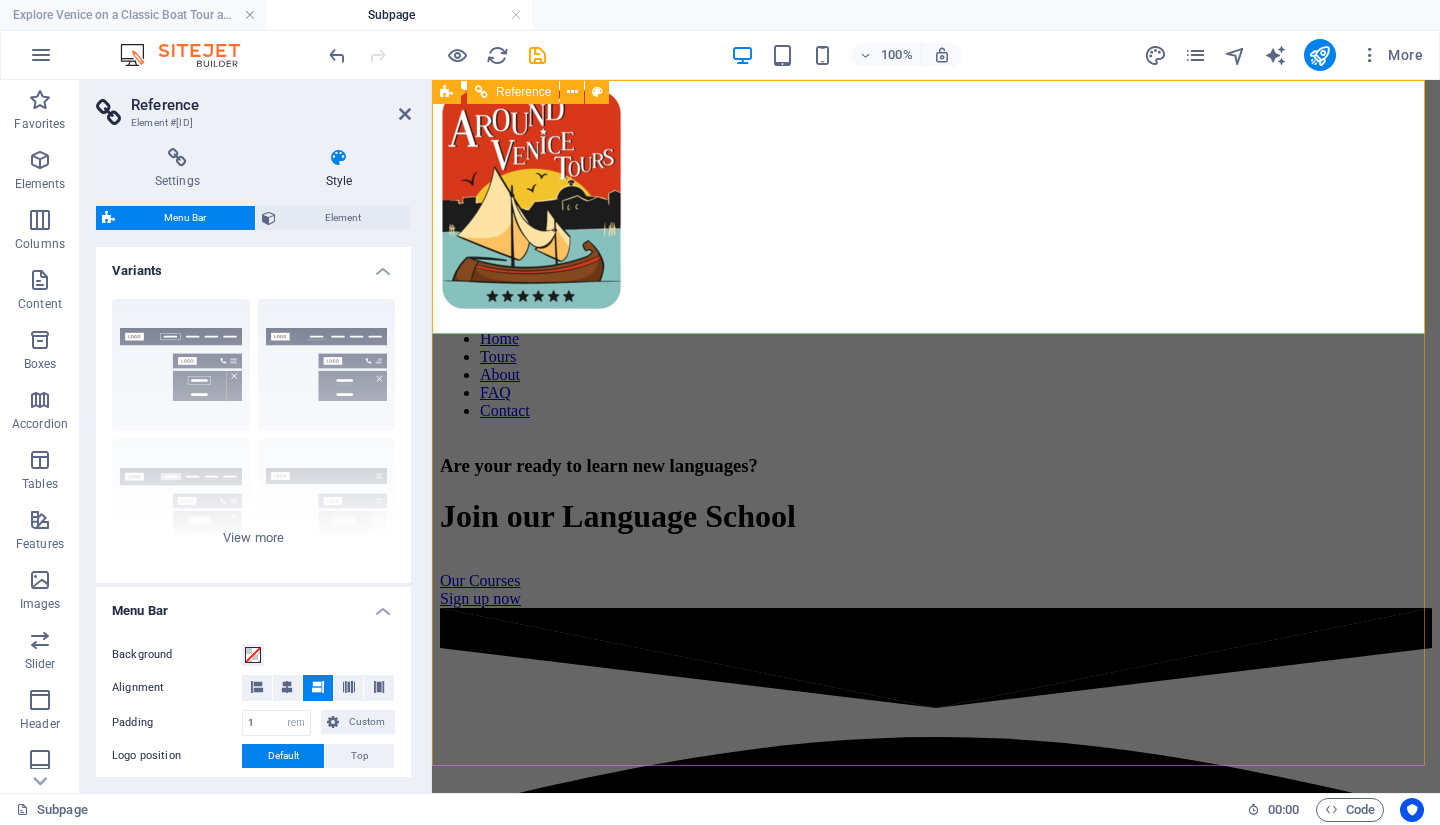 click on "Home Tours About FAQ Contact" at bounding box center (936, 262) 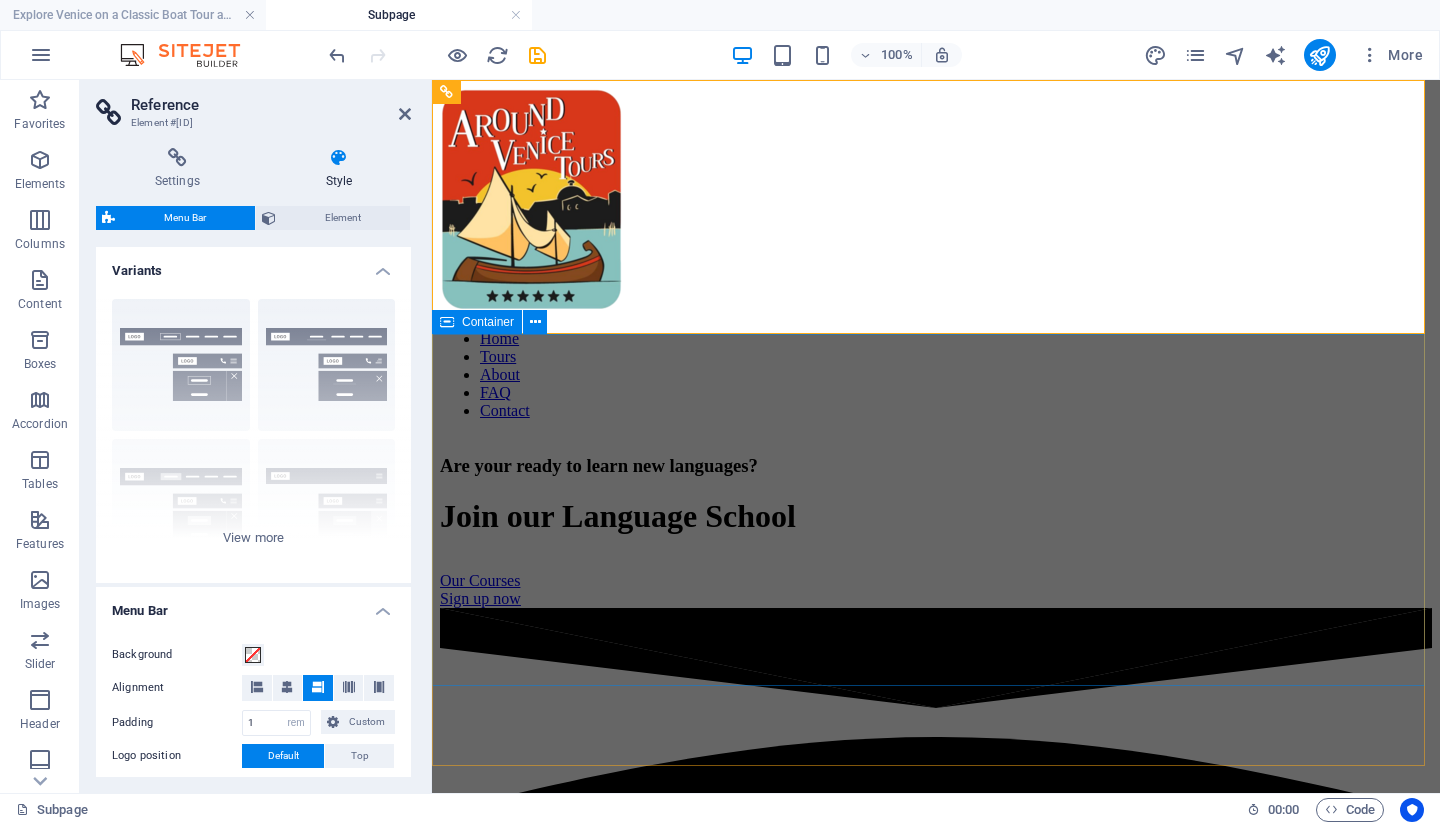 click on "Are your ready to learn new languages? Join our Language School Our Courses Sign up now" at bounding box center [936, 522] 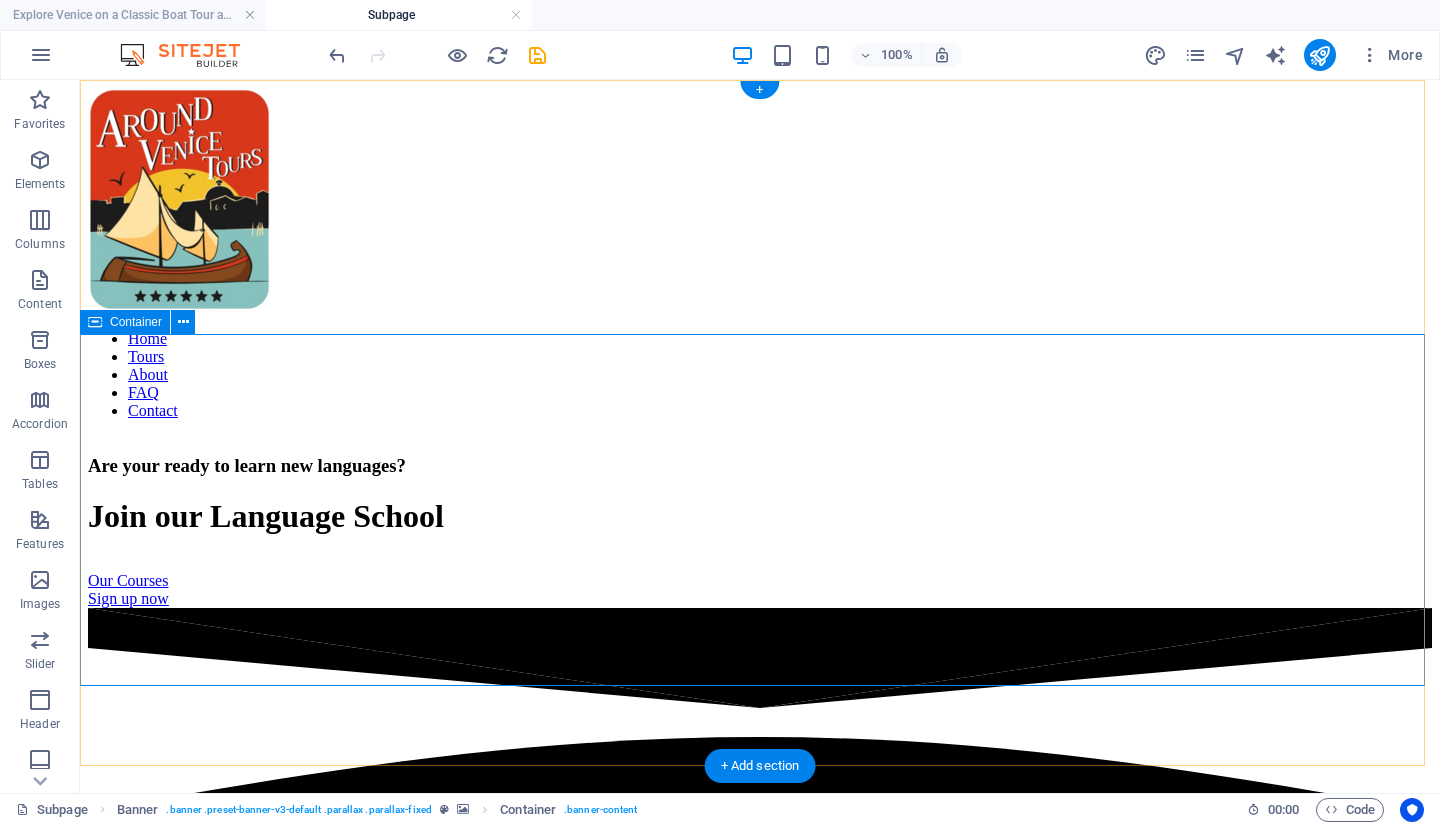 click on "Are your ready to learn new languages? Join our Language School Our Courses Sign up now" at bounding box center [760, 522] 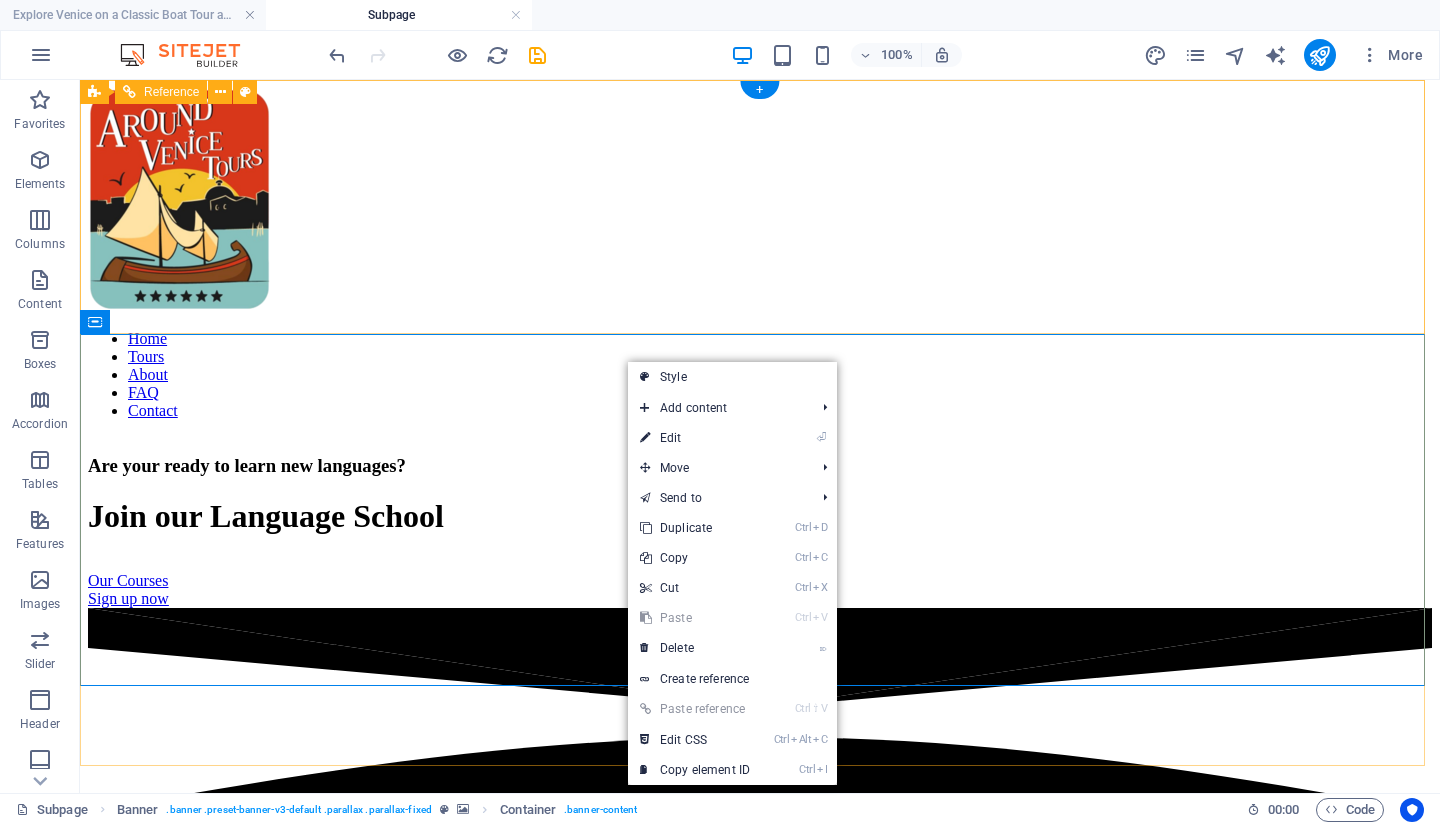 click on "Home Tours About FAQ Contact" at bounding box center (760, 375) 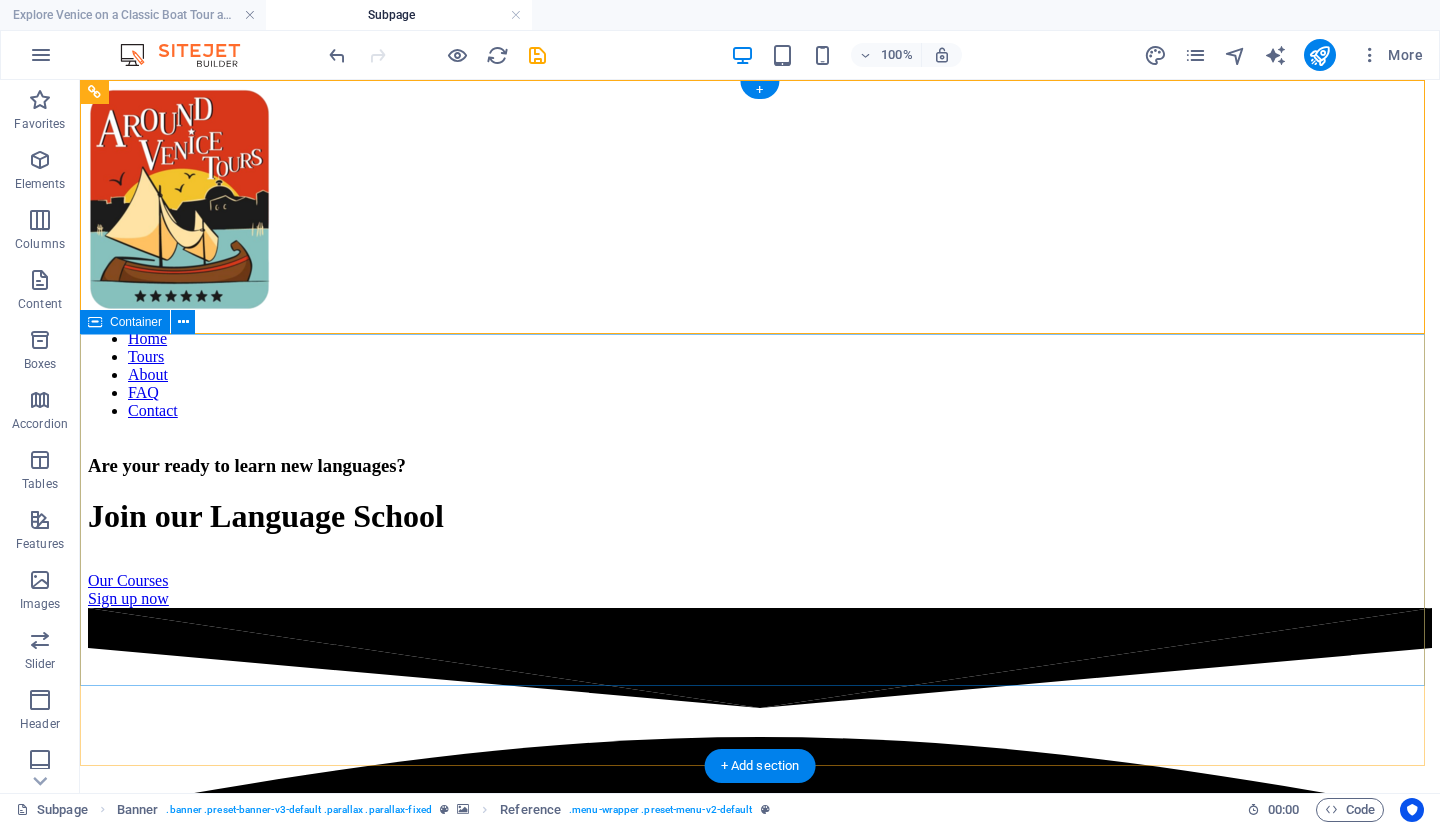 click on "Are your ready to learn new languages? Join our Language School Our Courses Sign up now" at bounding box center [760, 522] 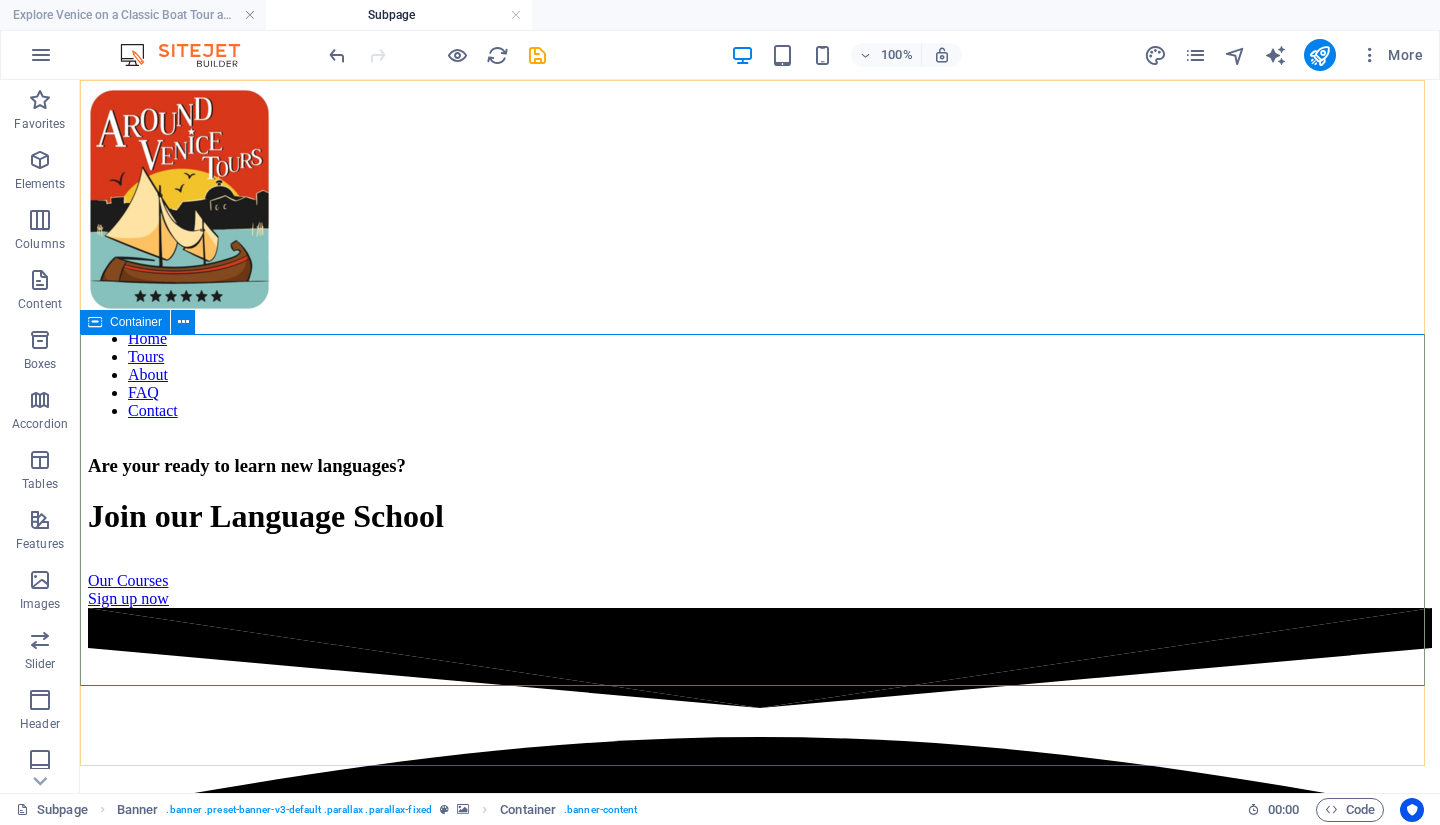 click at bounding box center (183, 322) 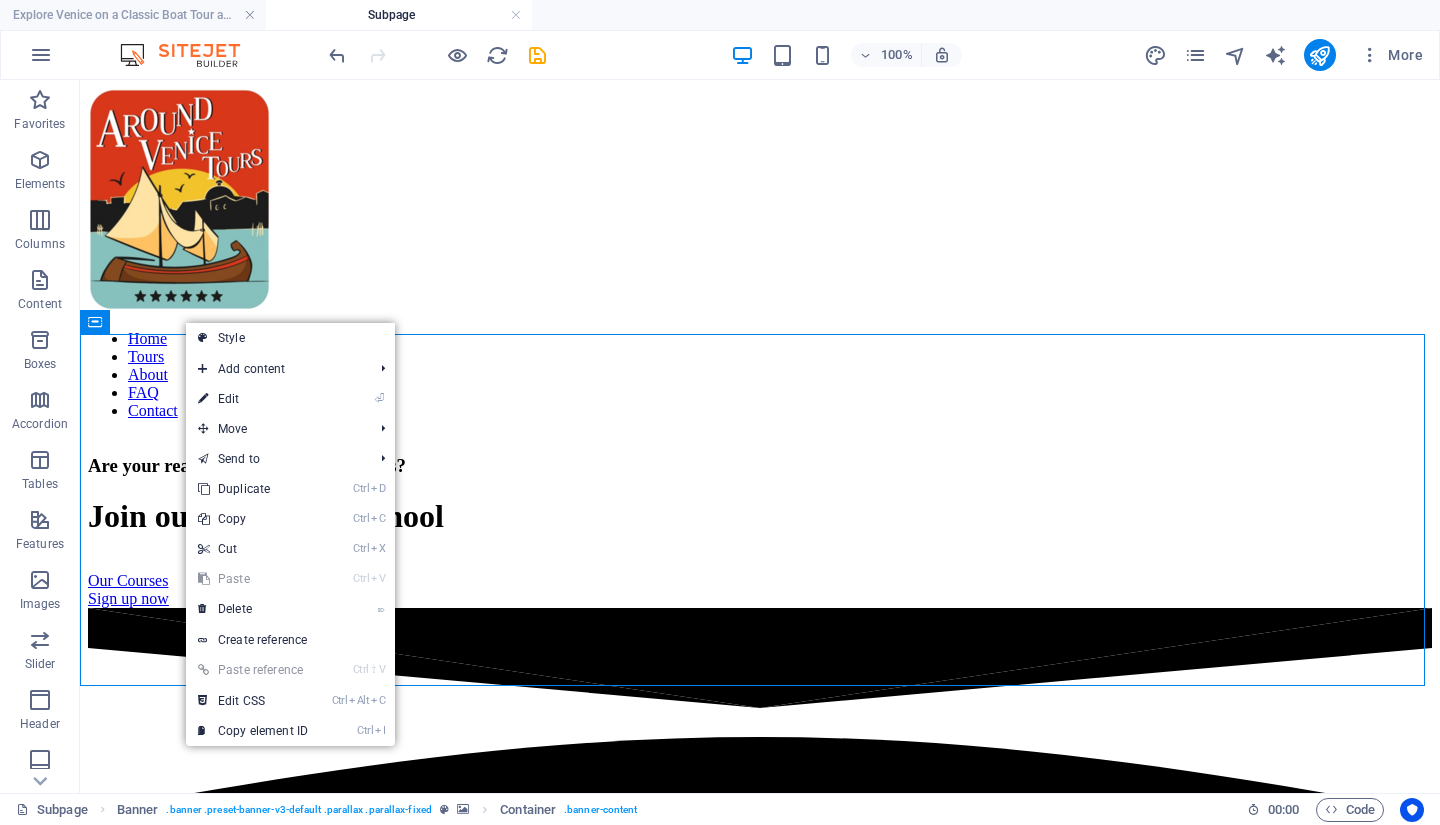 click on "Style" at bounding box center [290, 338] 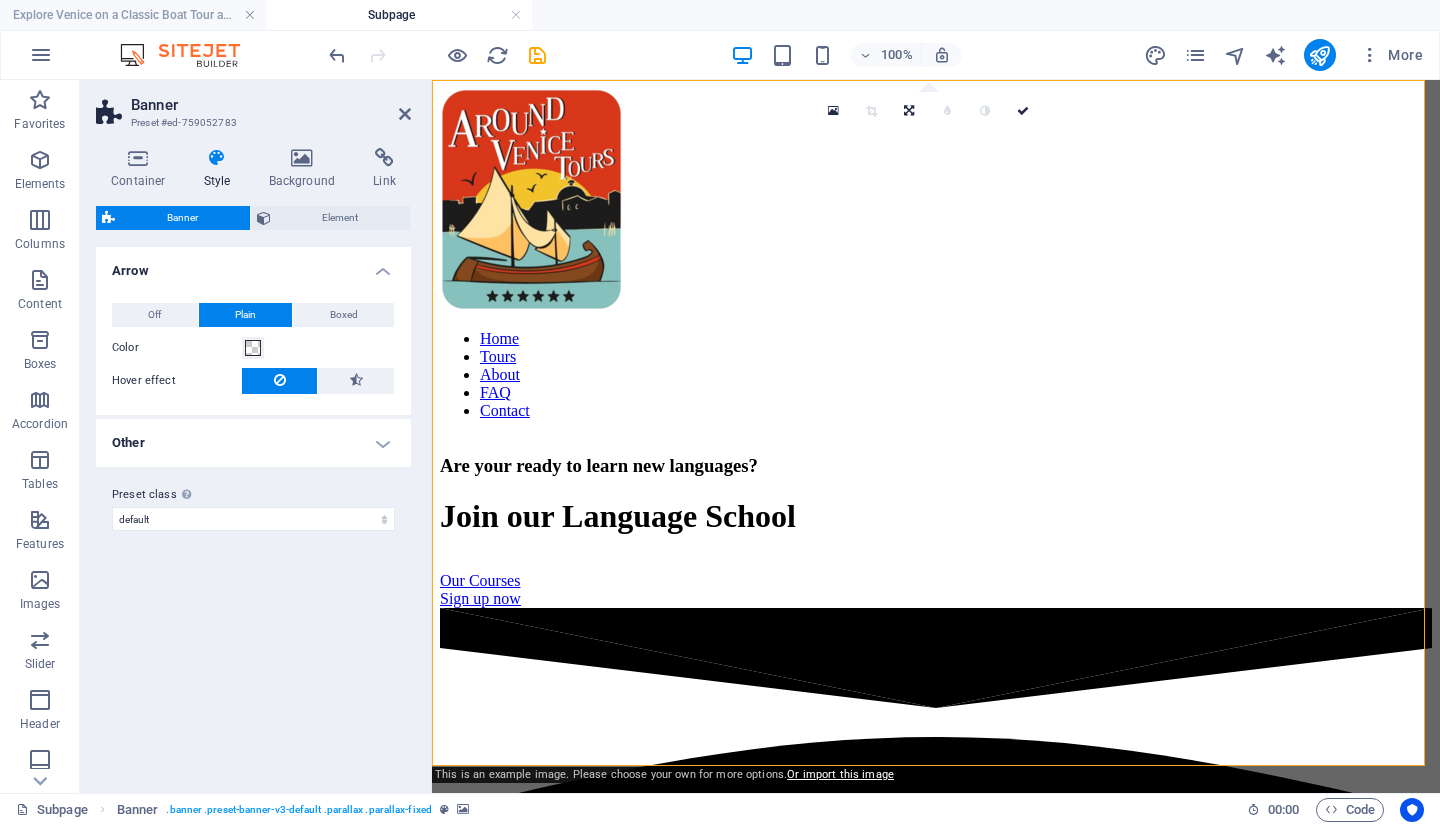 click at bounding box center (302, 158) 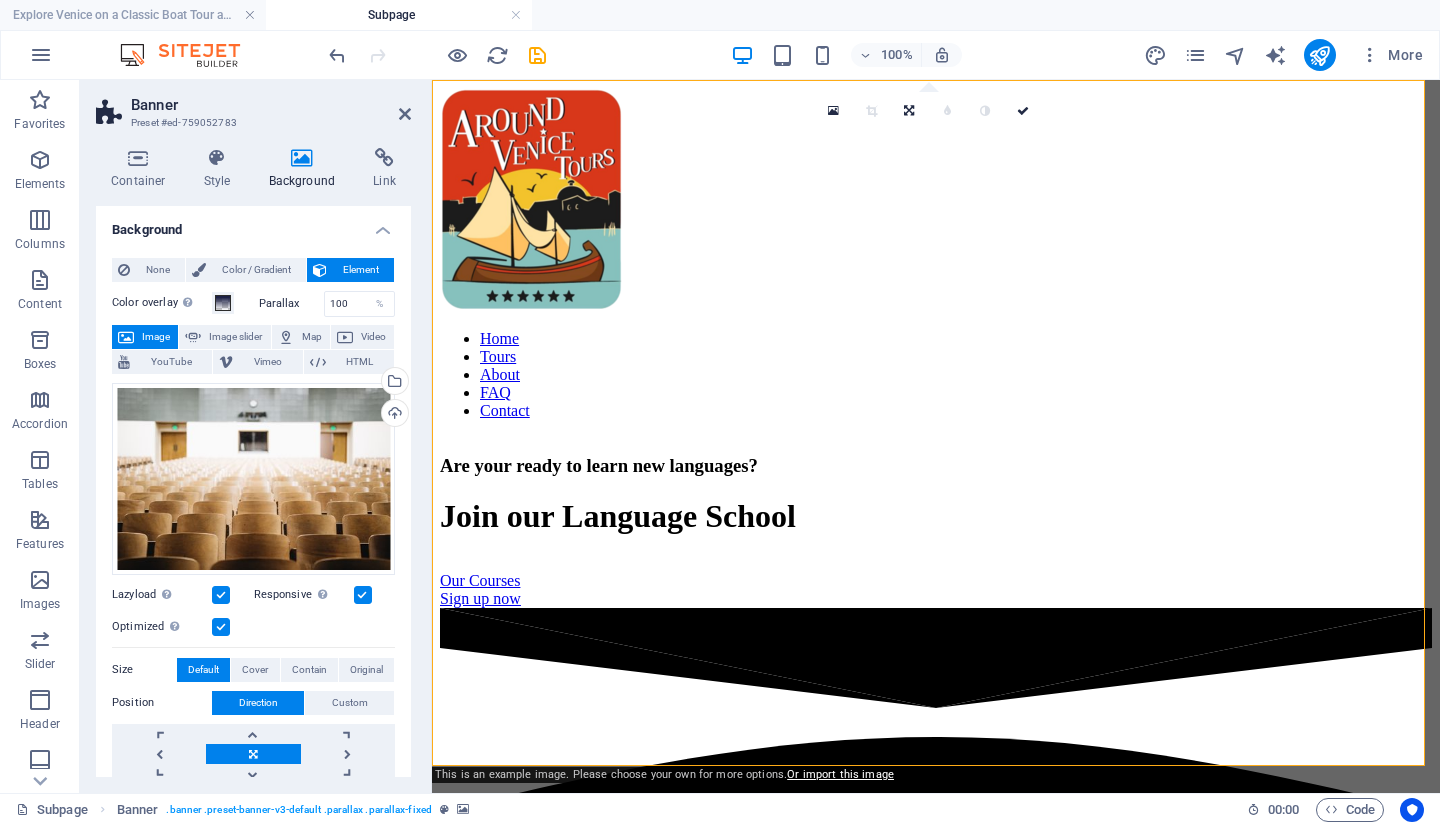 click on "Select files from the file manager, stock photos, or upload file(s)" at bounding box center (393, 383) 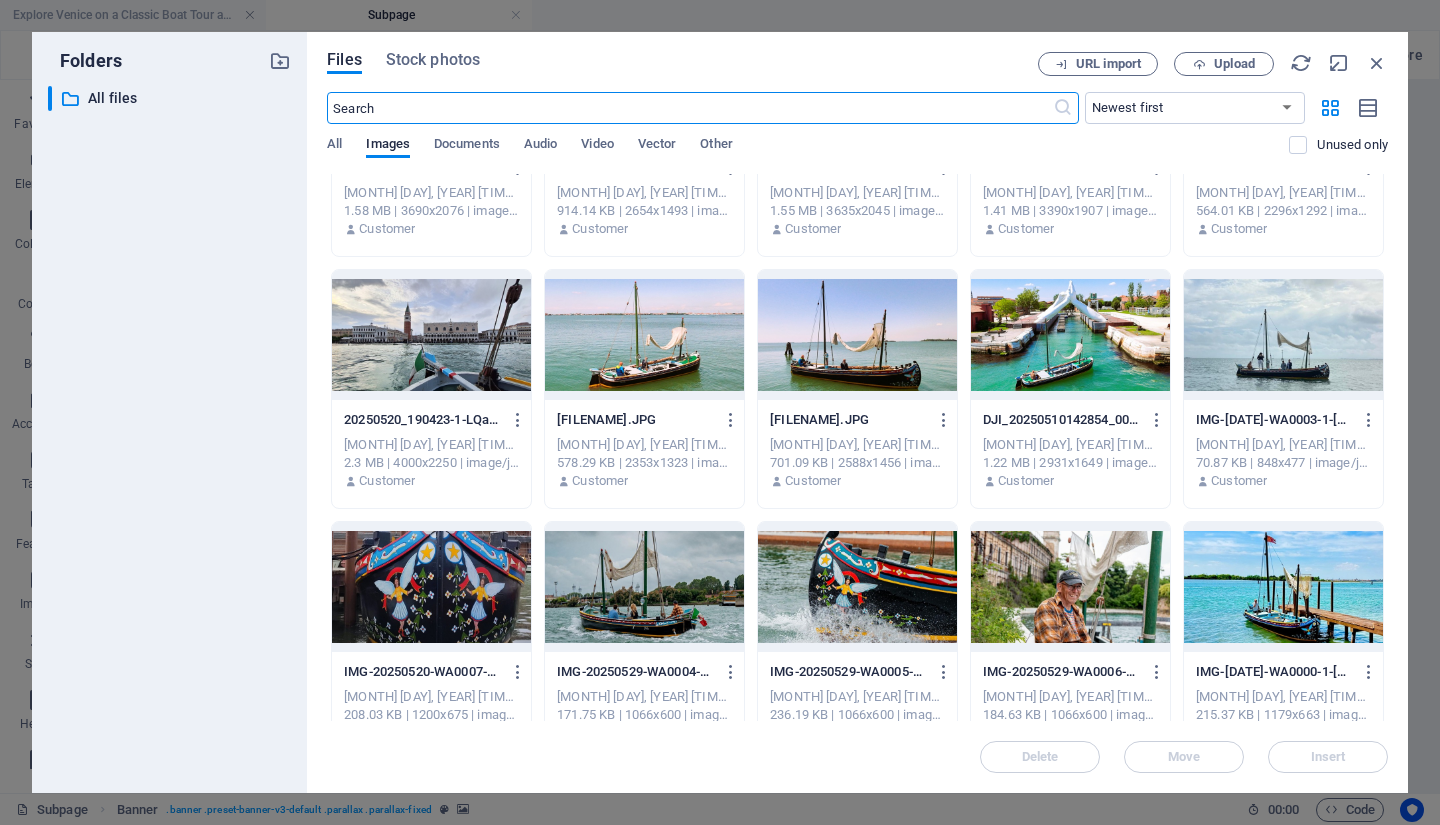 scroll, scrollTop: 1424, scrollLeft: 0, axis: vertical 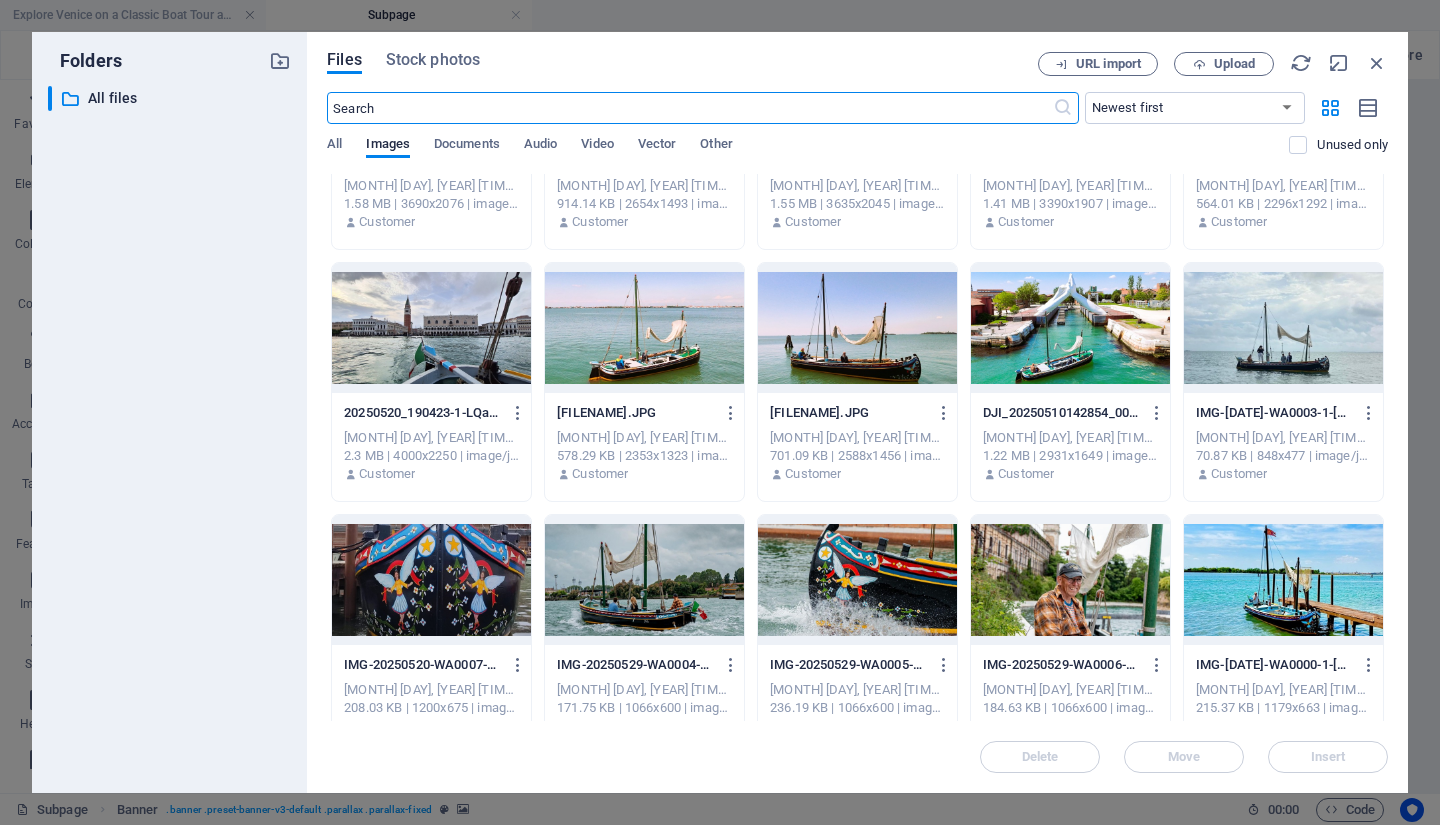 click at bounding box center (1283, 580) 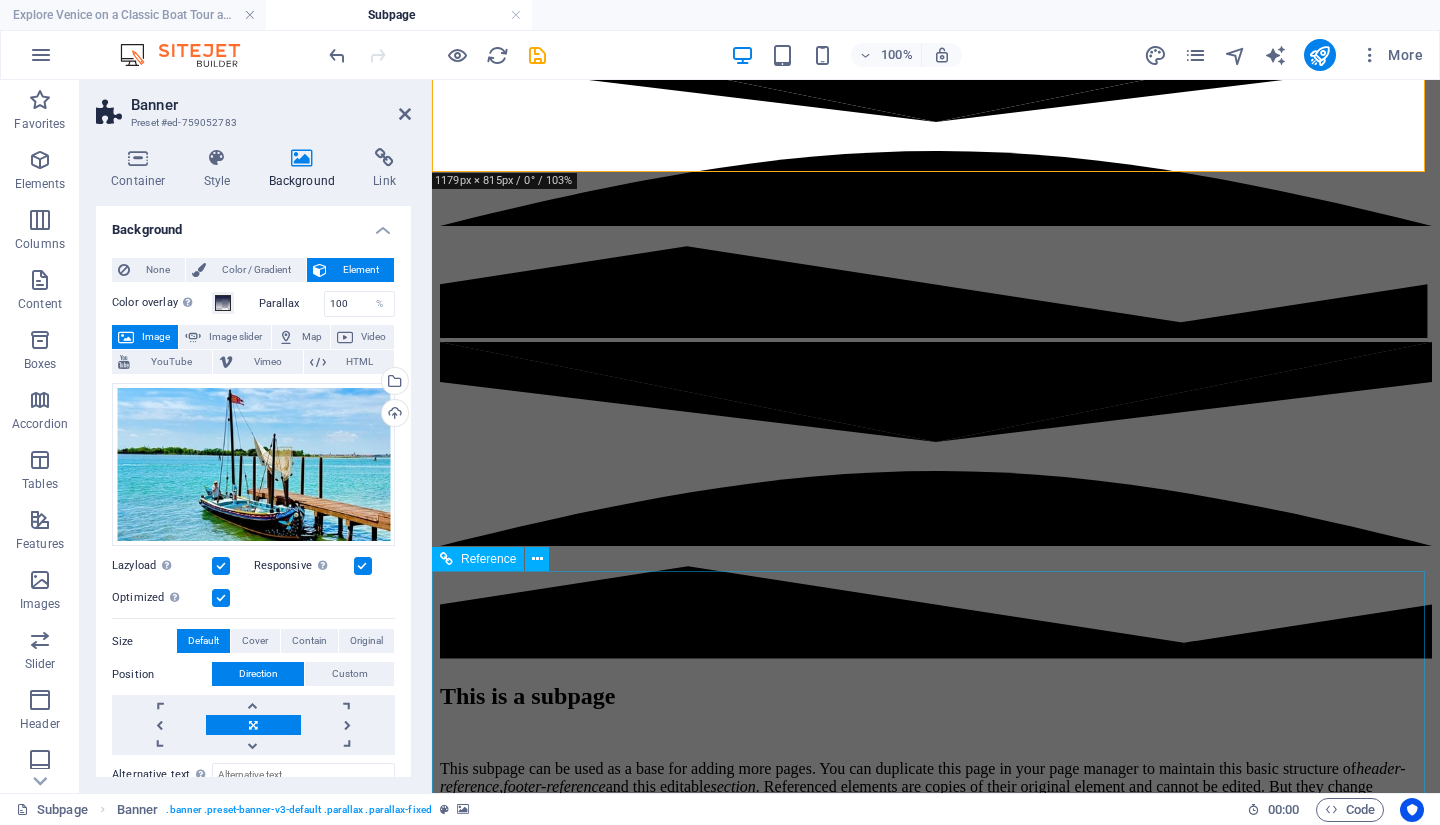 scroll, scrollTop: 0, scrollLeft: 0, axis: both 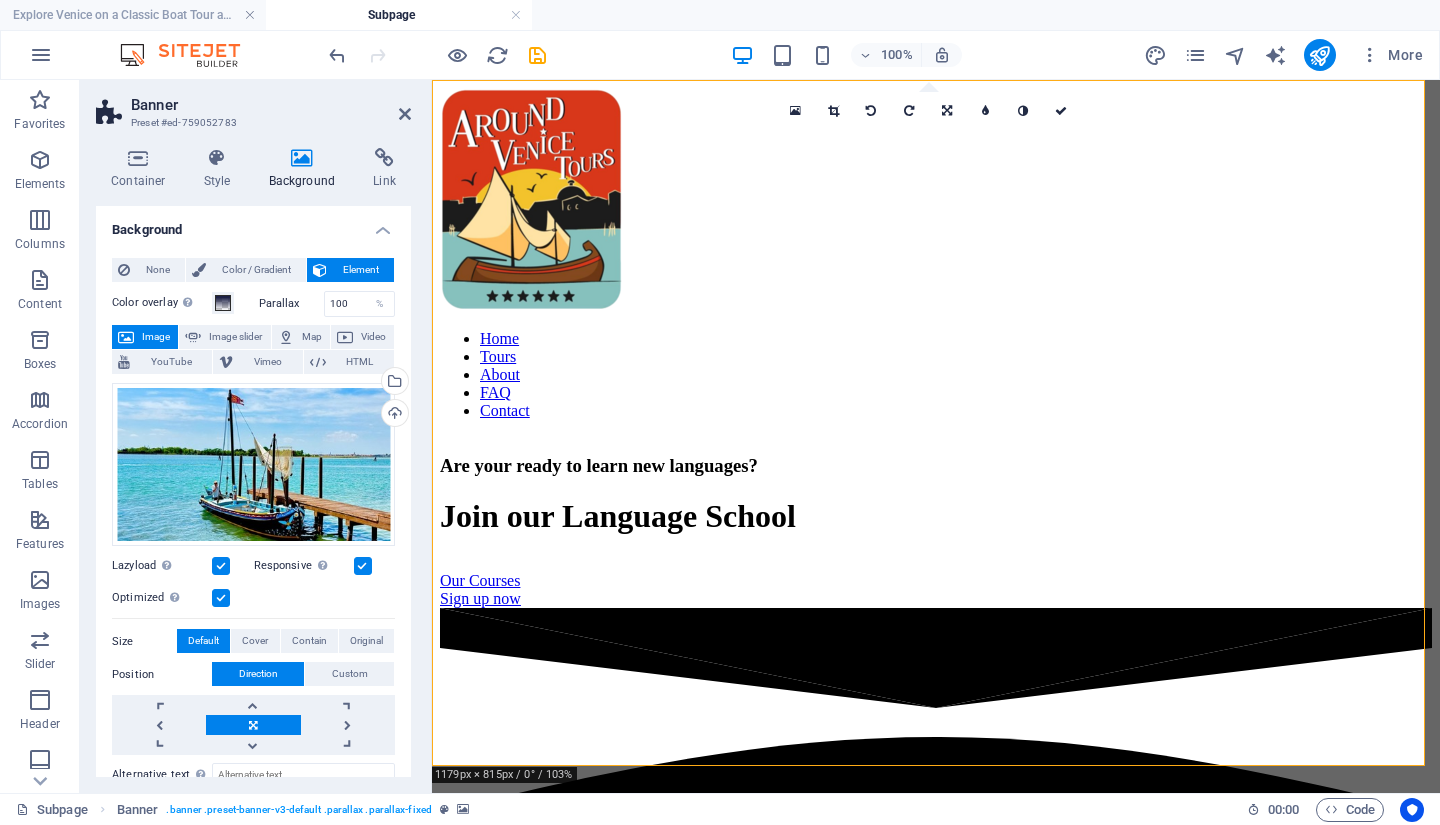 click on "Explore Venice on a Classic Boat Tour aboard a historic Bragozzo!" at bounding box center (133, 15) 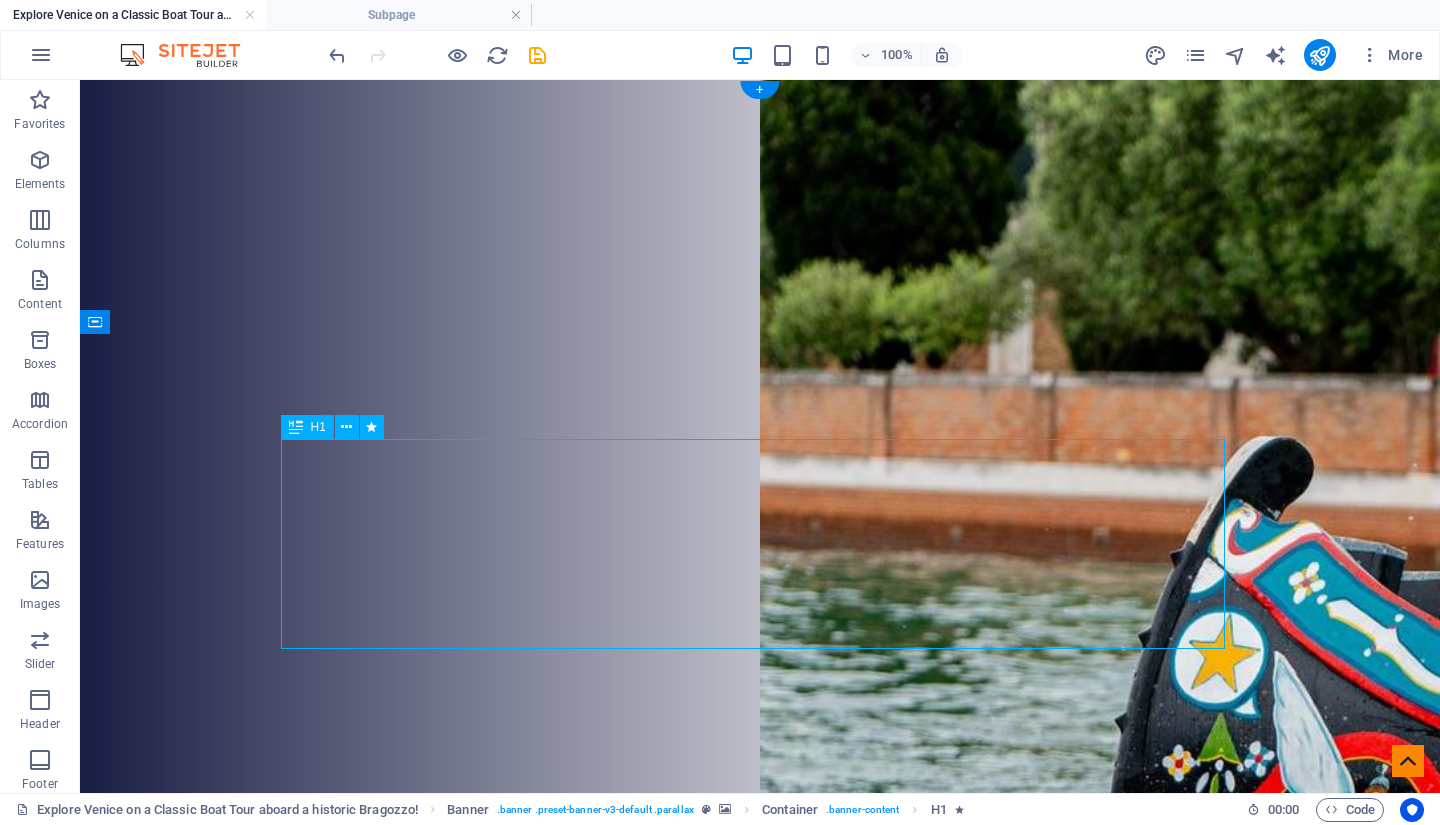 drag, startPoint x: 1210, startPoint y: 567, endPoint x: 1050, endPoint y: 554, distance: 160.52725 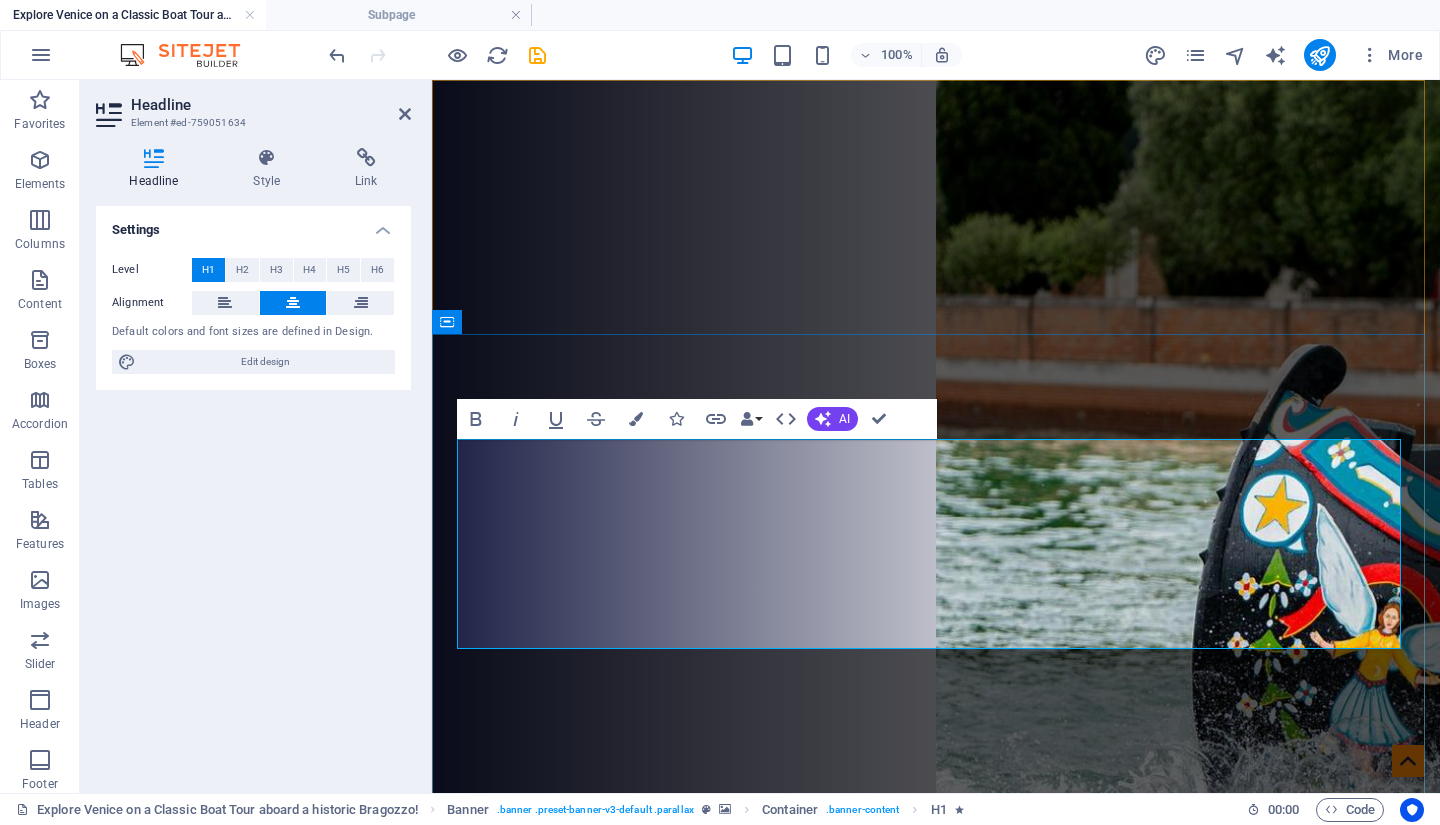 click on "Explore Venice on a Classic Boat Tour aboard a historic Bragozzo!" at bounding box center [936, 1743] 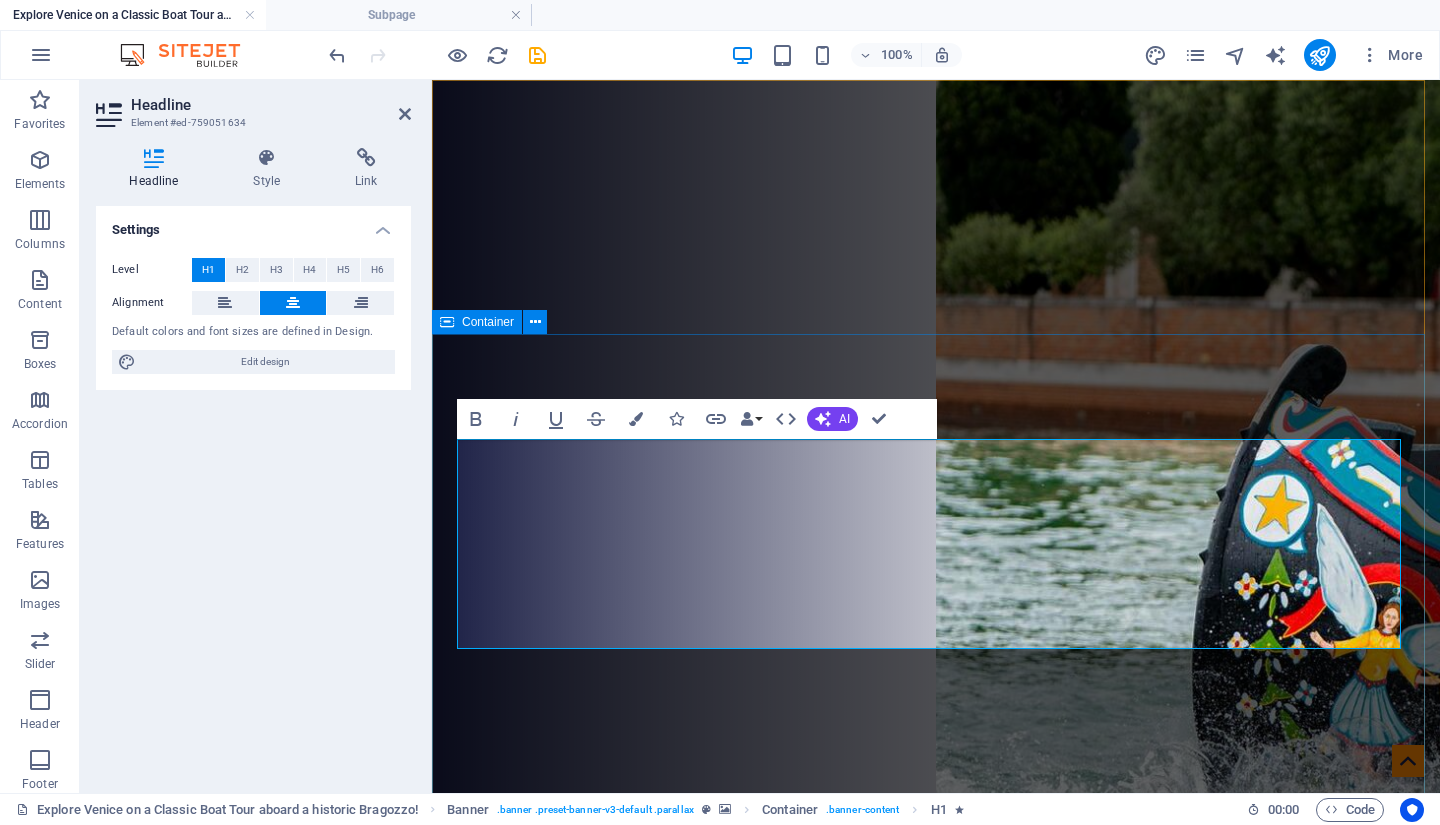 drag, startPoint x: 1393, startPoint y: 570, endPoint x: 439, endPoint y: 494, distance: 957.02246 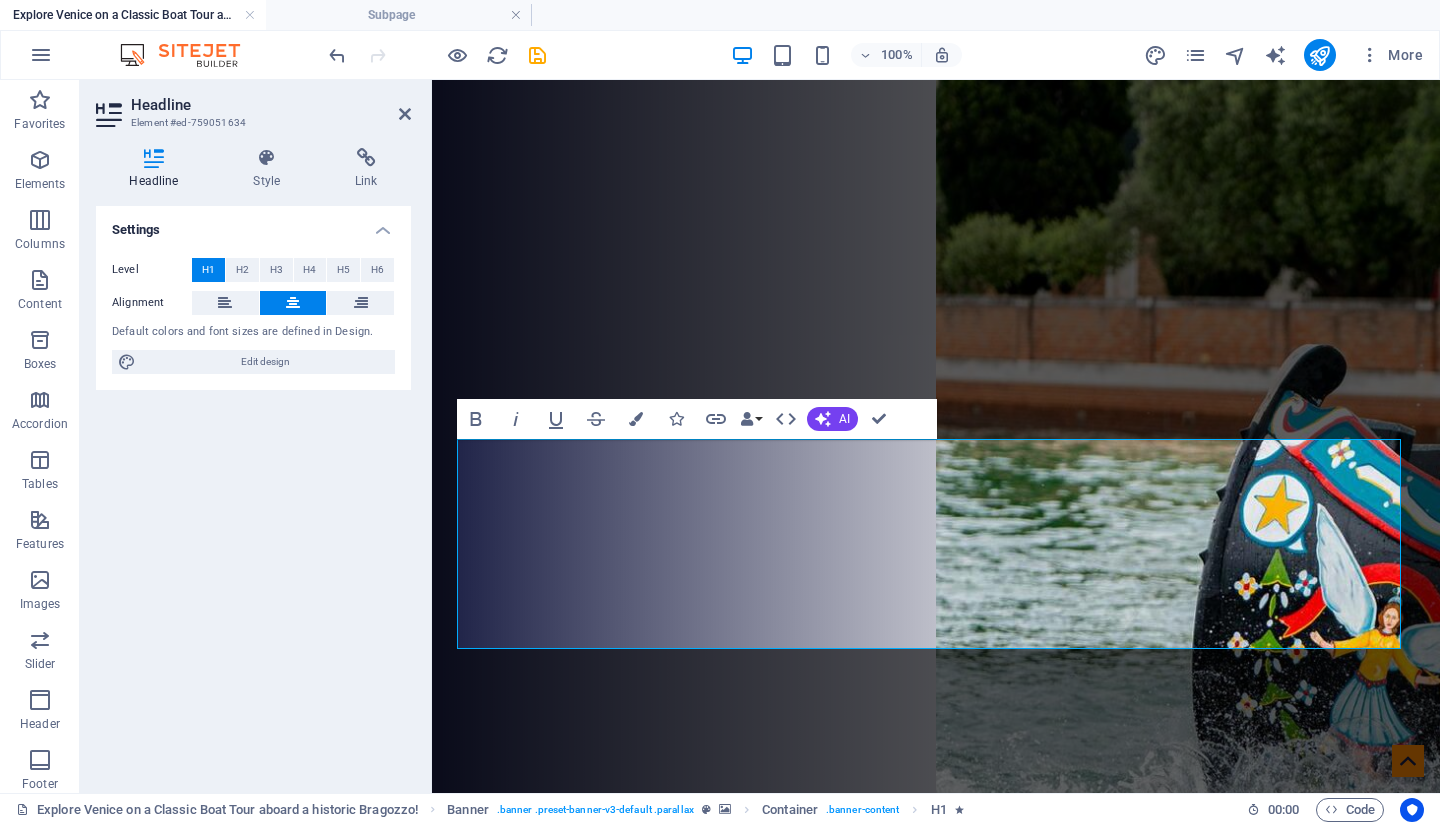 click on "Subpage" at bounding box center (399, 15) 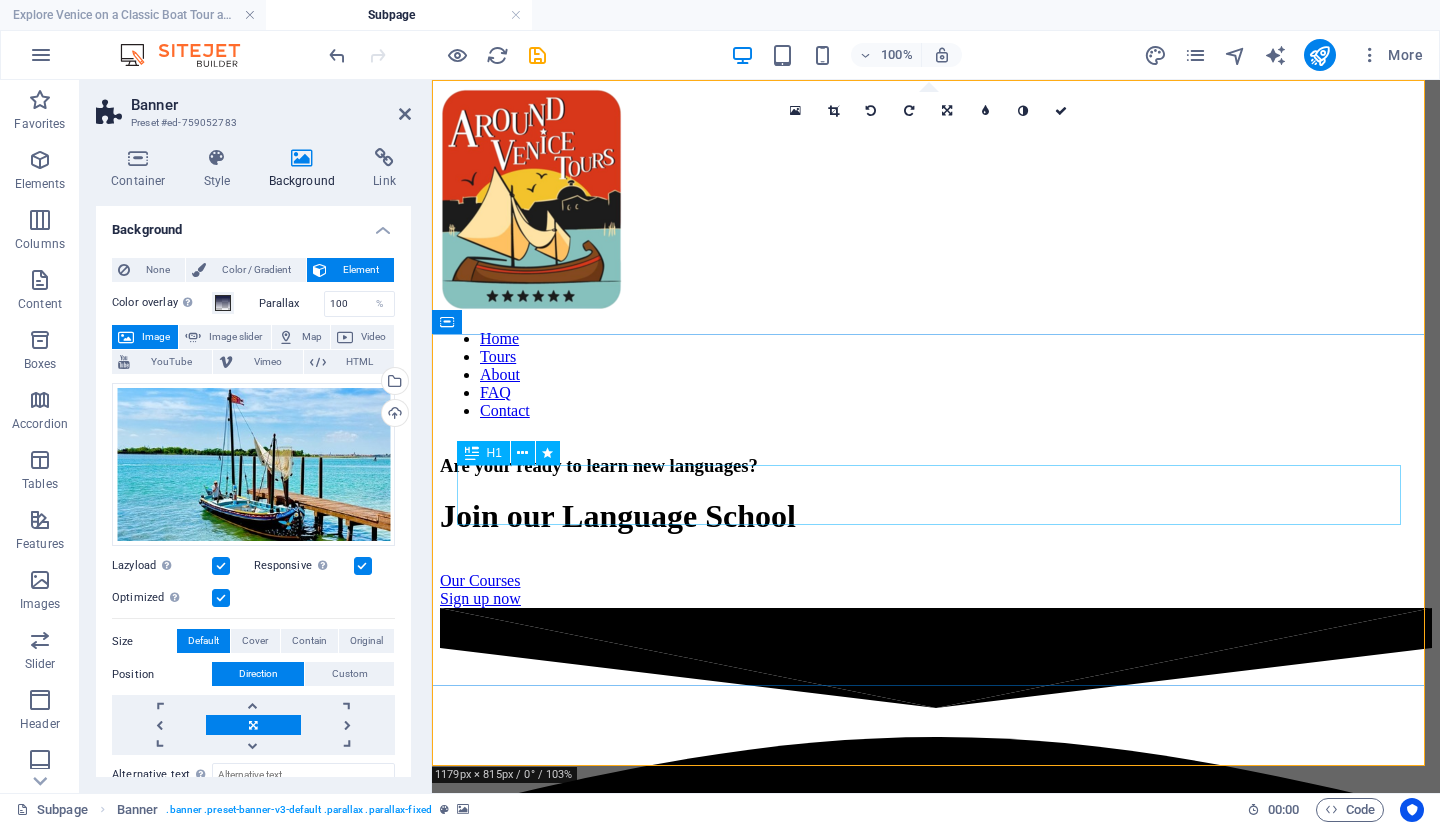 click on "Join our Language School" at bounding box center [936, 516] 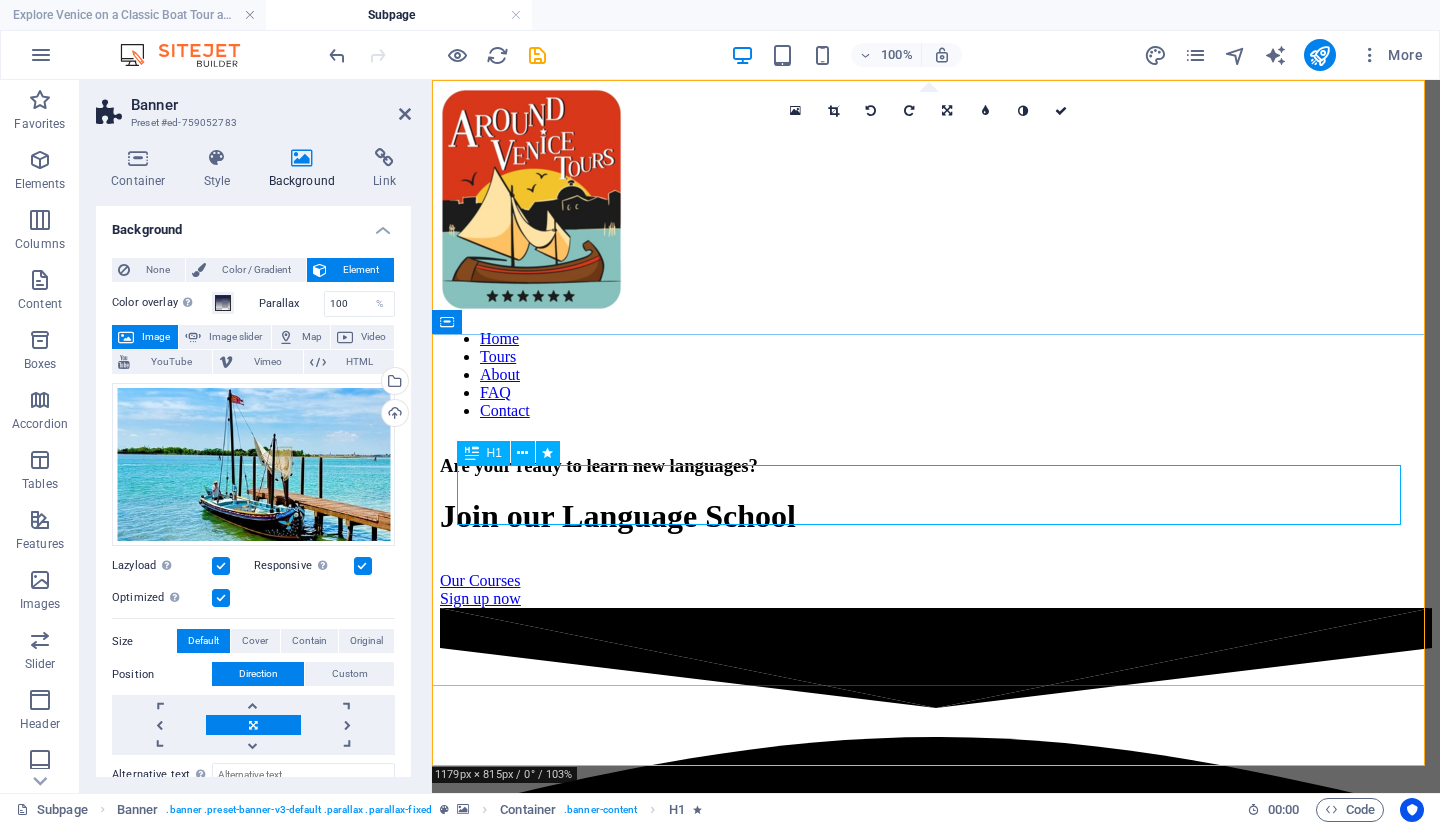 click on "Join our Language School" at bounding box center [936, 516] 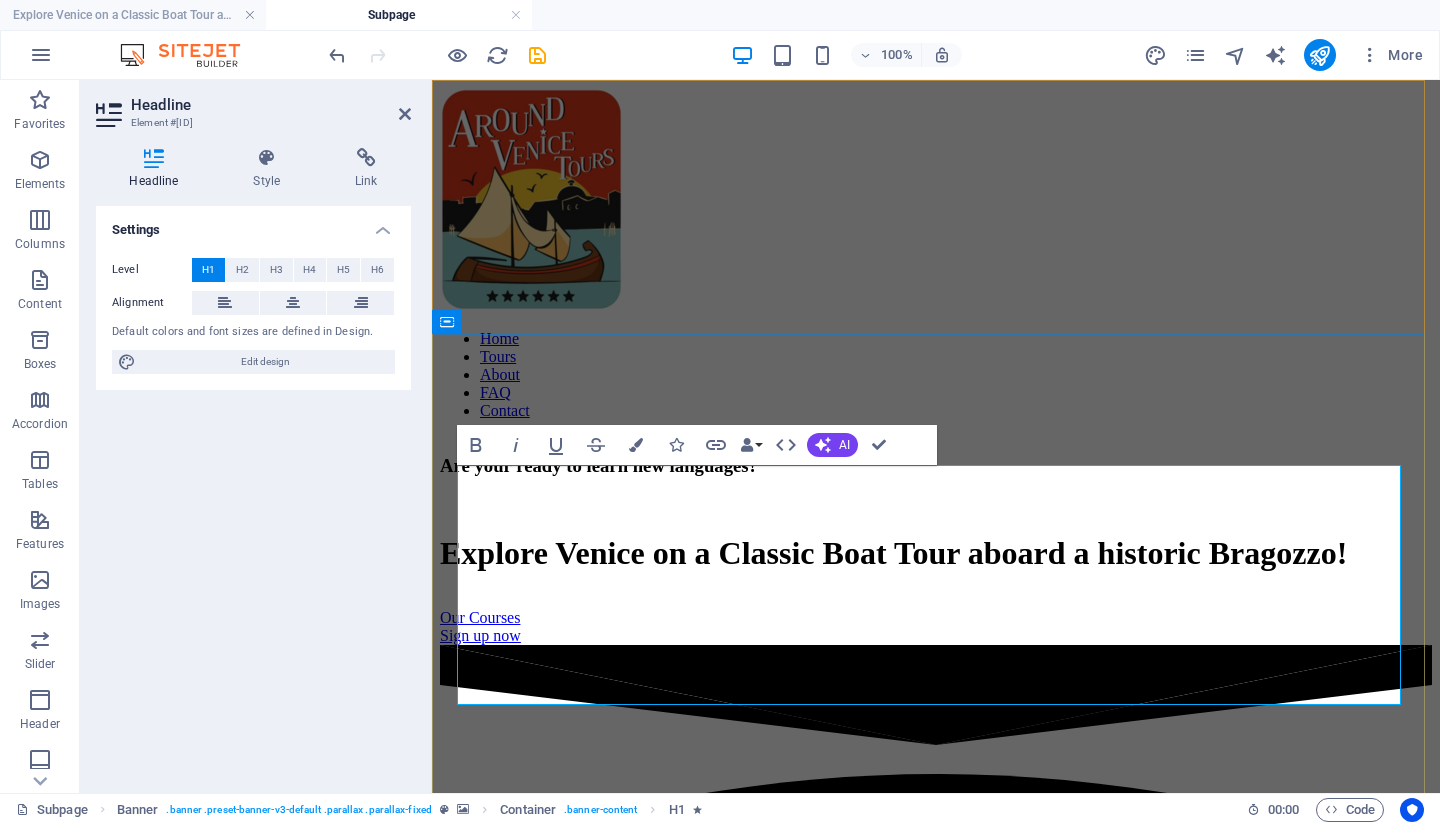click on "Explore Venice on a Classic Boat Tour aboard a historic Bragozzo!" at bounding box center (936, 535) 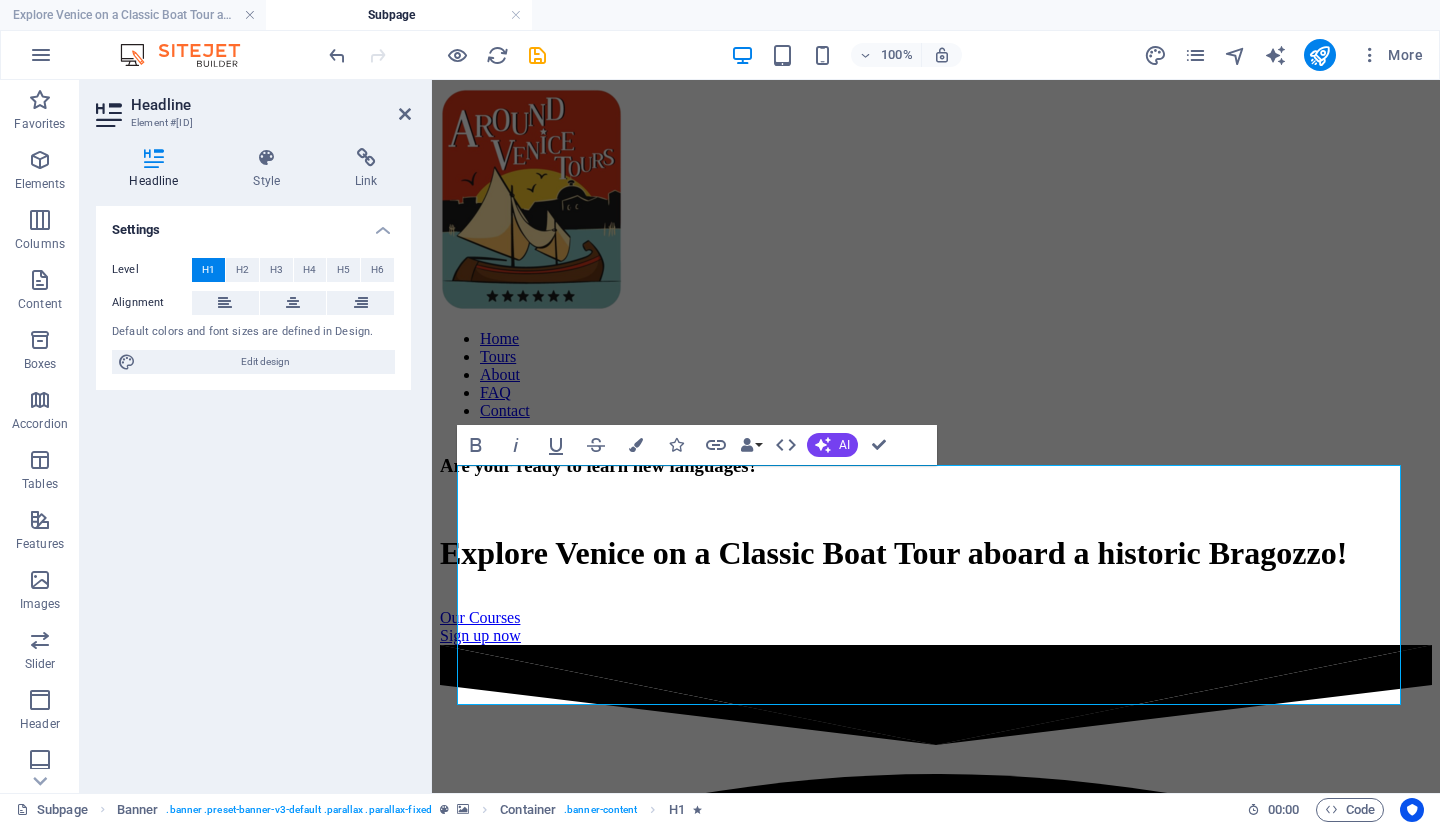 click on "Explore Venice on a Classic Boat Tour aboard a historic Bragozzo!" at bounding box center [133, 15] 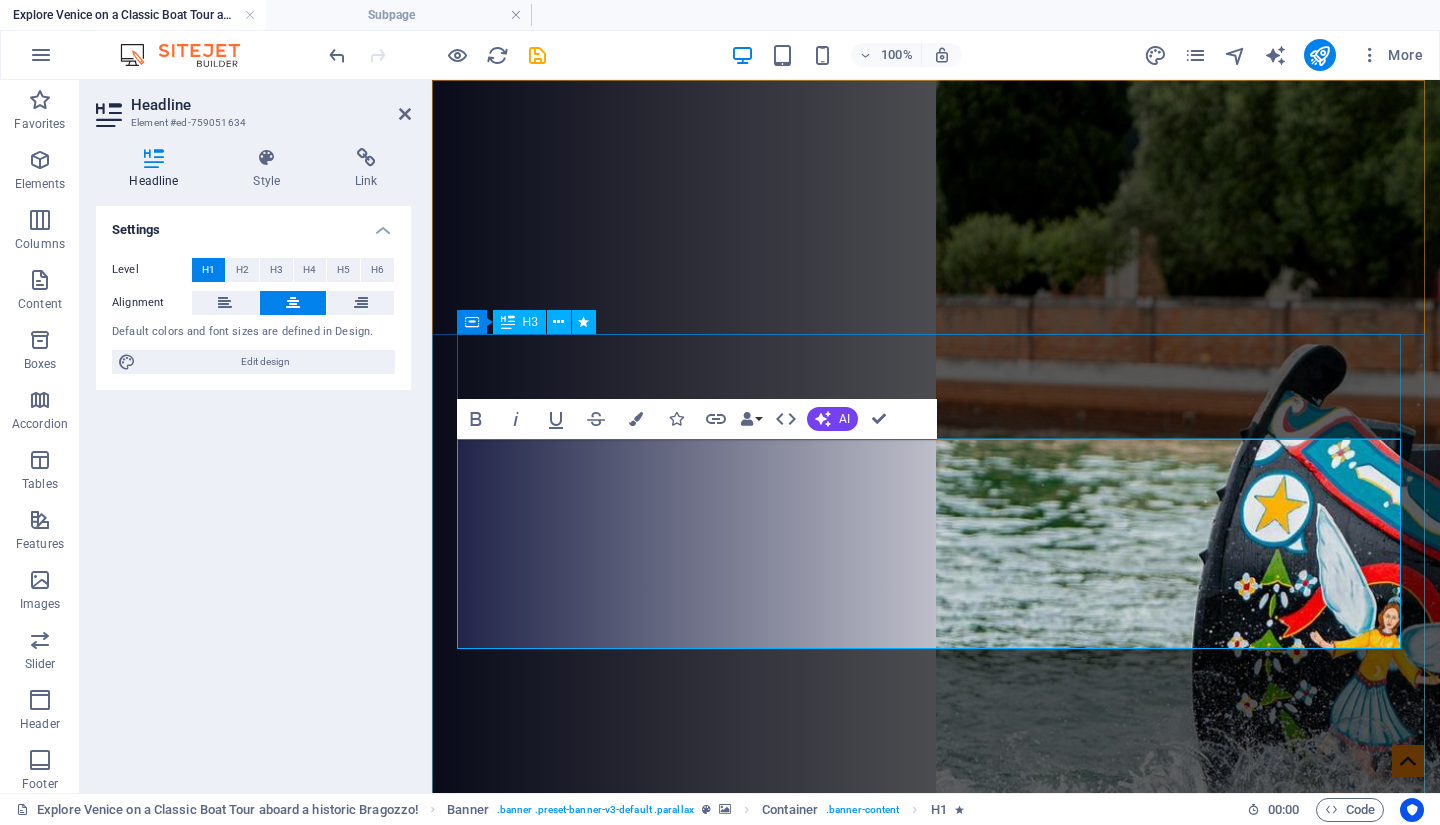 click on "See More Than Just St.Mark's ___________________________________" at bounding box center [936, 1144] 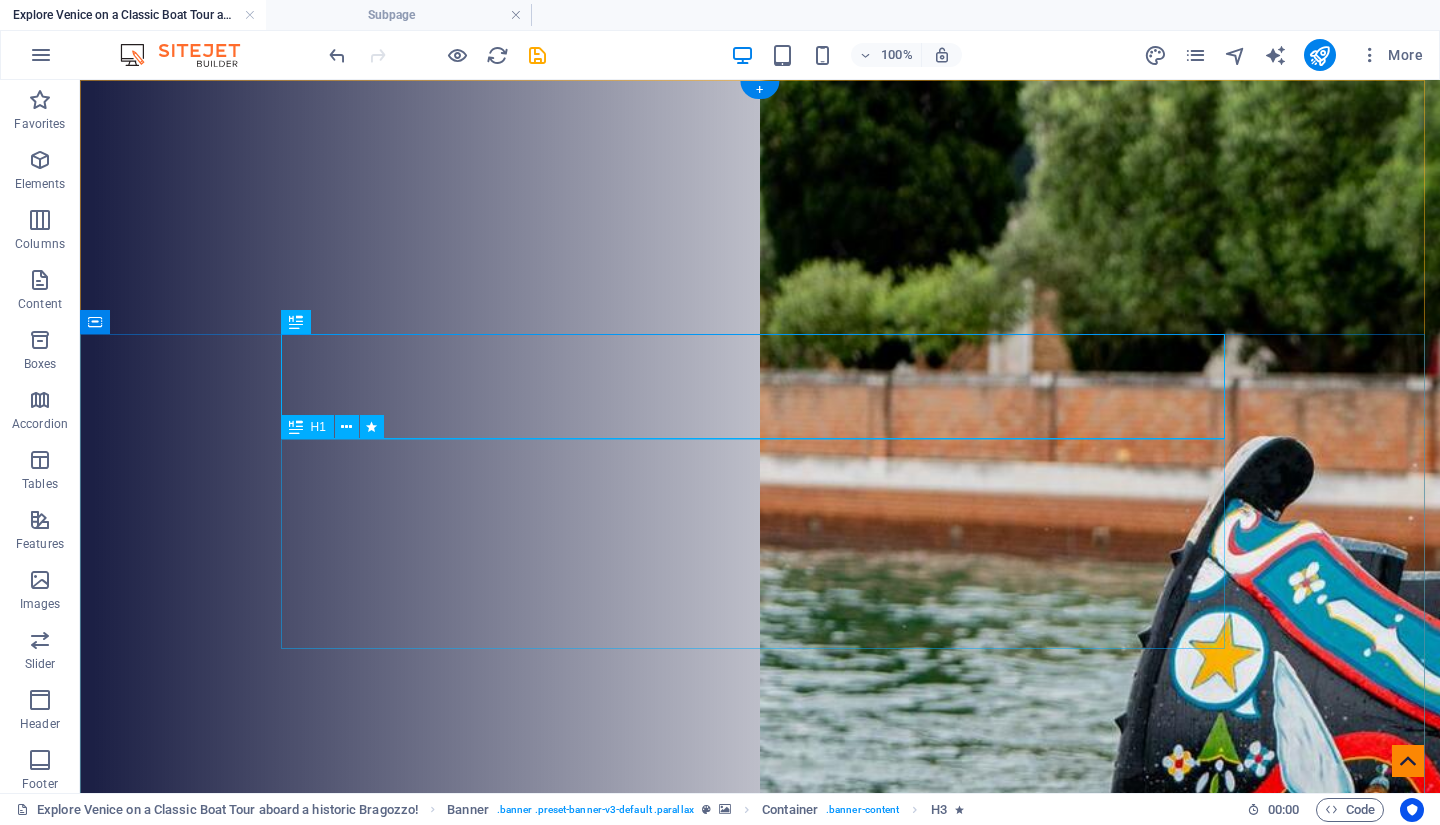 click on "Explore Venice on a Classic Boat Tour aboard a historic Bragozzo!" at bounding box center (760, 2141) 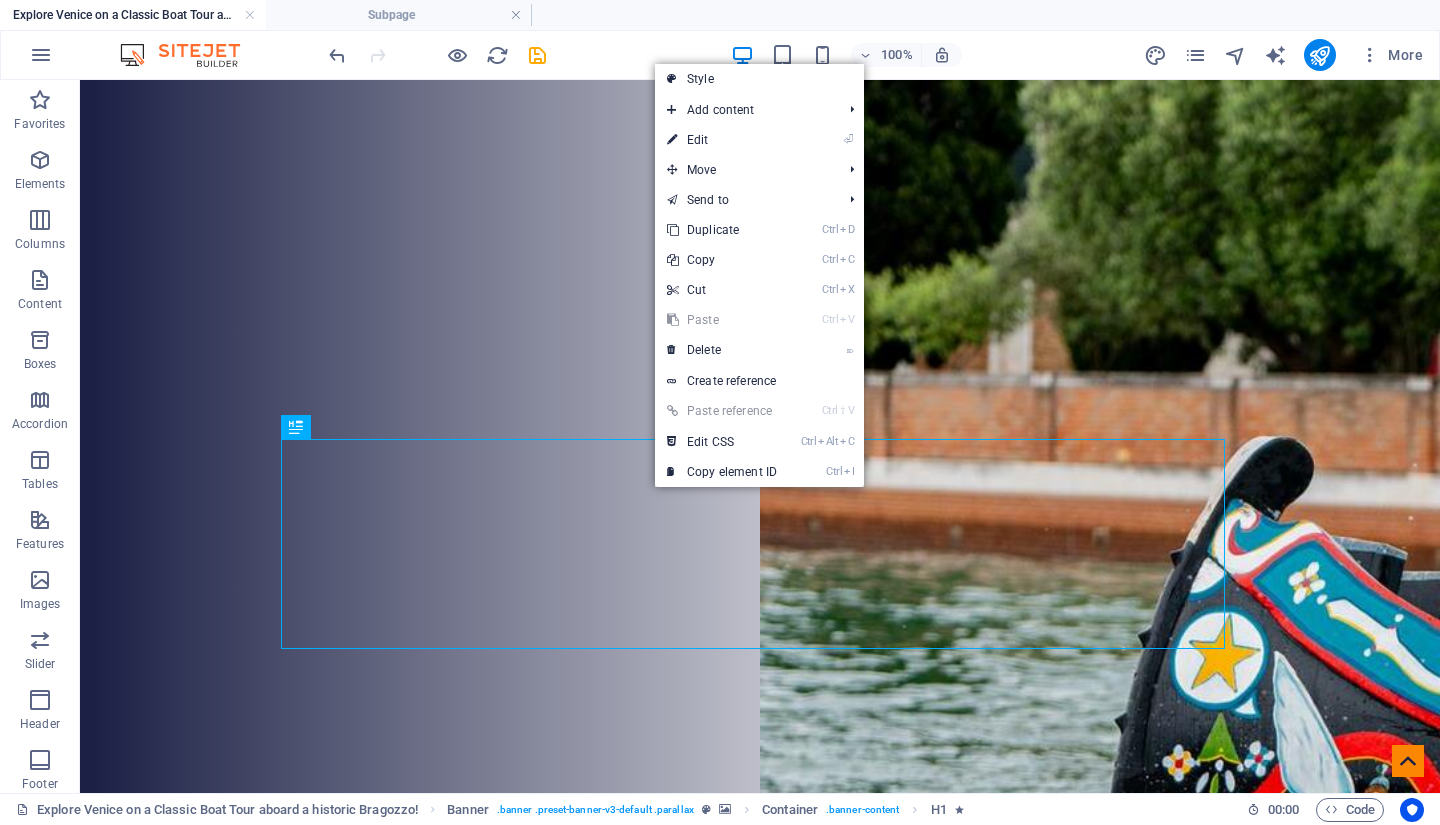 click on "Ctrl C  Copy" at bounding box center (722, 260) 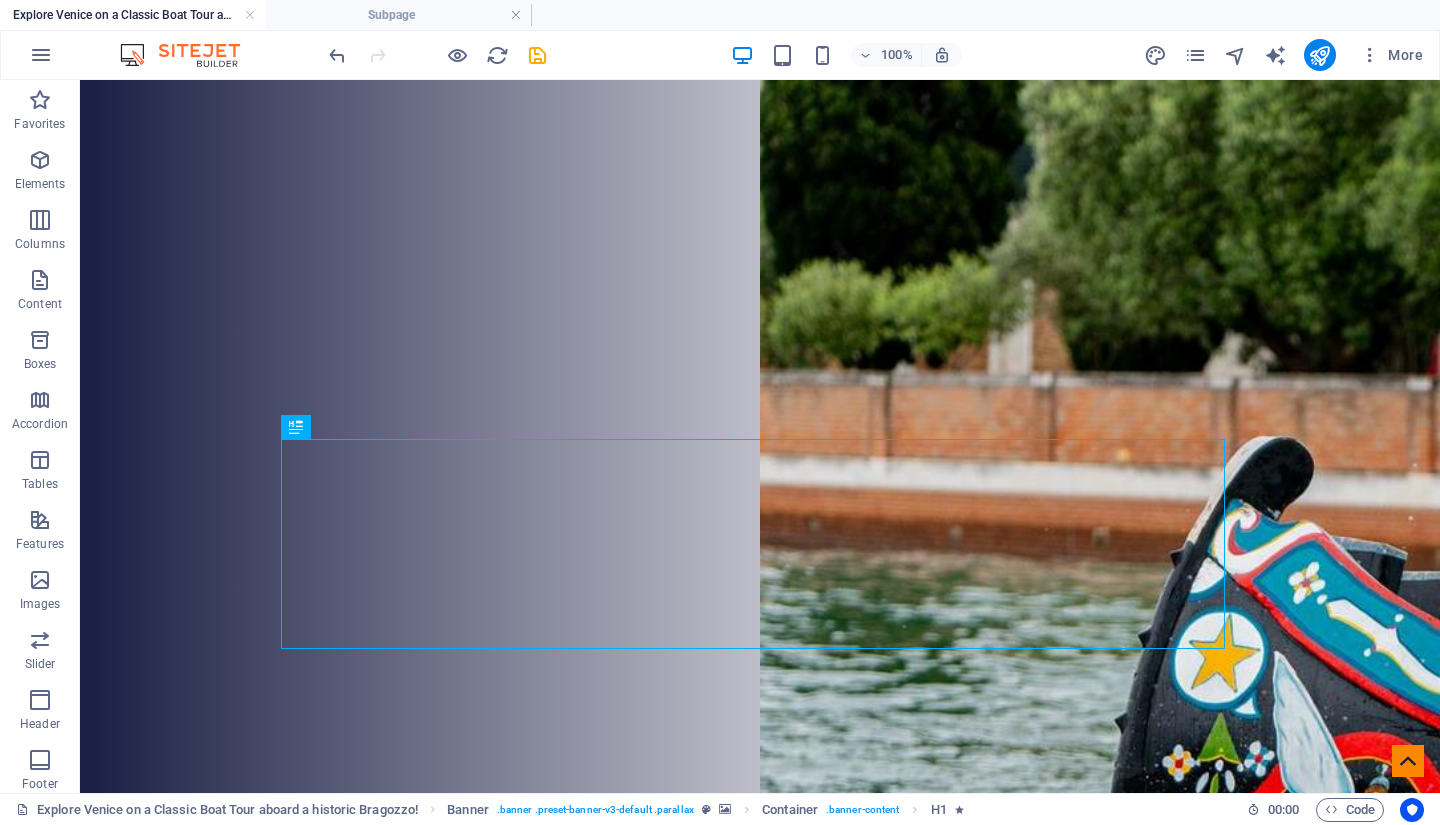 click on "Subpage" at bounding box center [399, 15] 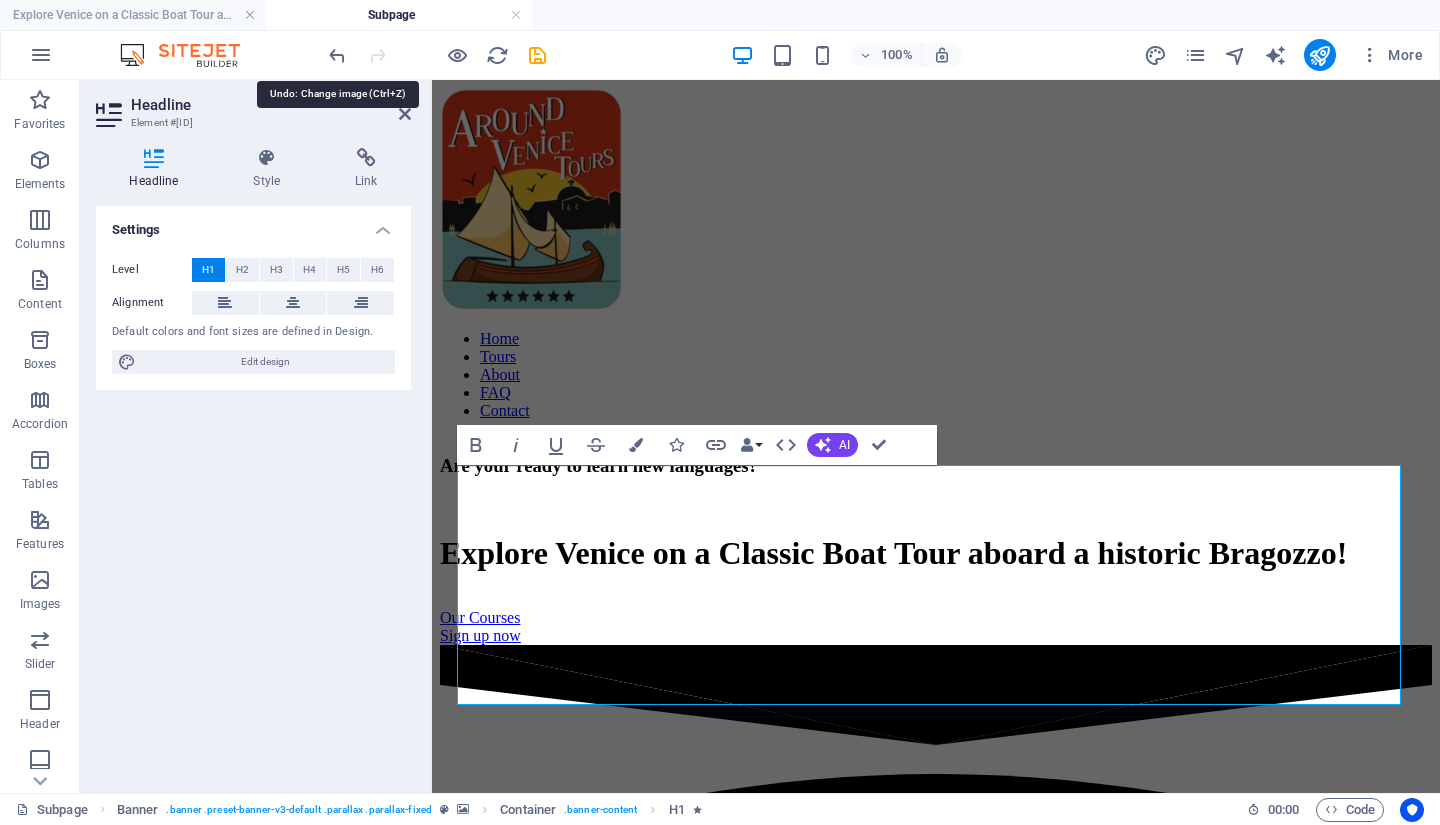 click at bounding box center [337, 55] 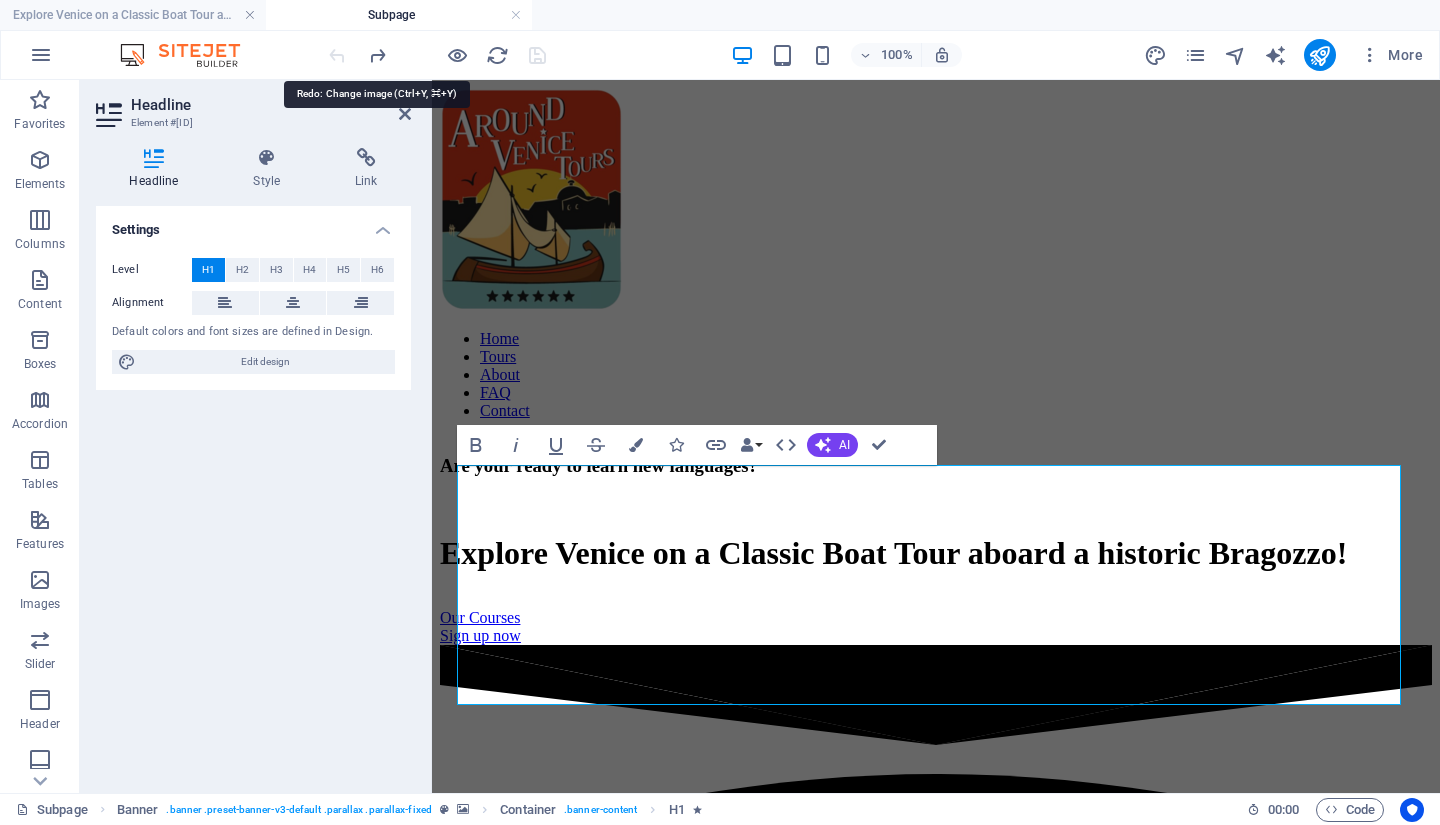 click at bounding box center [377, 55] 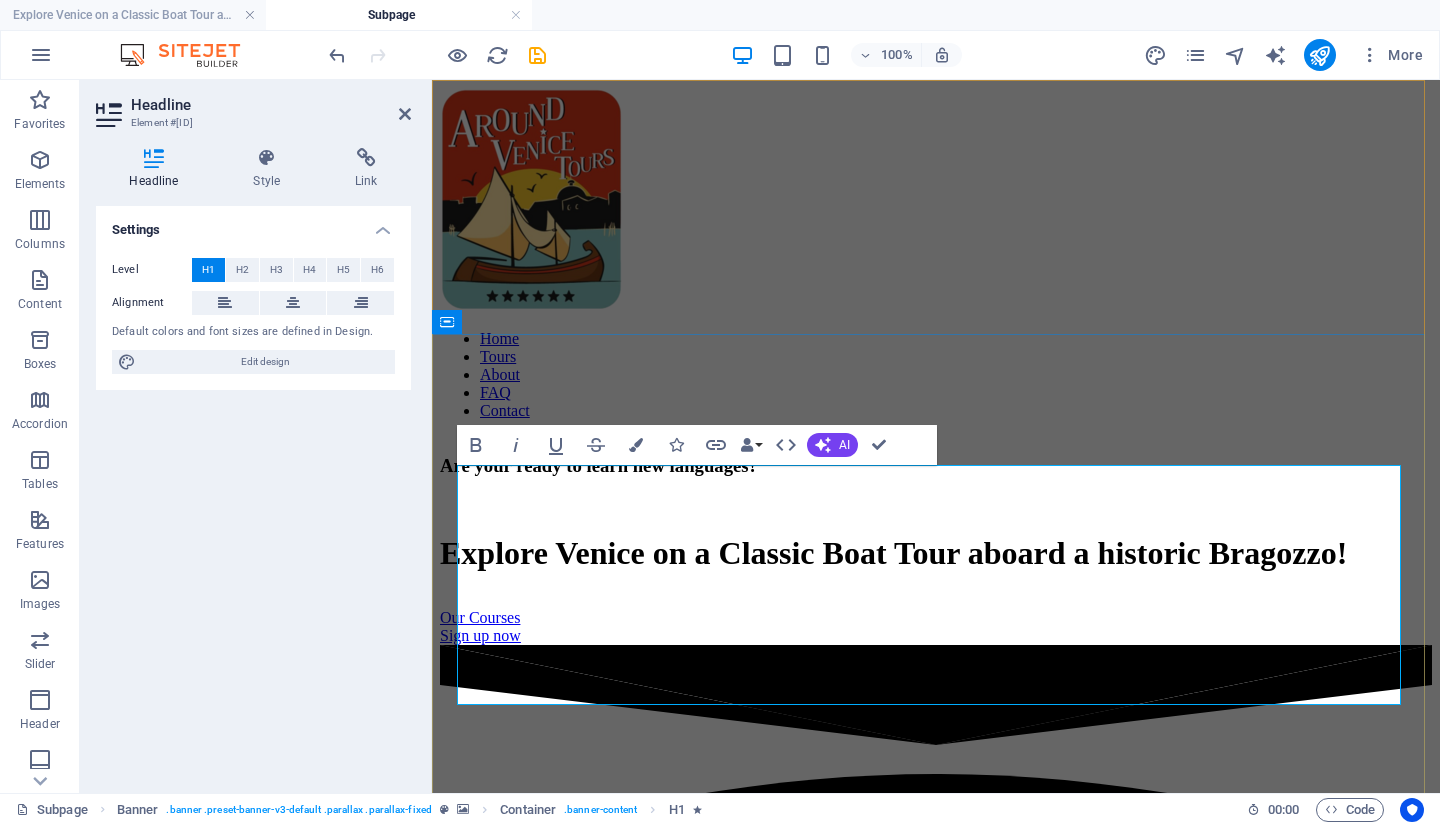 click on "Explore Venice on a Classic Boat Tour aboard a historic Bragozzo!" at bounding box center [936, 535] 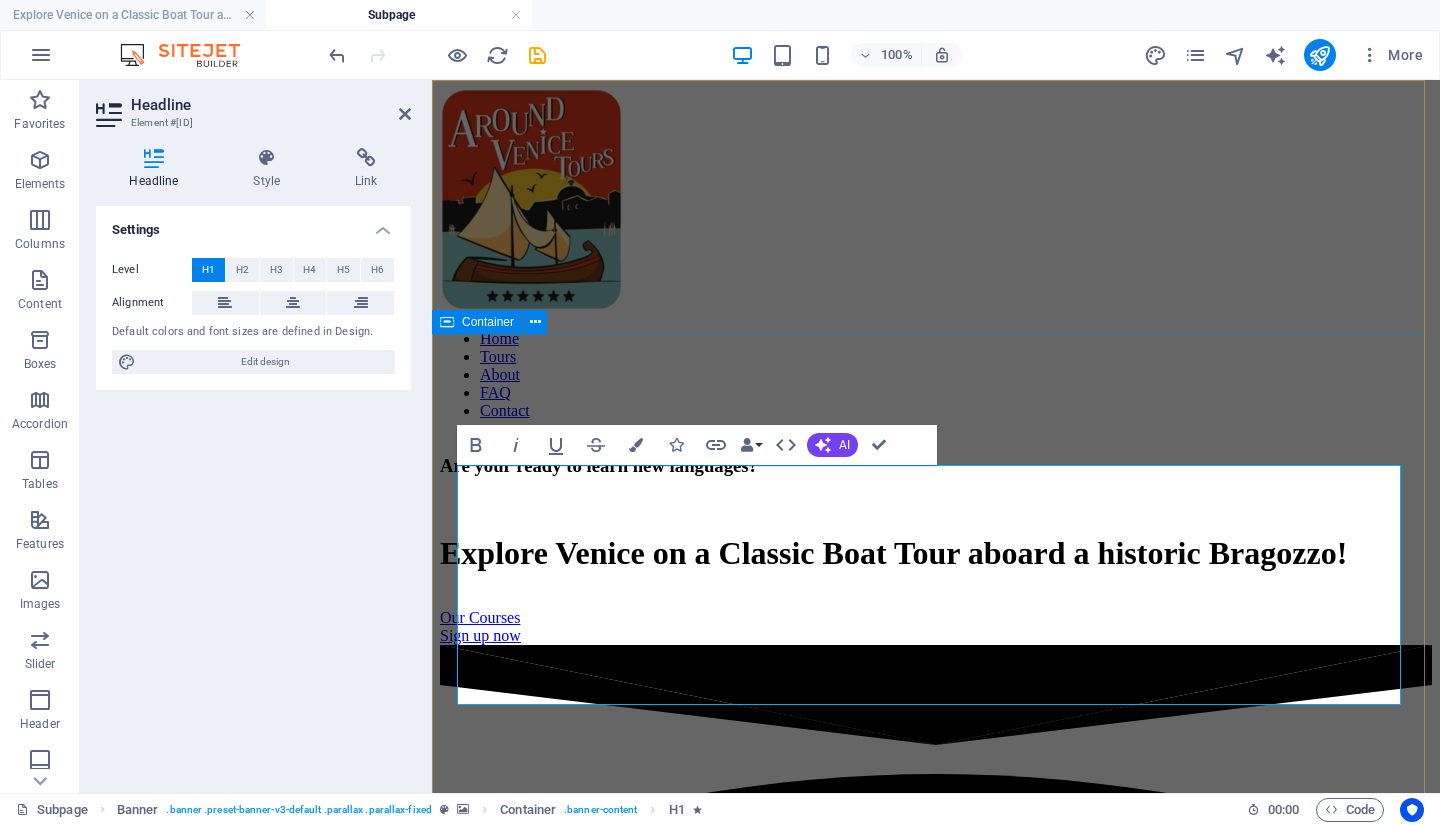 click on "Are your ready to learn new languages?   Explore [CITY] on a Classic Boat Tour aboard a historic Bragozzo! Our Courses Sign up now" at bounding box center [936, 540] 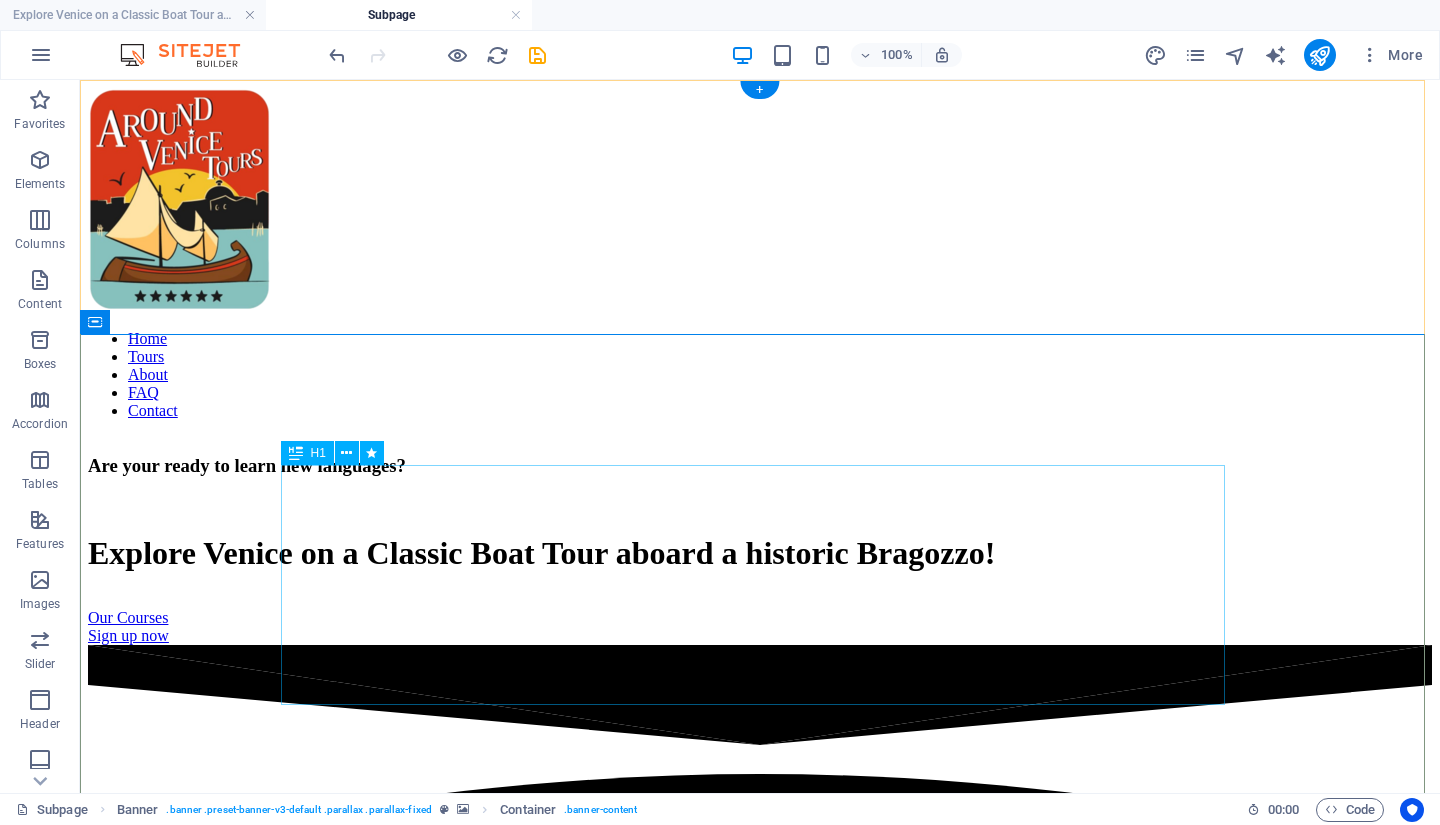 click on "Explore Venice on a Classic Boat Tour aboard a historic Bragozzo!" at bounding box center (760, 535) 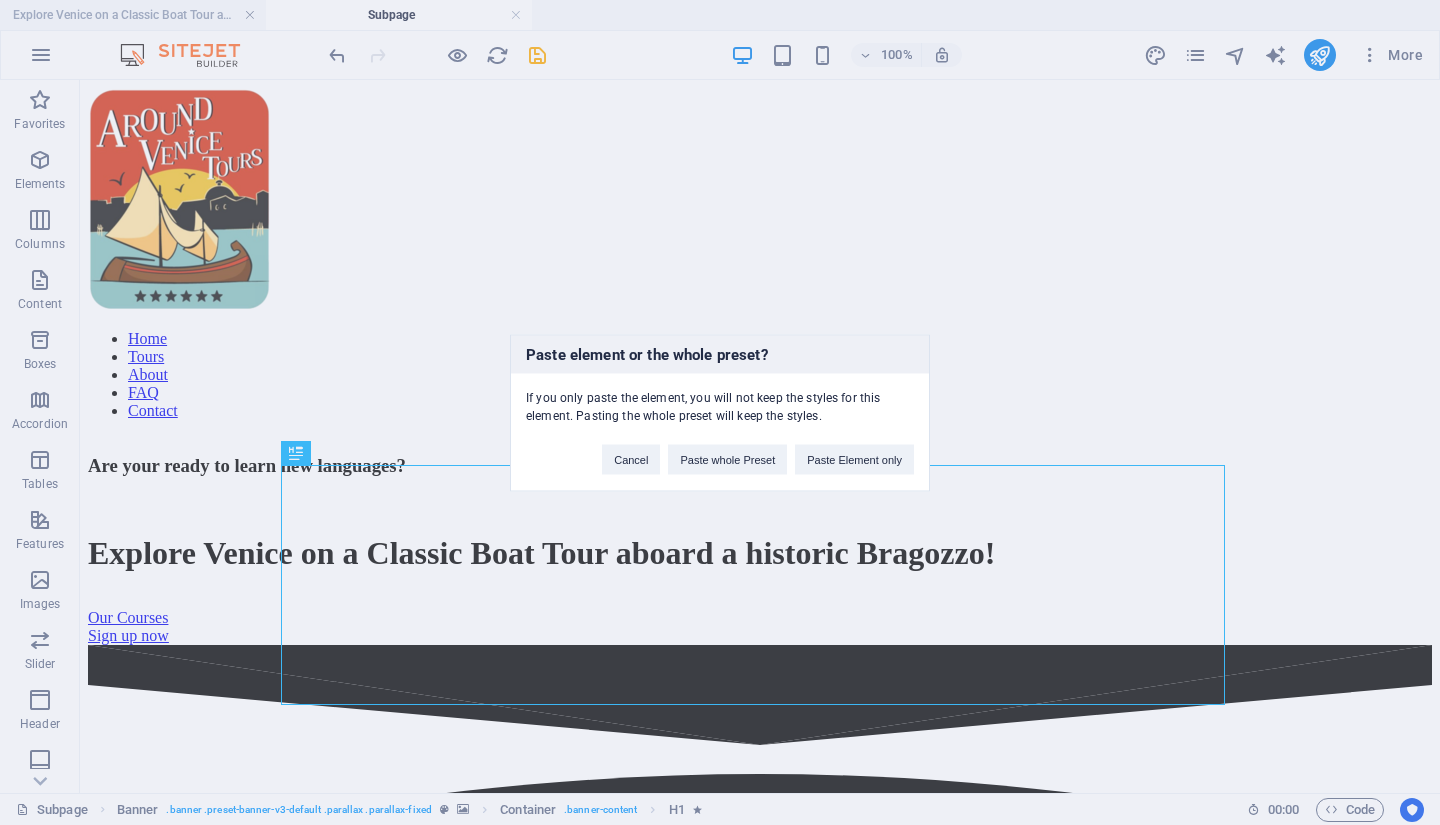 type 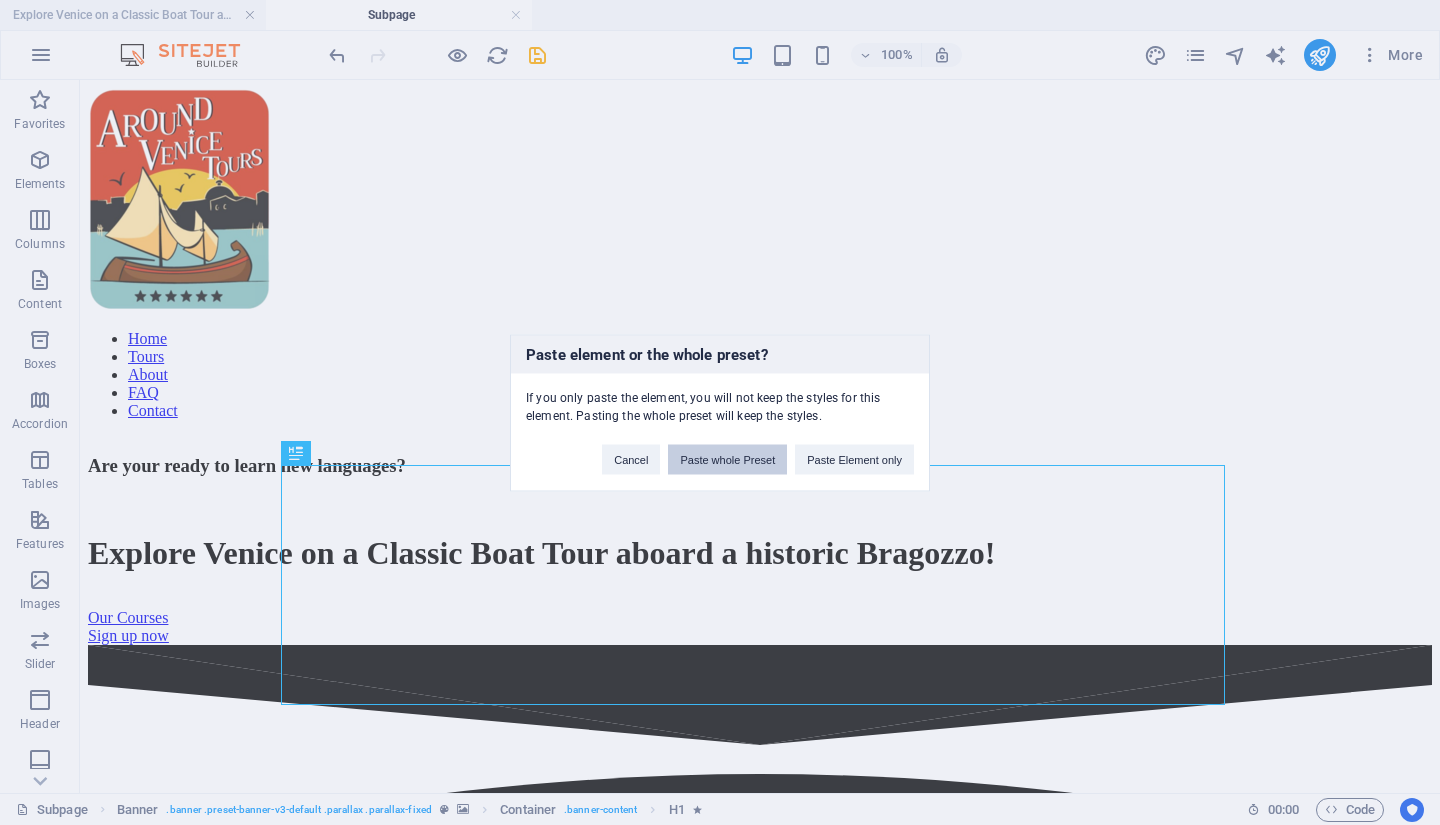 click on "Paste whole Preset" at bounding box center (727, 459) 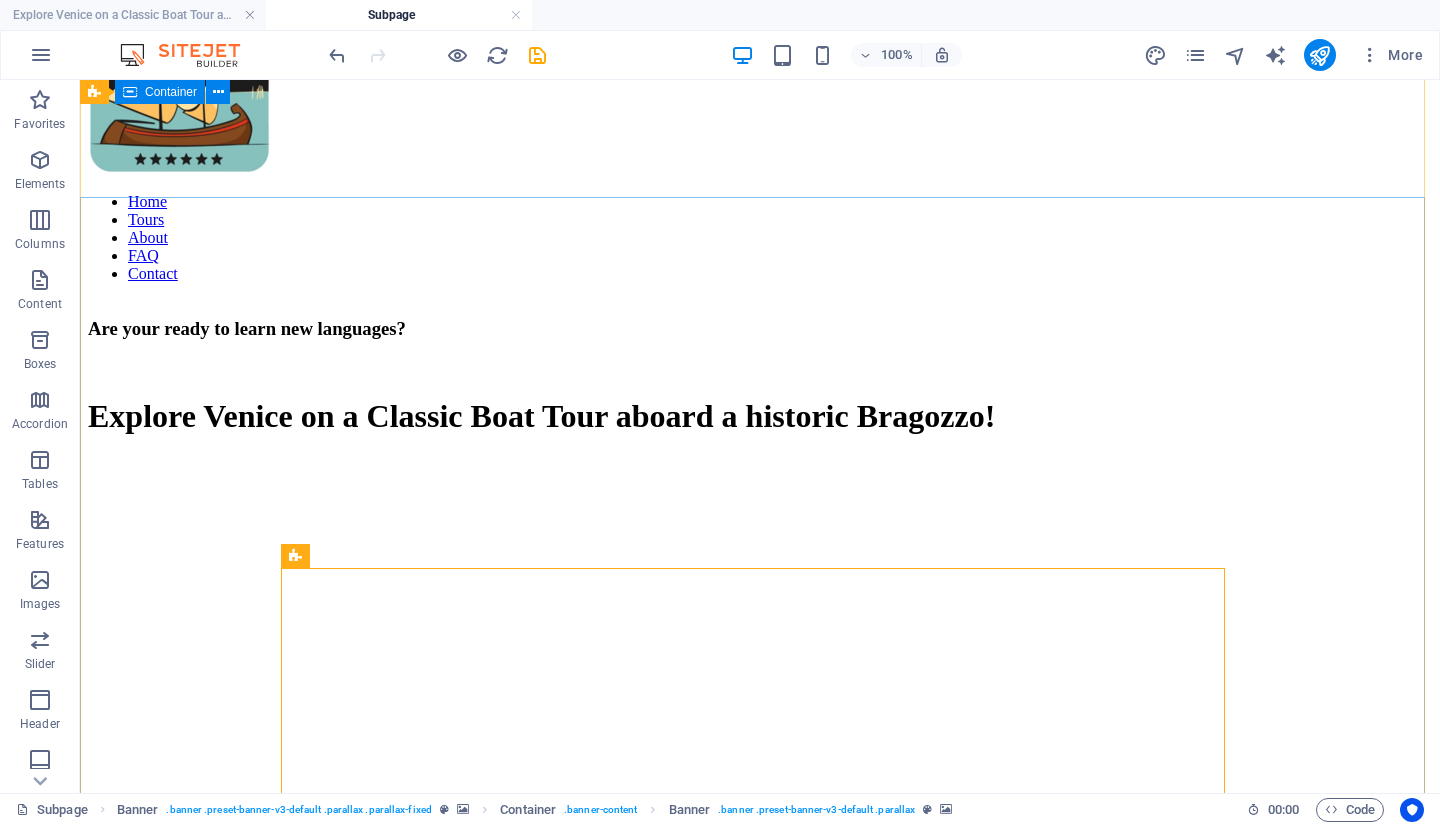scroll, scrollTop: 0, scrollLeft: 0, axis: both 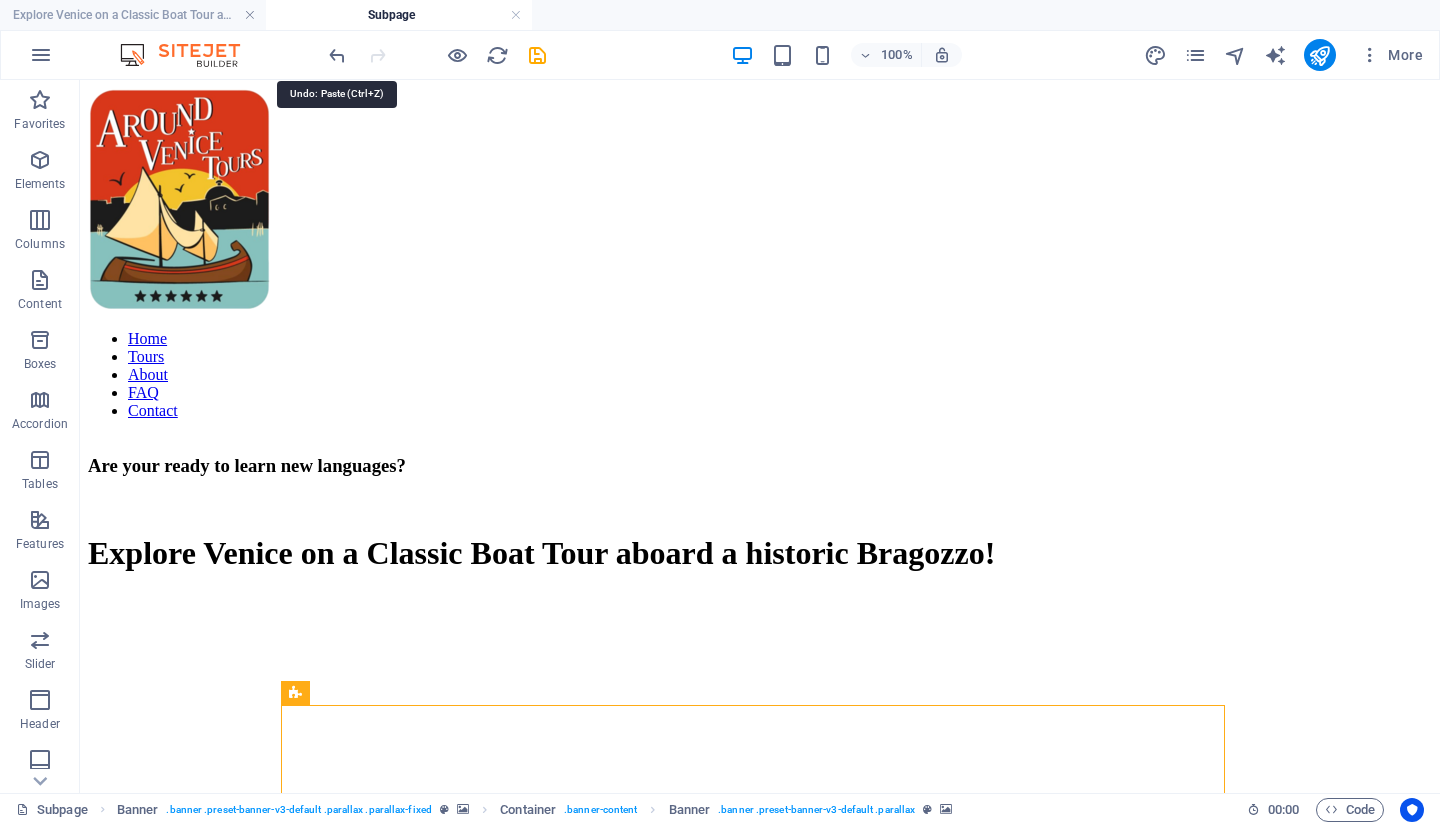 click at bounding box center (337, 55) 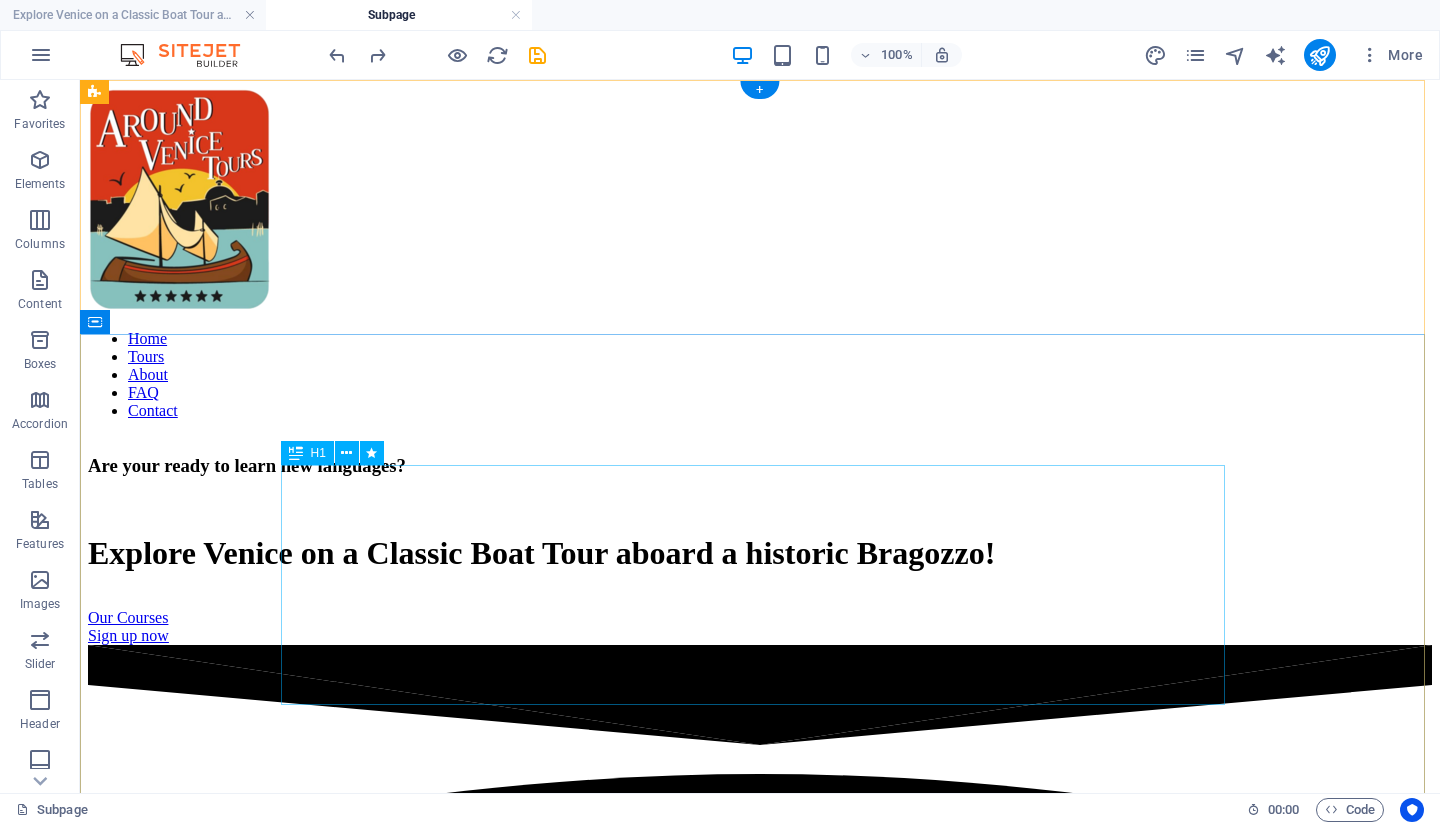 click on "Explore Venice on a Classic Boat Tour aboard a historic Bragozzo!" at bounding box center [760, 535] 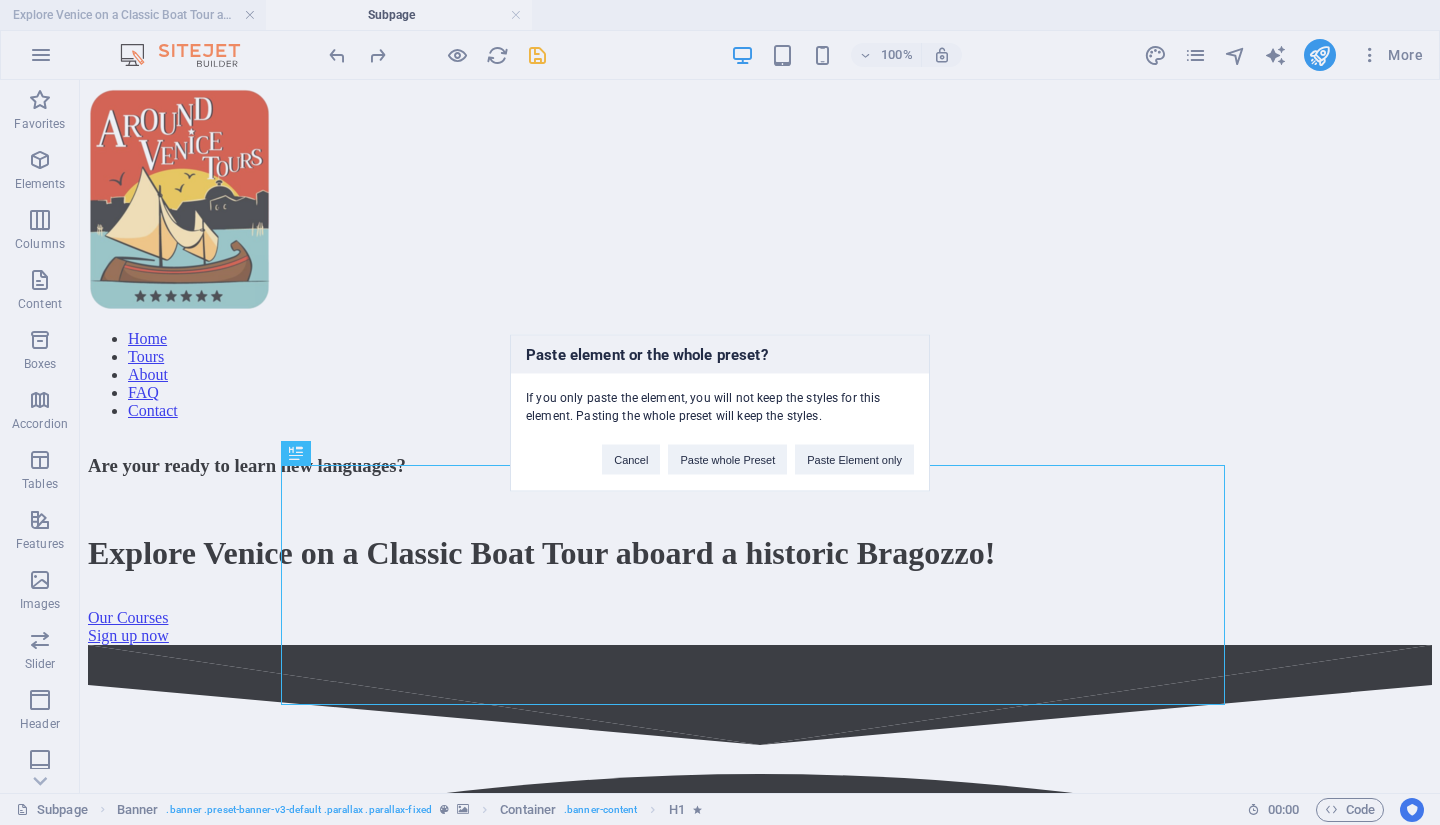 type 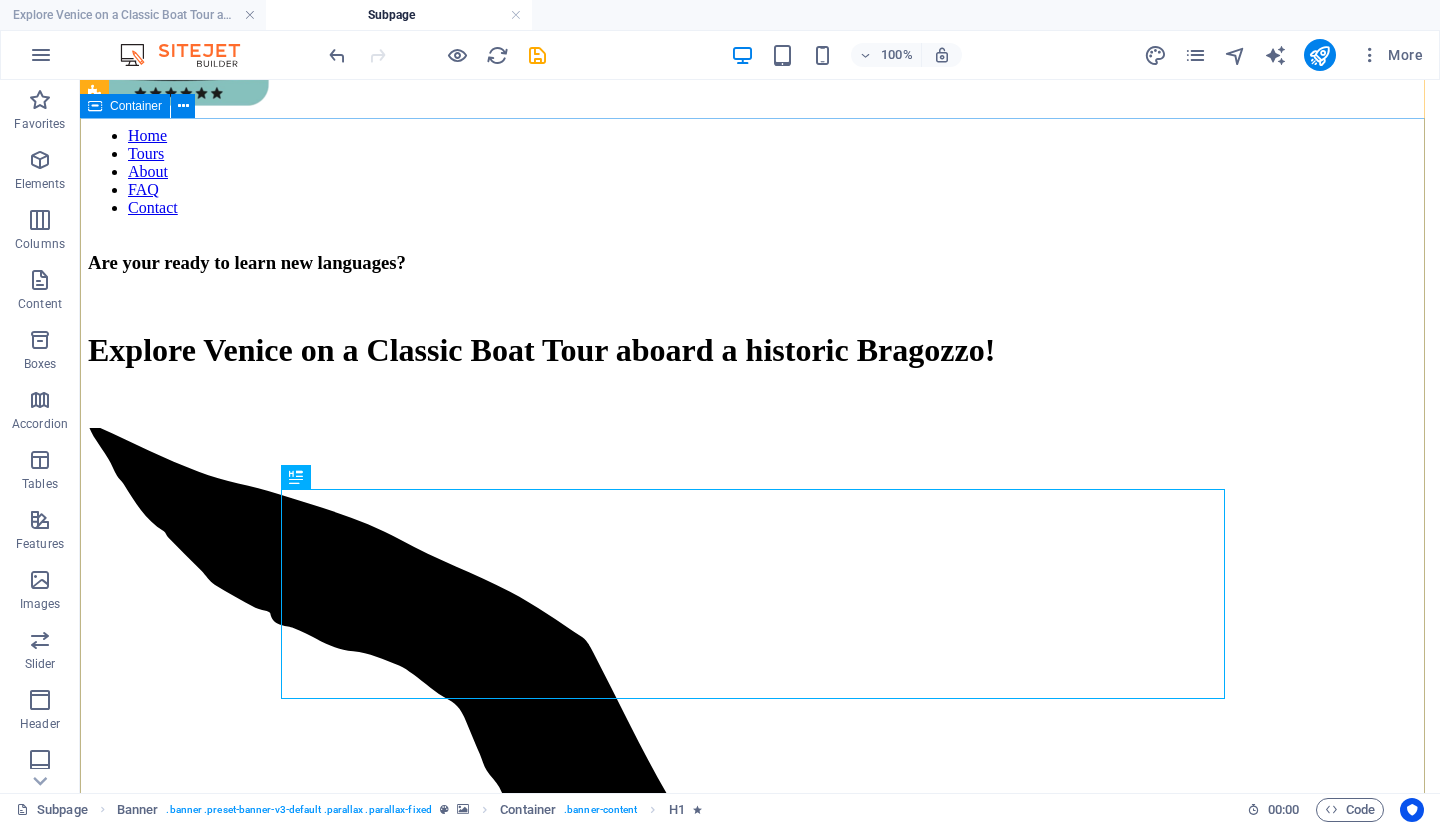 scroll, scrollTop: 201, scrollLeft: 0, axis: vertical 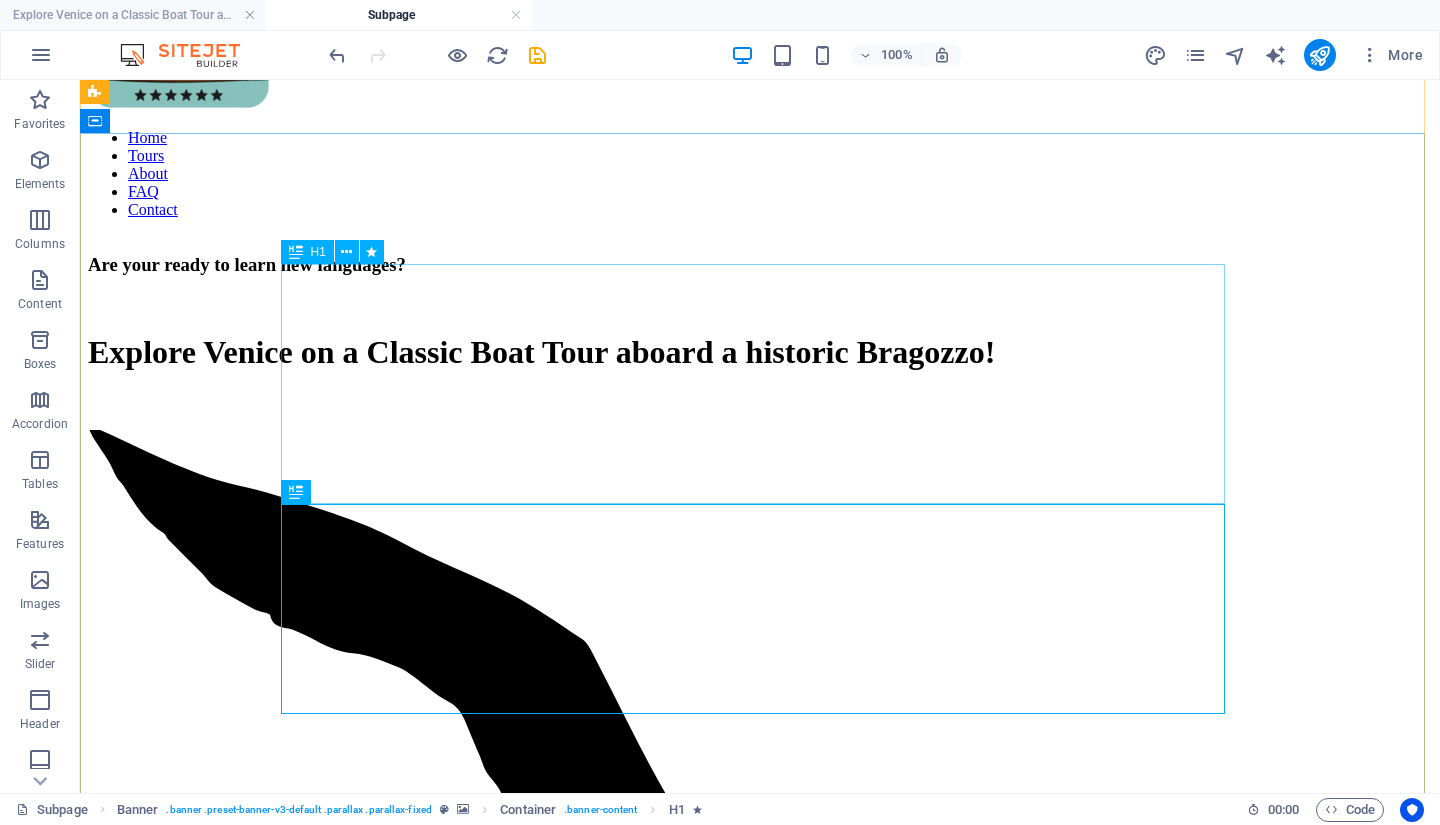 click on "Explore Venice on a Classic Boat Tour aboard a historic Bragozzo!" at bounding box center [760, 334] 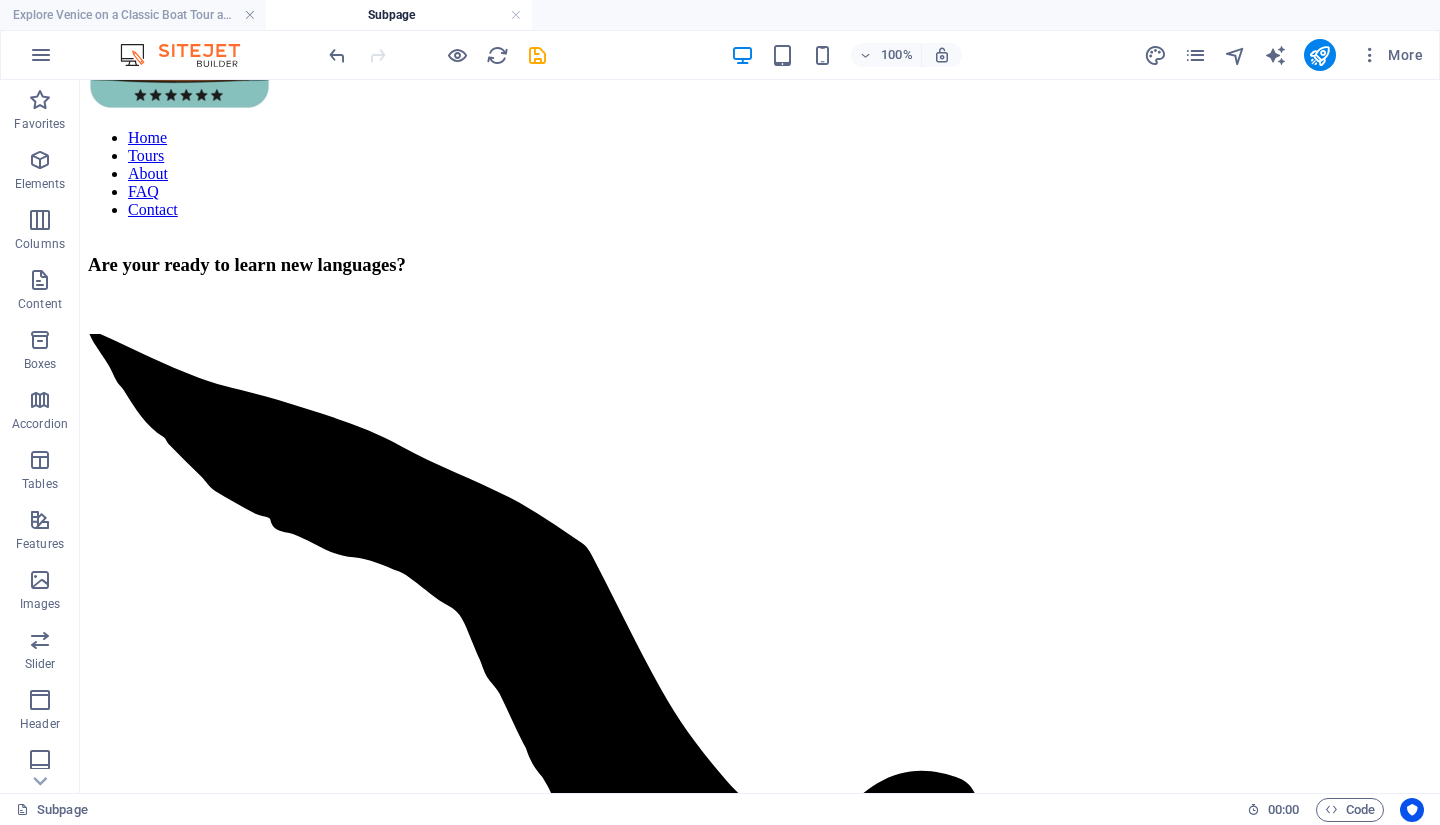 click on "Explore Venice on a Classic Boat Tour aboard a historic Bragozzo!" at bounding box center [133, 15] 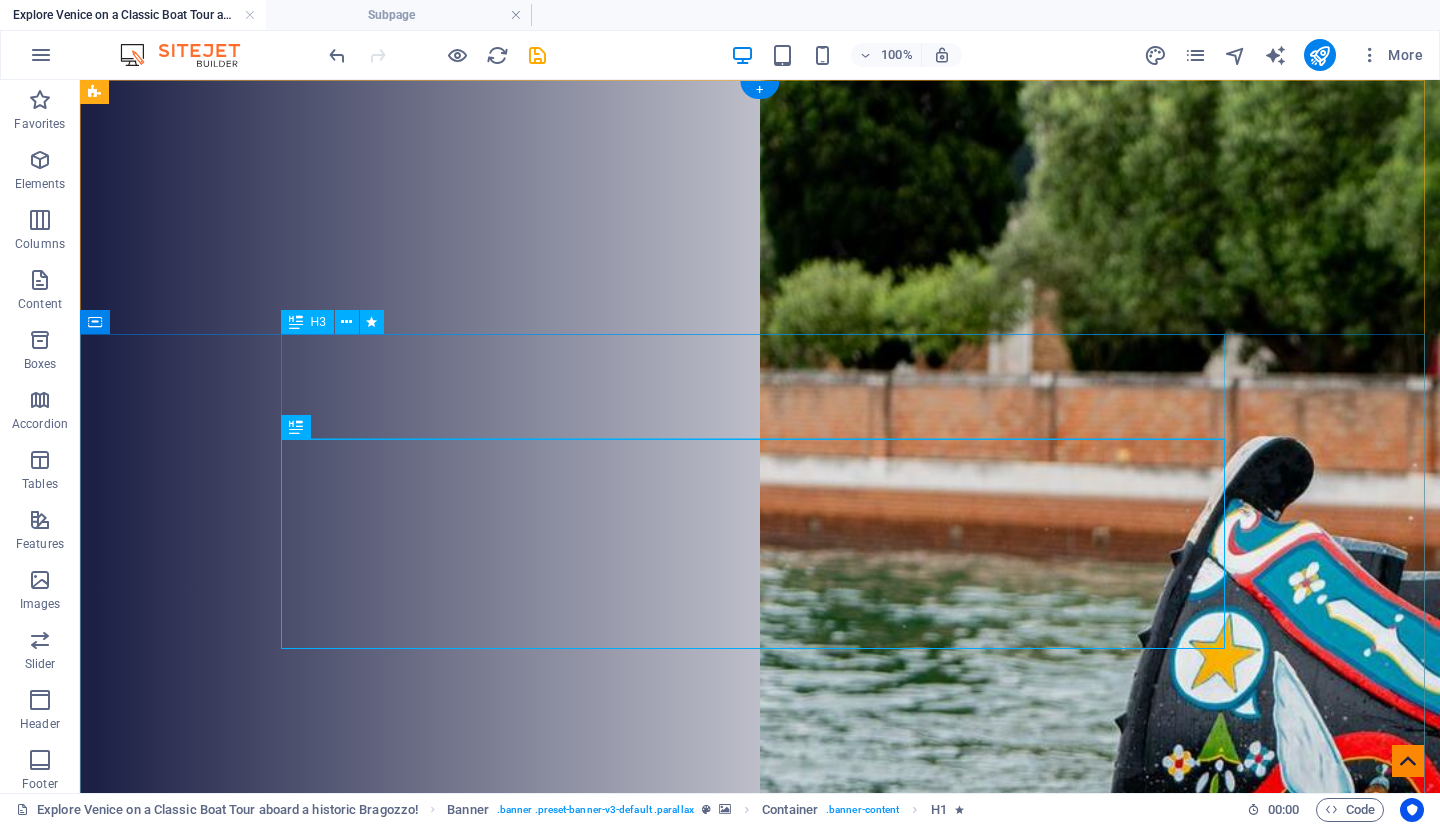 click on "See More Than Just St.Mark's ___________________________________" at bounding box center (760, 1144) 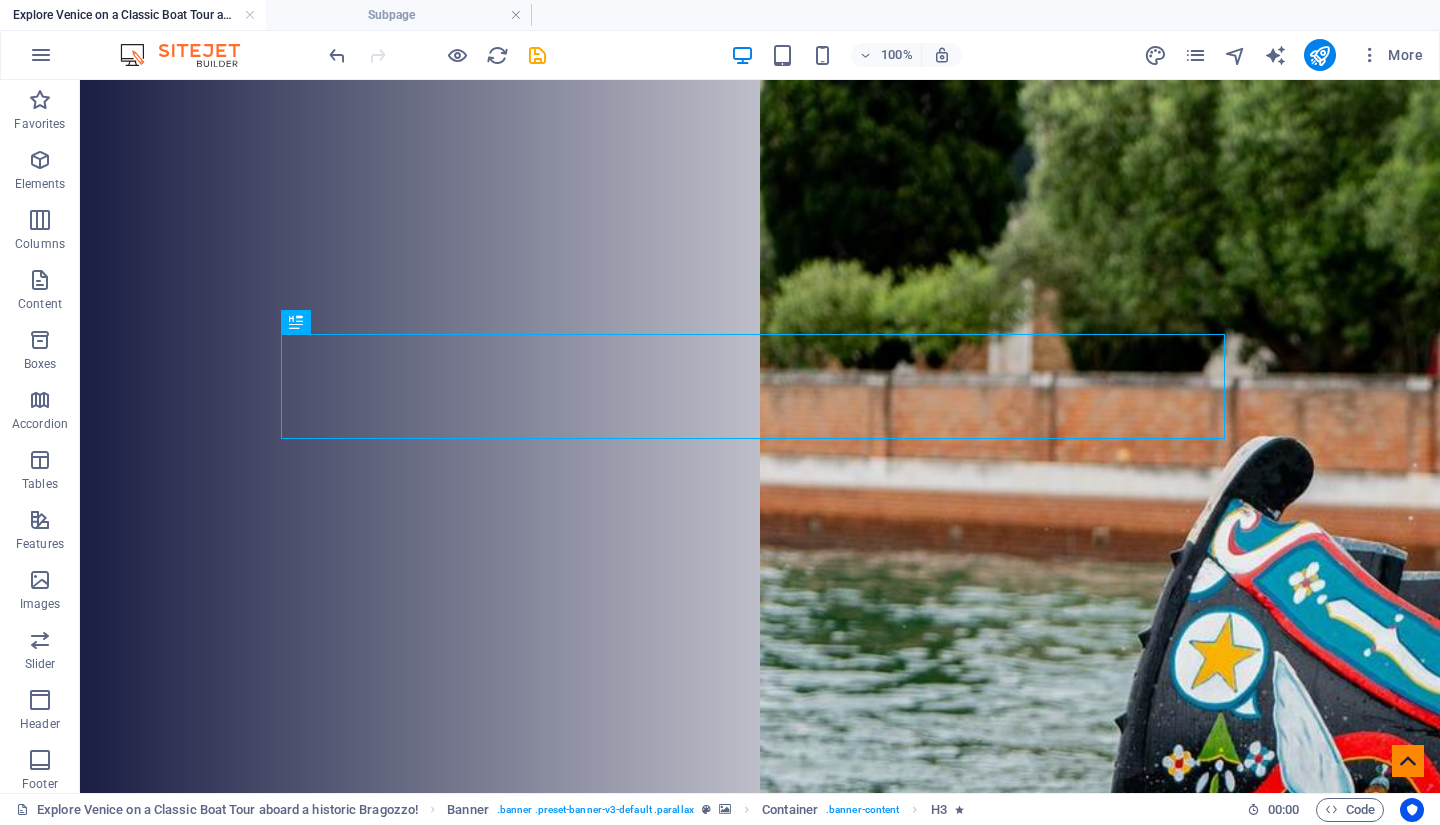 click on "Subpage" at bounding box center (399, 15) 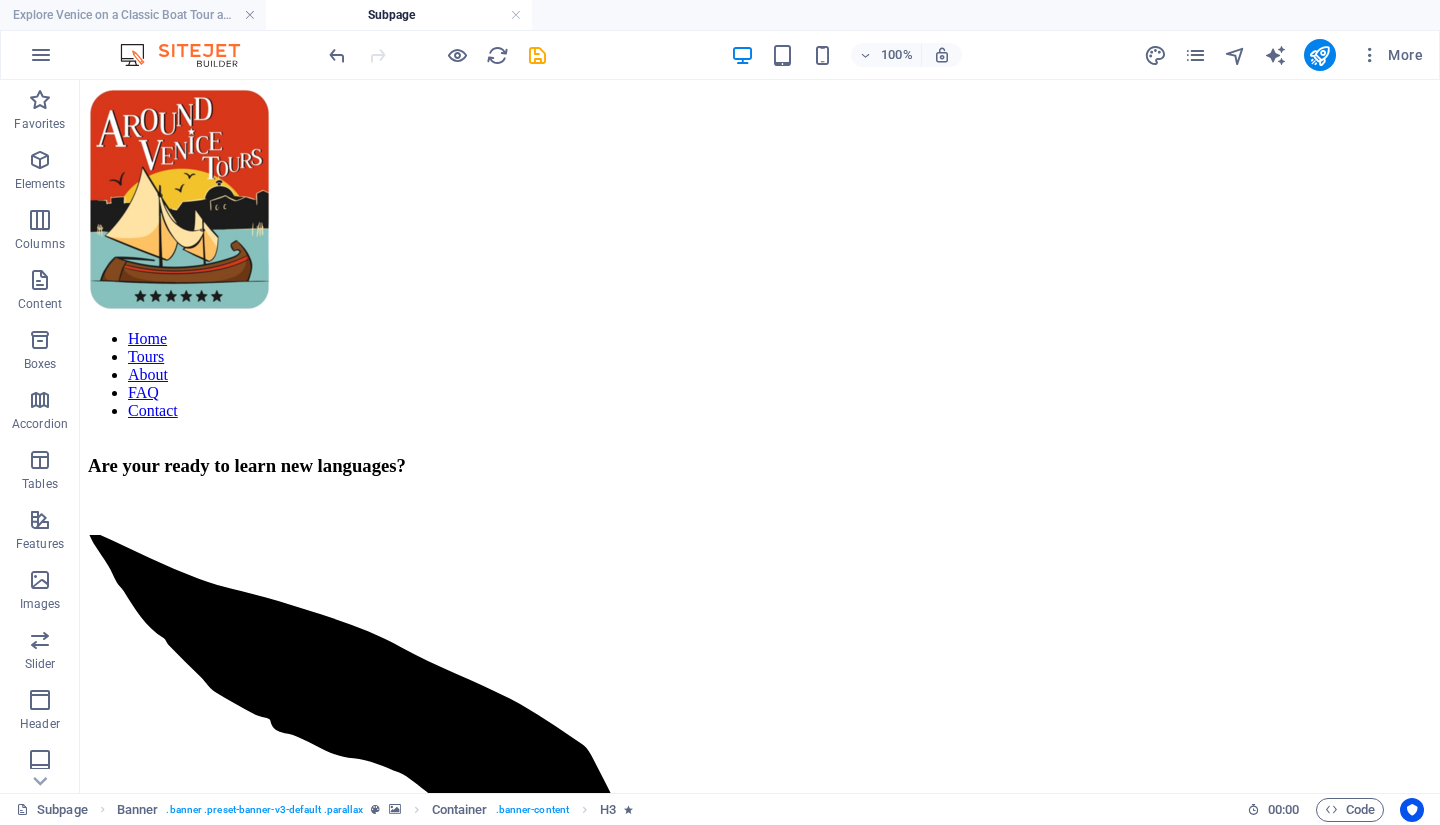 scroll, scrollTop: 201, scrollLeft: 0, axis: vertical 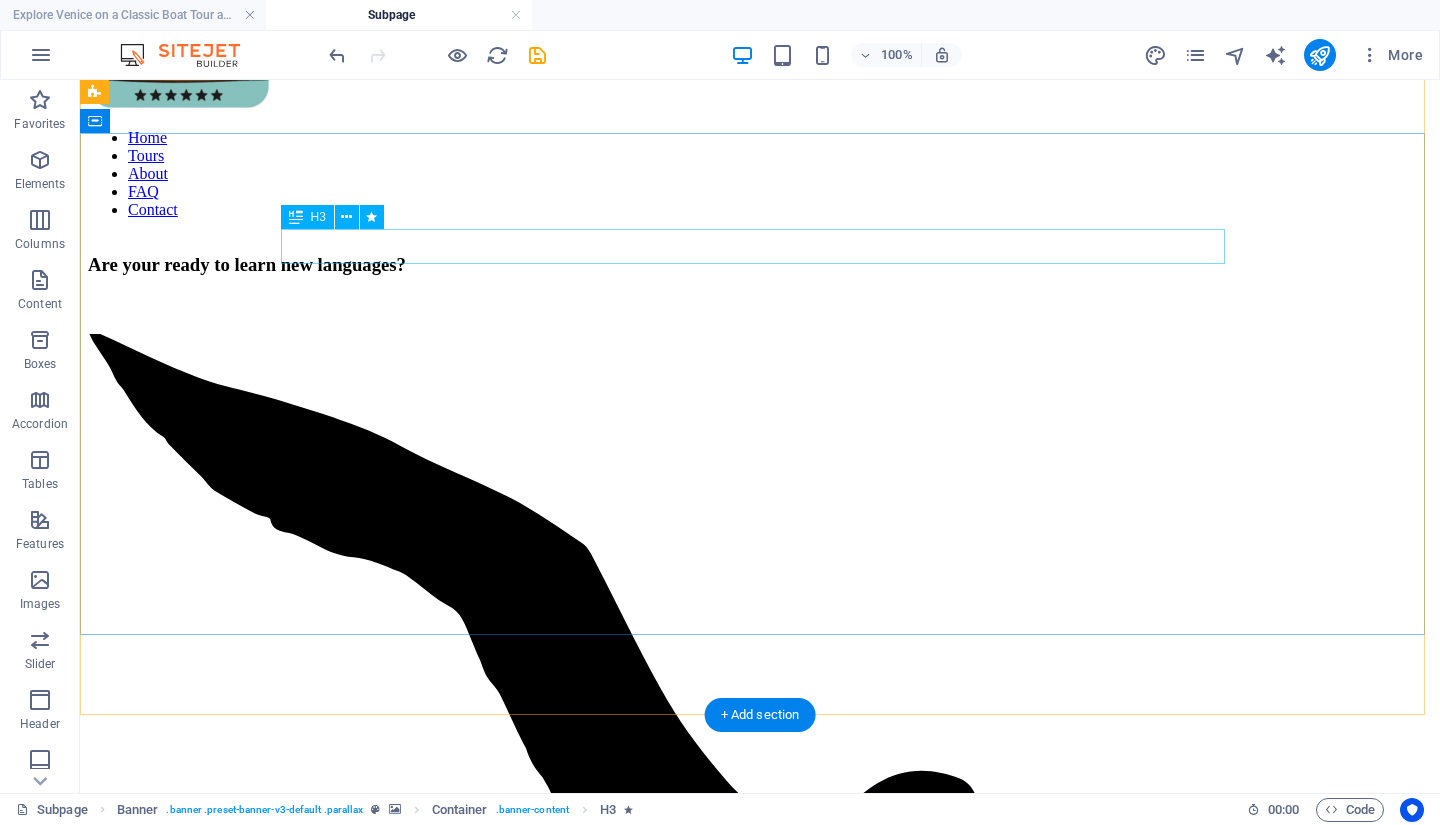 click on "Are your ready to learn new languages?" at bounding box center (760, 265) 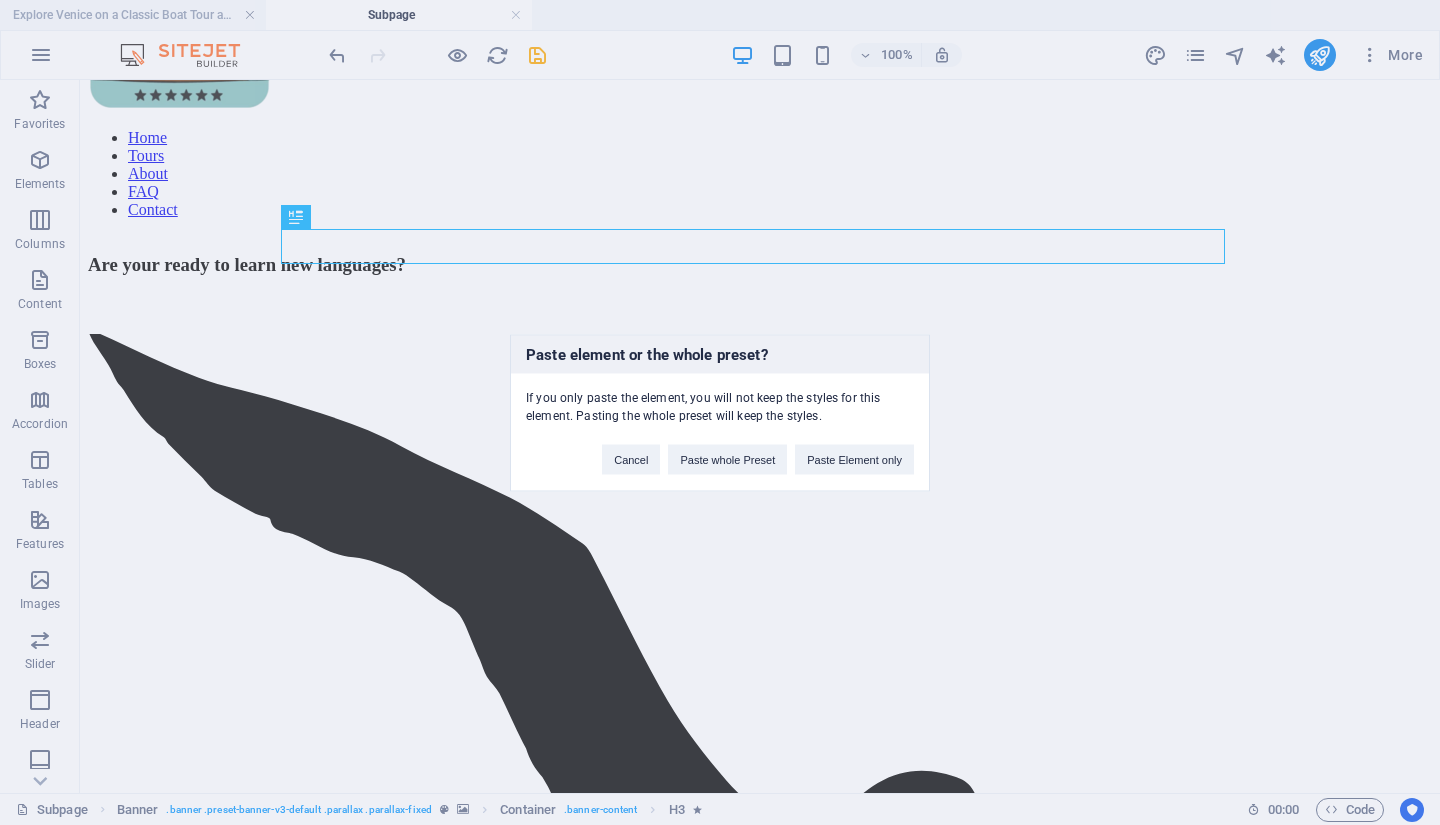 type 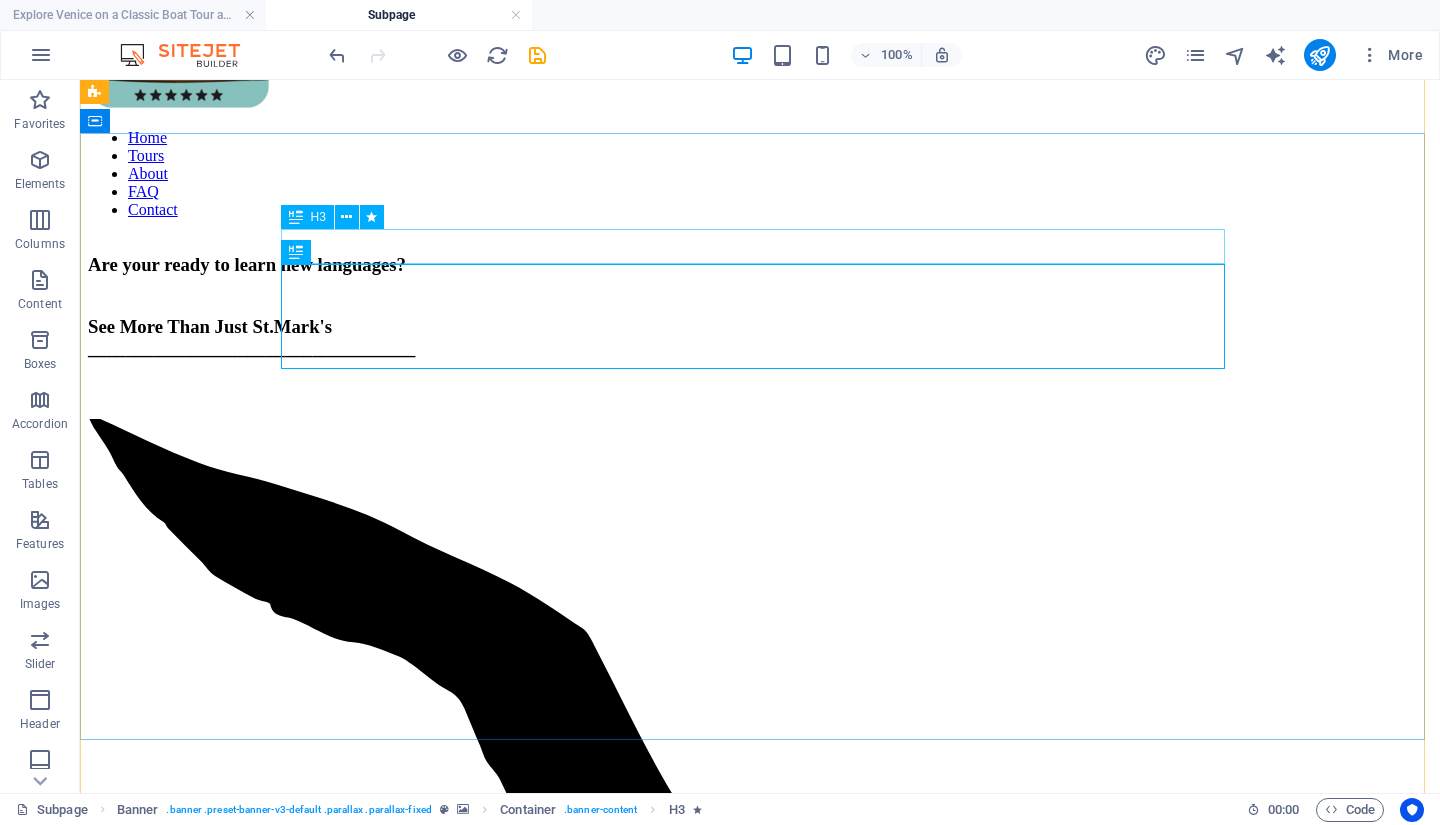 click on "Are your ready to learn new languages?" at bounding box center (760, 265) 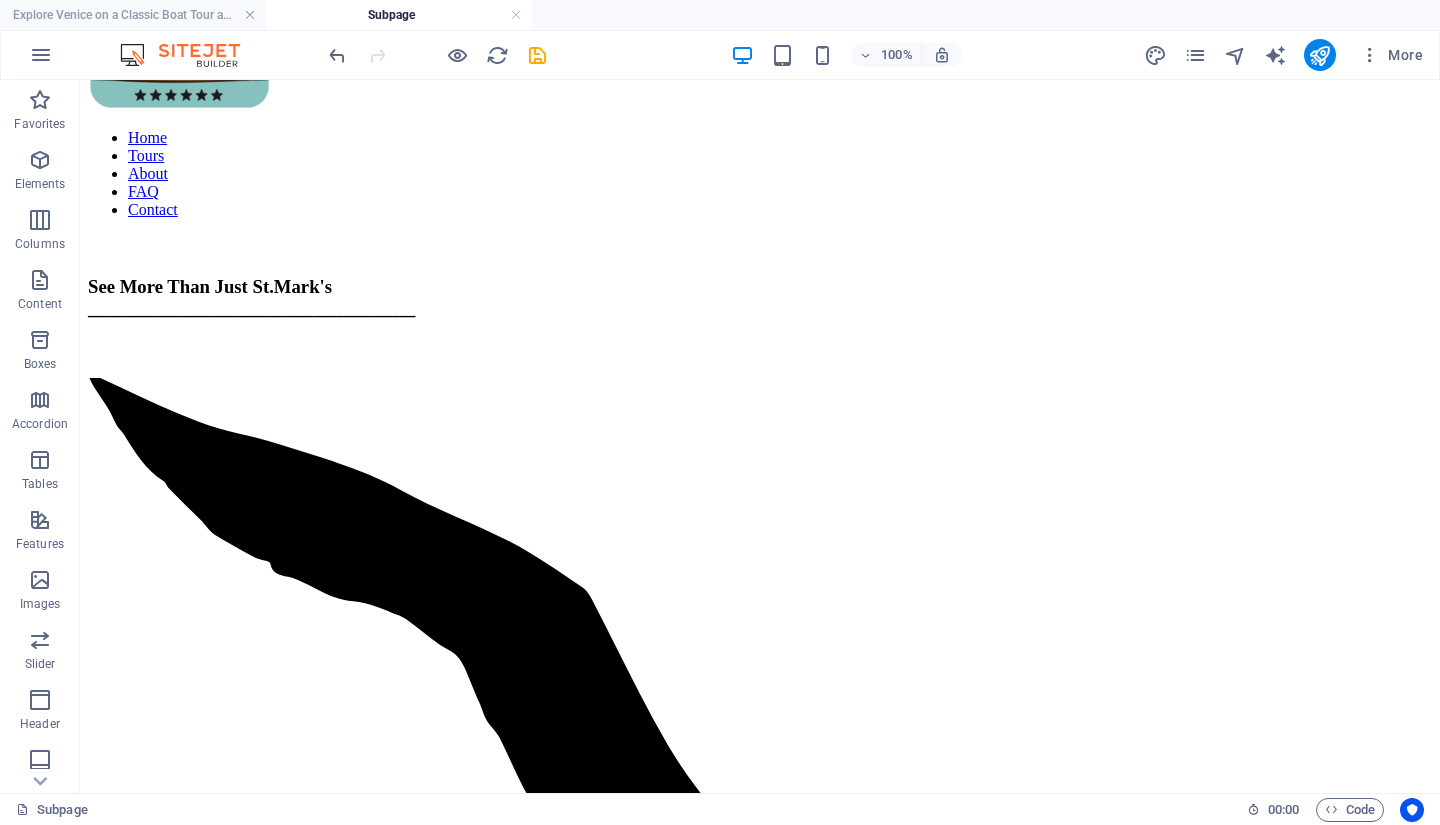 click on "Explore Venice on a Classic Boat Tour aboard a historic Bragozzo!" at bounding box center [133, 15] 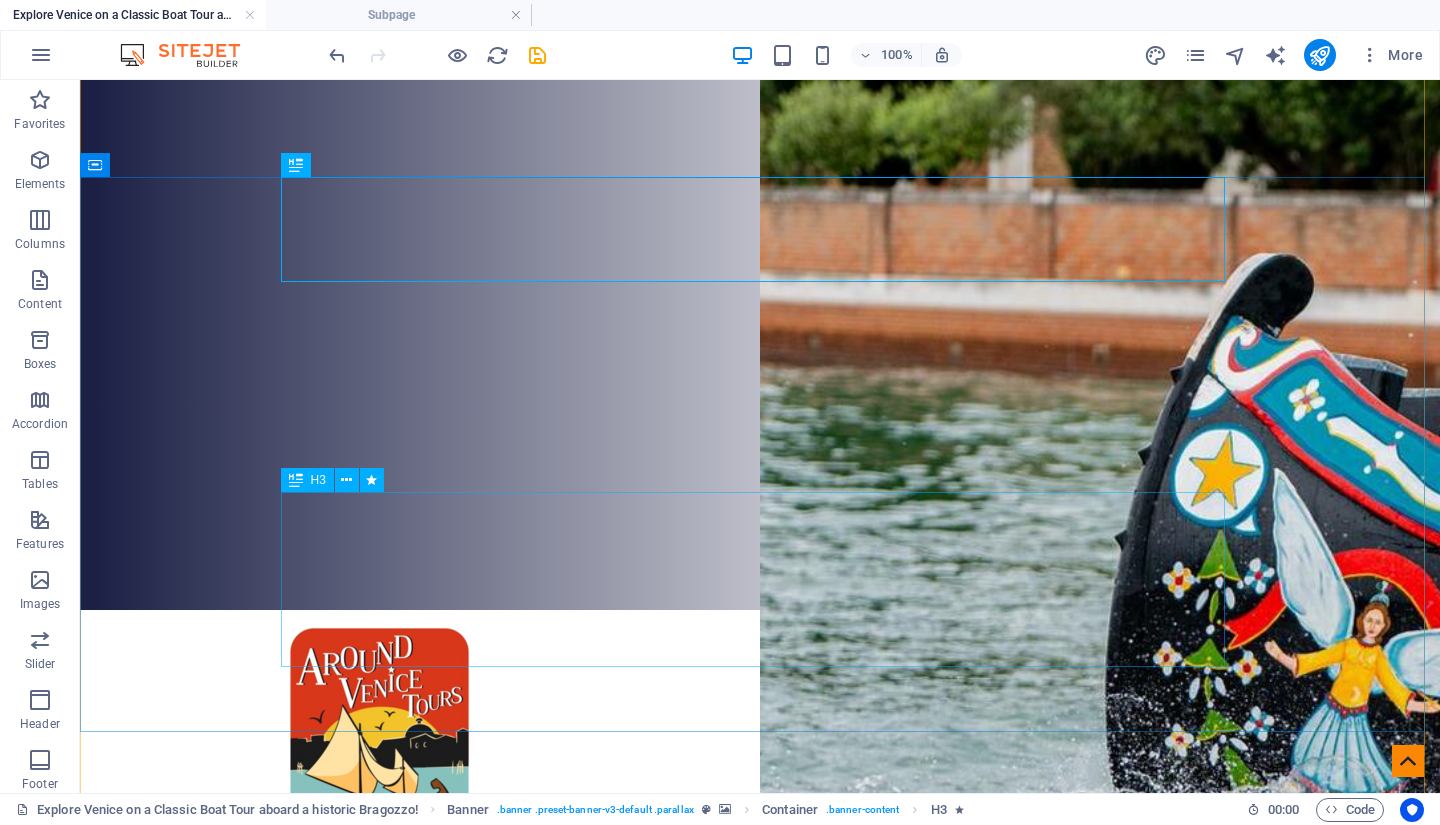 scroll, scrollTop: 186, scrollLeft: 0, axis: vertical 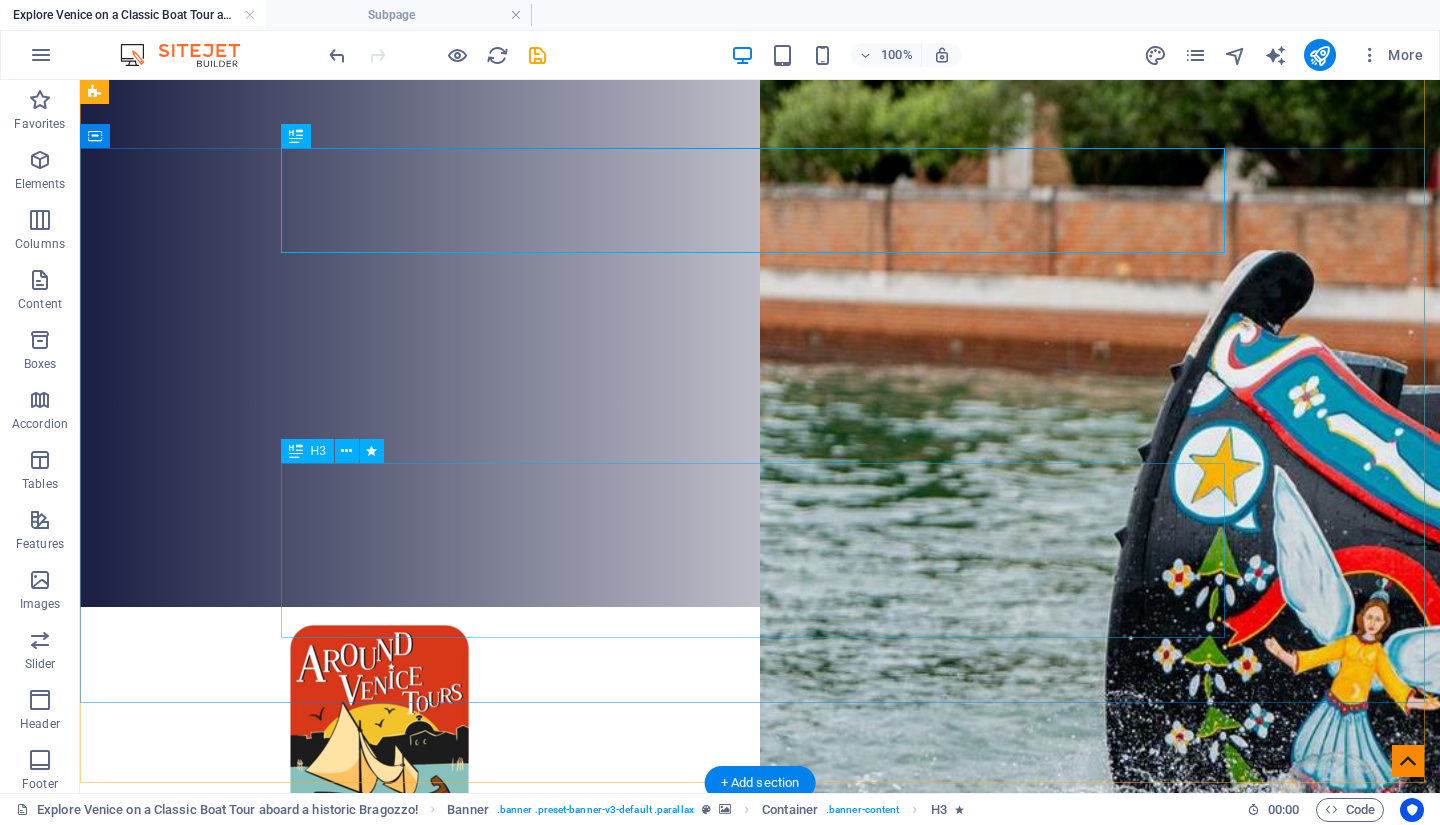 click on "___________________________________ See Venice from a boat like it was MEANT do be seen. Discover the Islands and Natural wonders of the Venice Lagoon" at bounding box center (760, 2987) 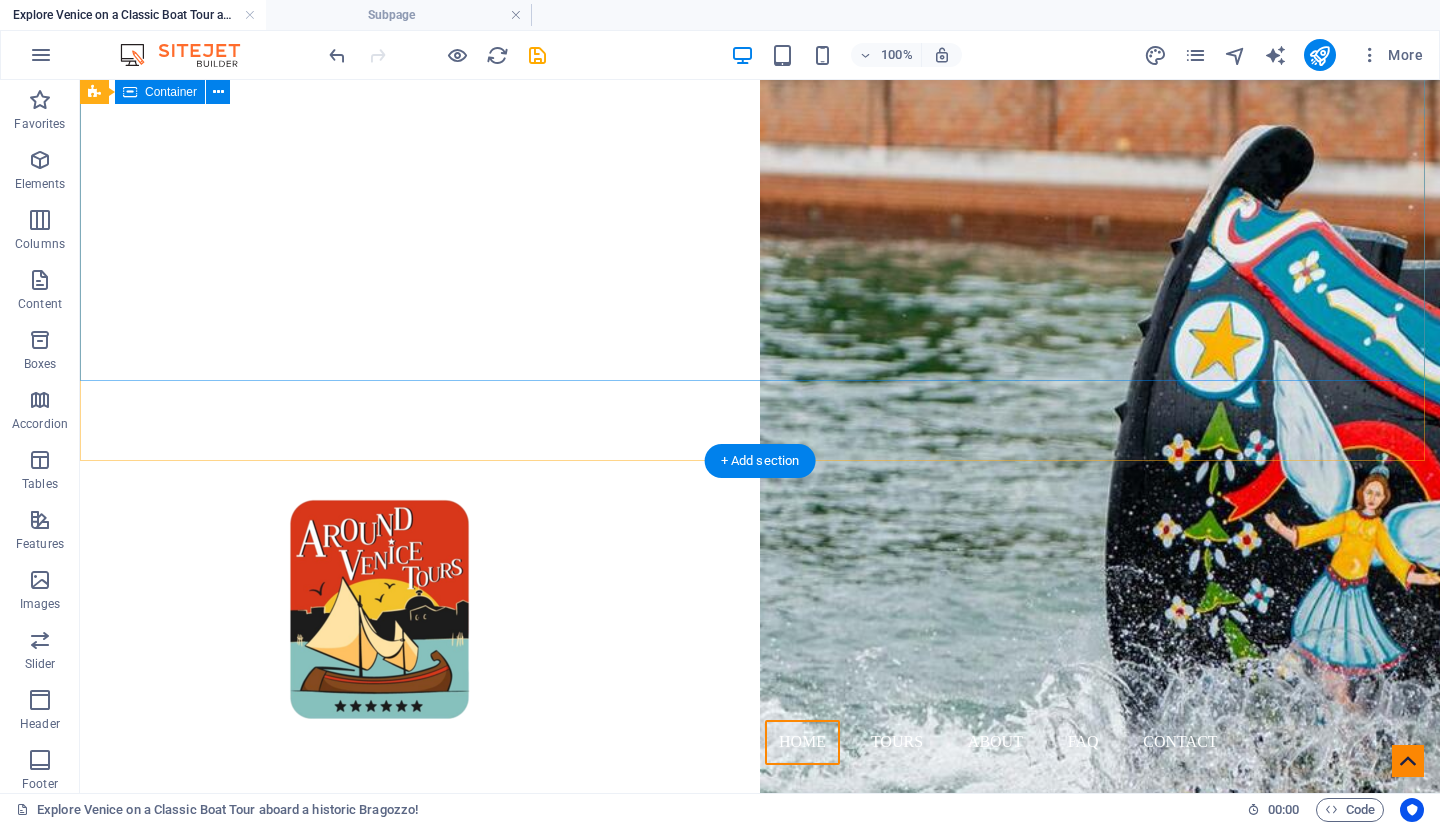 scroll, scrollTop: 0, scrollLeft: 0, axis: both 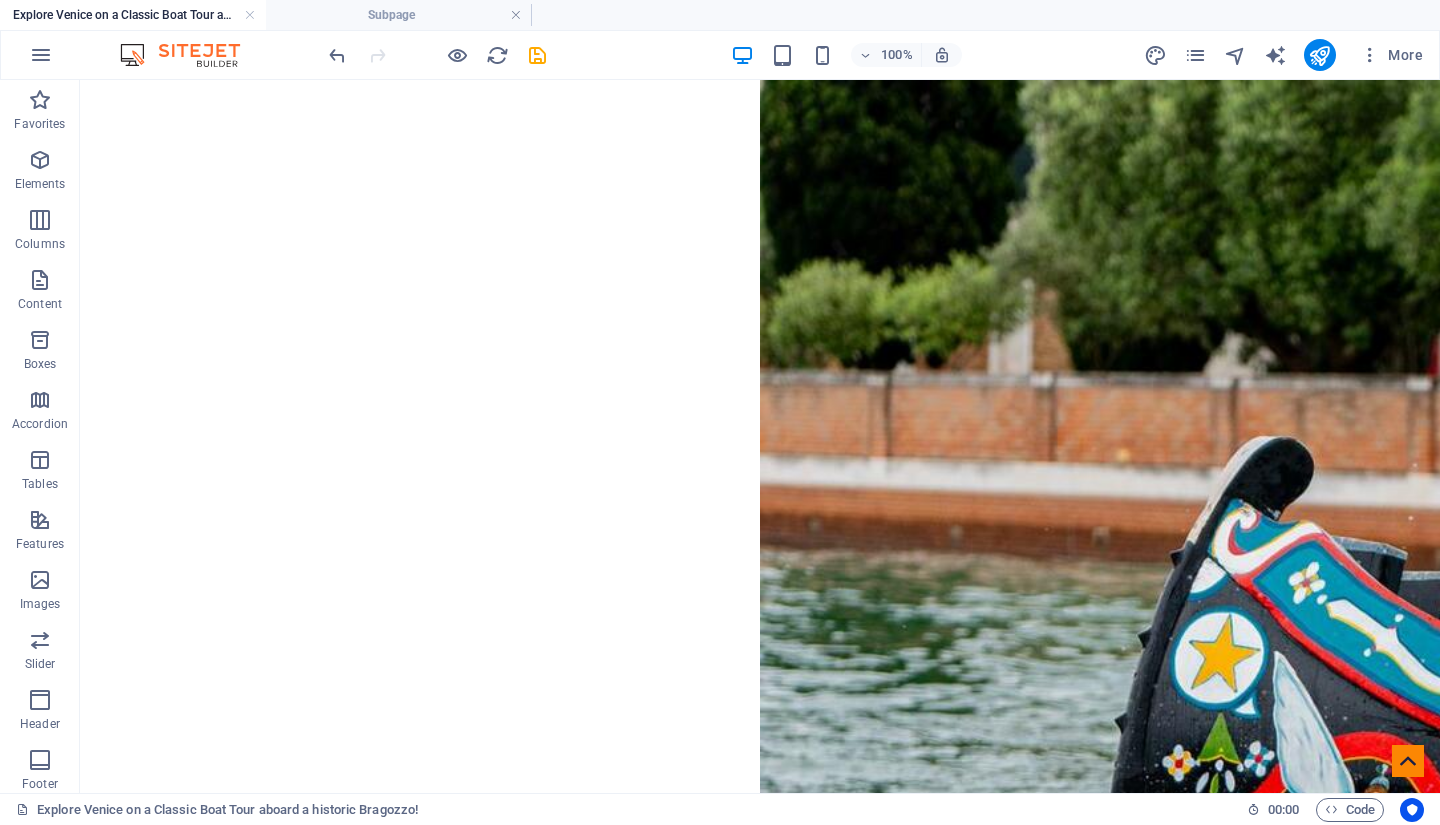 click on "Subpage" at bounding box center (399, 15) 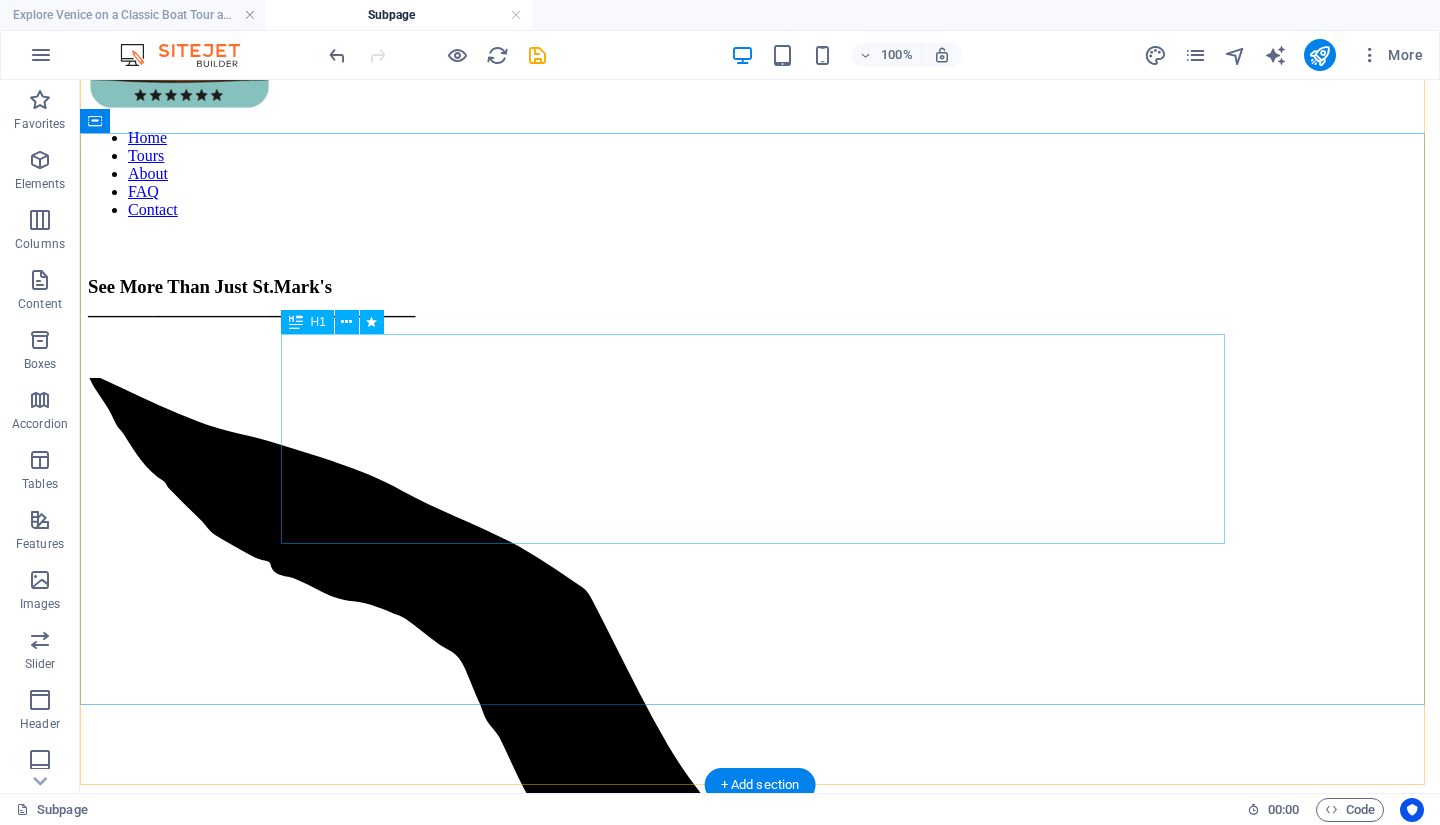 click on "Explore Venice on a Classic Boat Tour aboard a historic Bragozzo!" at bounding box center (760, 1582) 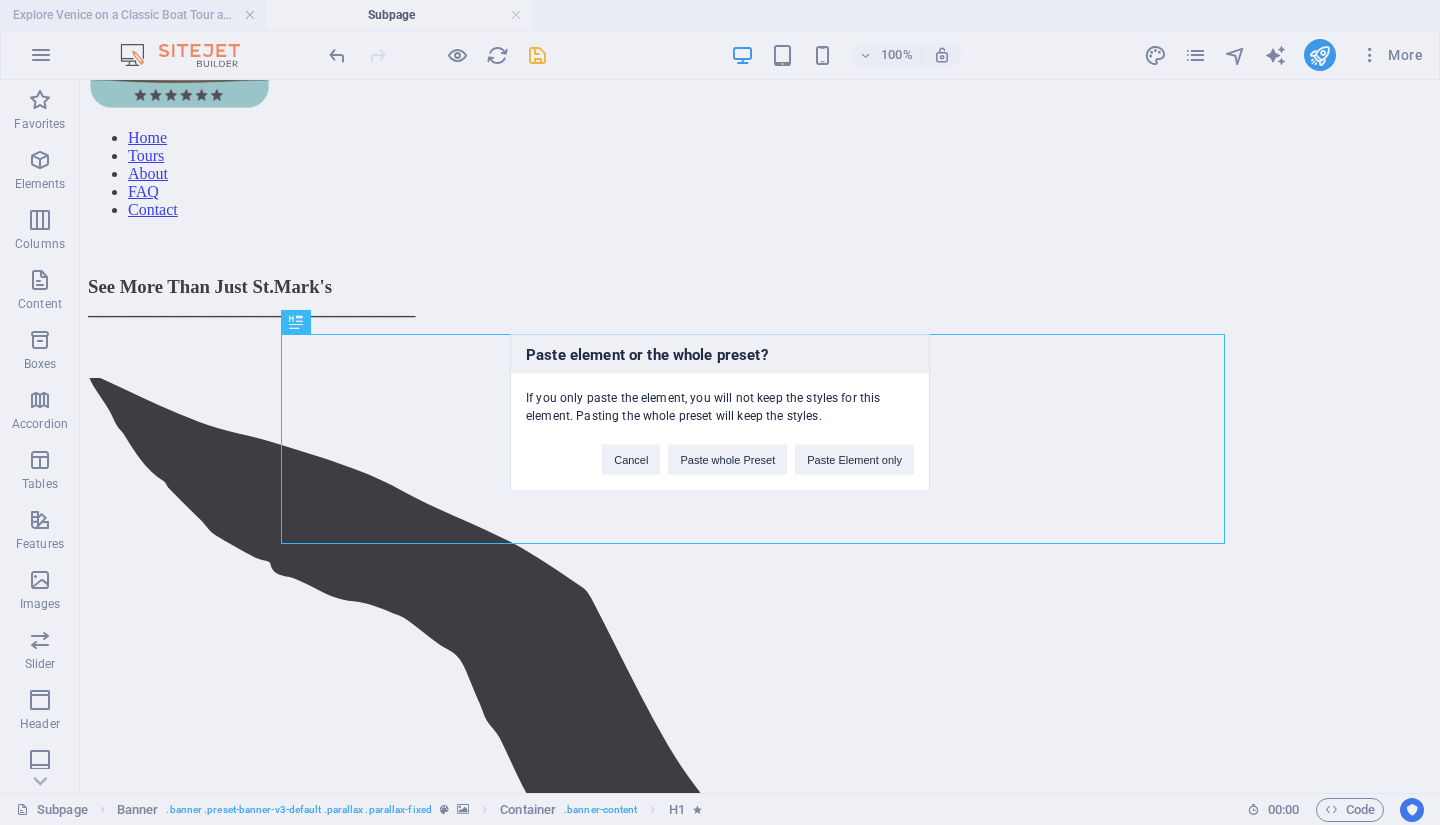 click on "Paste Element only" at bounding box center [854, 459] 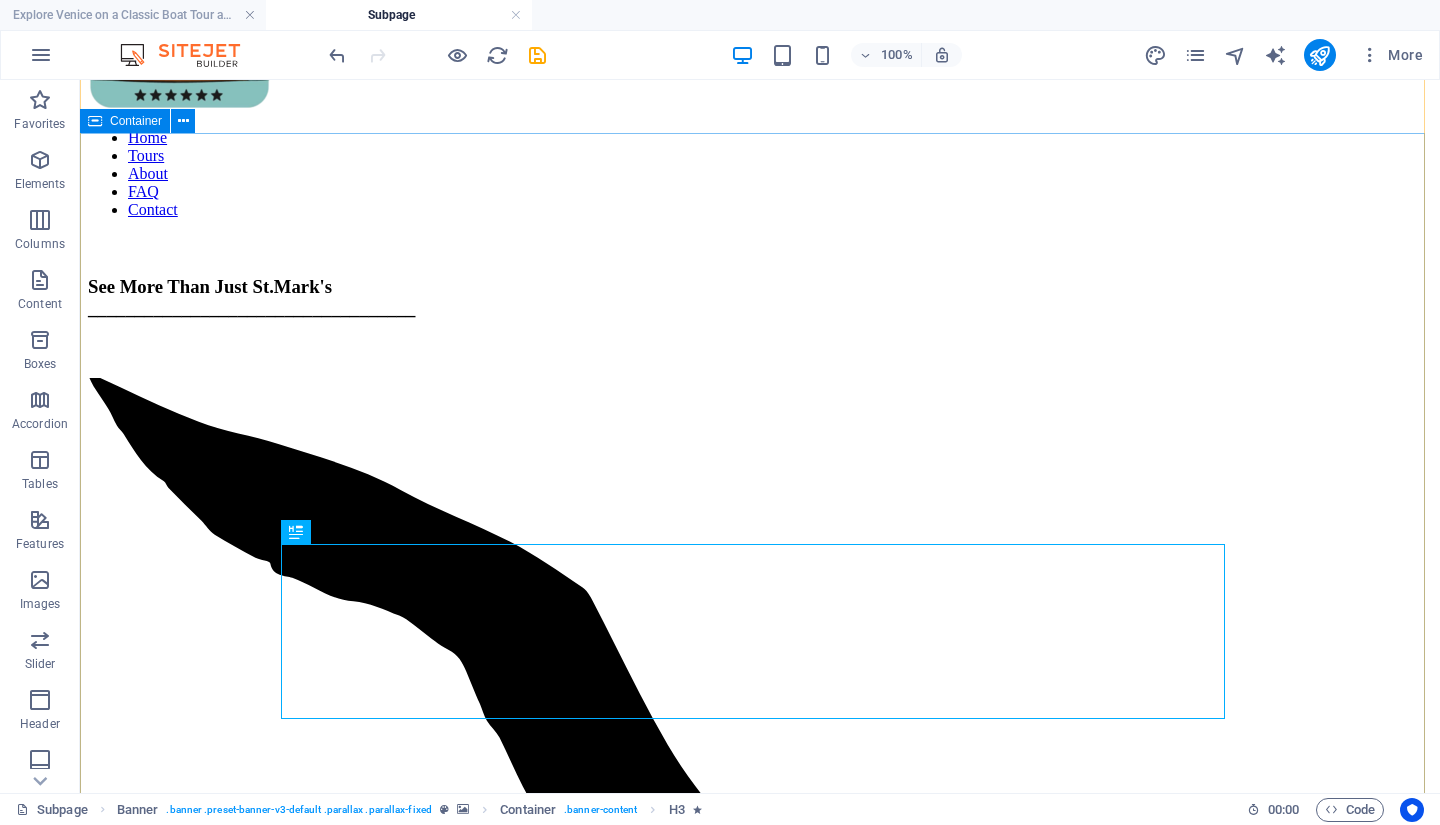 click on "See More Than Just St.Mark's ___________________________________     Explore Venice on a Classic Boat Tour aboard a historic Bragozzo! ___________________________________ See Venice from a boat like it was MEANT do be seen. Discover the Islands and Natural wonders of the Venice Lagoon Our Courses Sign up now" at bounding box center [760, 1619] 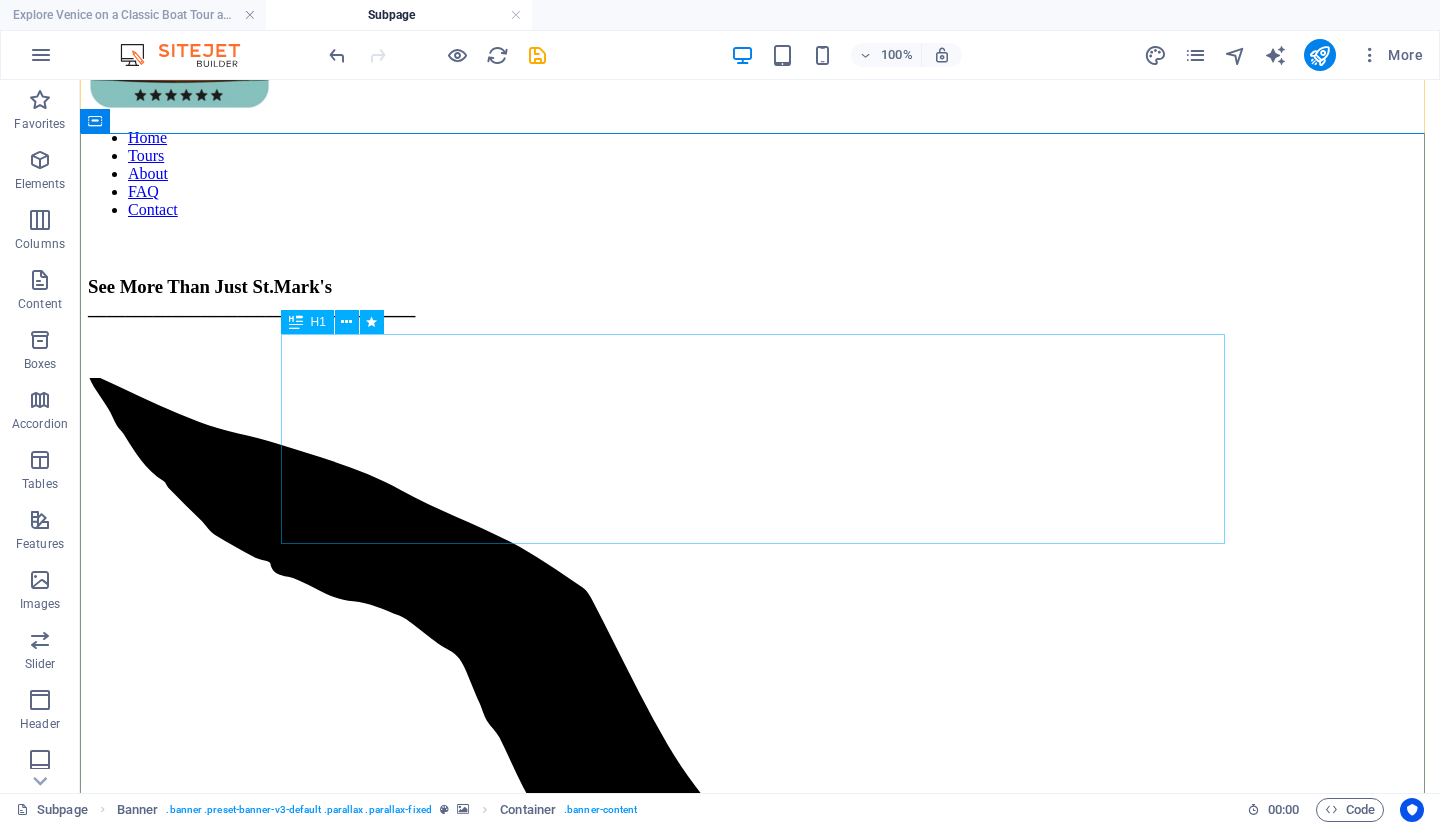 click on "Explore Venice on a Classic Boat Tour aboard a historic Bragozzo!" at bounding box center (760, 1582) 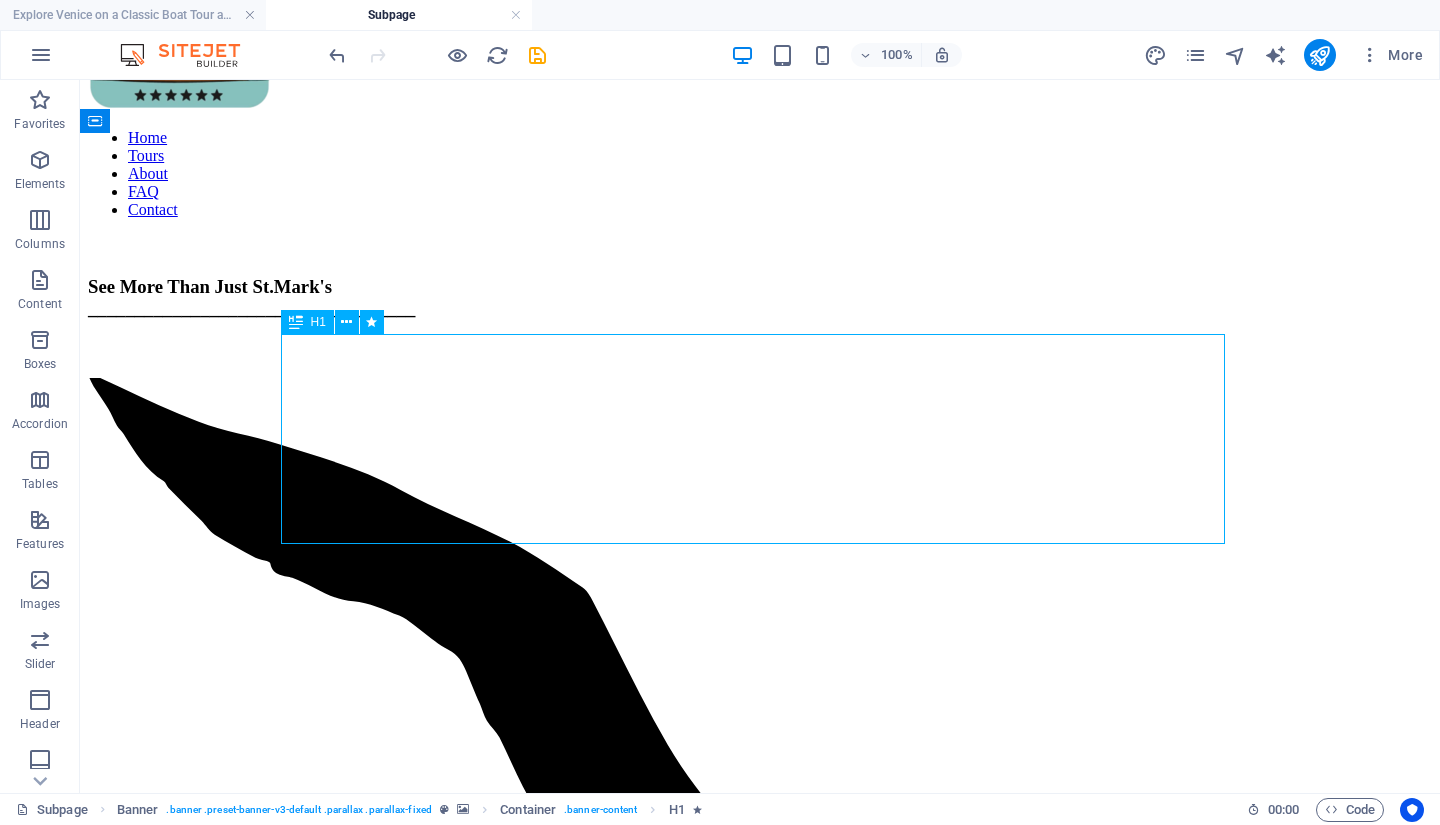 click on "Explore Venice on a Classic Boat Tour aboard a historic Bragozzo!" at bounding box center (760, 1582) 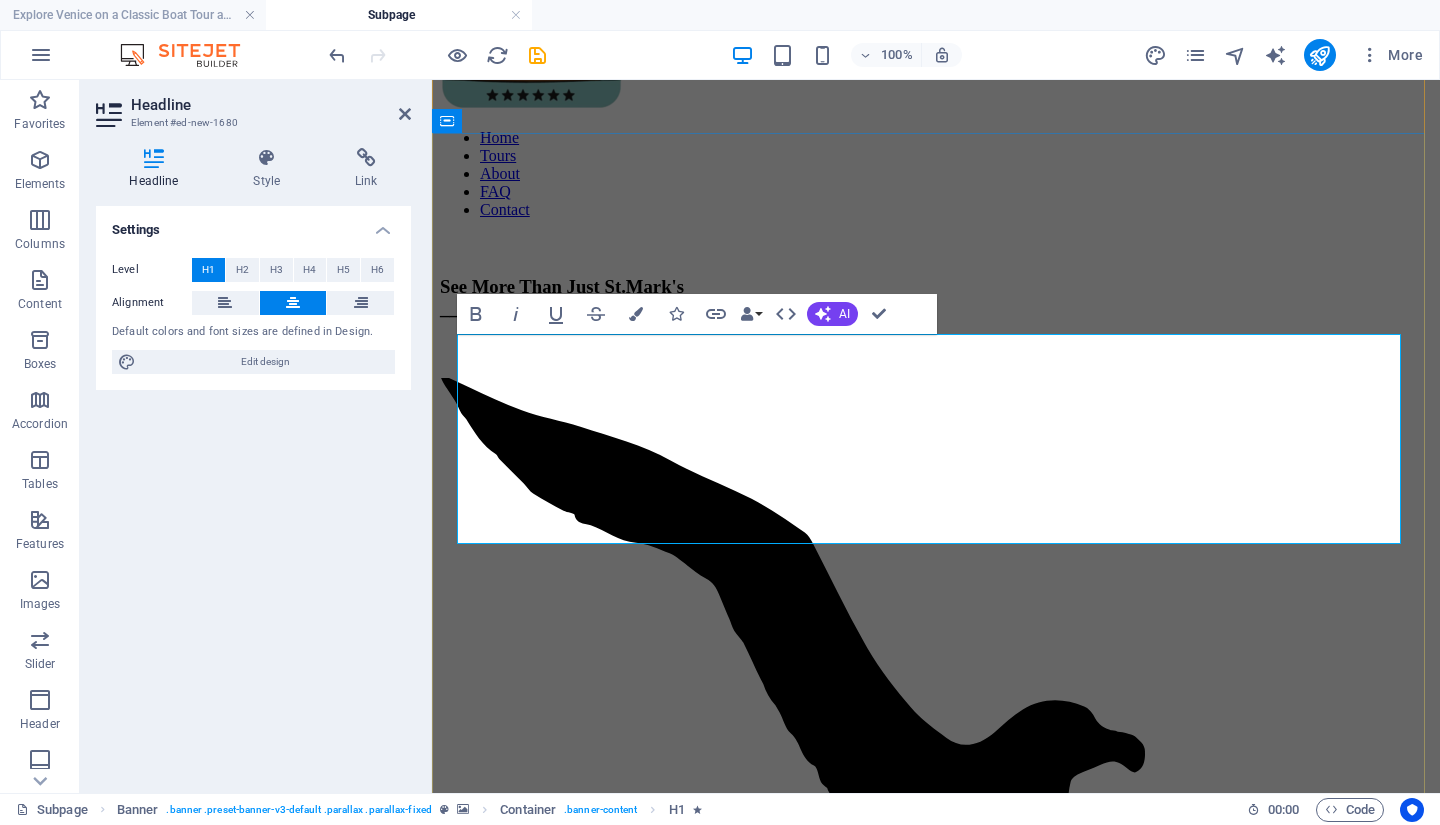 click on "Explore Venice on a Classic Boat Tour aboard a historic Bragozzo!" at bounding box center [936, 1269] 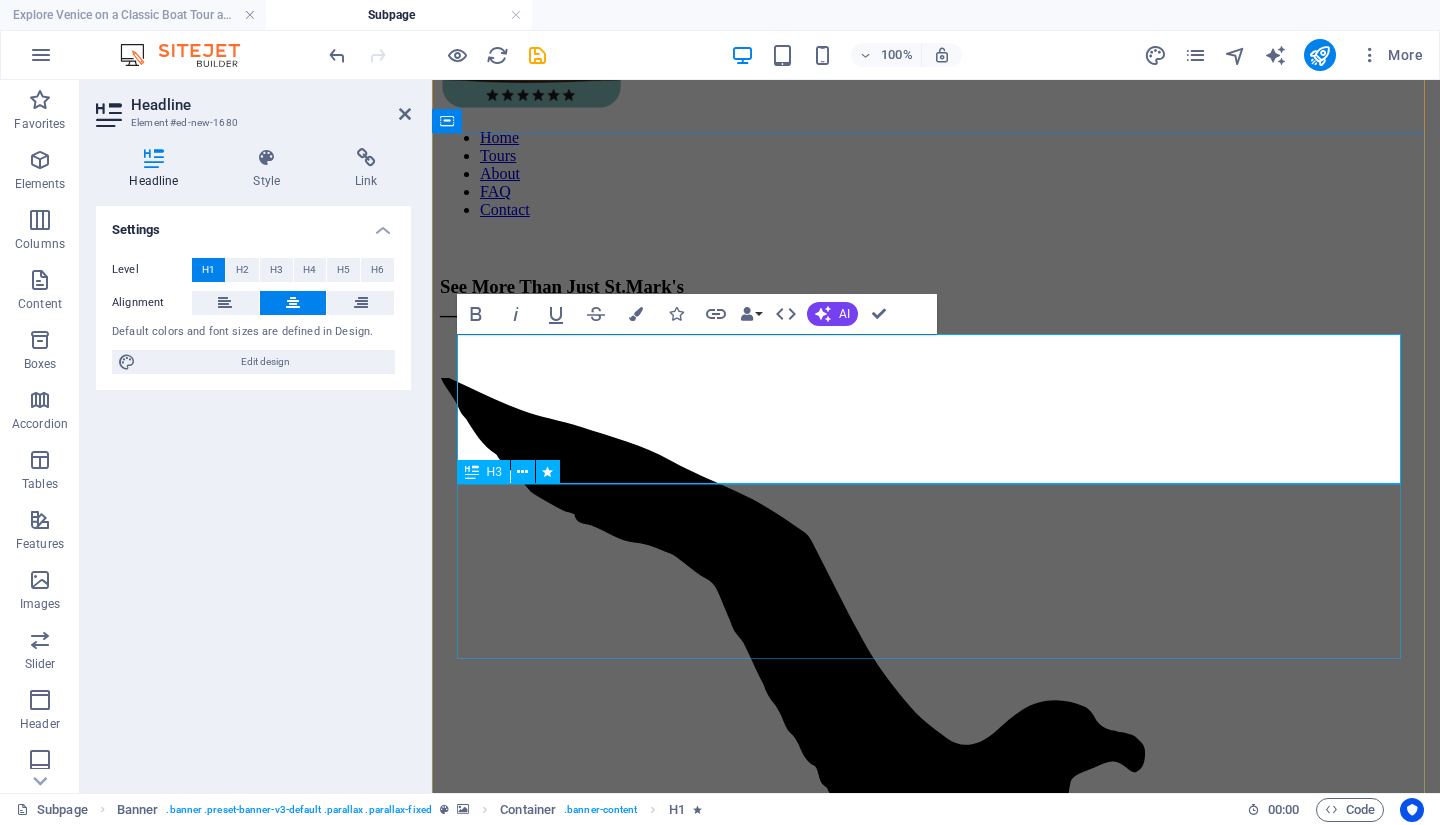 click on "___________________________________ See Venice from a boat like it was MEANT do be seen. Discover the Islands and Natural wonders of the Venice Lagoon" at bounding box center [936, 1372] 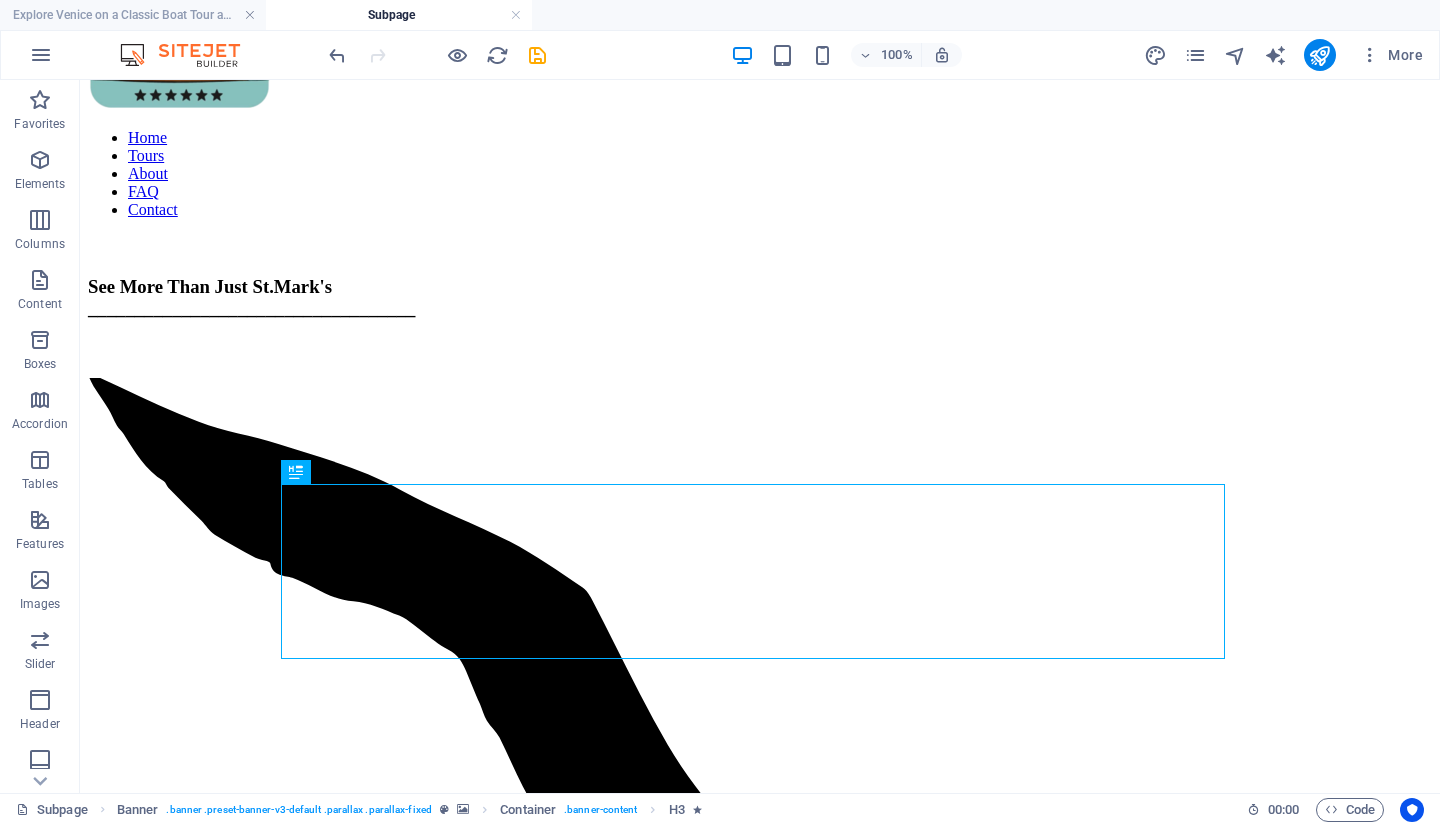 click on "Explore Venice on a Classic Boat Tour aboard a historic Bragozzo!" at bounding box center (133, 15) 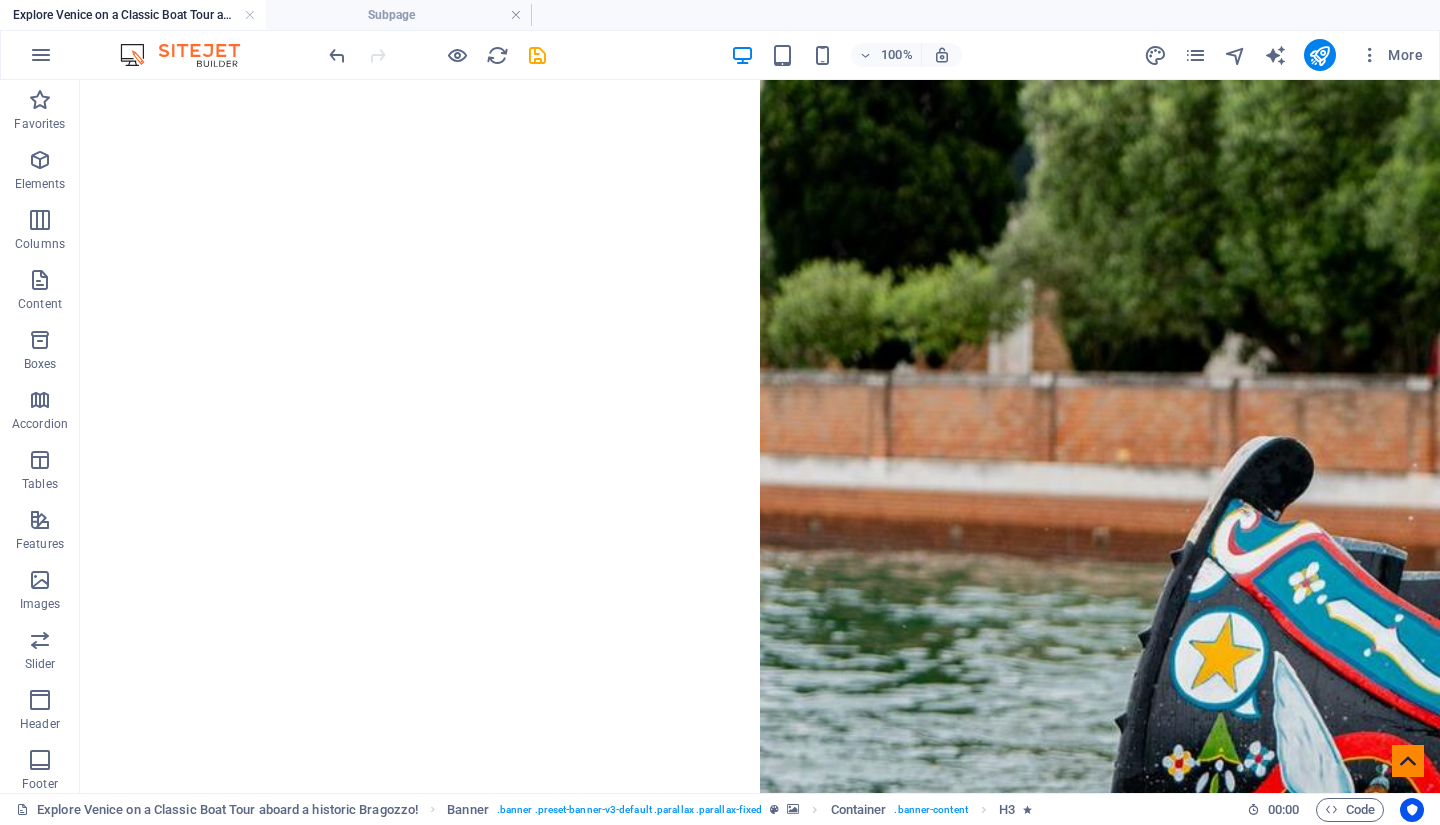 scroll, scrollTop: 0, scrollLeft: 0, axis: both 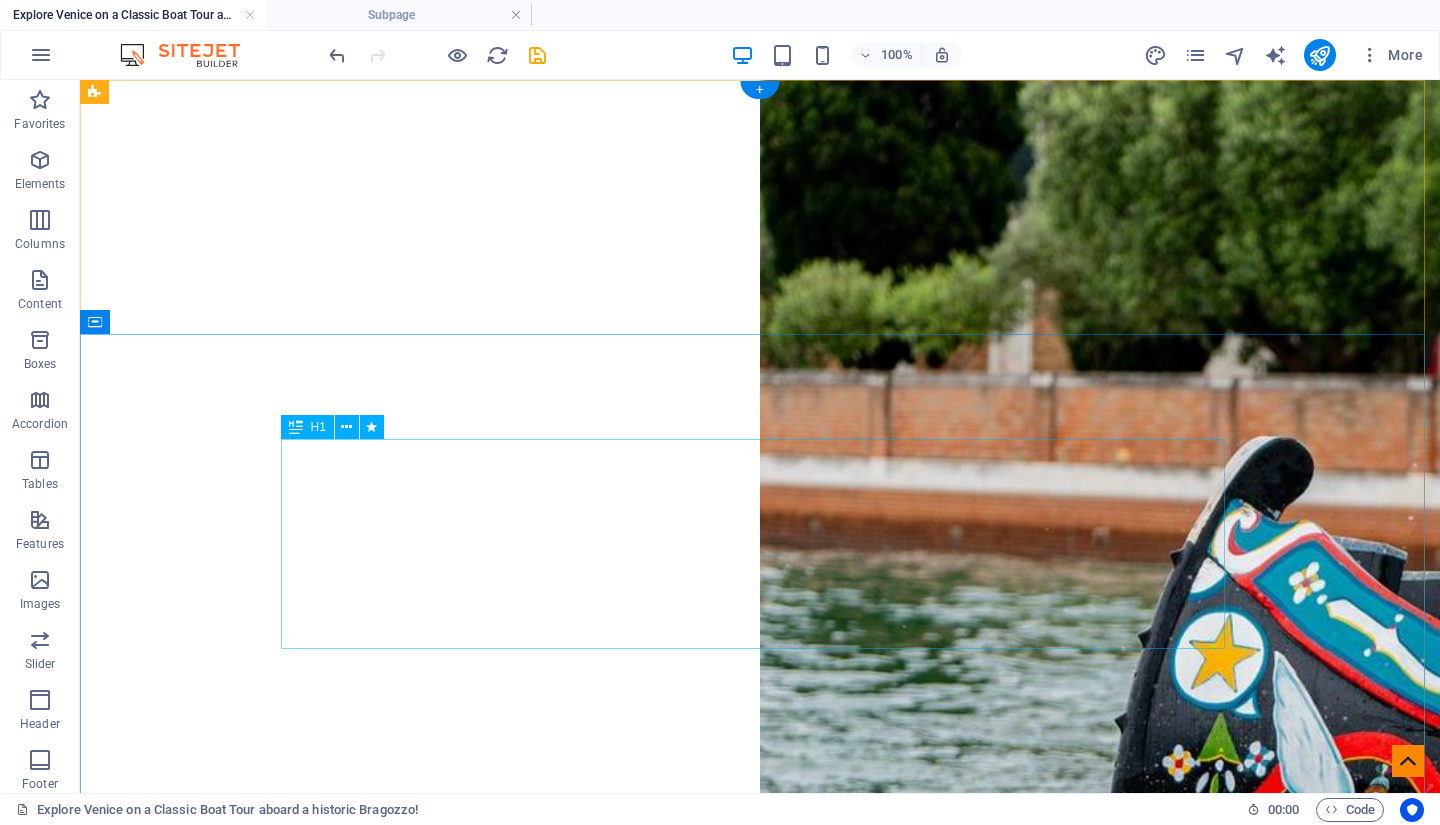 click on "Explore Venice on a Classic Boat Tour aboard a historic Bragozzo!" at bounding box center (760, 2141) 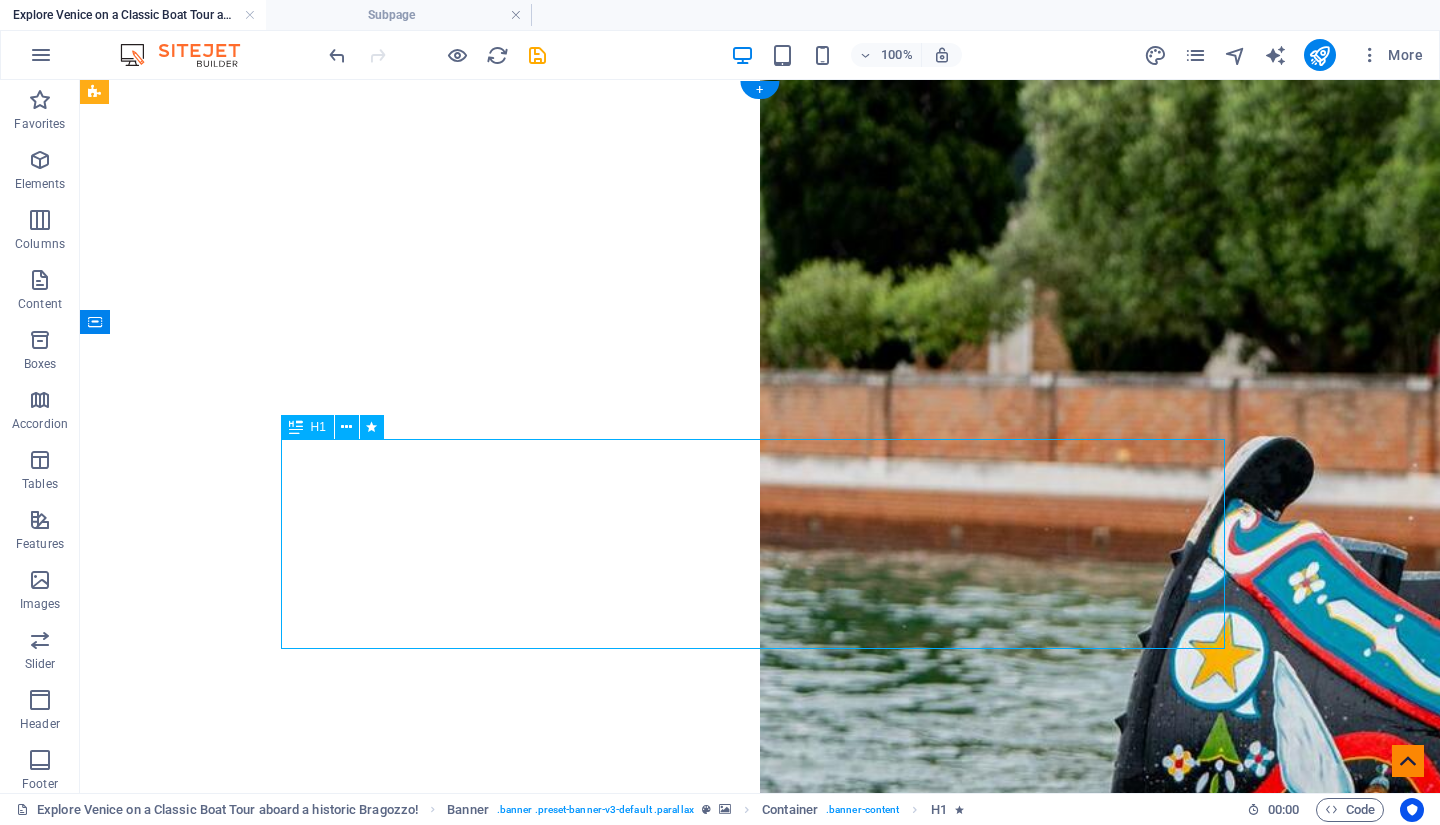 click on "Explore Venice on a Classic Boat Tour aboard a historic Bragozzo!" at bounding box center [760, 2141] 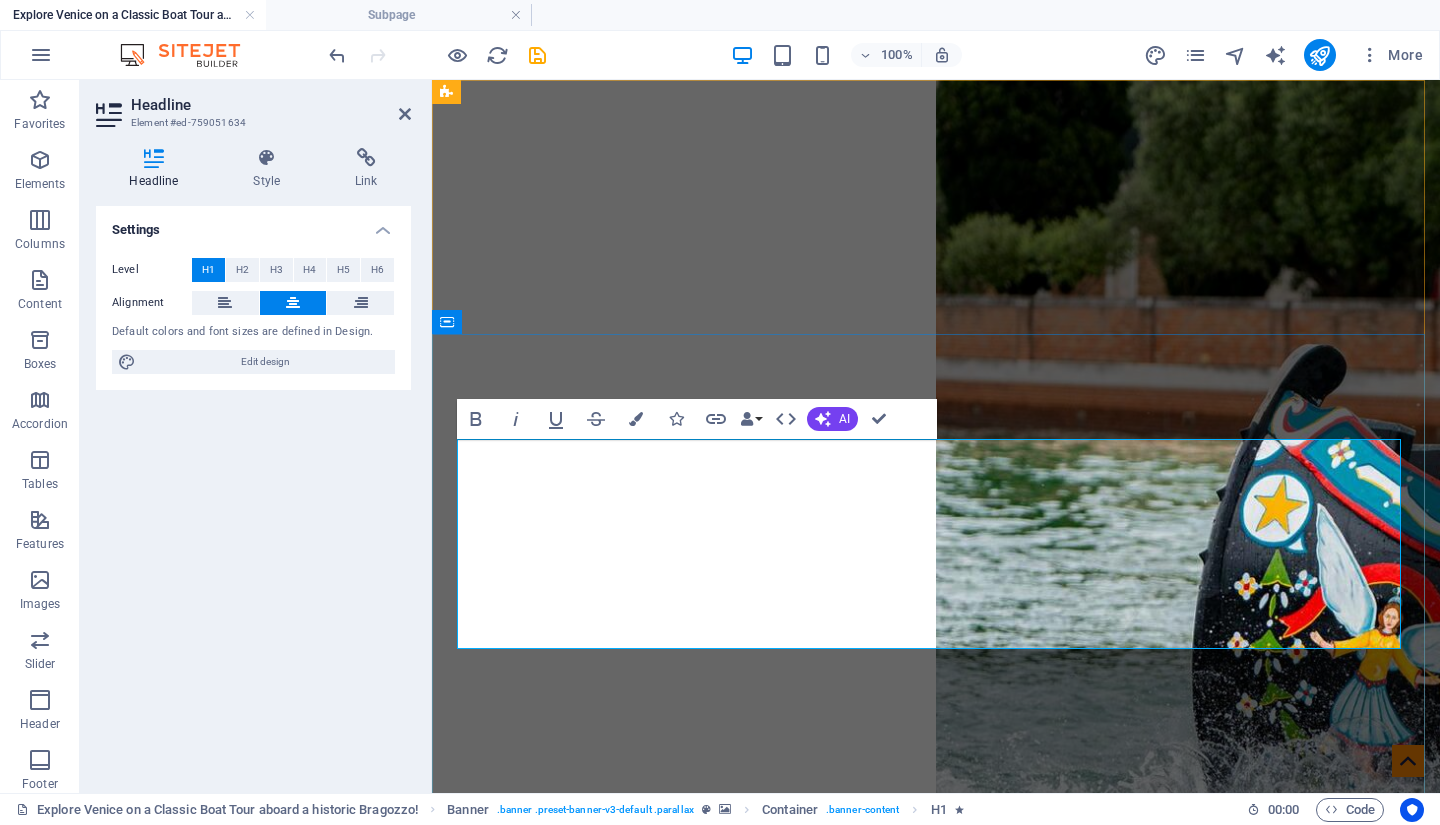 click on "Explore Venice on a Classic Boat Tour aboard a historic Bragozzo!" at bounding box center (936, 1713) 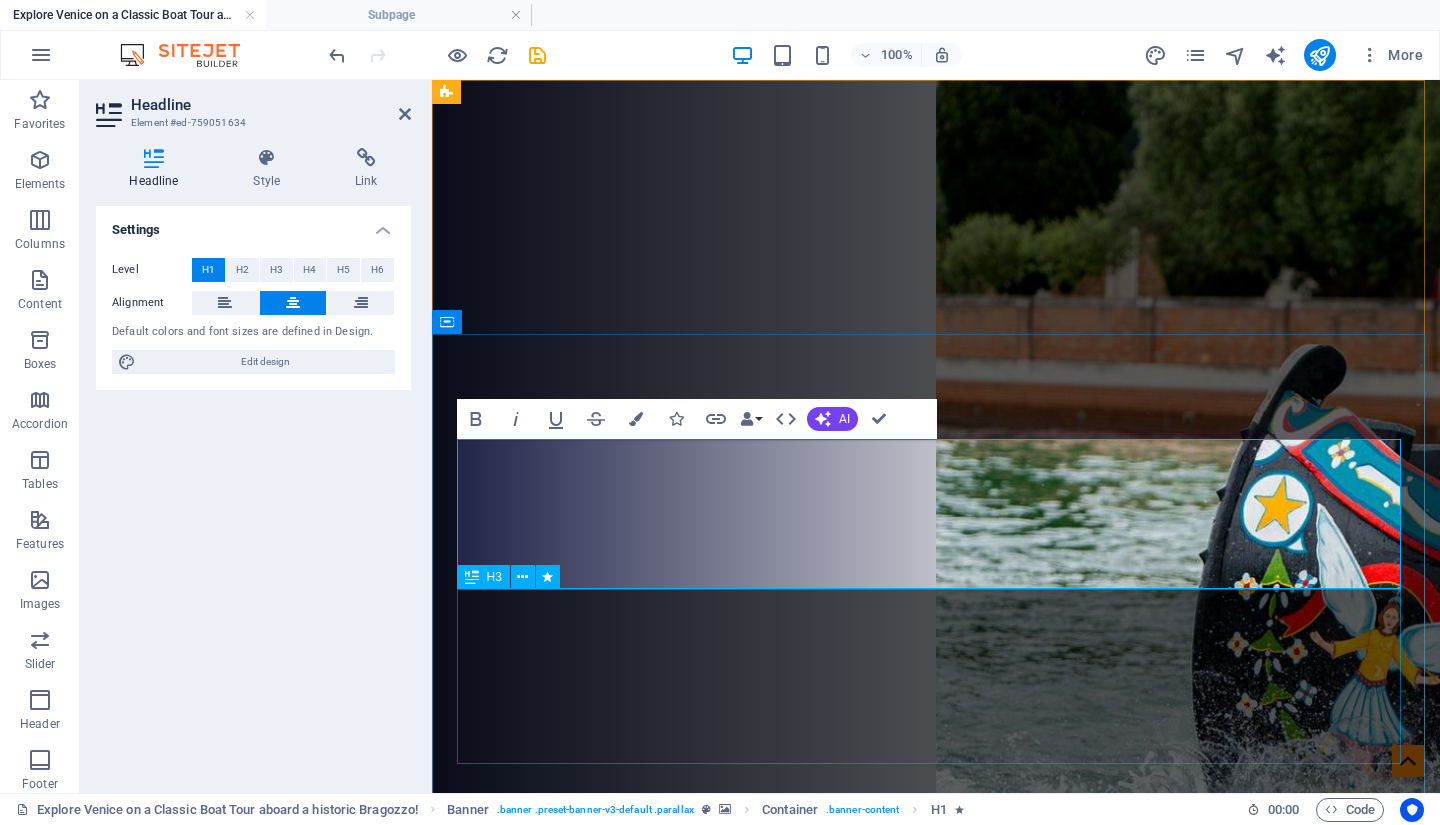 click on "___________________________________ See Venice from a boat like it was MEANT do be seen. Discover the Islands and Natural wonders of the Venice Lagoon" at bounding box center [936, 2318] 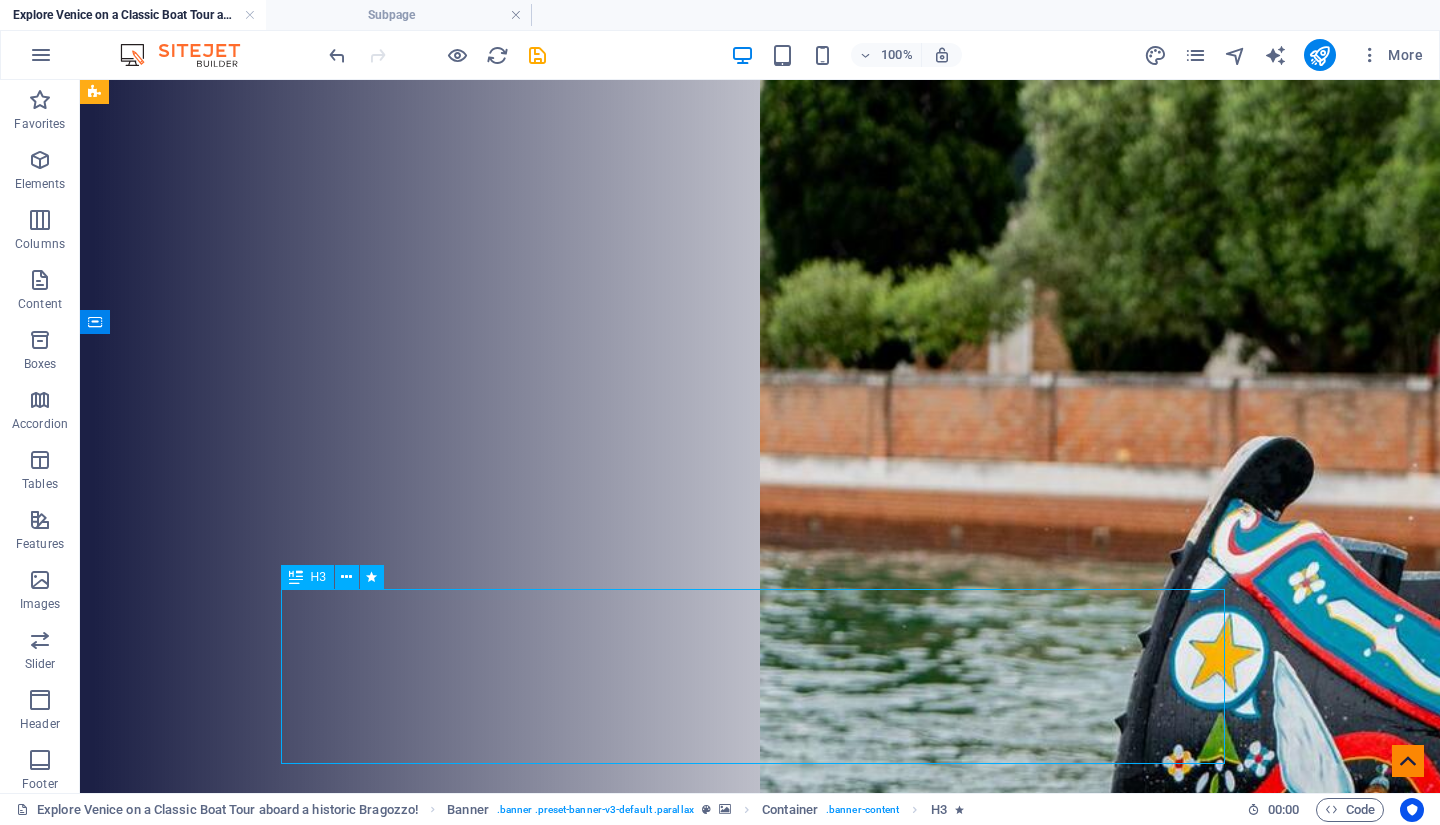 click on "___________________________________ See Venice from a boat like it was MEANT do be seen. Discover the Islands and Natural wonders of the Venice Lagoon" at bounding box center [760, 2318] 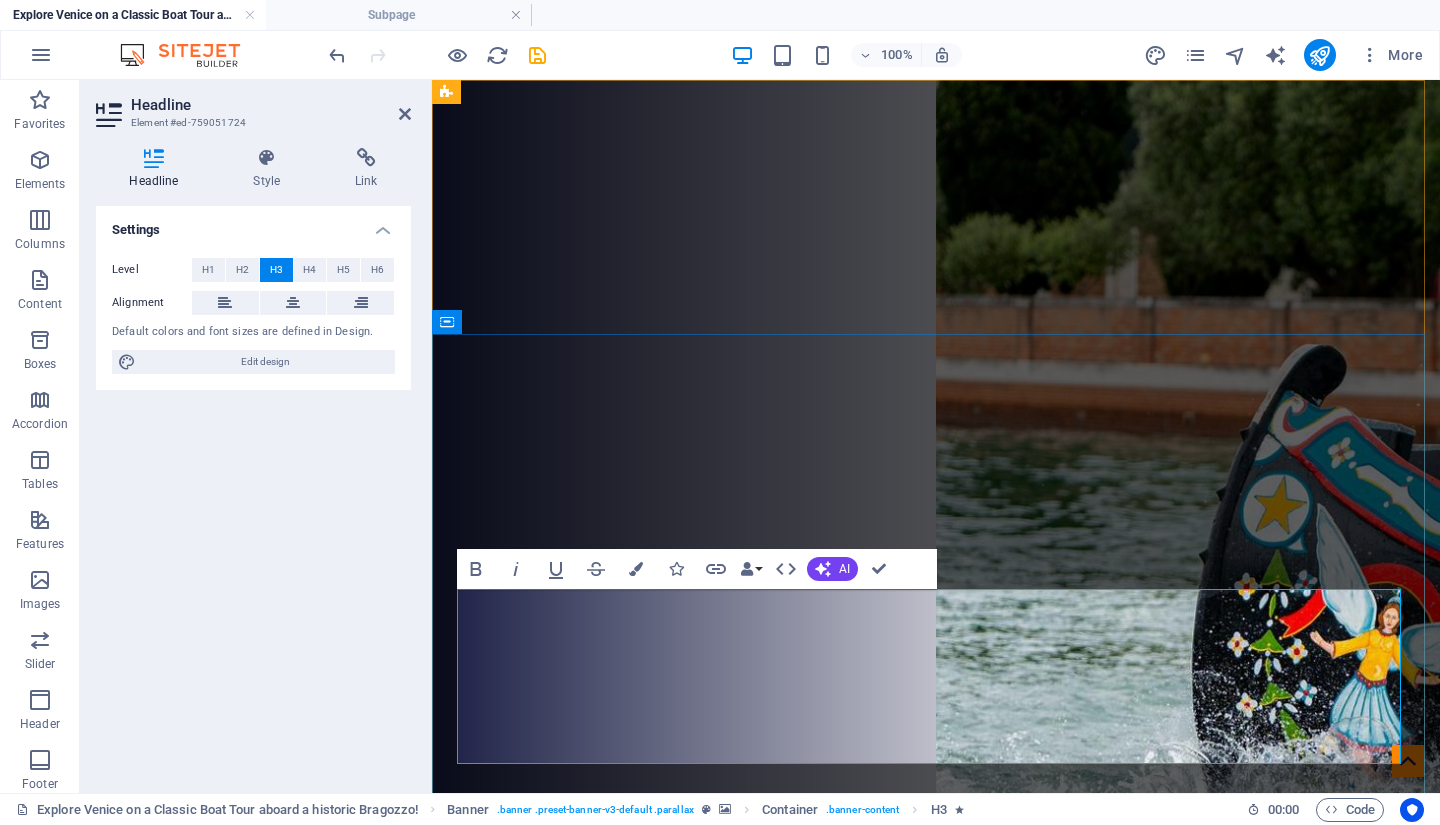 click on "___________________________________ See Venice from a boat like it was MEANT do be seen. Discover the Islands and Natural wonders of the Venice Lagoon" at bounding box center [936, 2318] 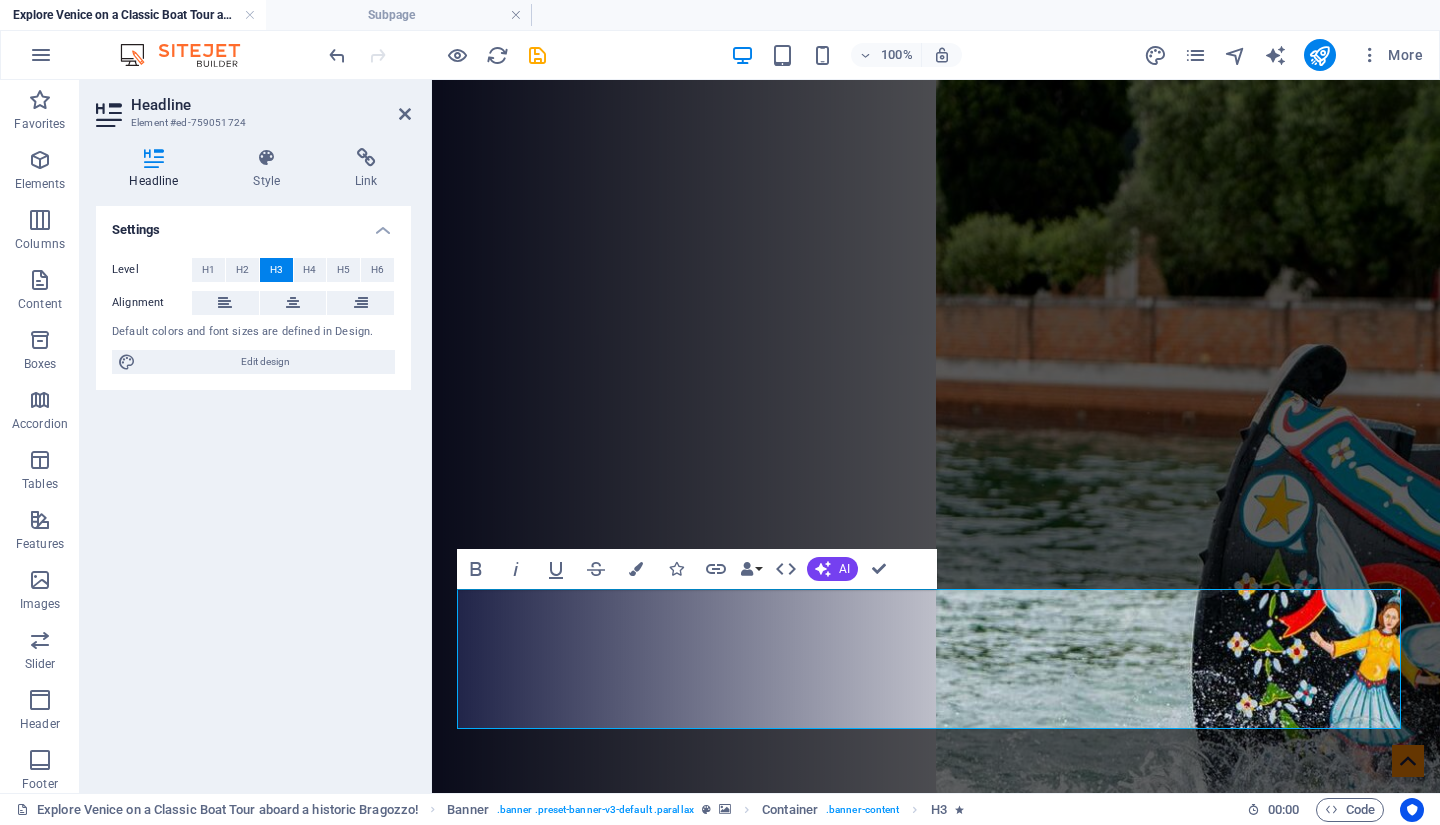 click on "Subpage" at bounding box center [399, 15] 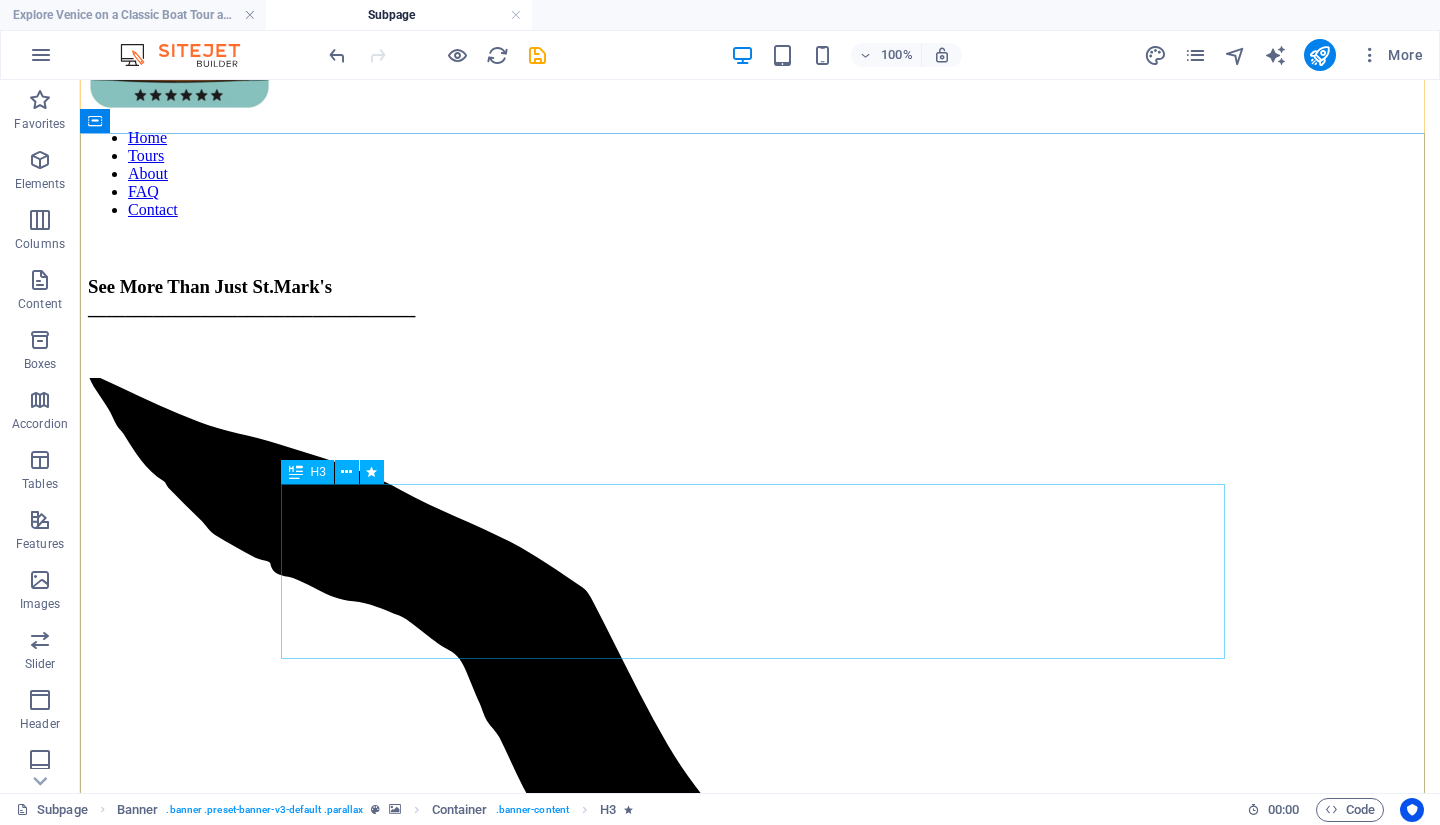 click on "___________________________________ See Venice from a boat like it was MEANT do be seen. Discover the Islands and Natural wonders of the Venice Lagoon" at bounding box center (760, 1685) 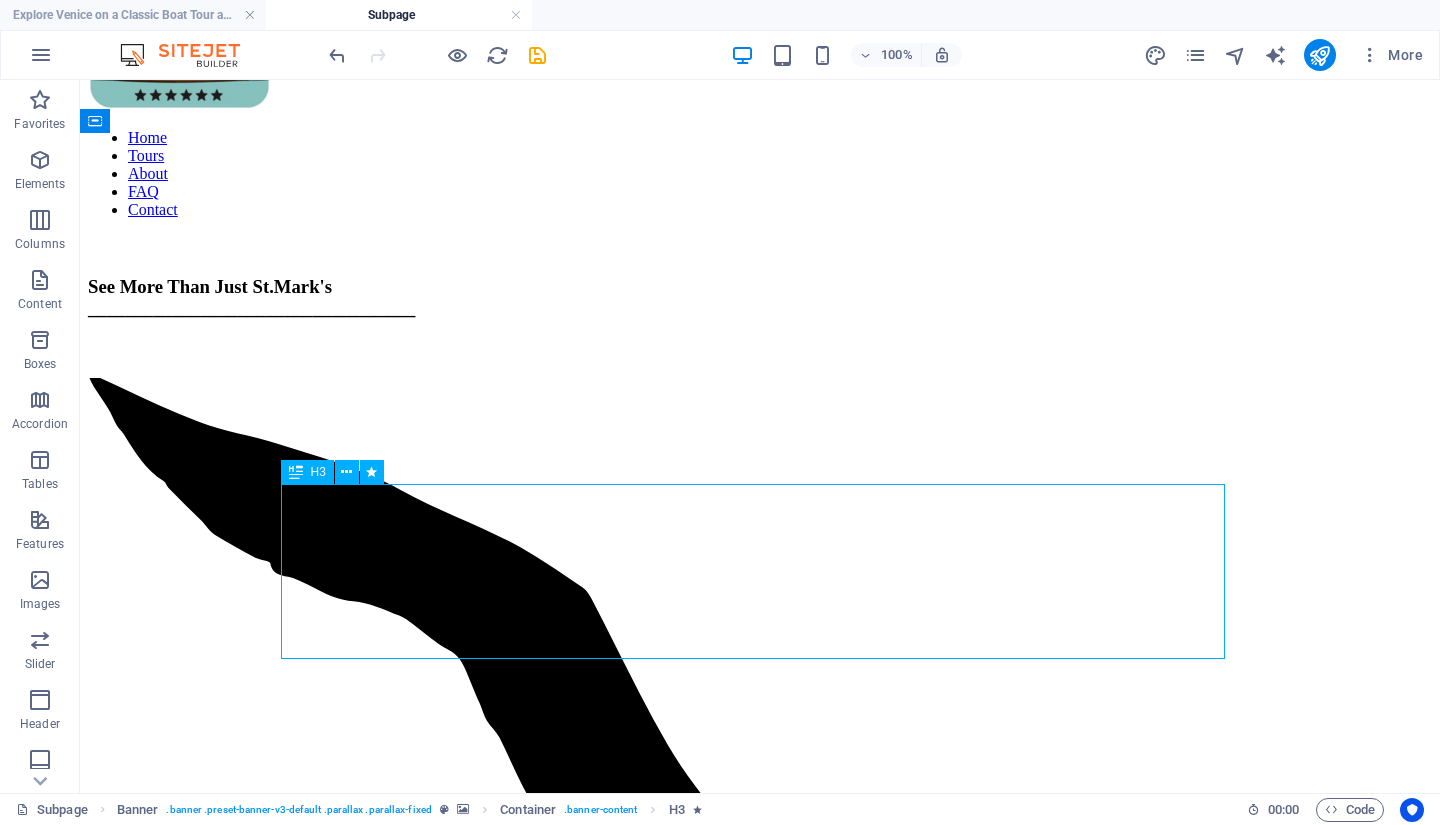 click on "___________________________________ See Venice from a boat like it was MEANT do be seen. Discover the Islands and Natural wonders of the Venice Lagoon" at bounding box center [760, 1685] 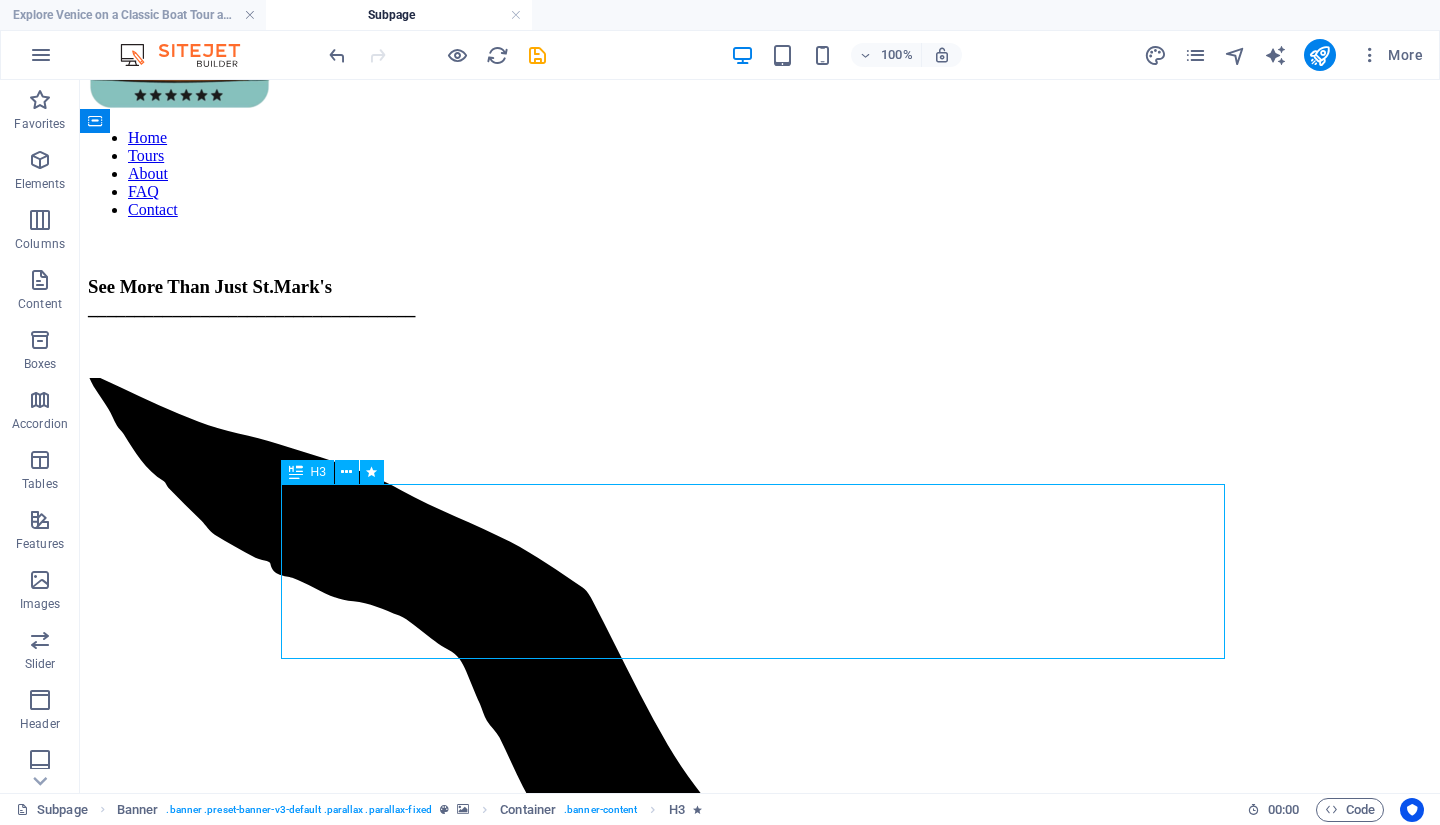 click on "___________________________________ See Venice from a boat like it was MEANT do be seen. Discover the Islands and Natural wonders of the Venice Lagoon" at bounding box center [760, 1685] 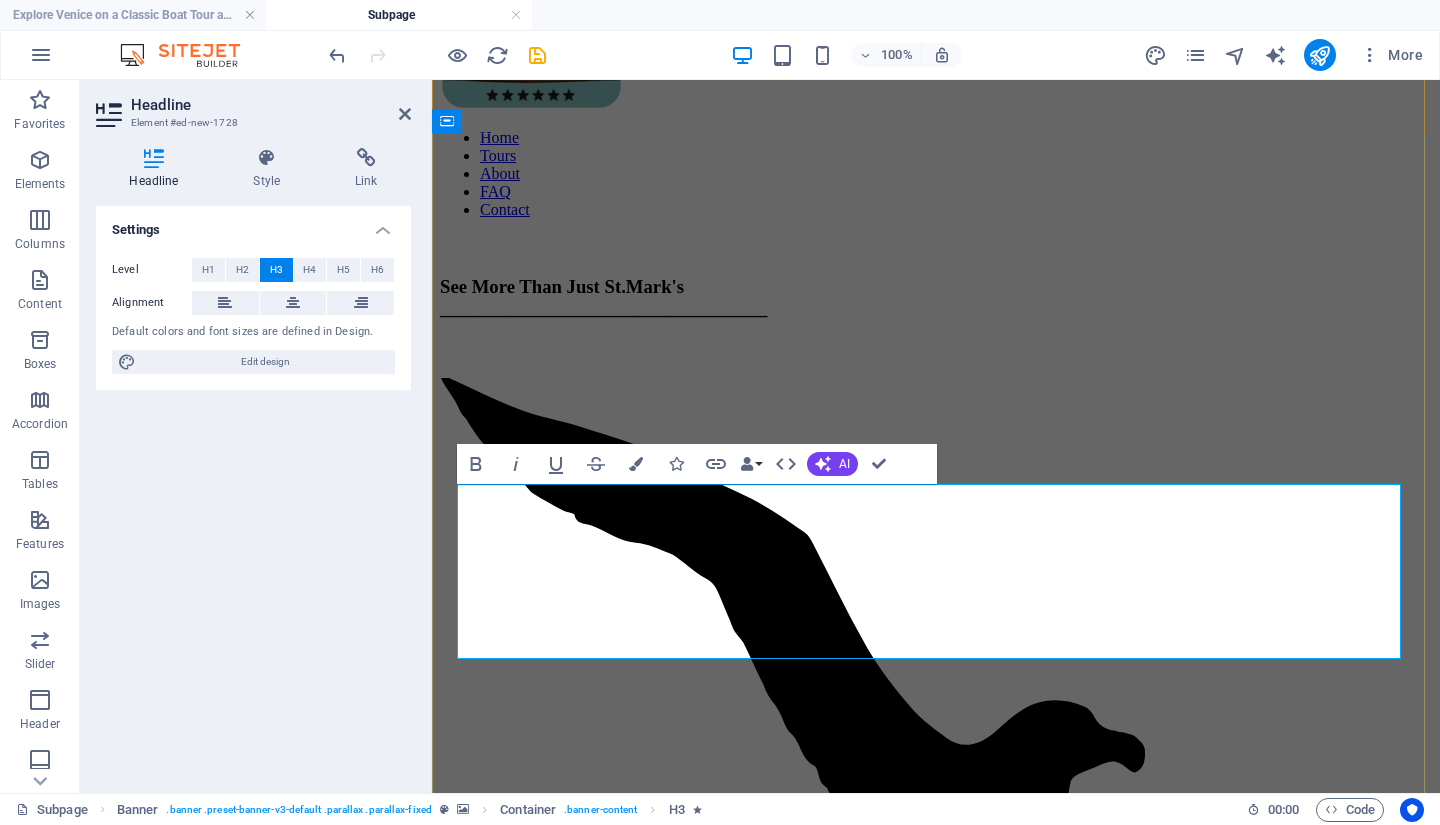 click on "___________________________________ See Venice from a boat like it was MEANT do be seen. Discover the Islands and Natural wonders of the Venice Lagoon" at bounding box center (936, 1372) 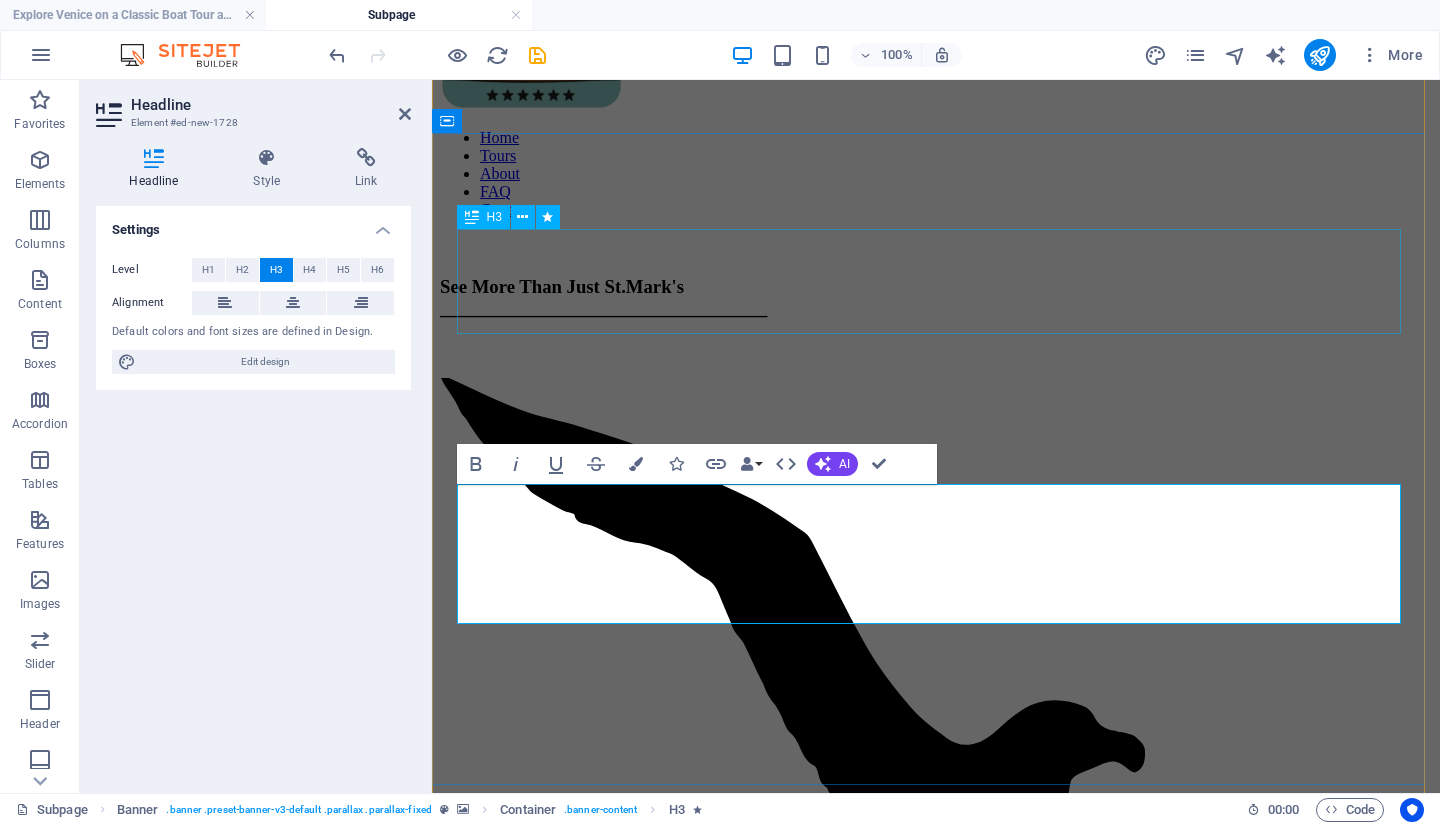 click on "See More Than Just St.Mark's ___________________________________" at bounding box center (936, 287) 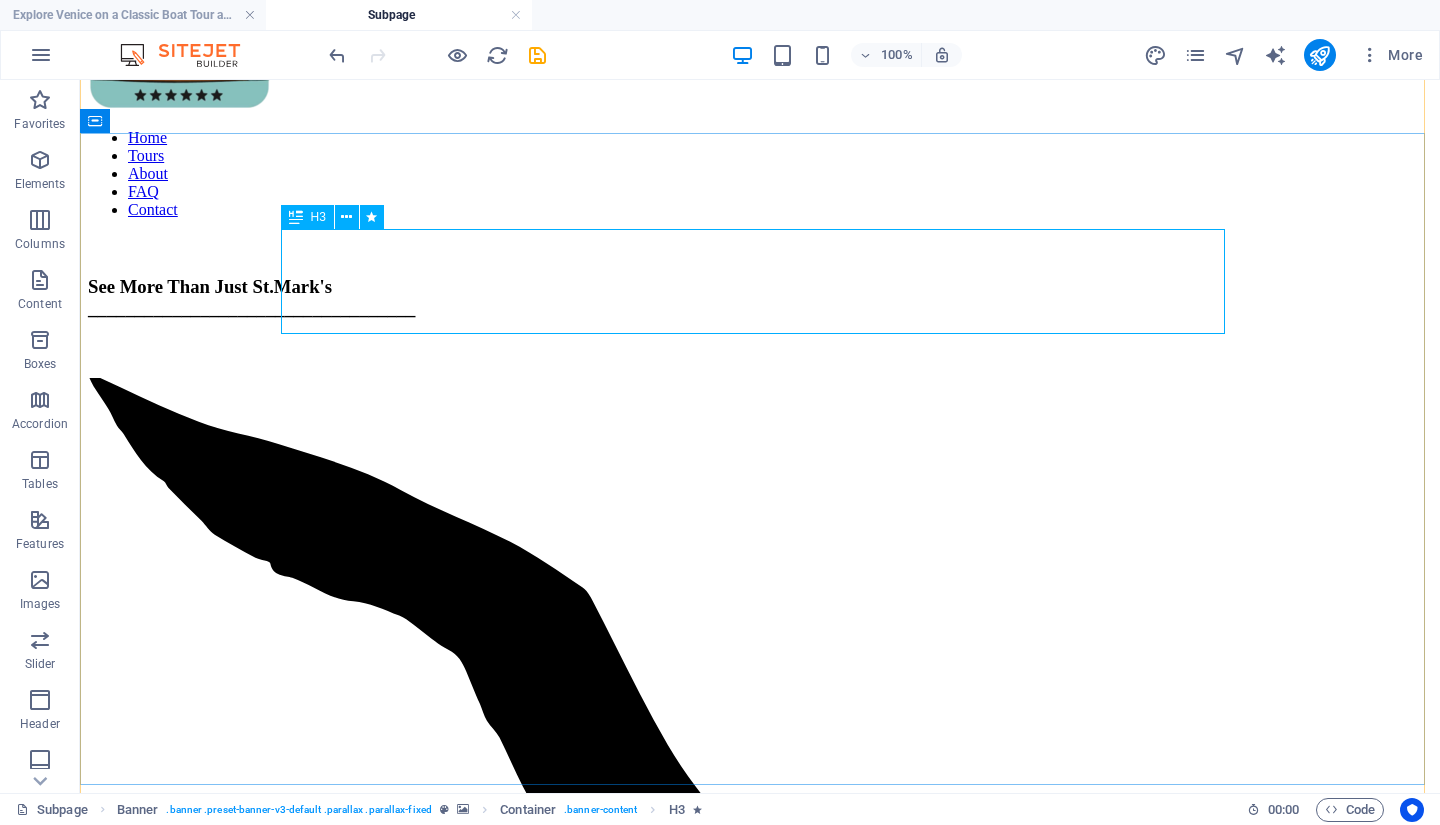 click on "See More Than Just St.Mark's ___________________________________" at bounding box center (760, 287) 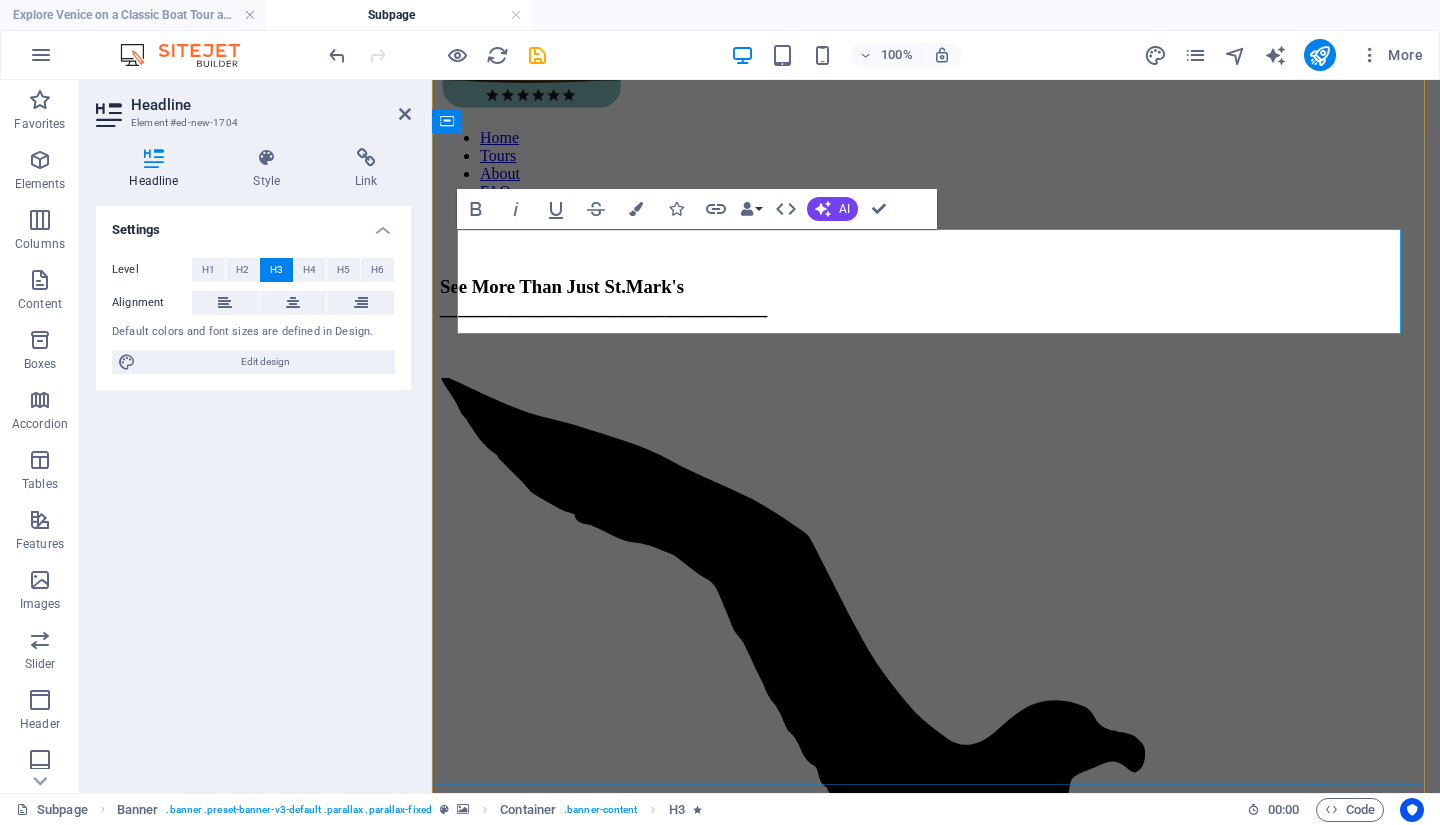 click on "See More Than Just St.Mark's ___________________________________" at bounding box center [936, 287] 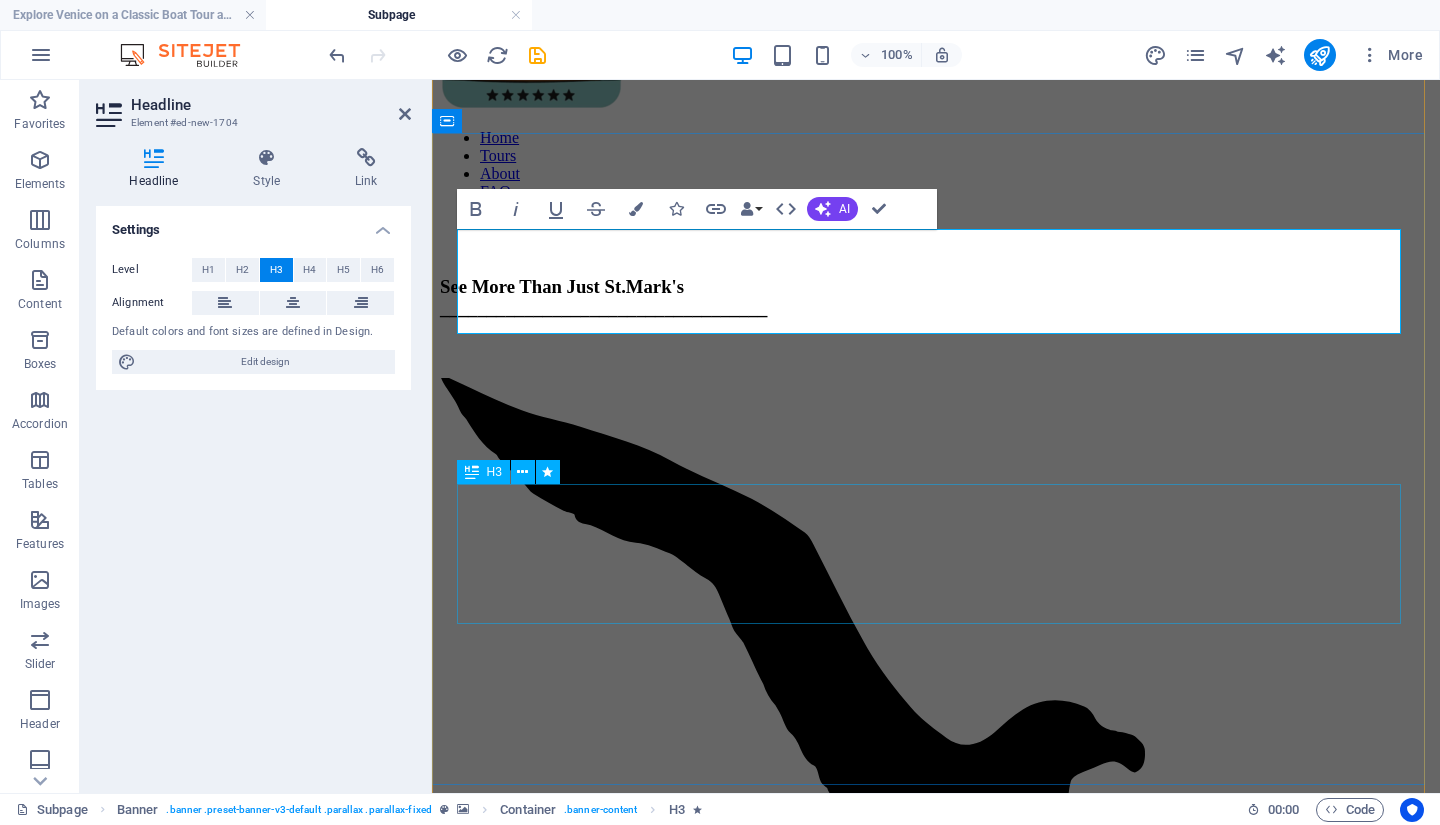 click on "___________________________________ See Venice from a boat like it was MEANT do be seen. Discover the Islands and Natural wonders of the Venice Lagoon" at bounding box center (936, 1361) 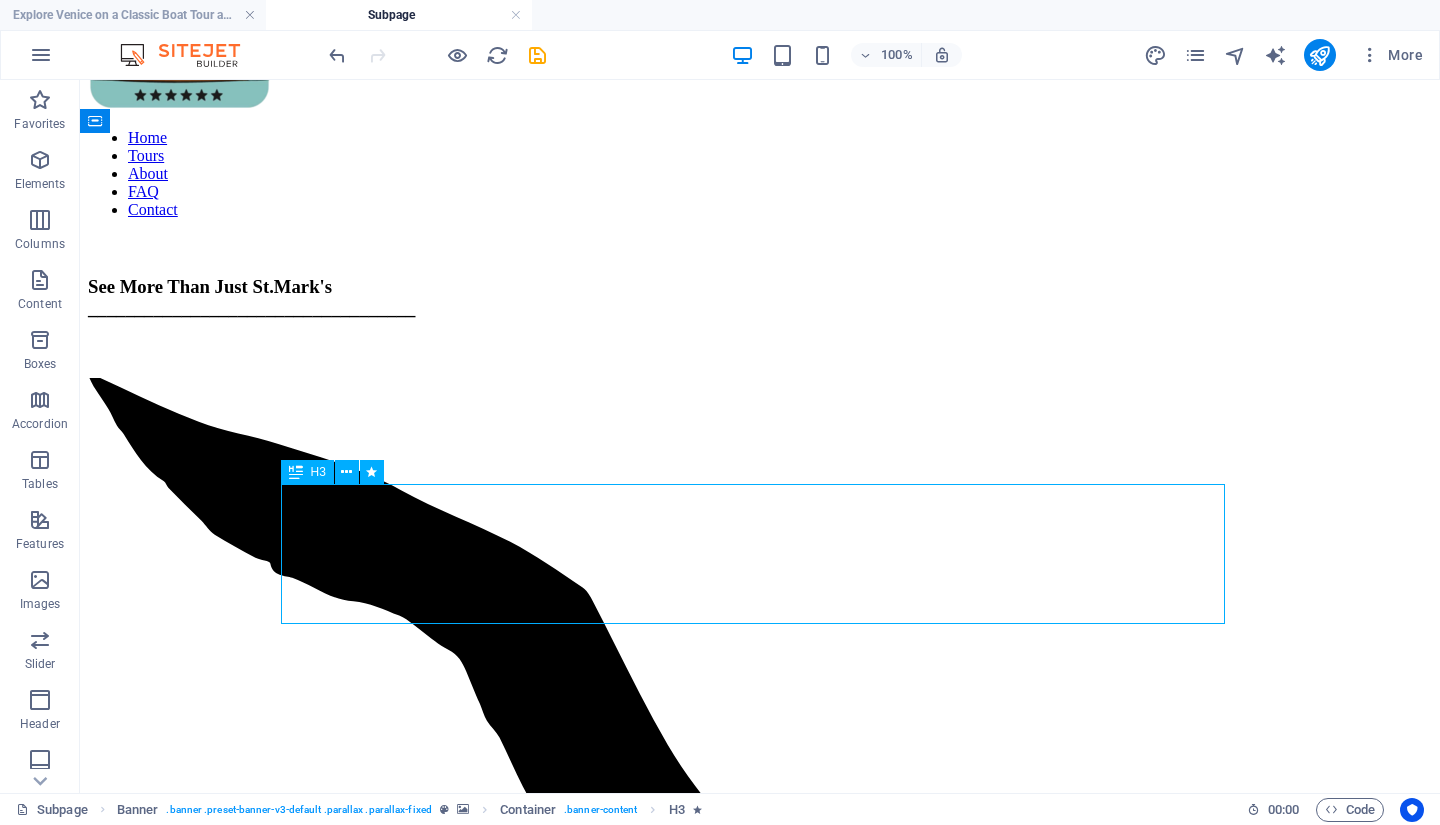 click on "___________________________________ See Venice from a boat like it was MEANT do be seen. Discover the Islands and Natural wonders of the Venice Lagoon" at bounding box center [760, 1674] 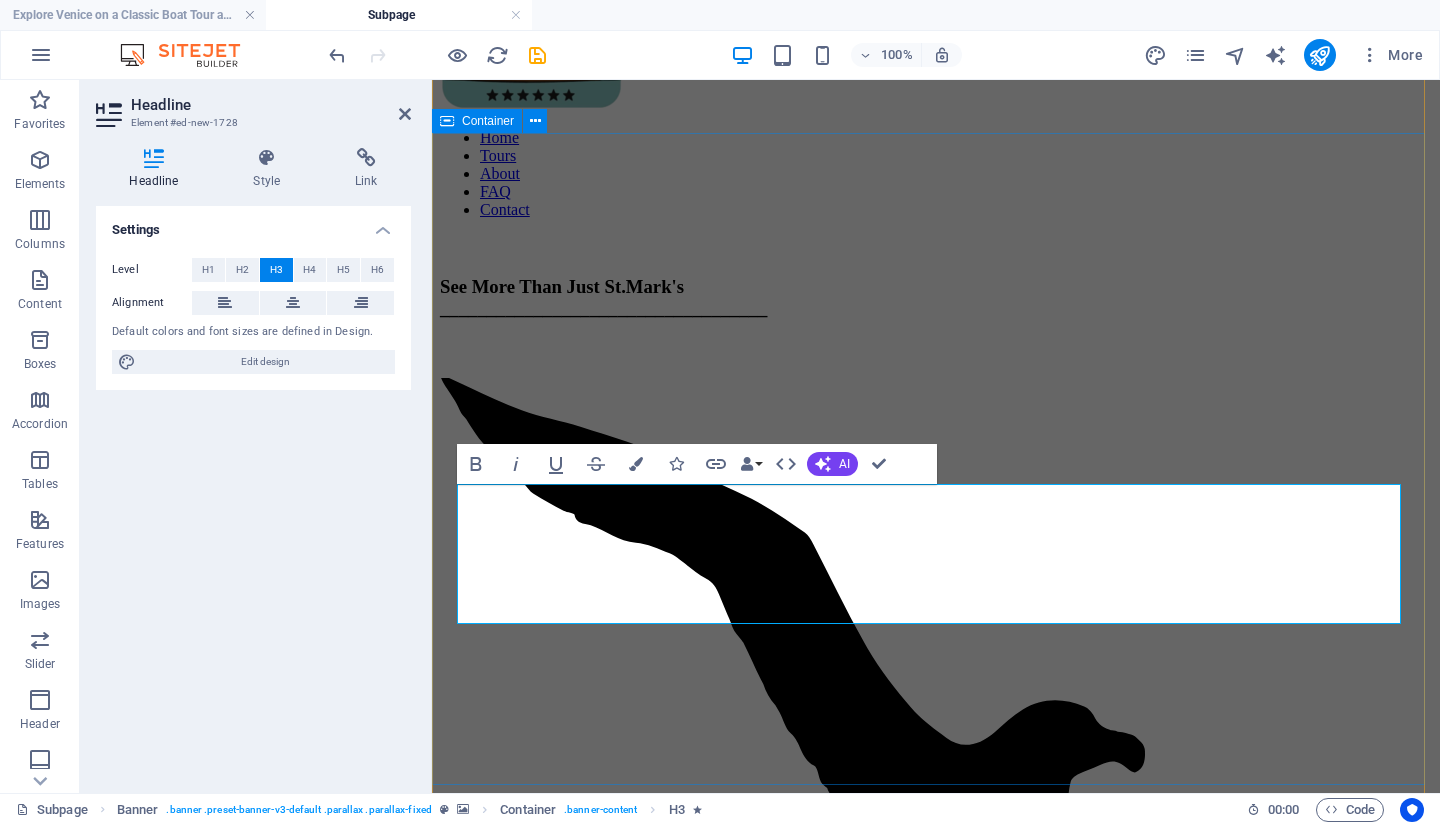 click on "See More Than Just St.Mark's ___________________________________     Explore Venice on a Classic Boat Tour aboard a historic Bragozzo! ___________________________________ See Venice from a boat like it was MEANT do be seen. Discover the Islands and Natural wonders of the Venice Lagoon Our Courses Sign up now" at bounding box center [936, 849] 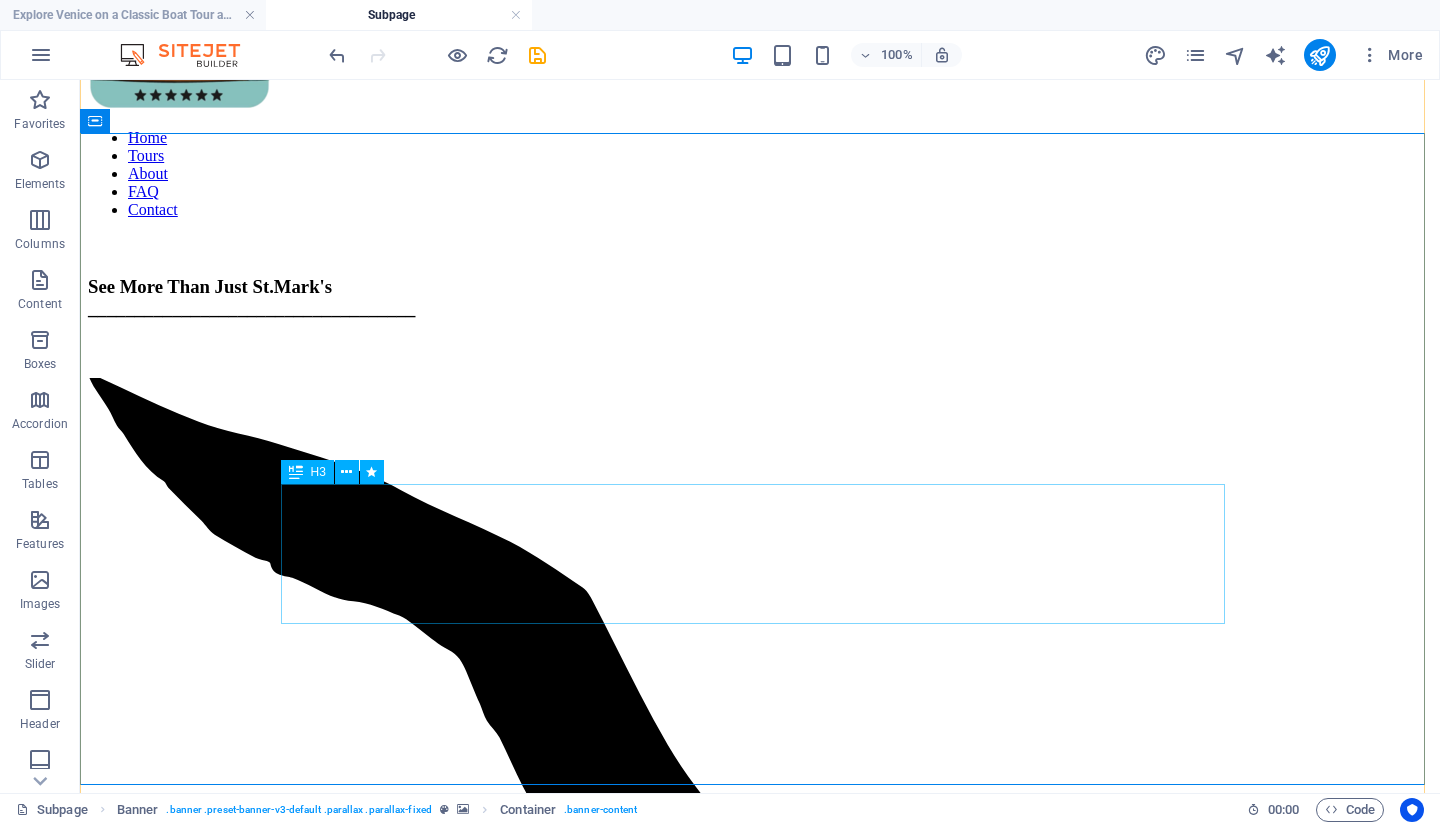 click on "___________________________________ See Venice from a boat like it was MEANT do be seen. Discover the Islands and Natural wonders of the Venice Lagoon" at bounding box center (760, 1674) 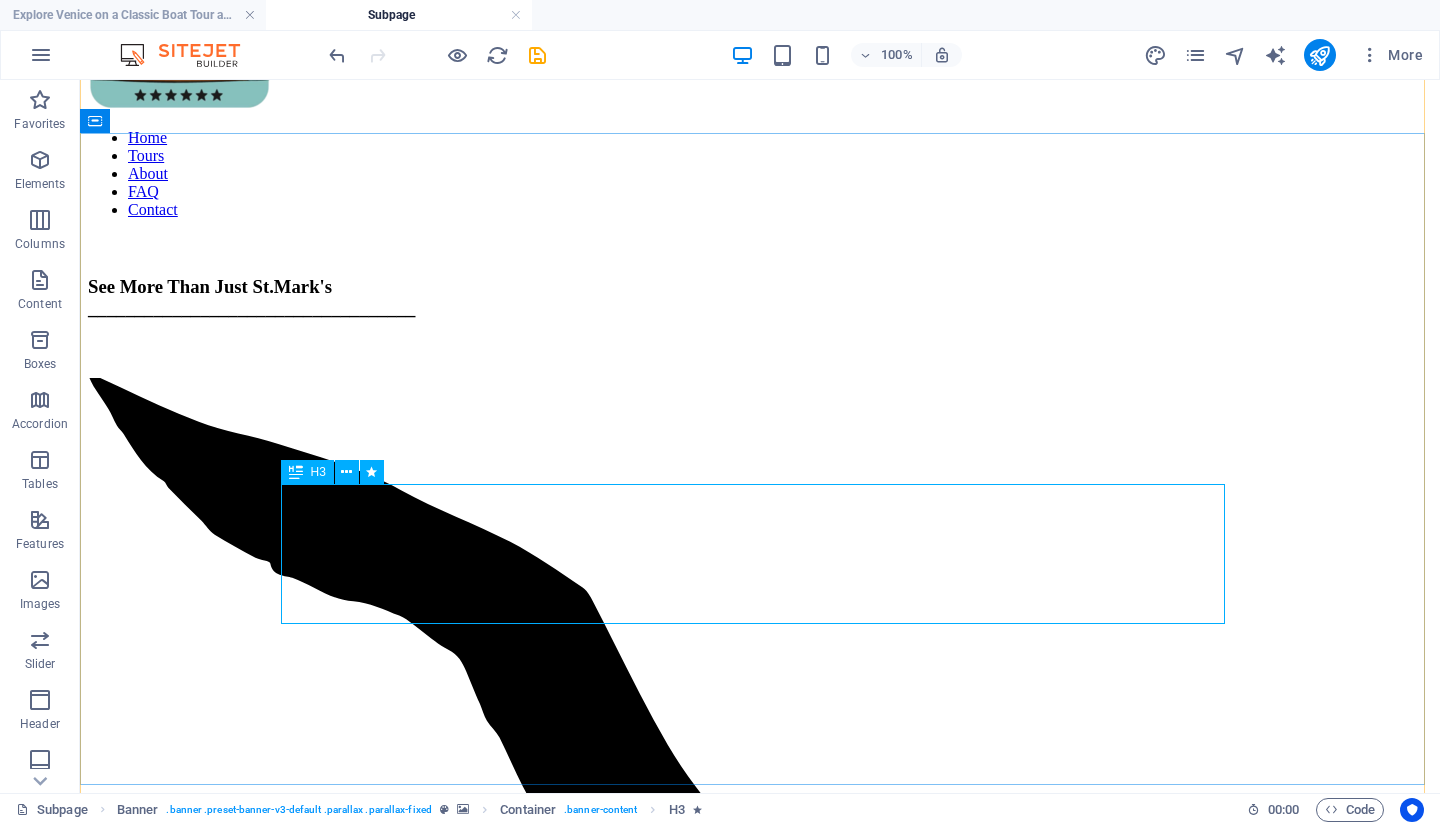 click on "H3" at bounding box center (318, 472) 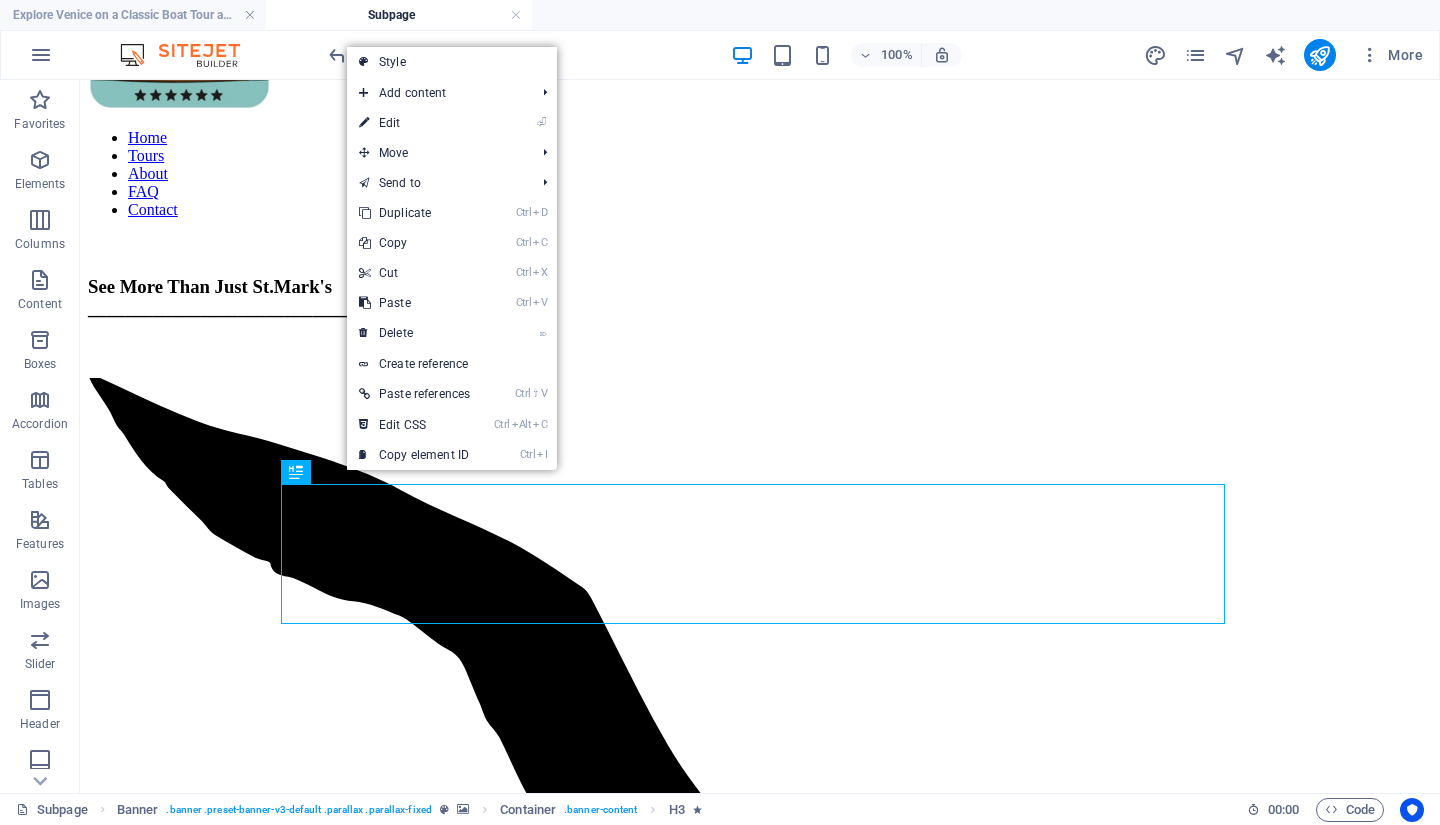 click on "Style" at bounding box center [452, 62] 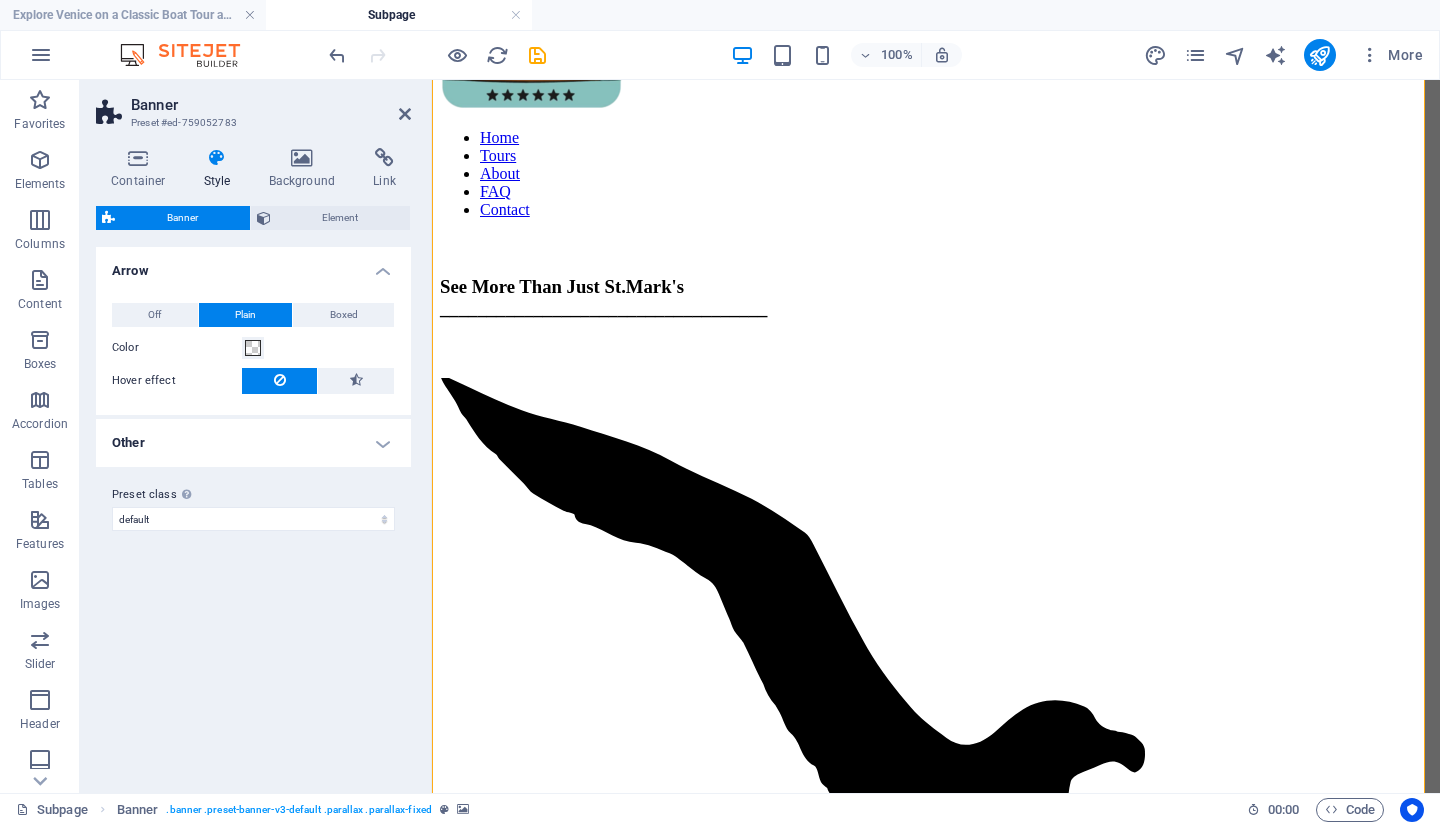 click at bounding box center [138, 158] 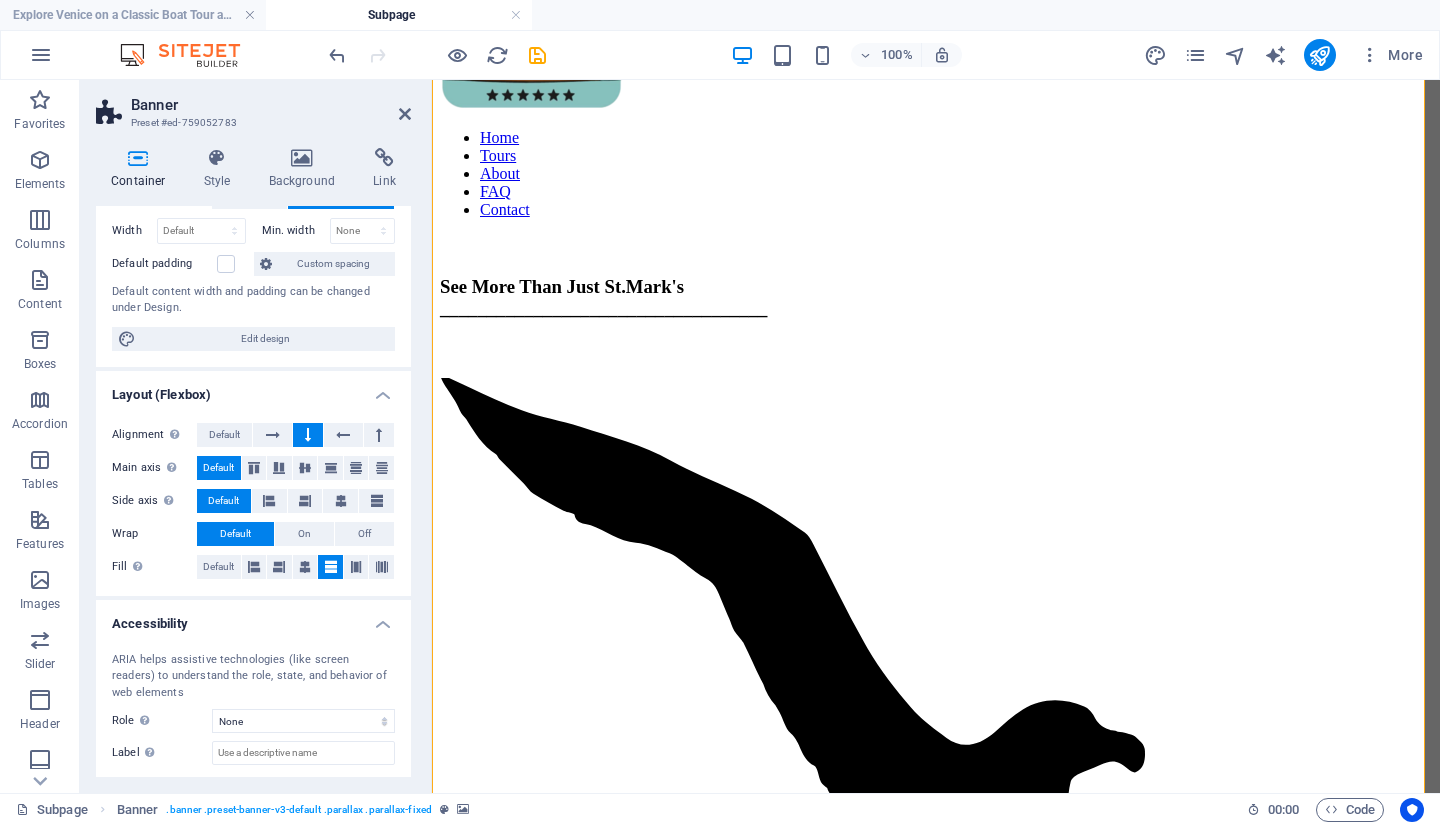 scroll, scrollTop: 0, scrollLeft: 0, axis: both 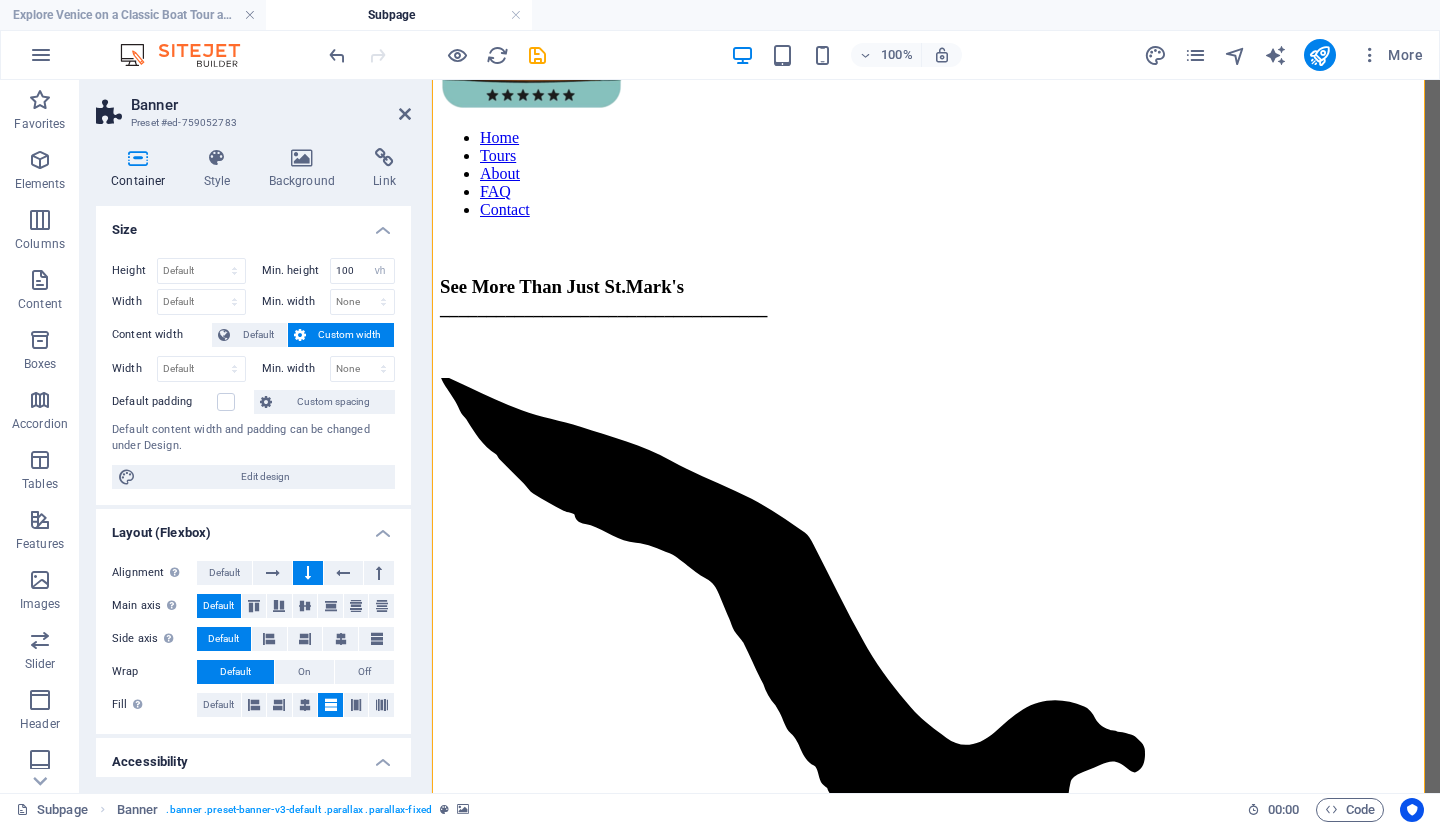 click at bounding box center [217, 158] 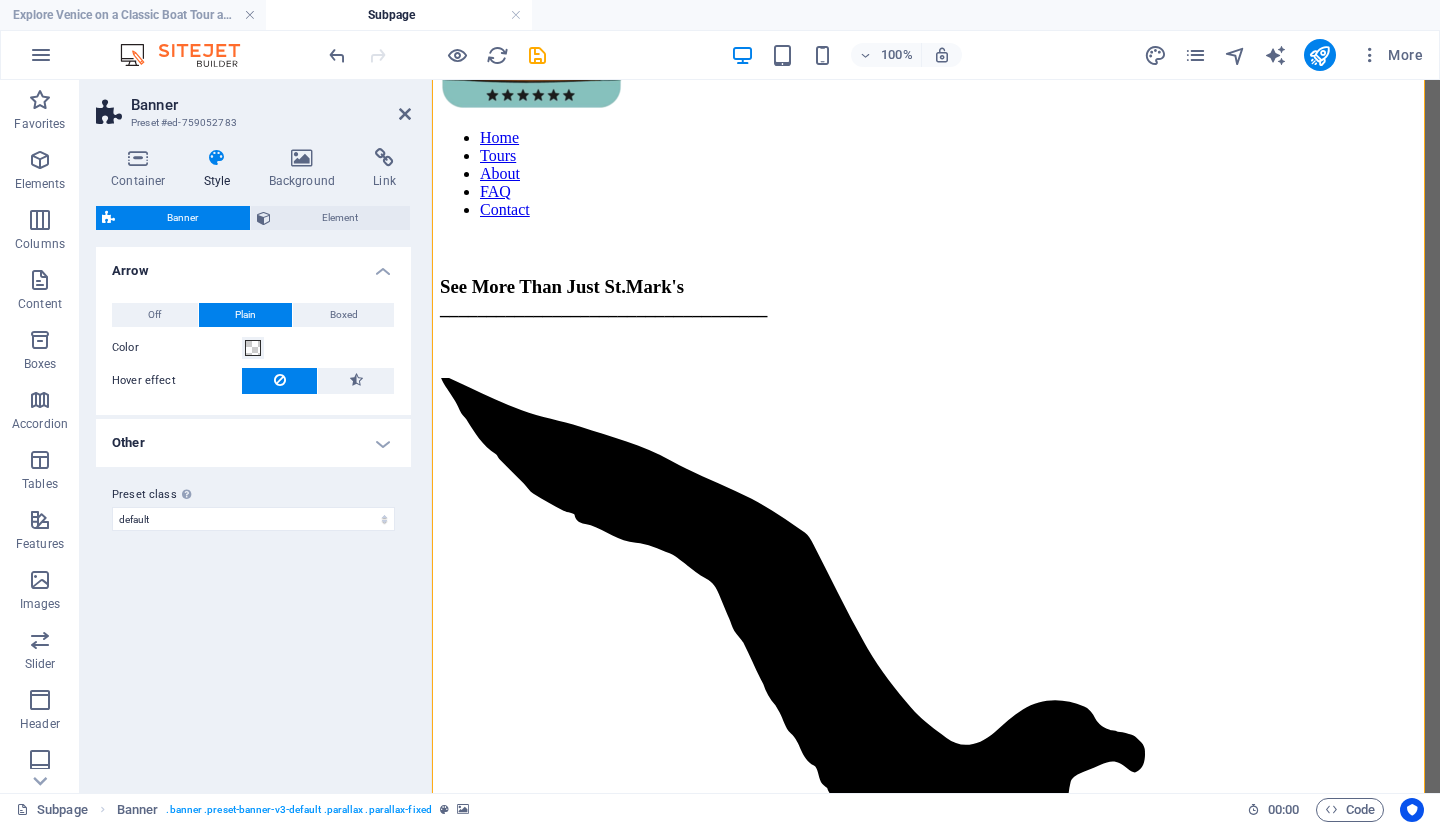 click on "Element" at bounding box center (341, 218) 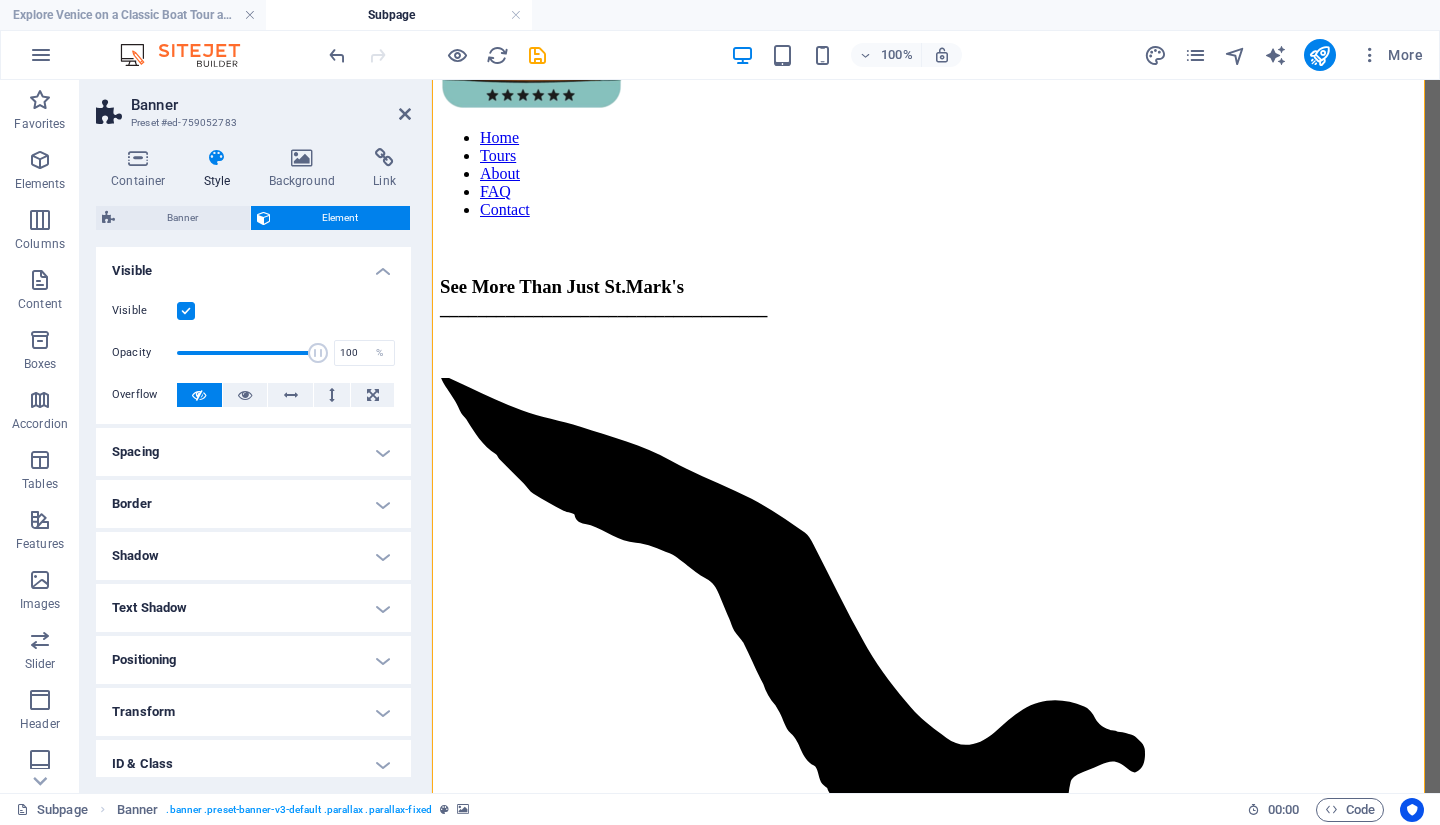 scroll, scrollTop: 114, scrollLeft: 0, axis: vertical 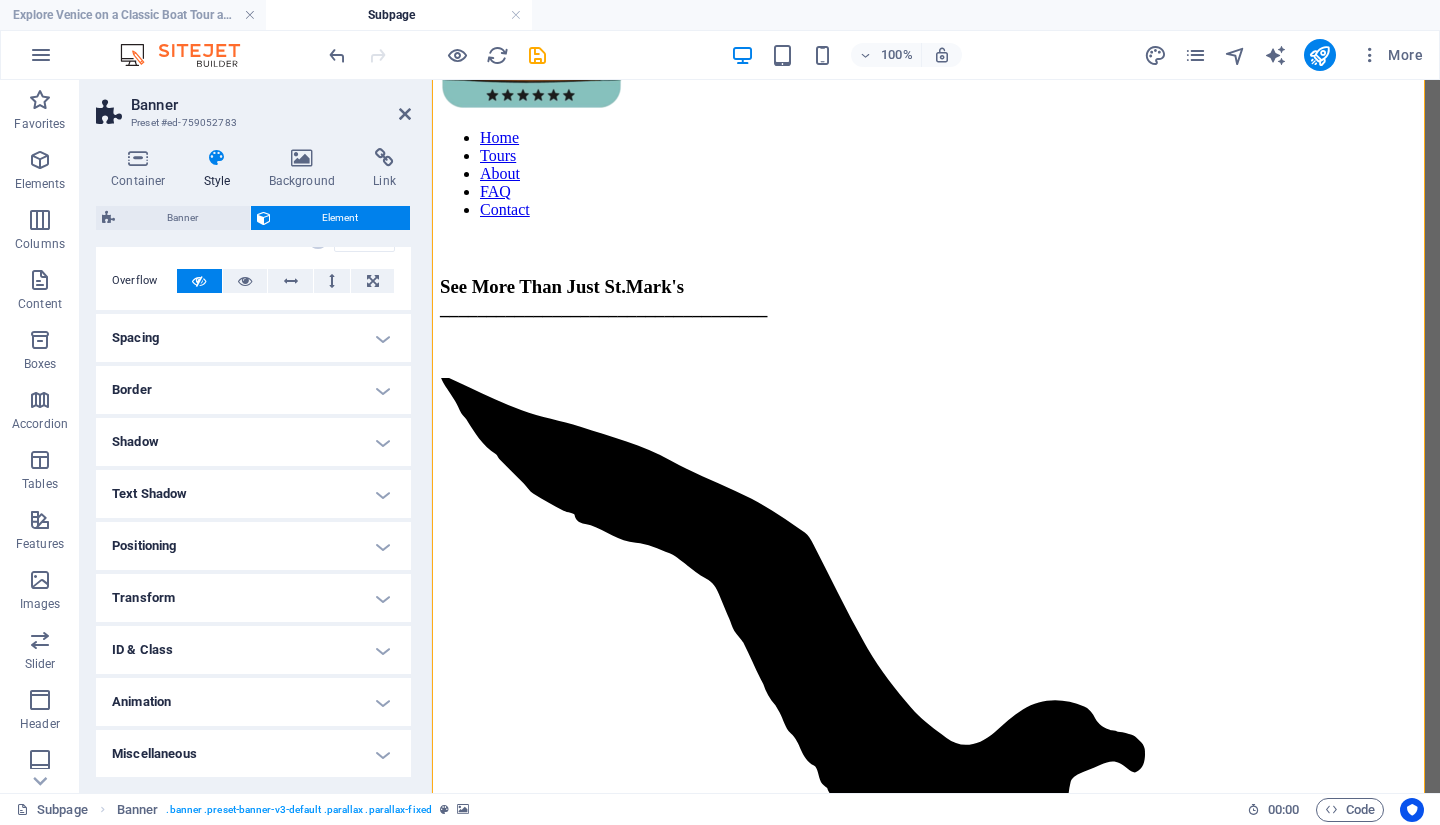click on "ID & Class" at bounding box center [253, 650] 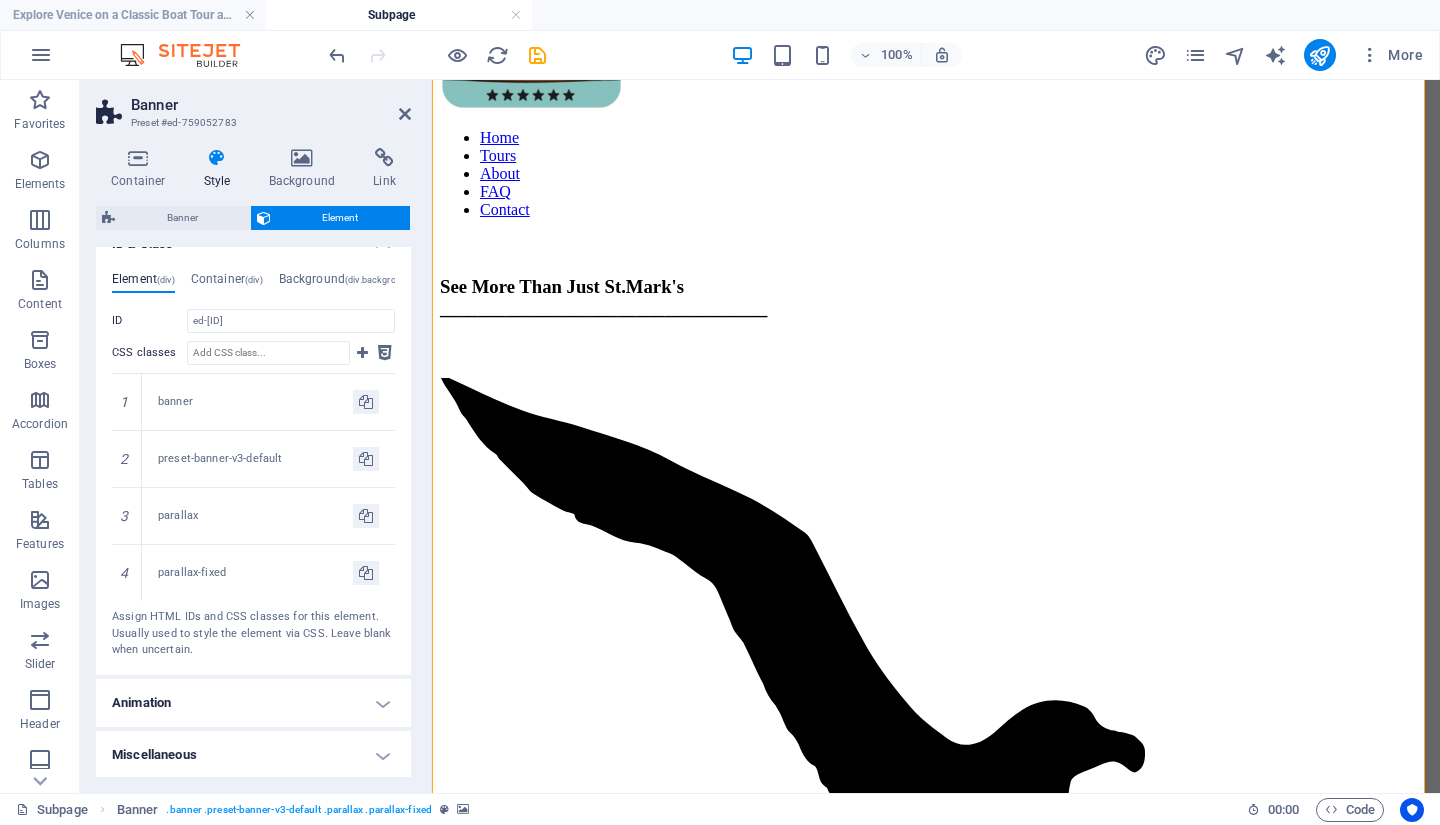 scroll, scrollTop: 521, scrollLeft: 0, axis: vertical 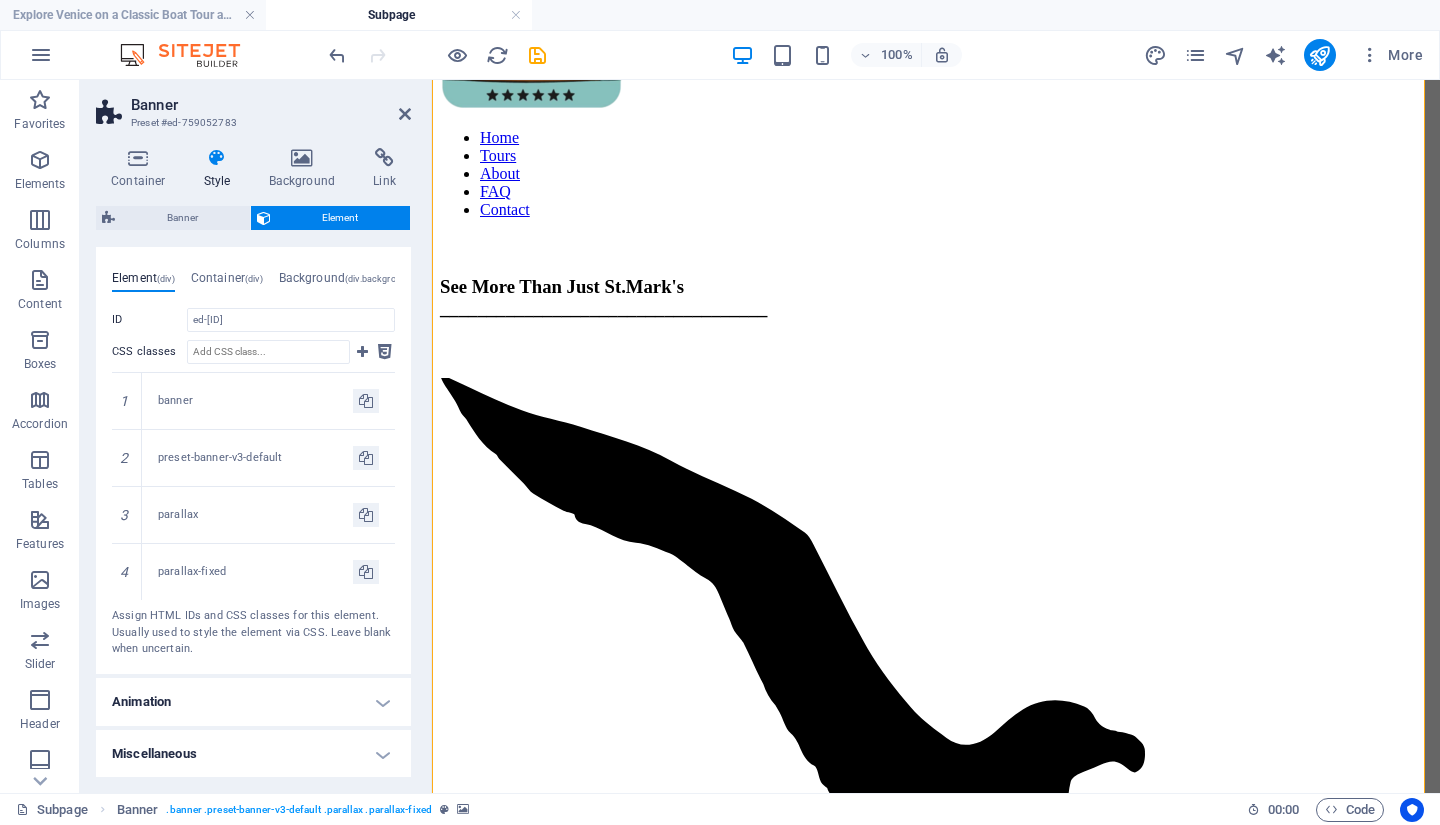 click on "Miscellaneous" at bounding box center (253, 754) 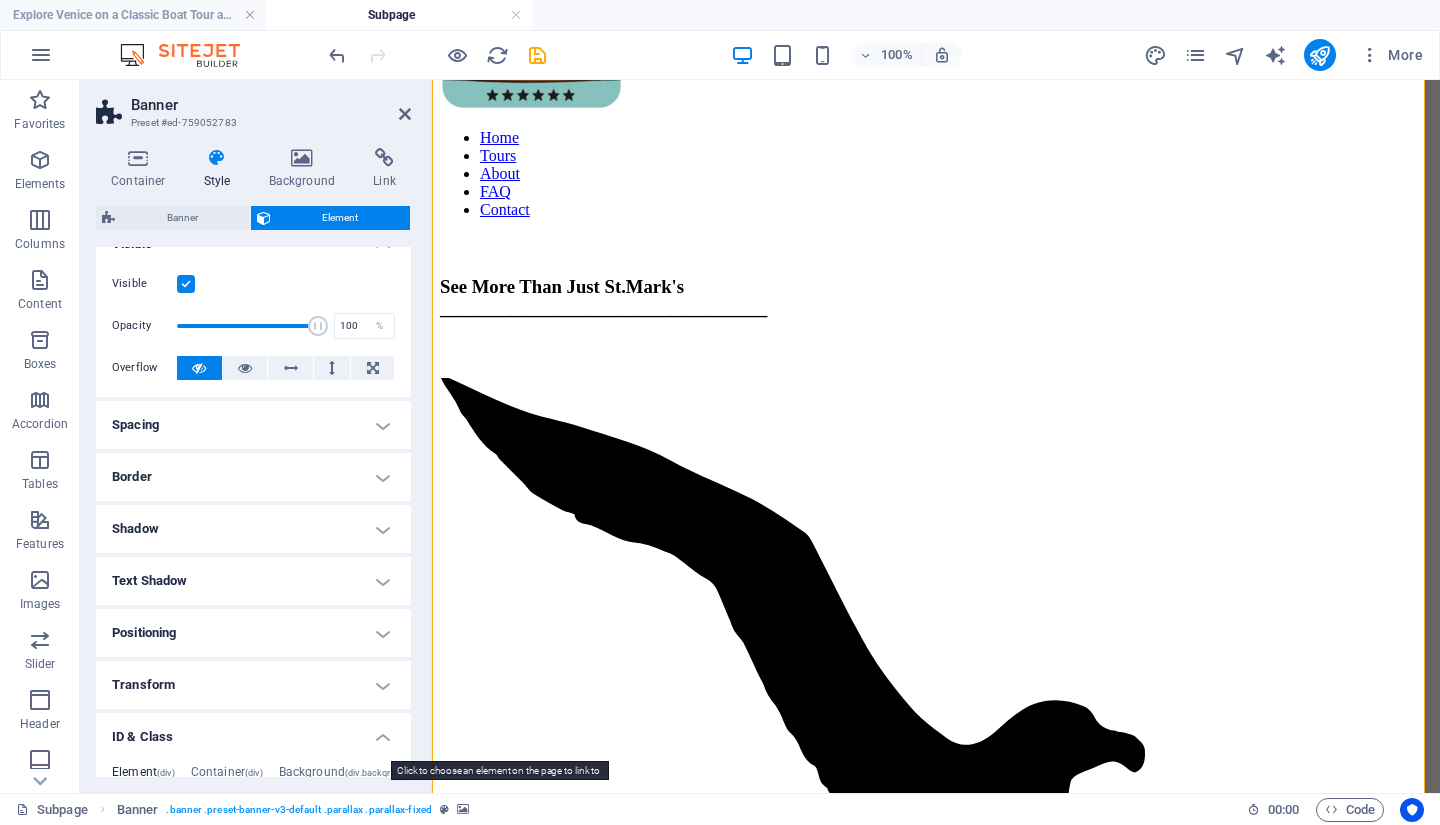 scroll, scrollTop: 0, scrollLeft: 0, axis: both 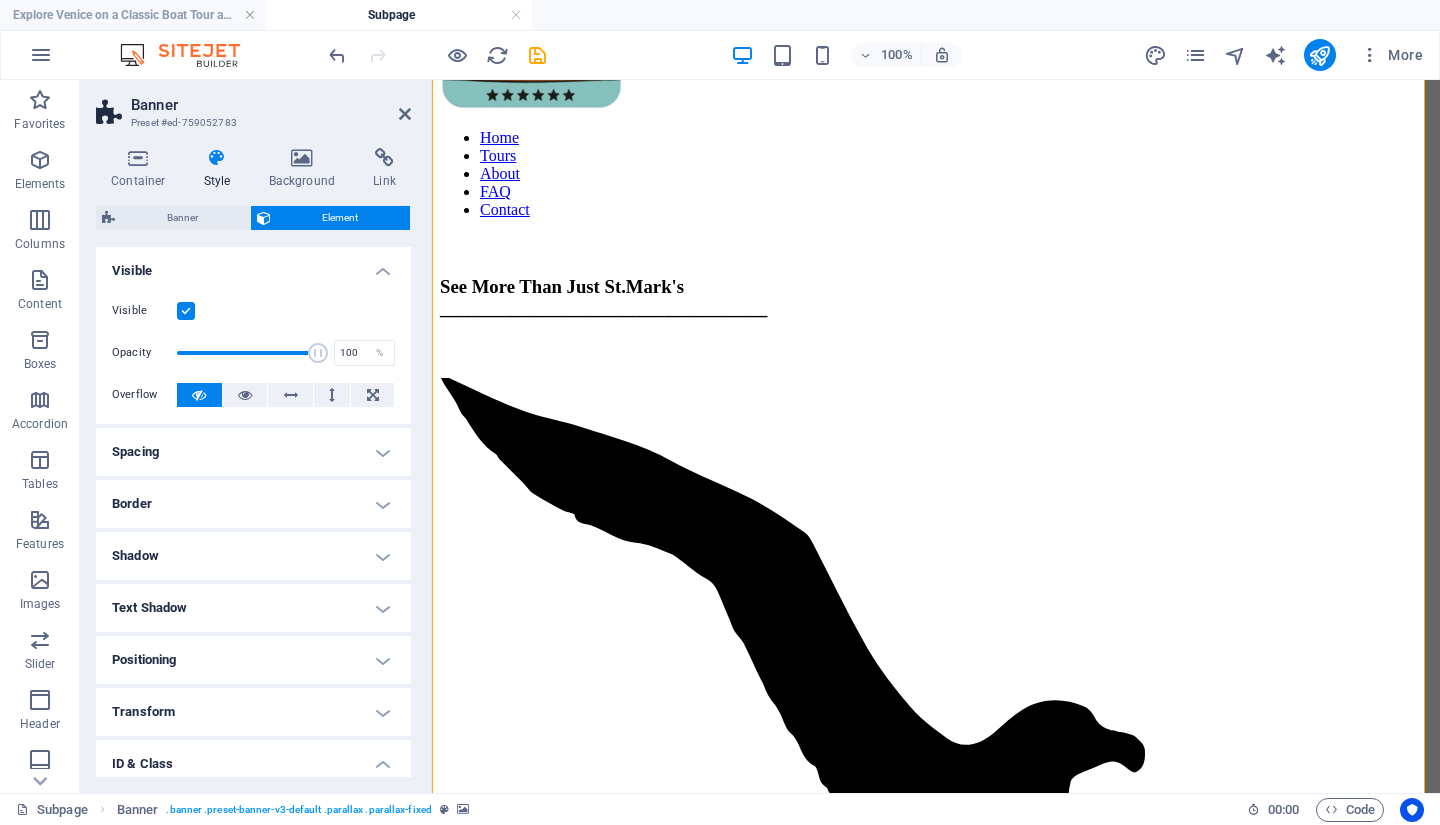 click at bounding box center [302, 158] 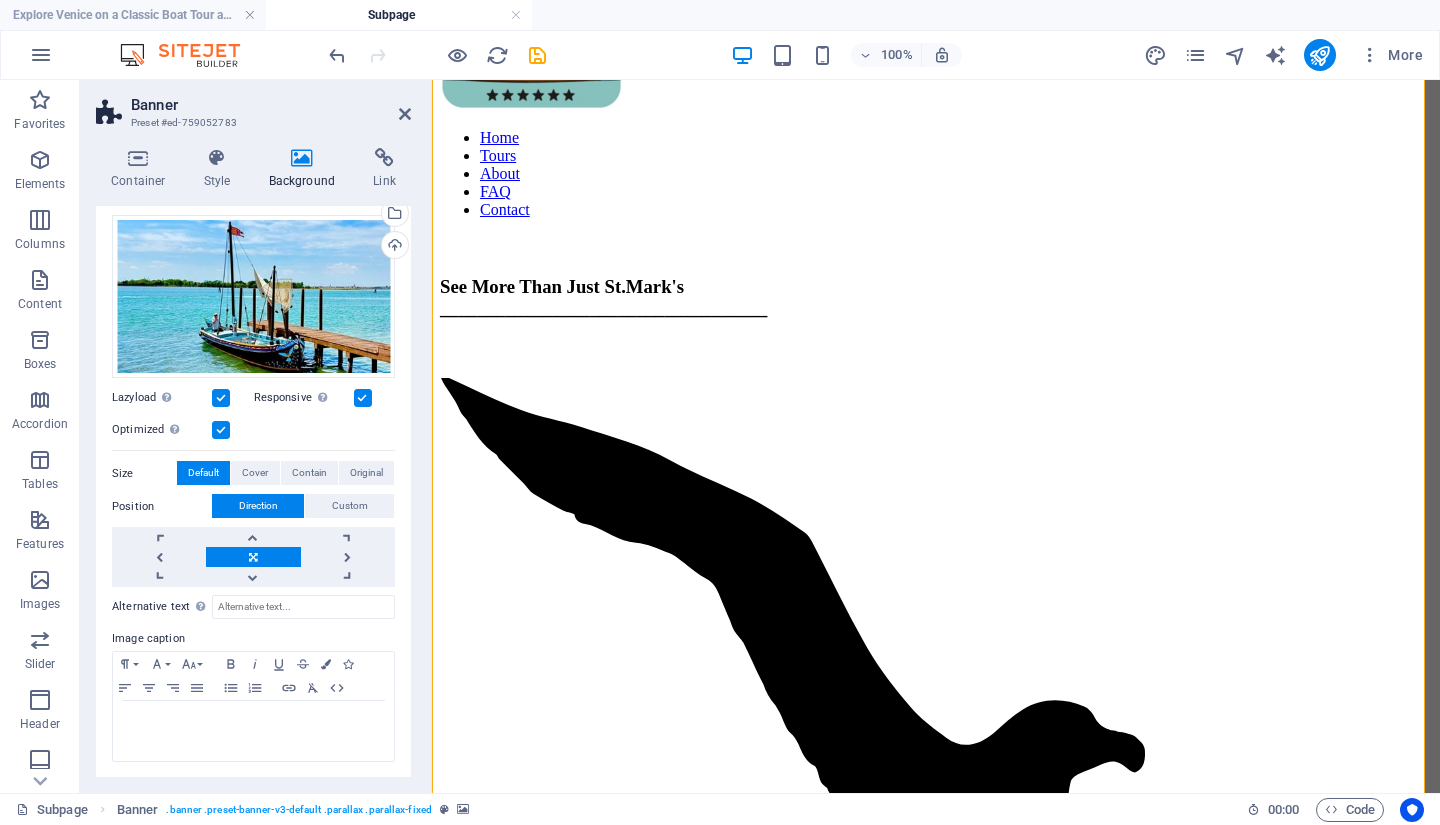 scroll, scrollTop: 0, scrollLeft: 0, axis: both 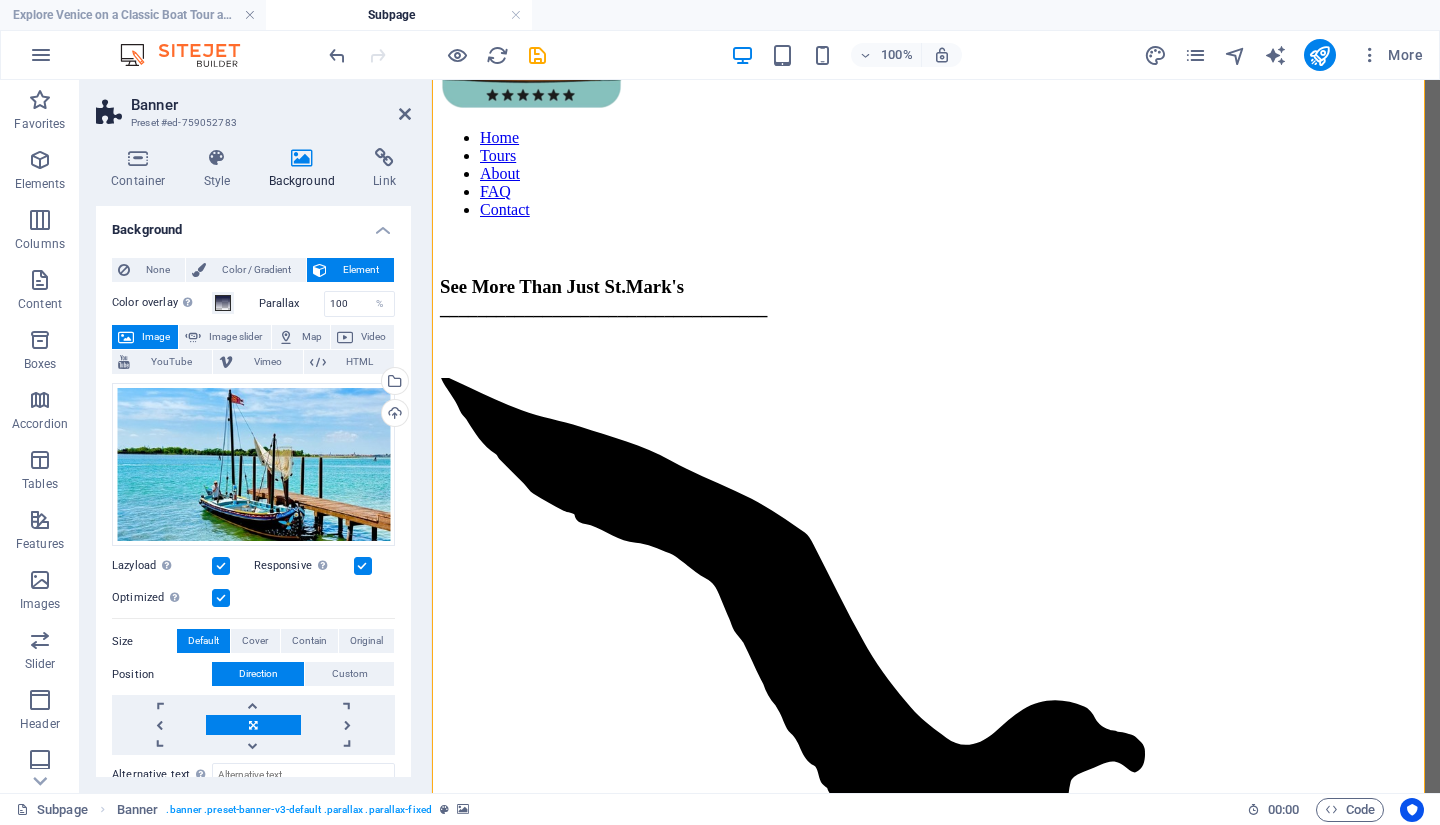 click at bounding box center (384, 158) 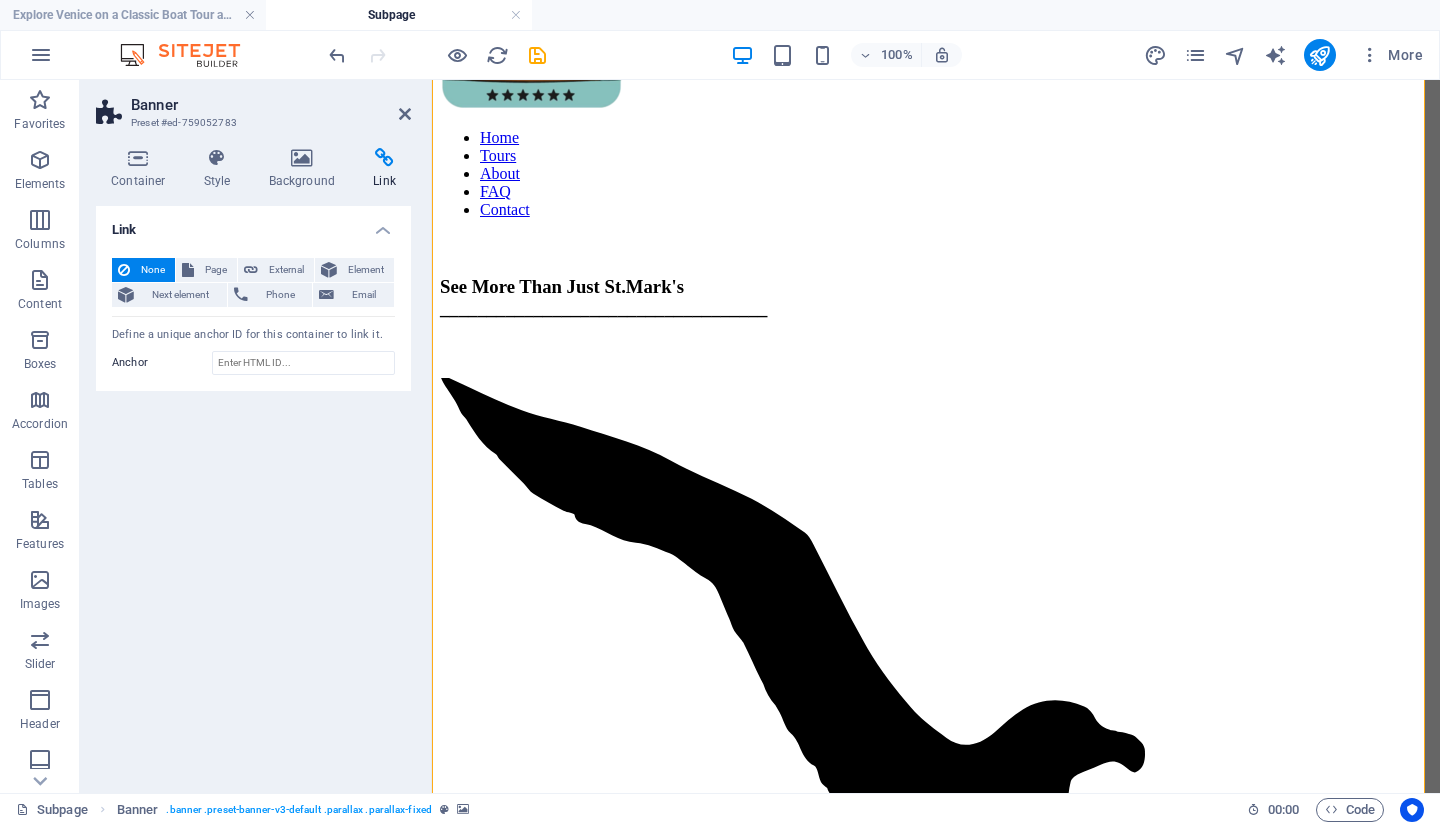click at bounding box center [405, 114] 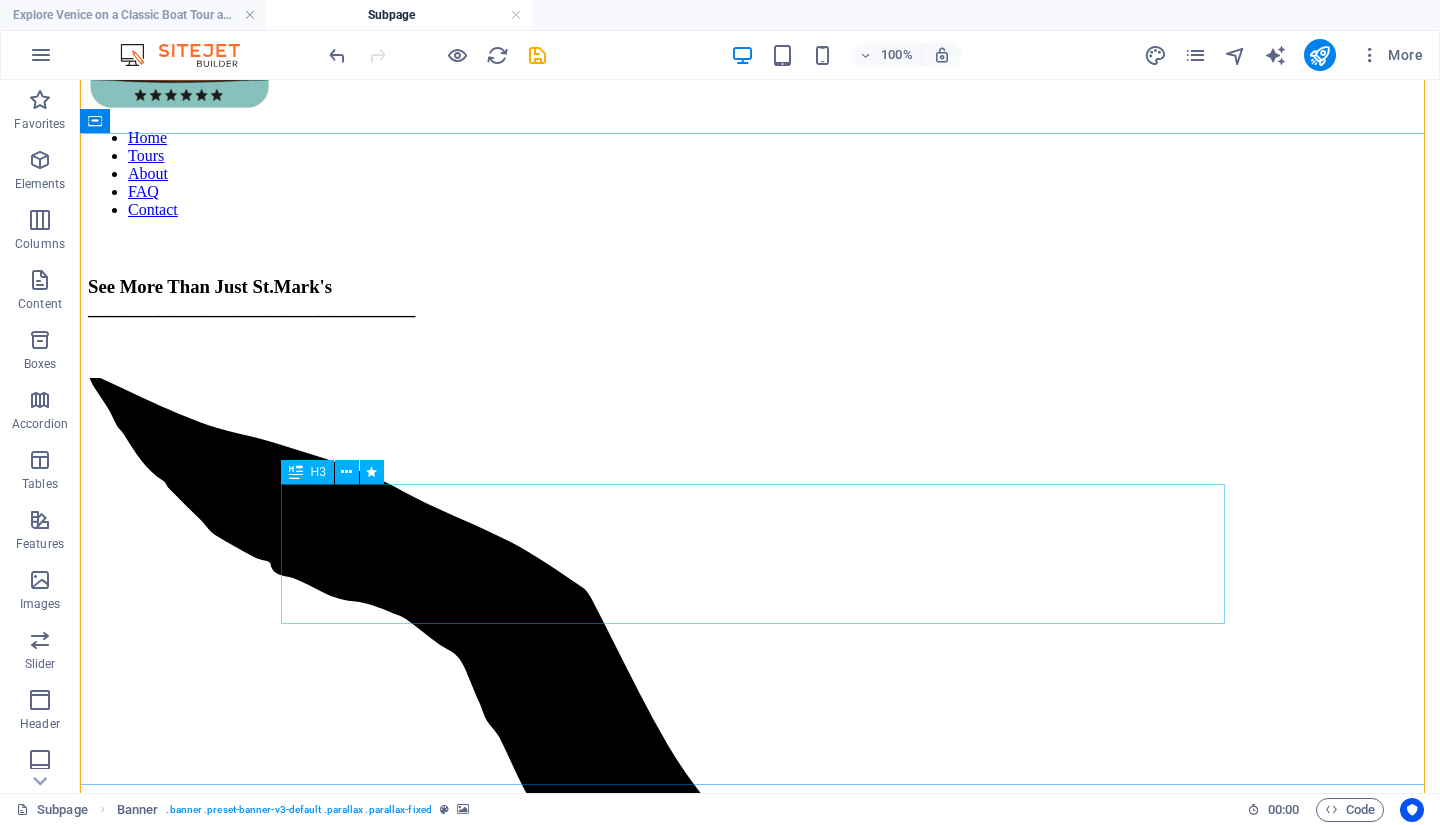 click on "___________________________________ See Venice from a boat like it was MEANT do be seen. Discover the Islands and Natural wonders of the Venice Lagoon" at bounding box center [760, 1674] 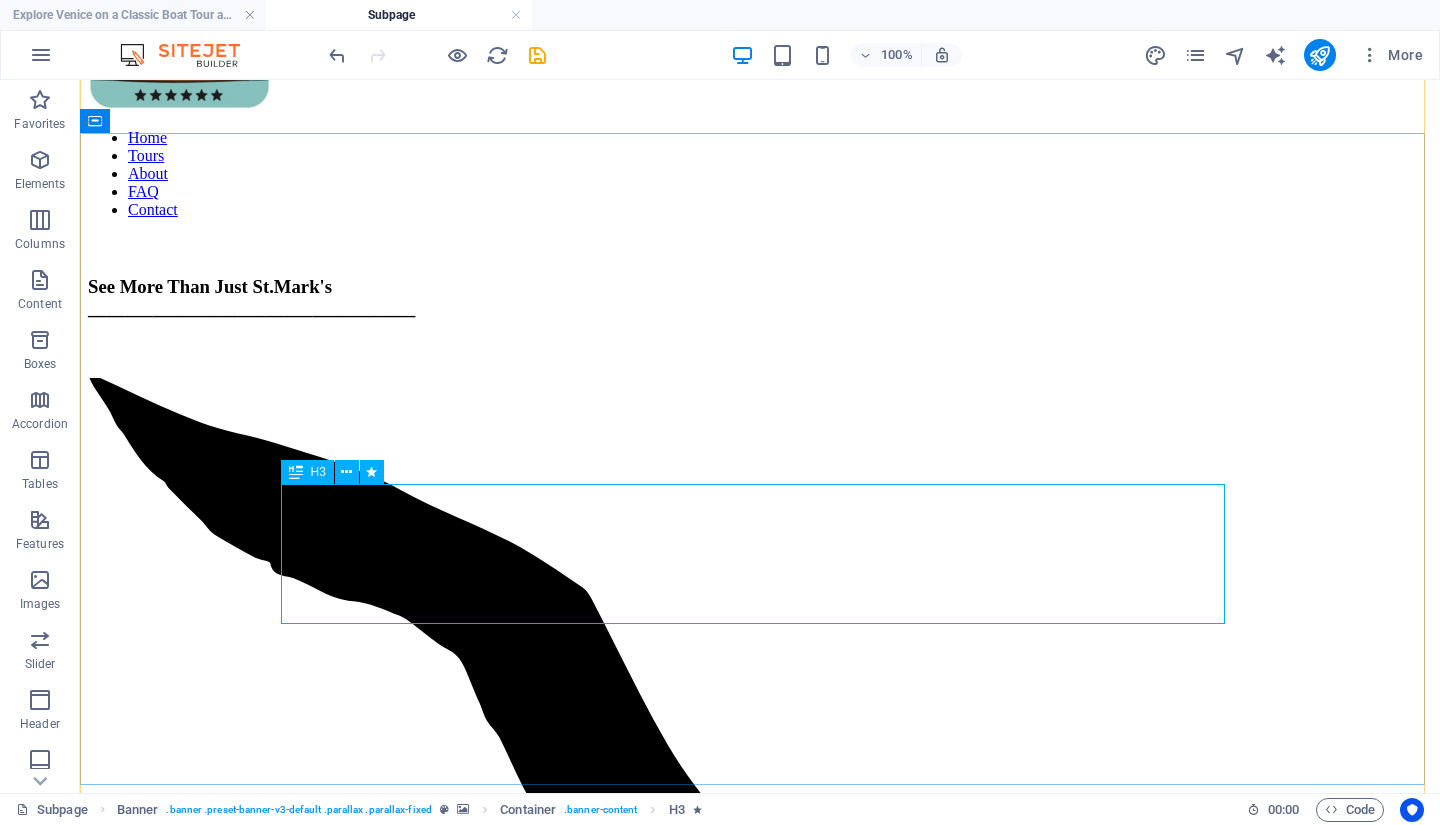 click at bounding box center (346, 472) 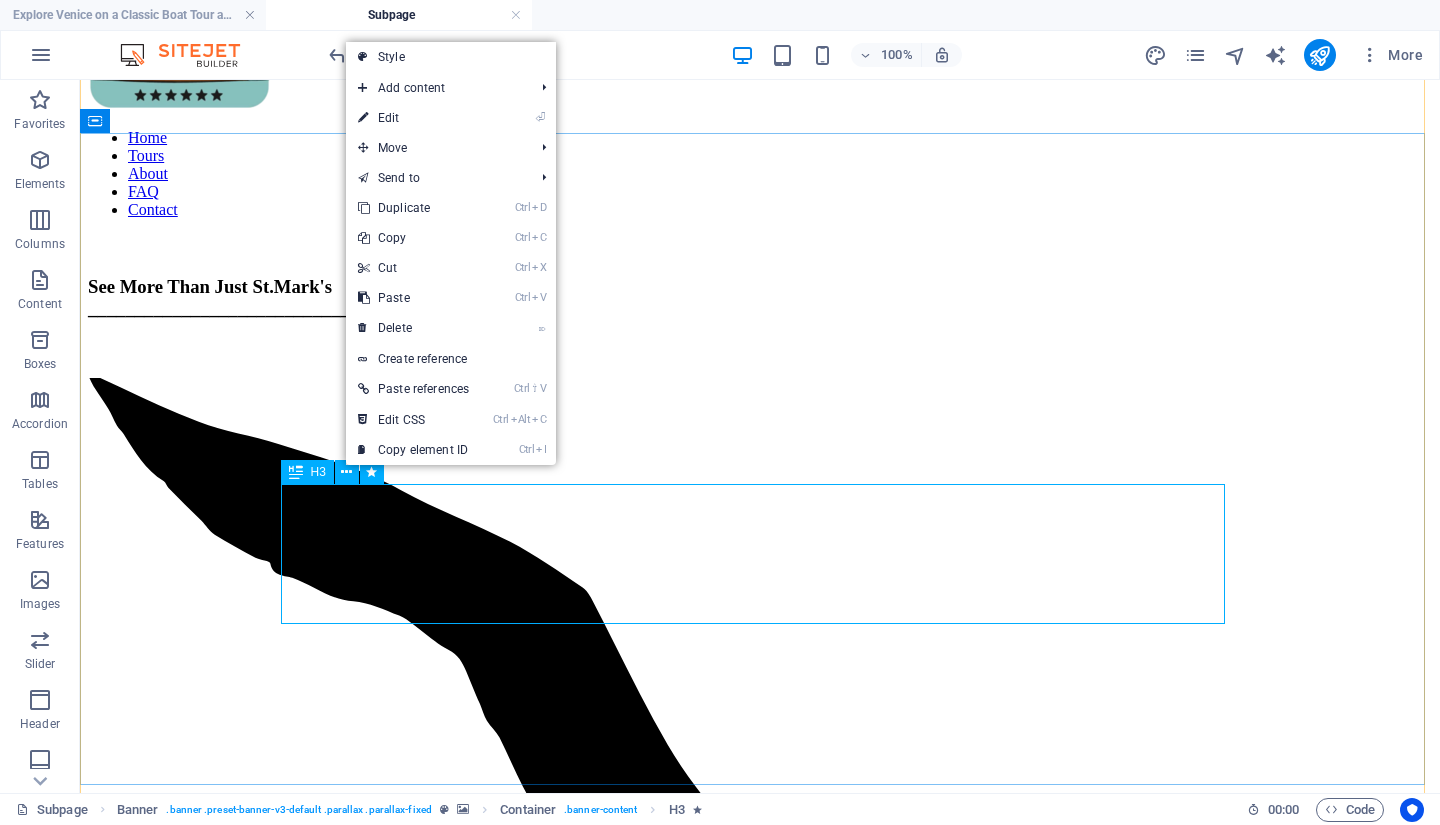 click on "___________________________________ See Venice from a boat like it was MEANT do be seen. Discover the Islands and Natural wonders of the Venice Lagoon" at bounding box center (760, 1674) 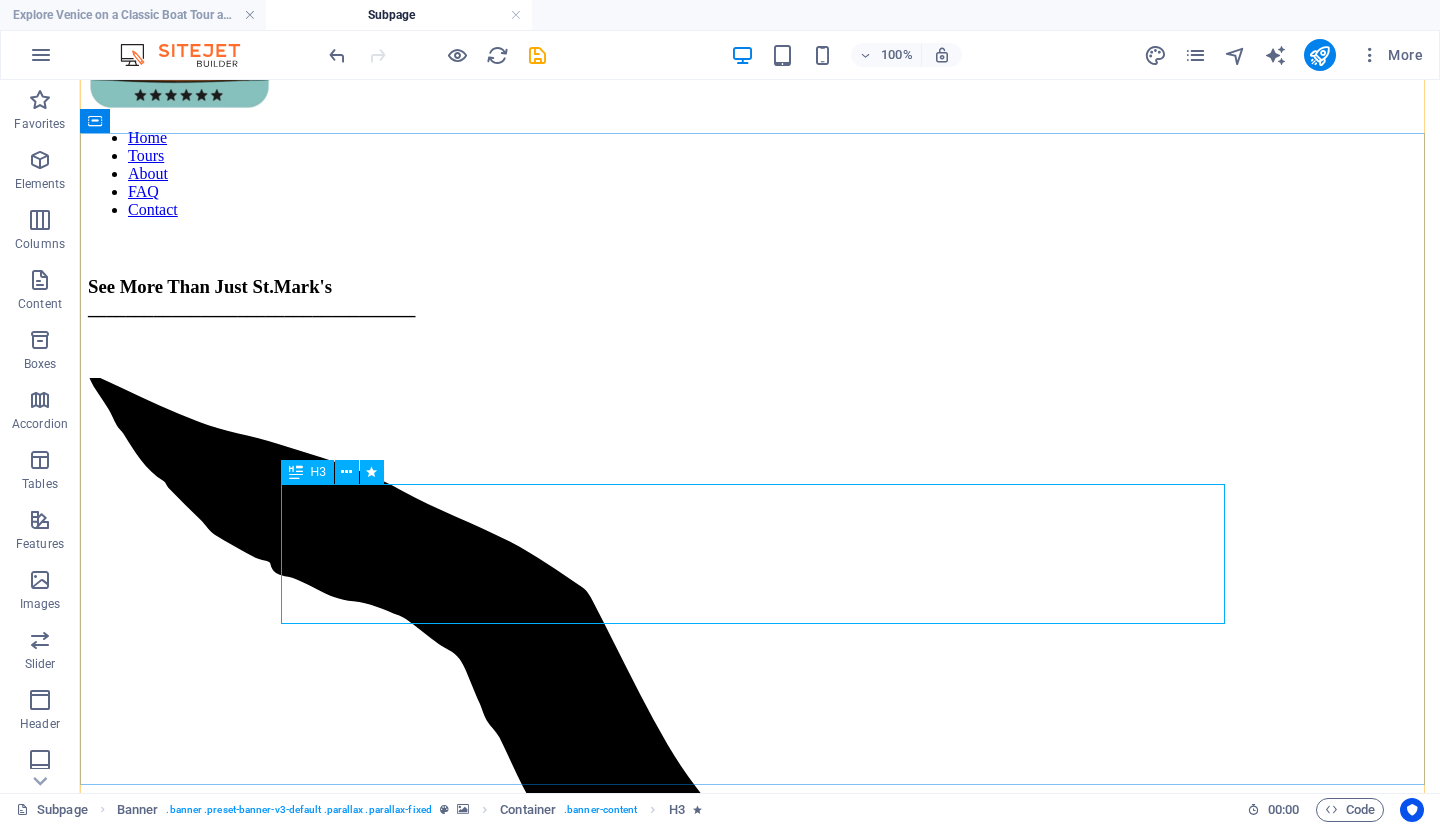 click on "___________________________________ See Venice from a boat like it was MEANT do be seen. Discover the Islands and Natural wonders of the Venice Lagoon" at bounding box center [760, 1674] 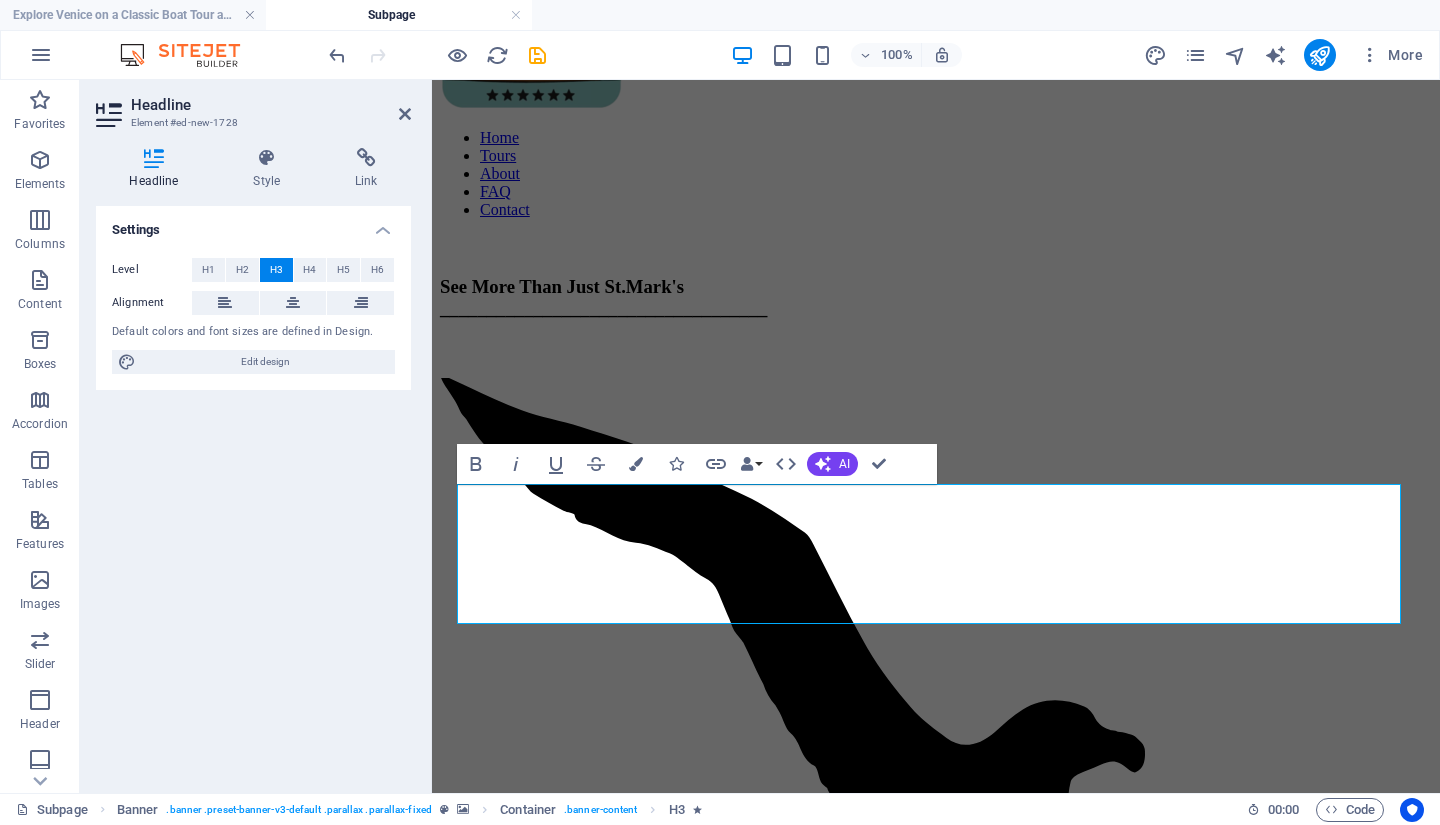 click on "H4" at bounding box center [309, 270] 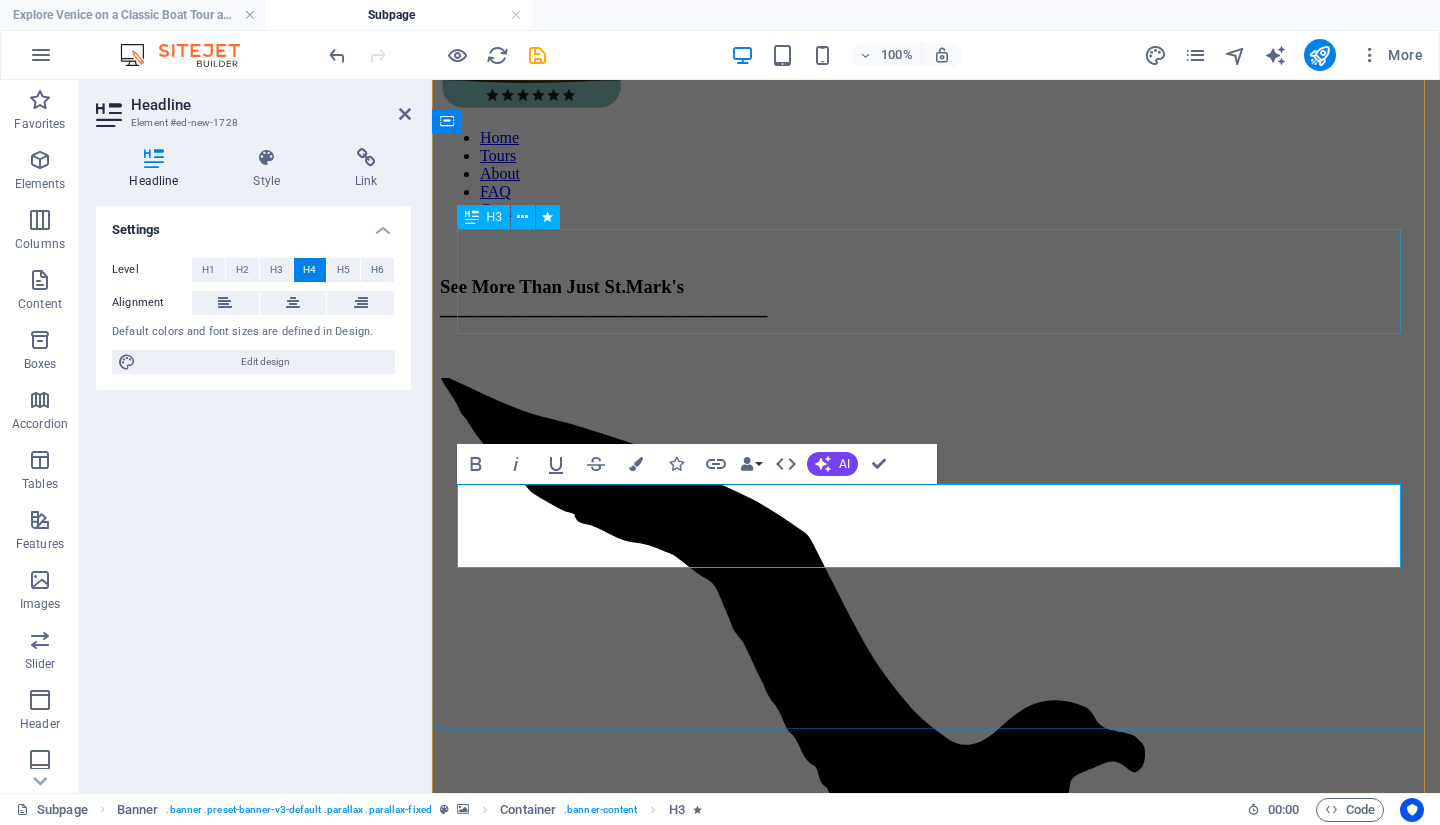 click on "See More Than Just St.Mark's ___________________________________" at bounding box center [936, 287] 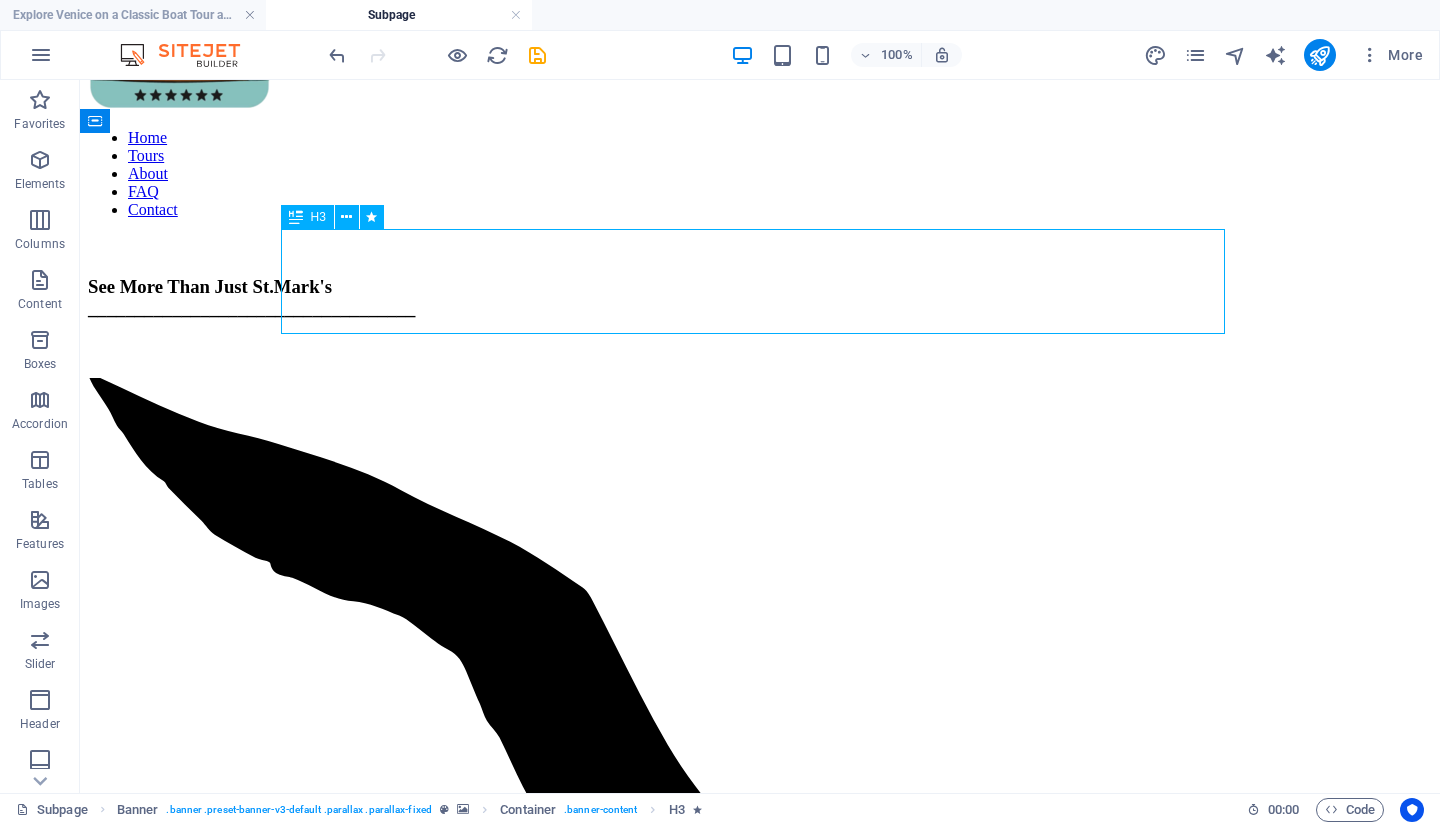 click on "See More Than Just St.Mark's ___________________________________" at bounding box center (760, 287) 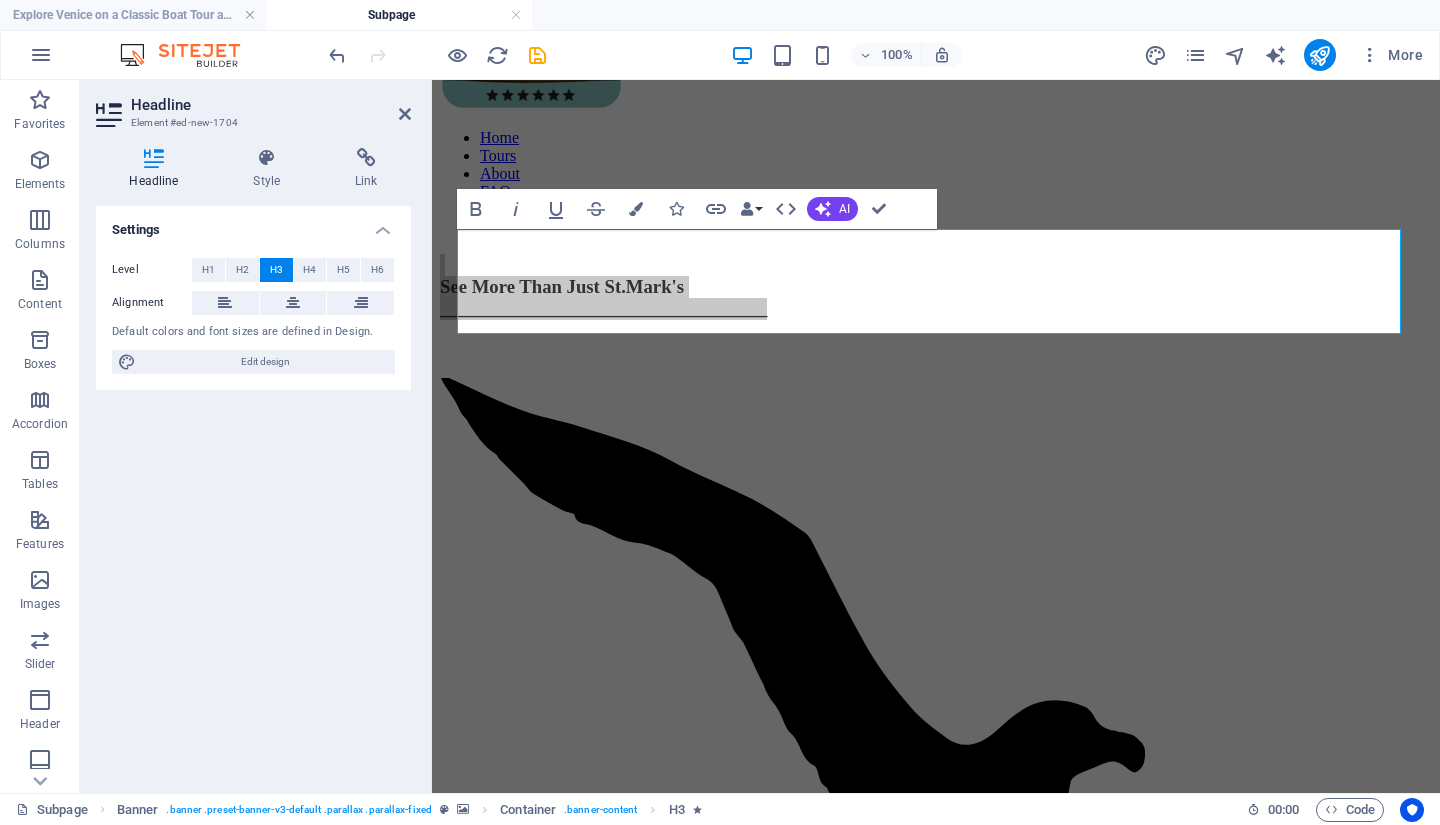 click on "H4" at bounding box center (309, 270) 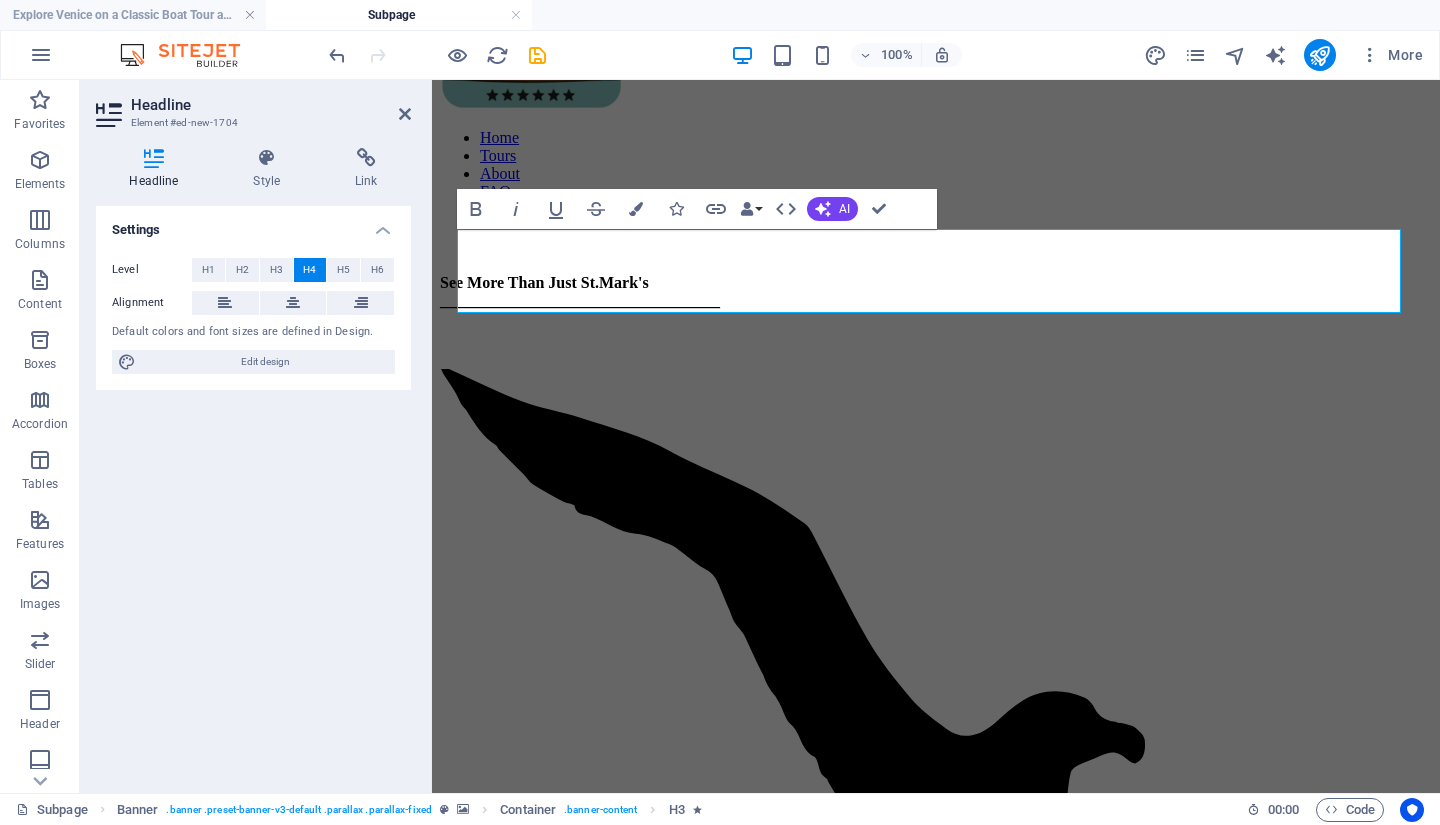 click on "Subpage" at bounding box center (399, 15) 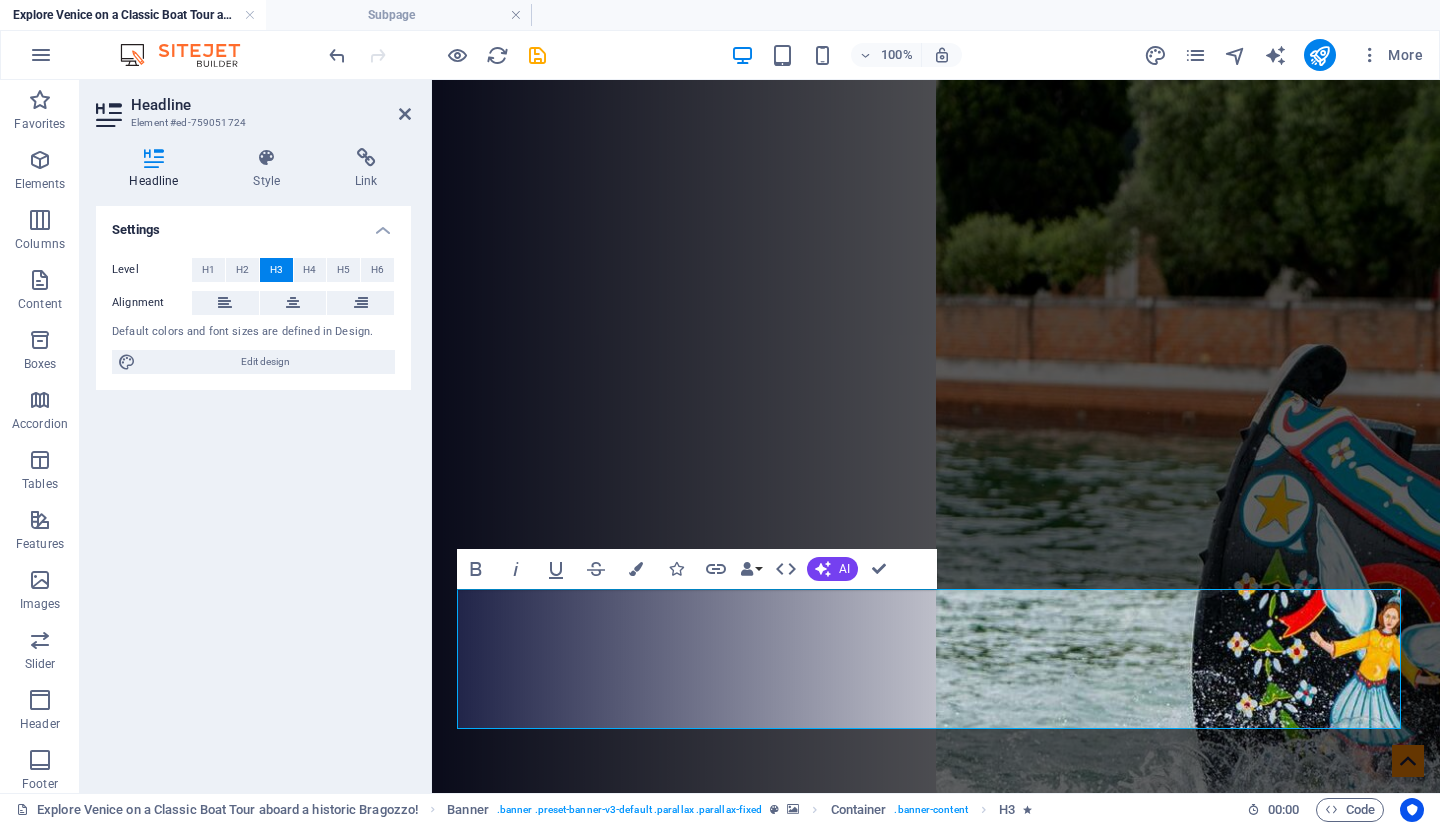scroll, scrollTop: 0, scrollLeft: 0, axis: both 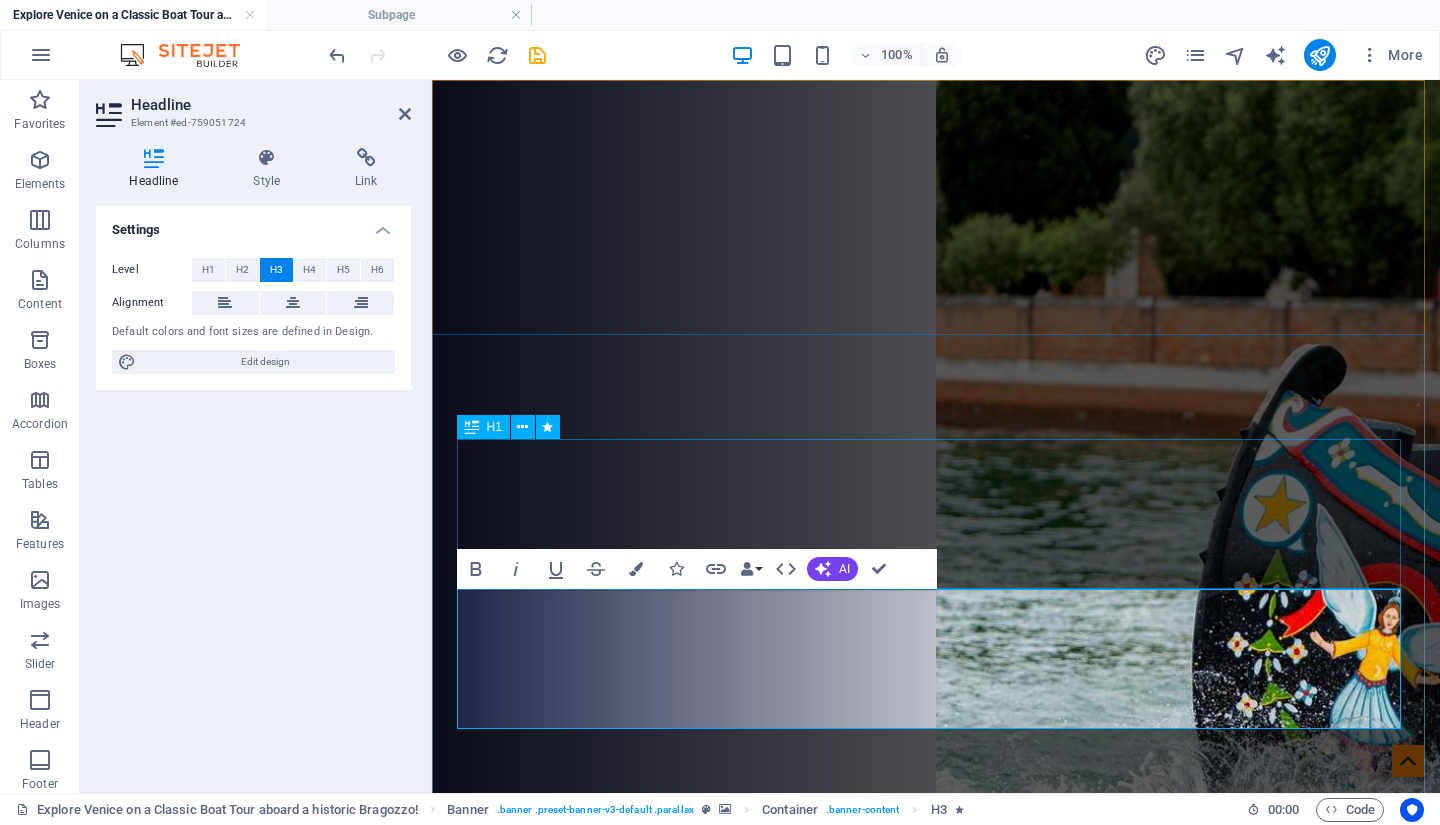 click on "Explore Venice on a Classic Boat Tour aboard a historic Bragozzo!" at bounding box center [936, 1714] 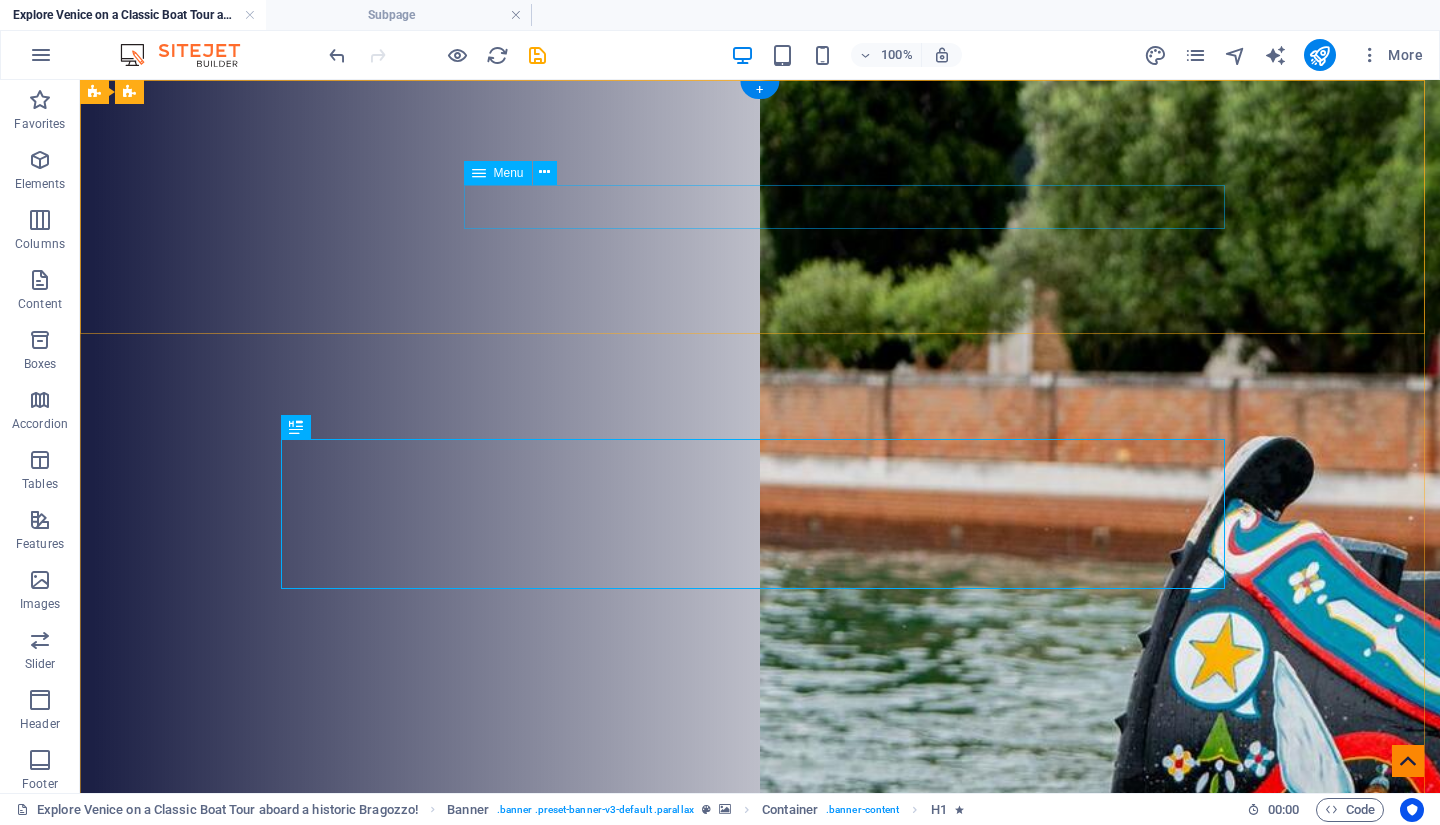 click on "Home Tours About FAQ Contact" at bounding box center [760, 1053] 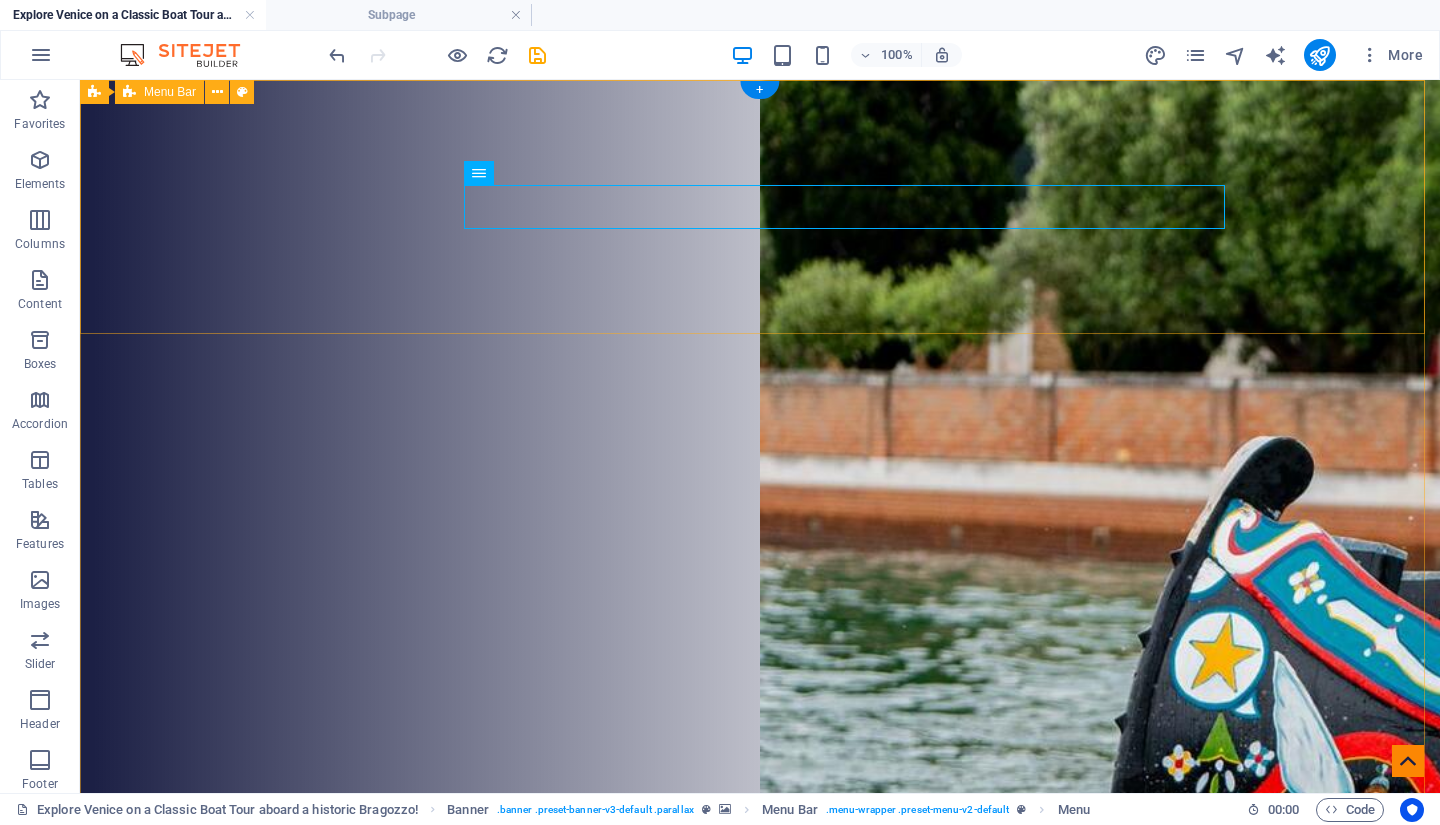 click on "Home Tours About FAQ Contact" at bounding box center (760, 942) 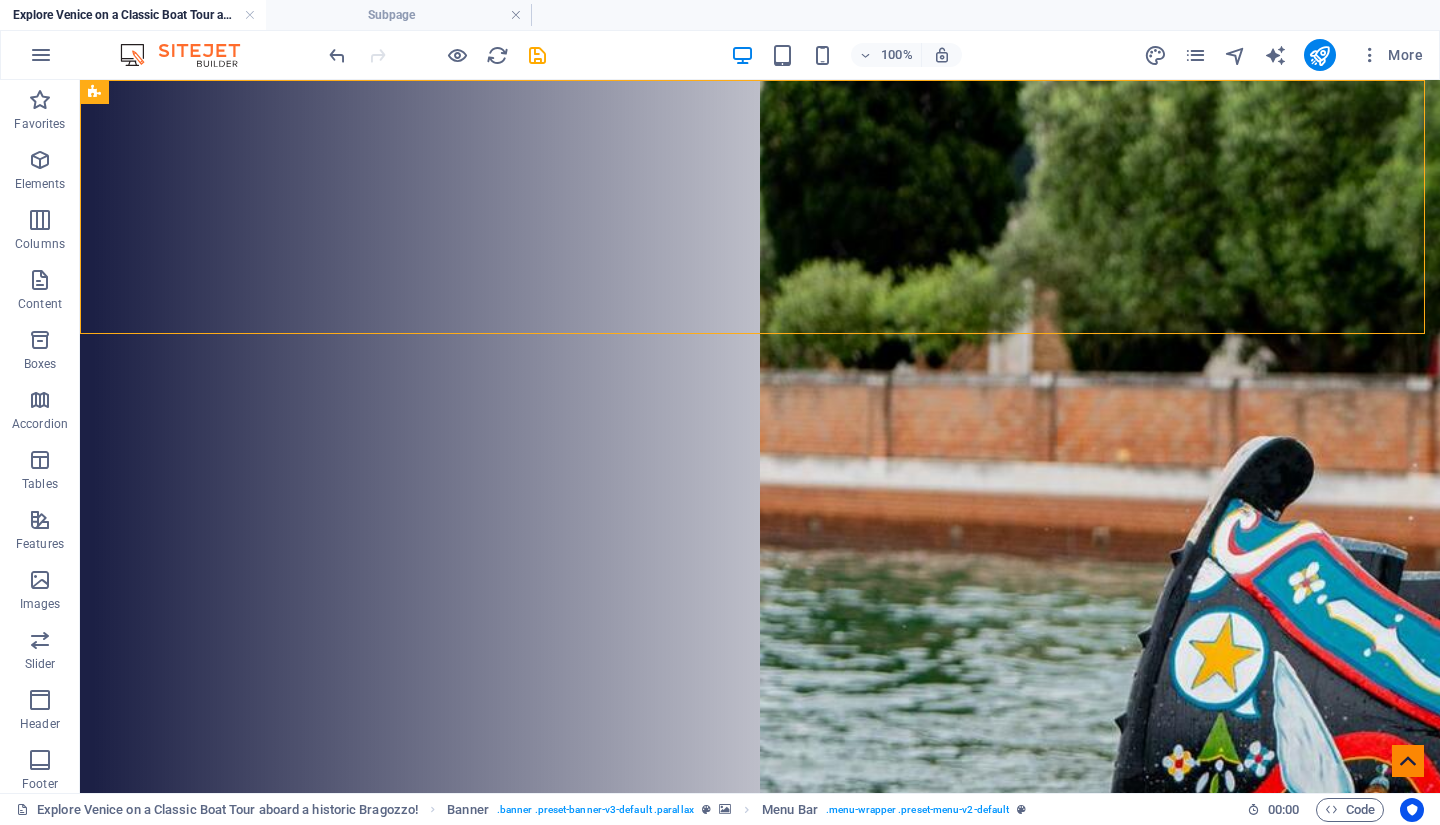 click on "Subpage" at bounding box center [399, 15] 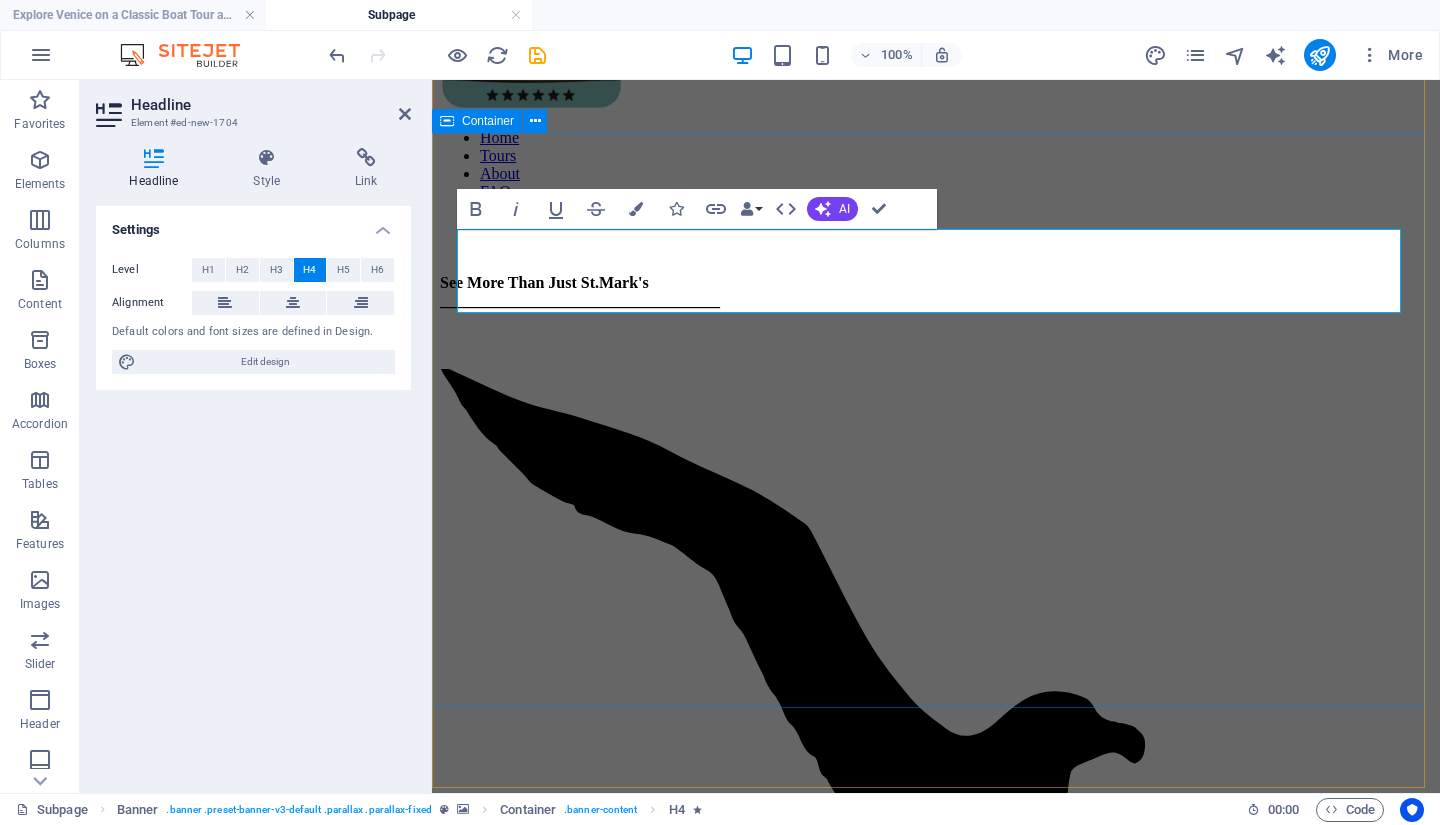 click on "See More Than Just St.Mark's ___________________________________     Explore Venice on a Classic Boat Tour aboard a historic Bragozzo! ___________________________________ See Venice from a boat like it was MEANT do be seen. Discover the Islands and Natural wonders of the Venice Lagoon Our Courses Sign up now" at bounding box center (936, 840) 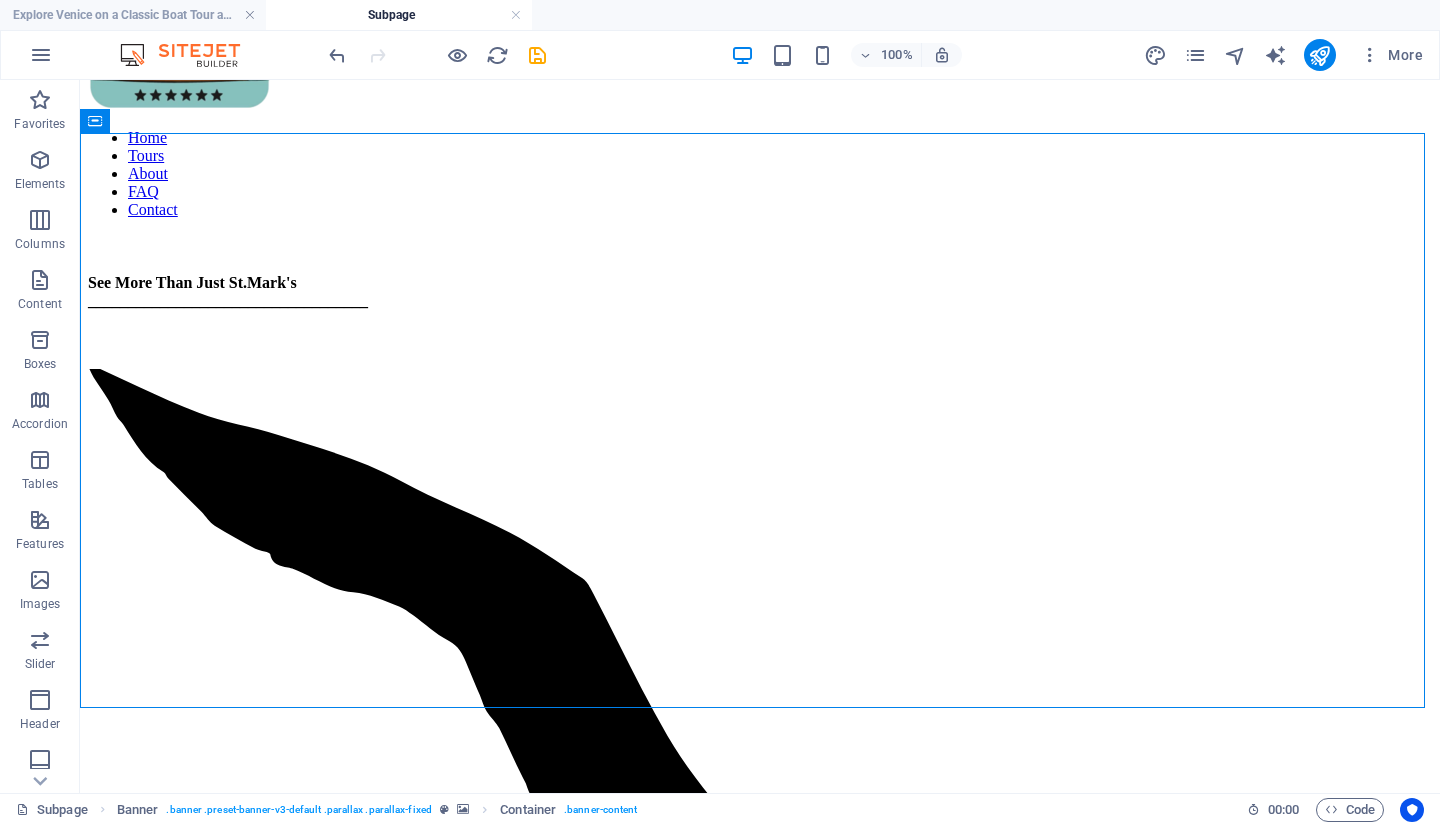 click on "Explore Venice on a Classic Boat Tour aboard a historic Bragozzo!" at bounding box center (133, 15) 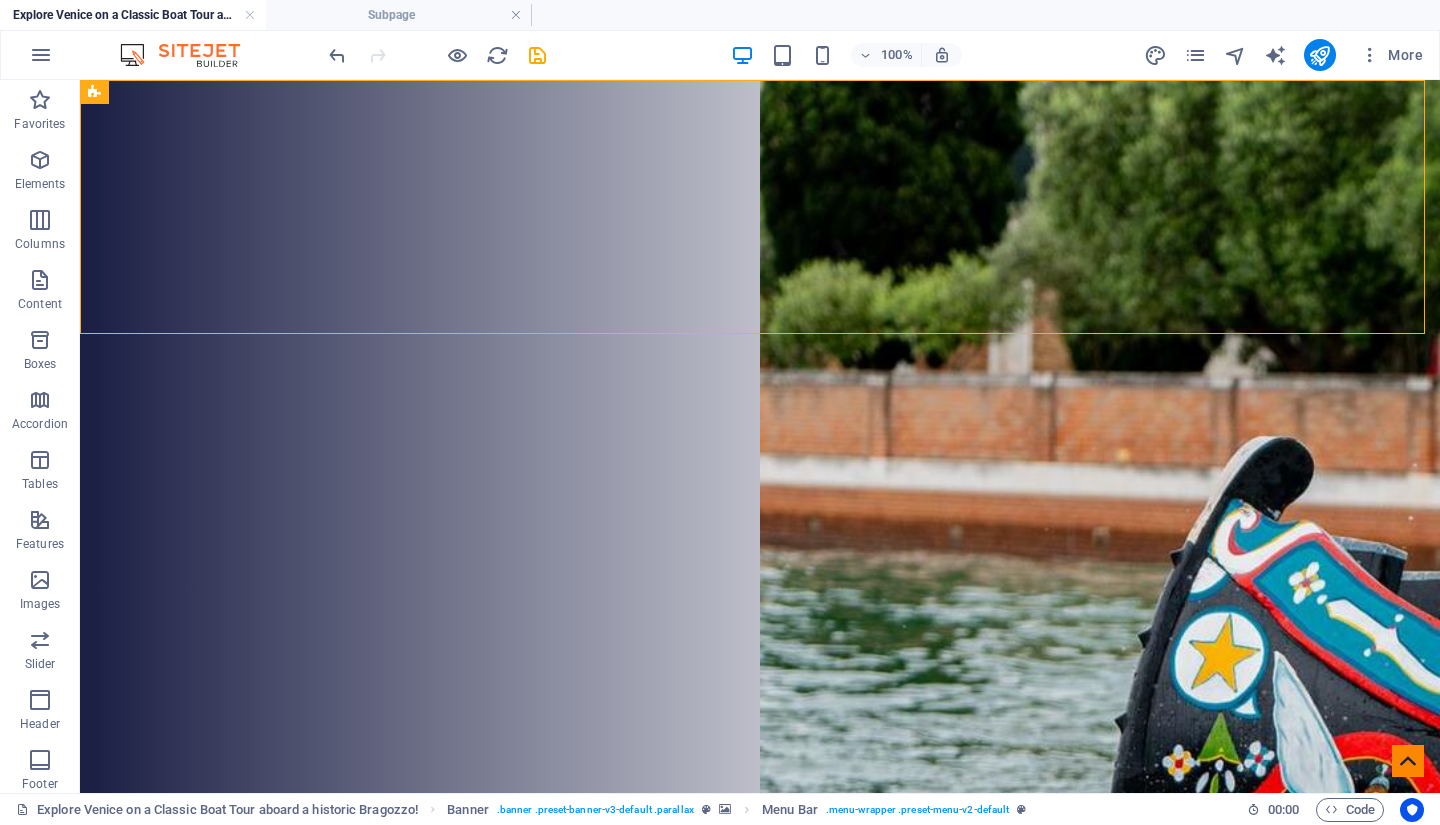 scroll, scrollTop: 0, scrollLeft: 0, axis: both 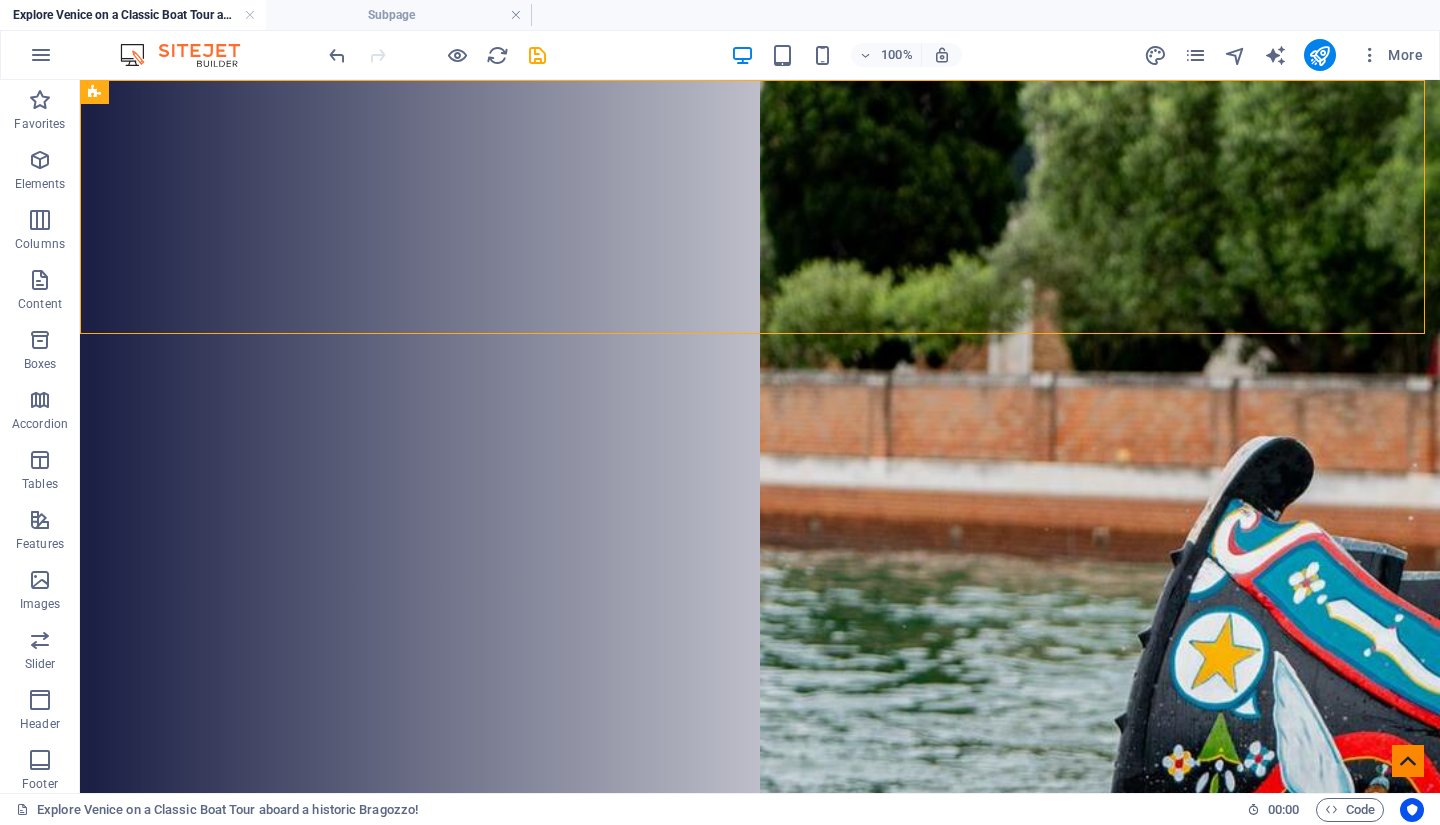 click on "Subpage" at bounding box center (399, 15) 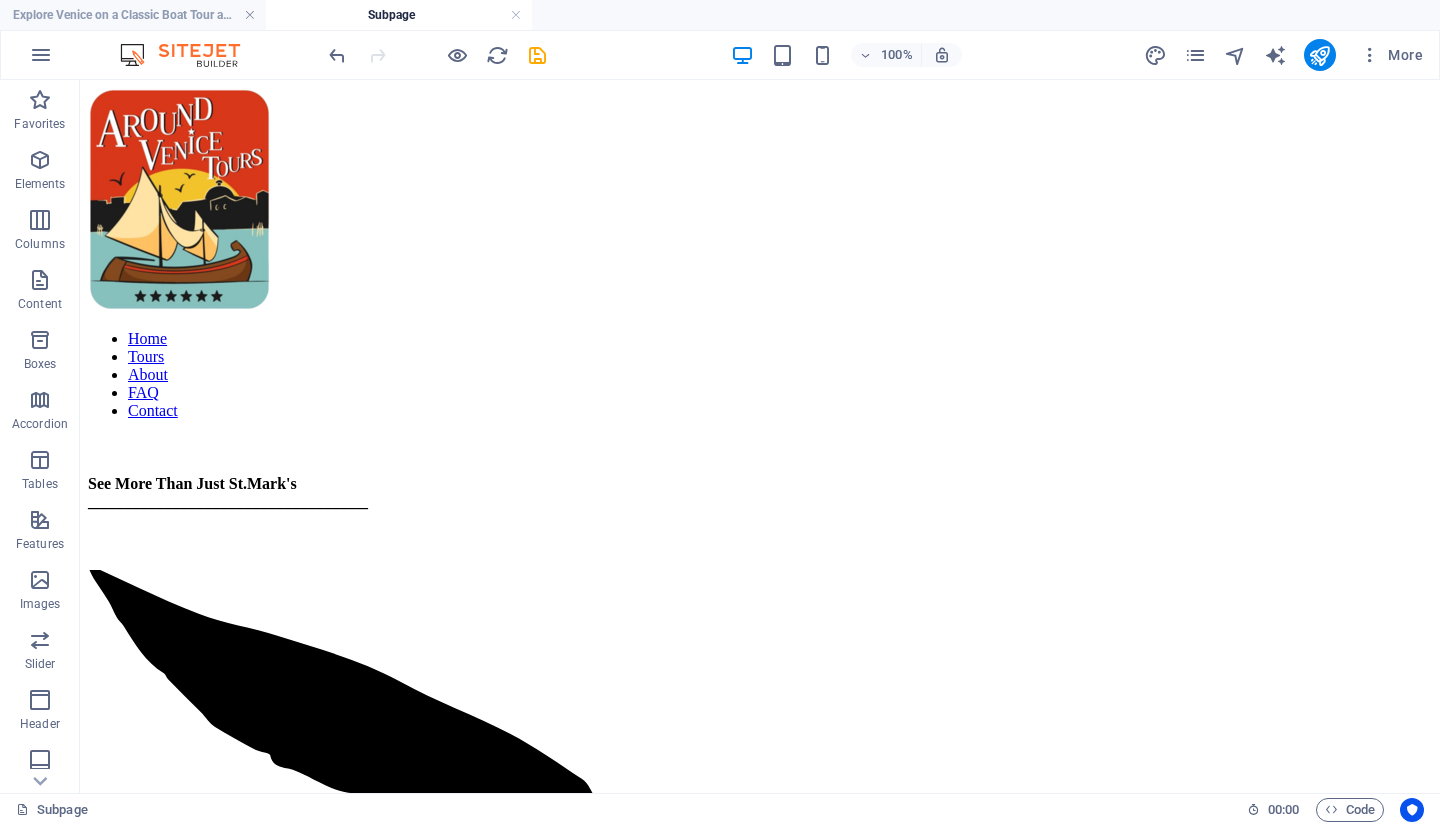 scroll, scrollTop: 201, scrollLeft: 0, axis: vertical 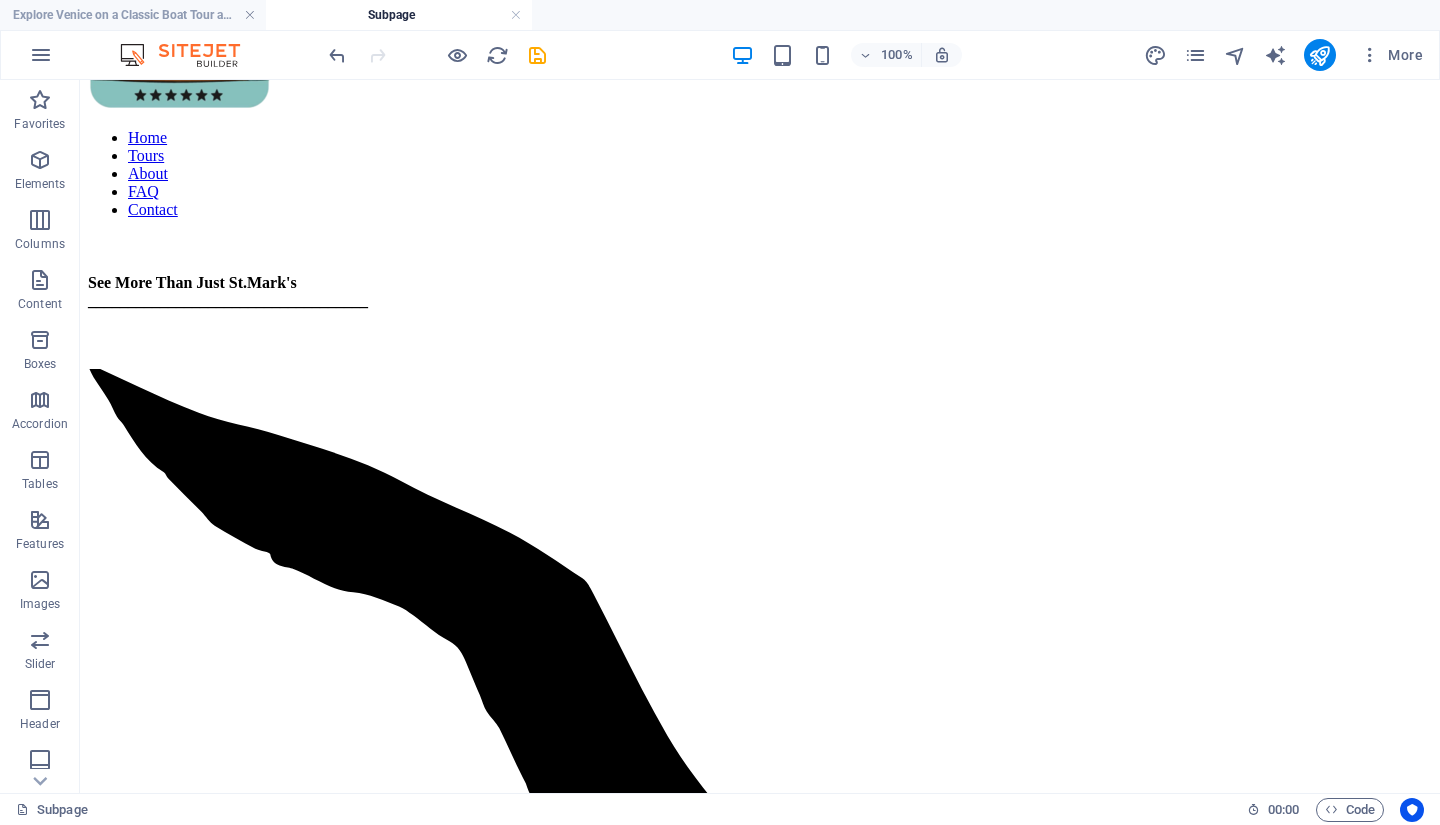 click on "Explore Venice on a Classic Boat Tour aboard a historic Bragozzo!" at bounding box center [133, 15] 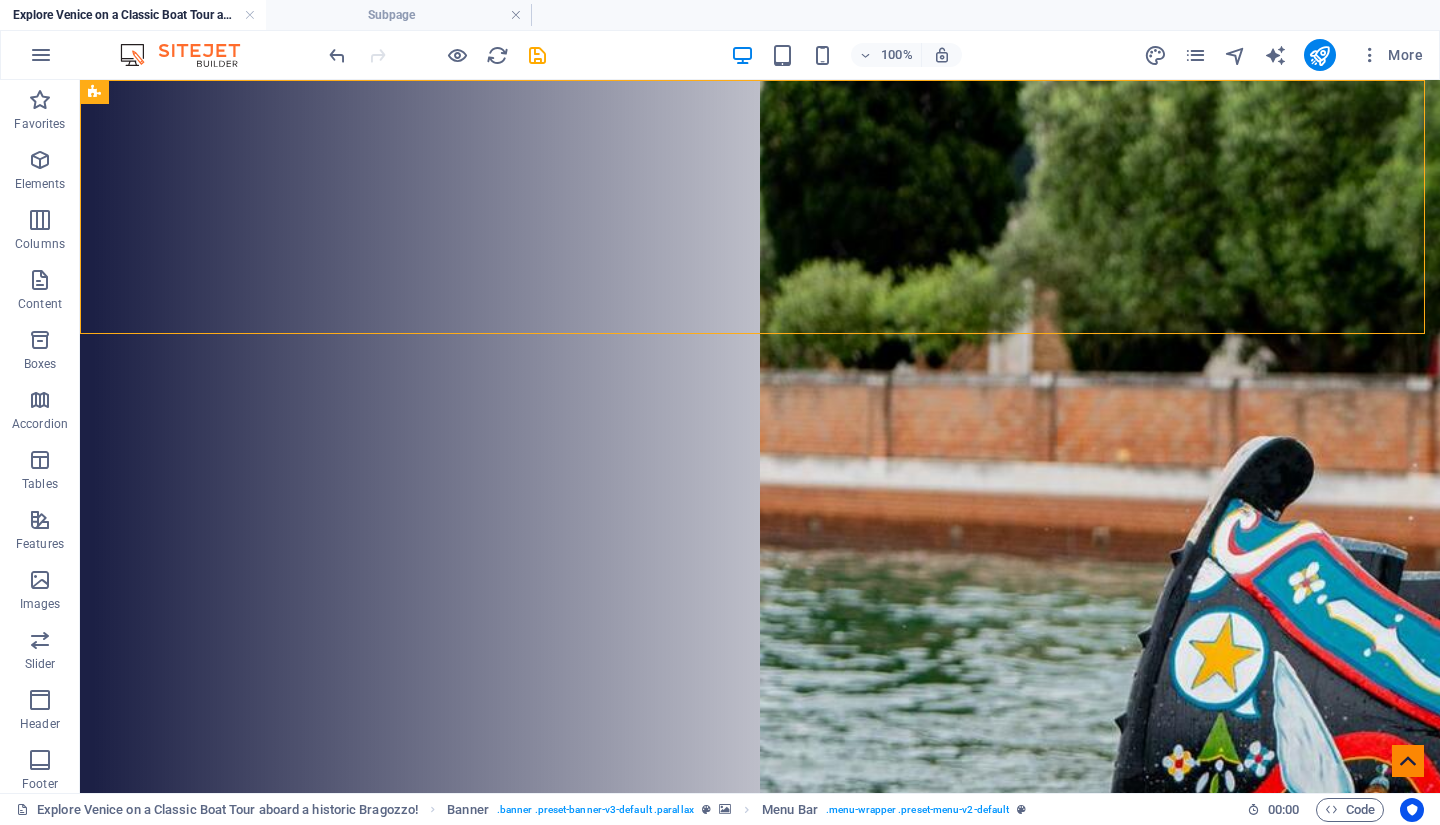 scroll, scrollTop: 0, scrollLeft: 0, axis: both 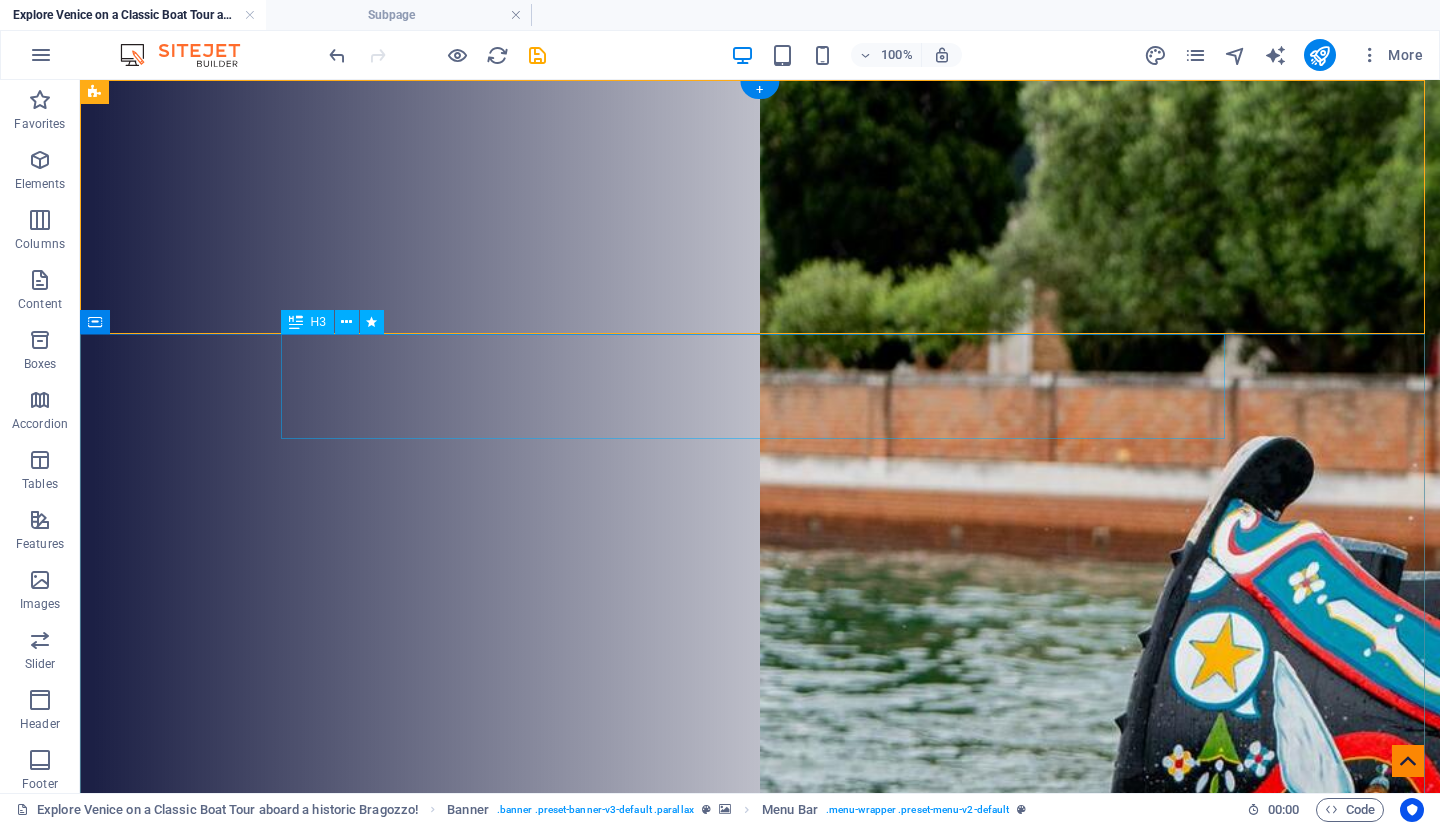 click on "See More Than Just St.Mark's ___________________________________" at bounding box center [760, 1144] 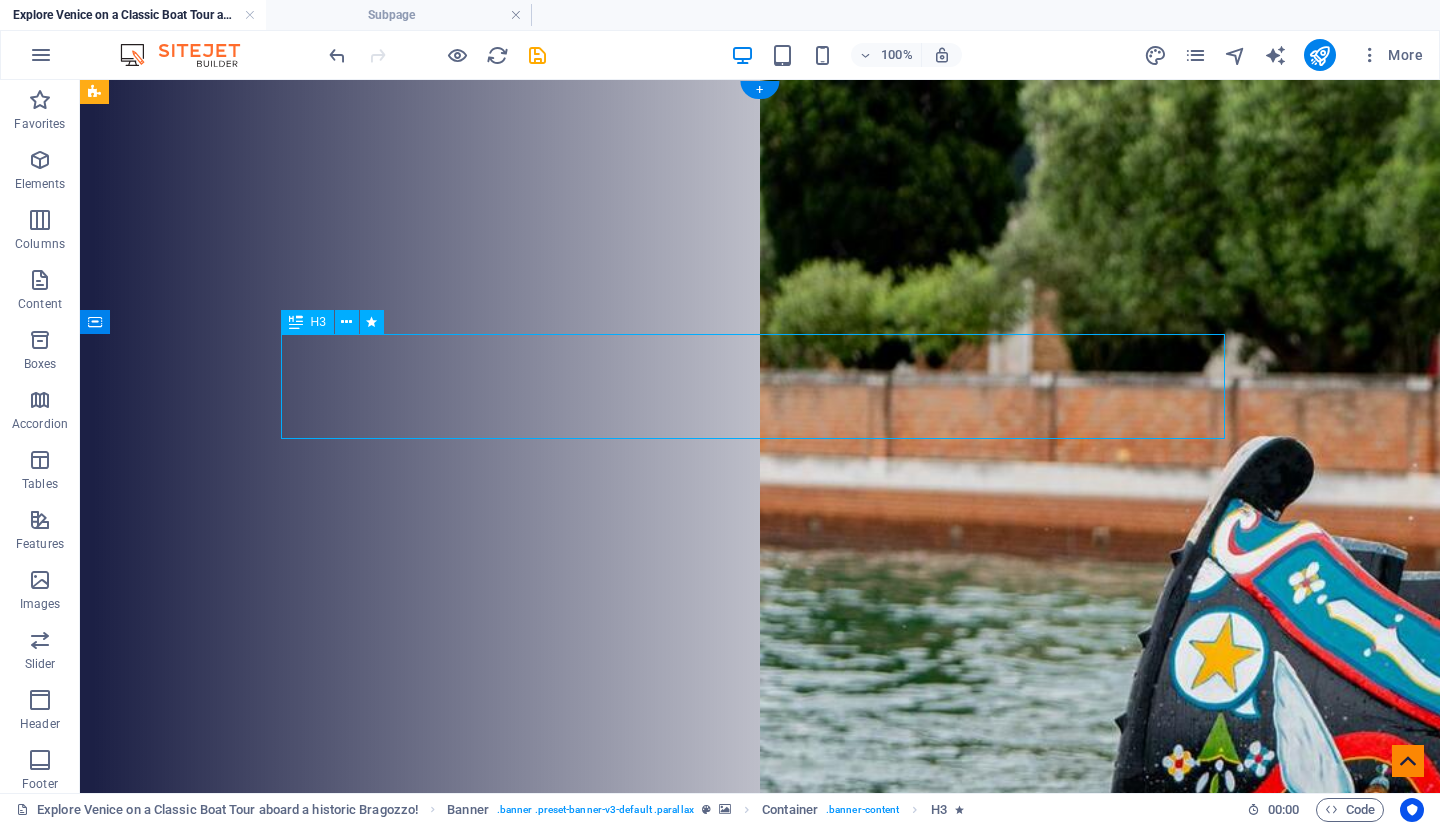 click on "See More Than Just St.Mark's ___________________________________" at bounding box center [760, 1144] 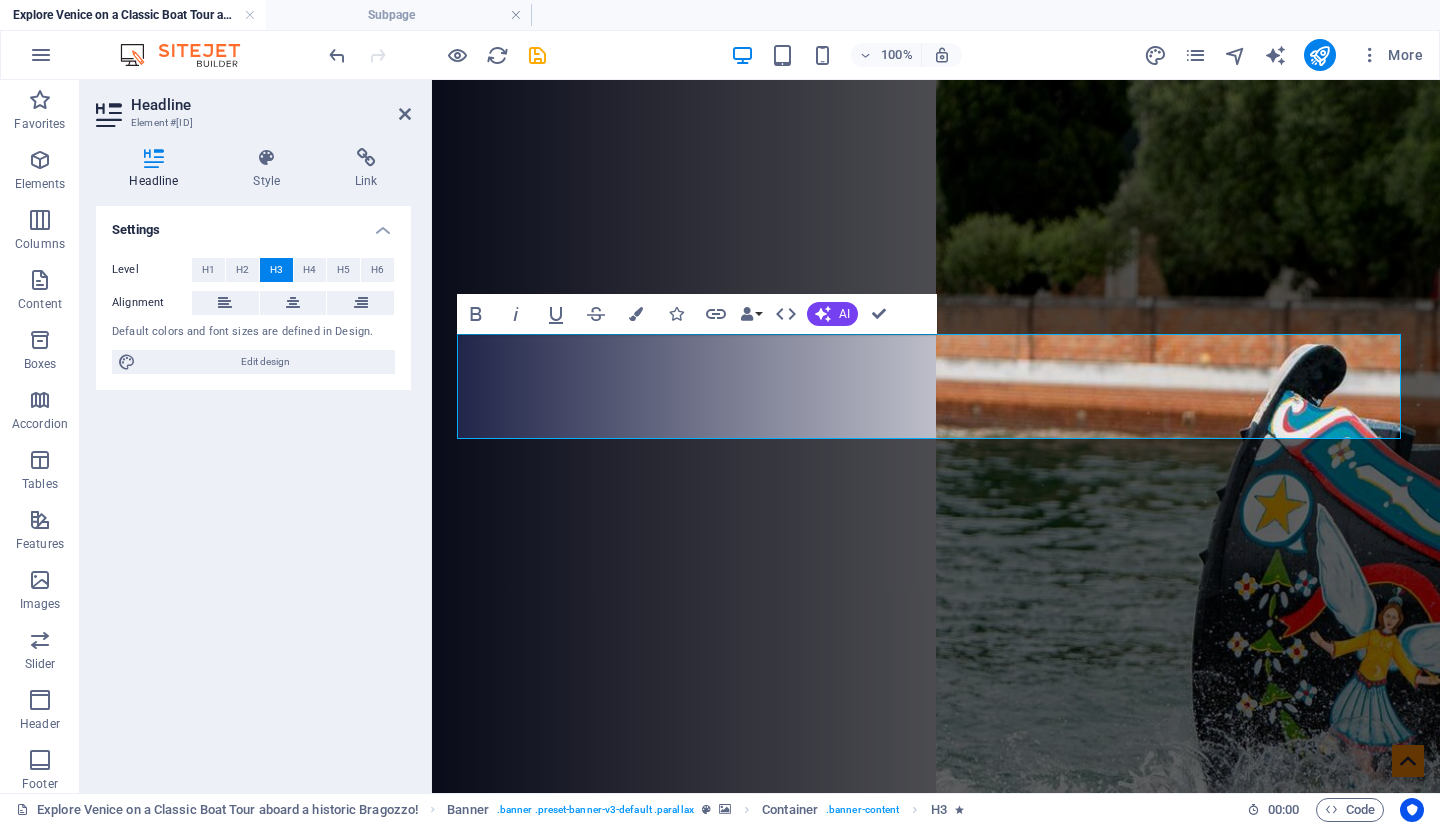 click on "H4" at bounding box center (309, 270) 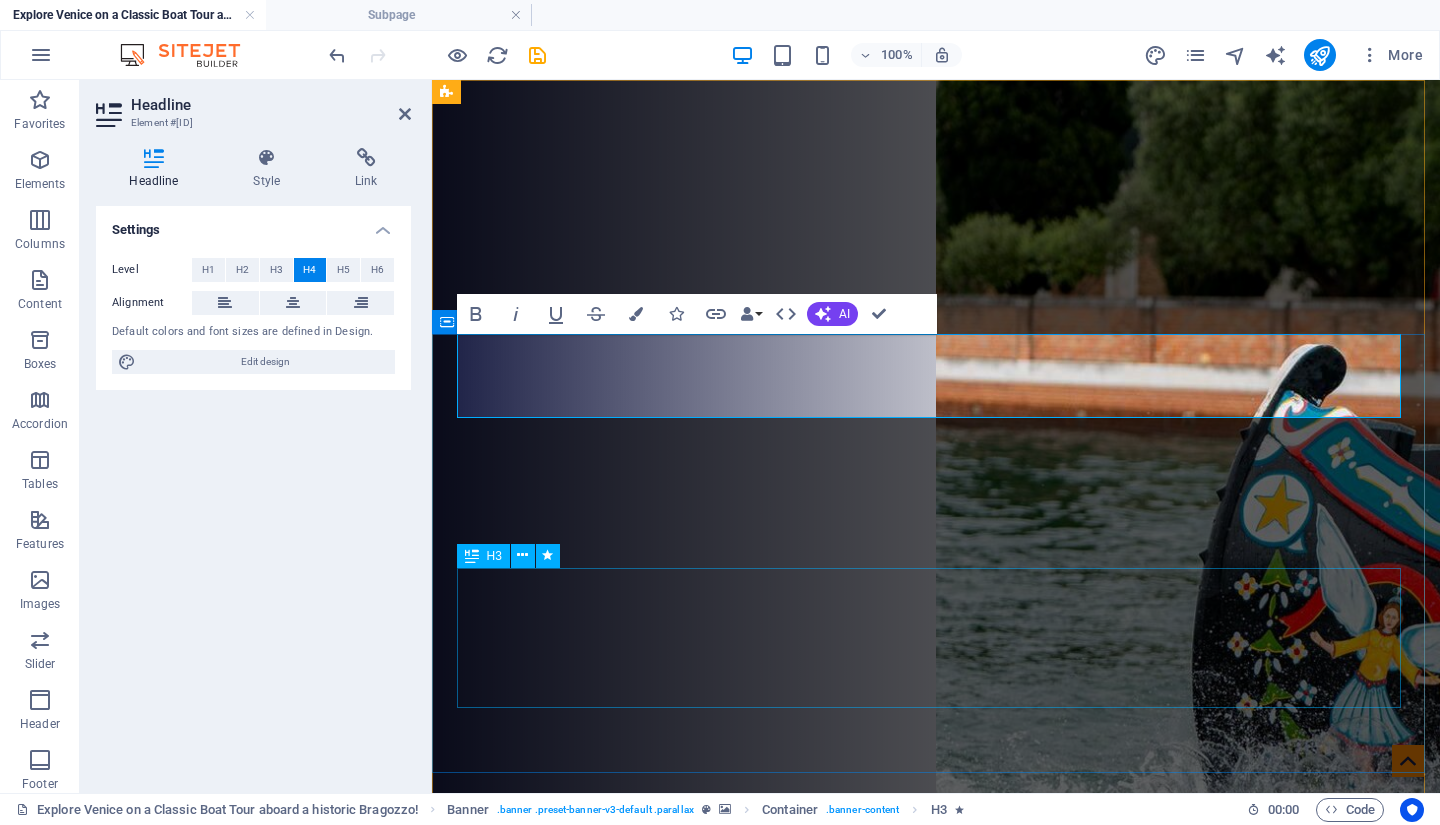 click on "___________________________________ See Venice from a boat like it was MEANT do be seen. Discover the Islands and Natural wonders of the Venice Lagoon" at bounding box center [936, 2280] 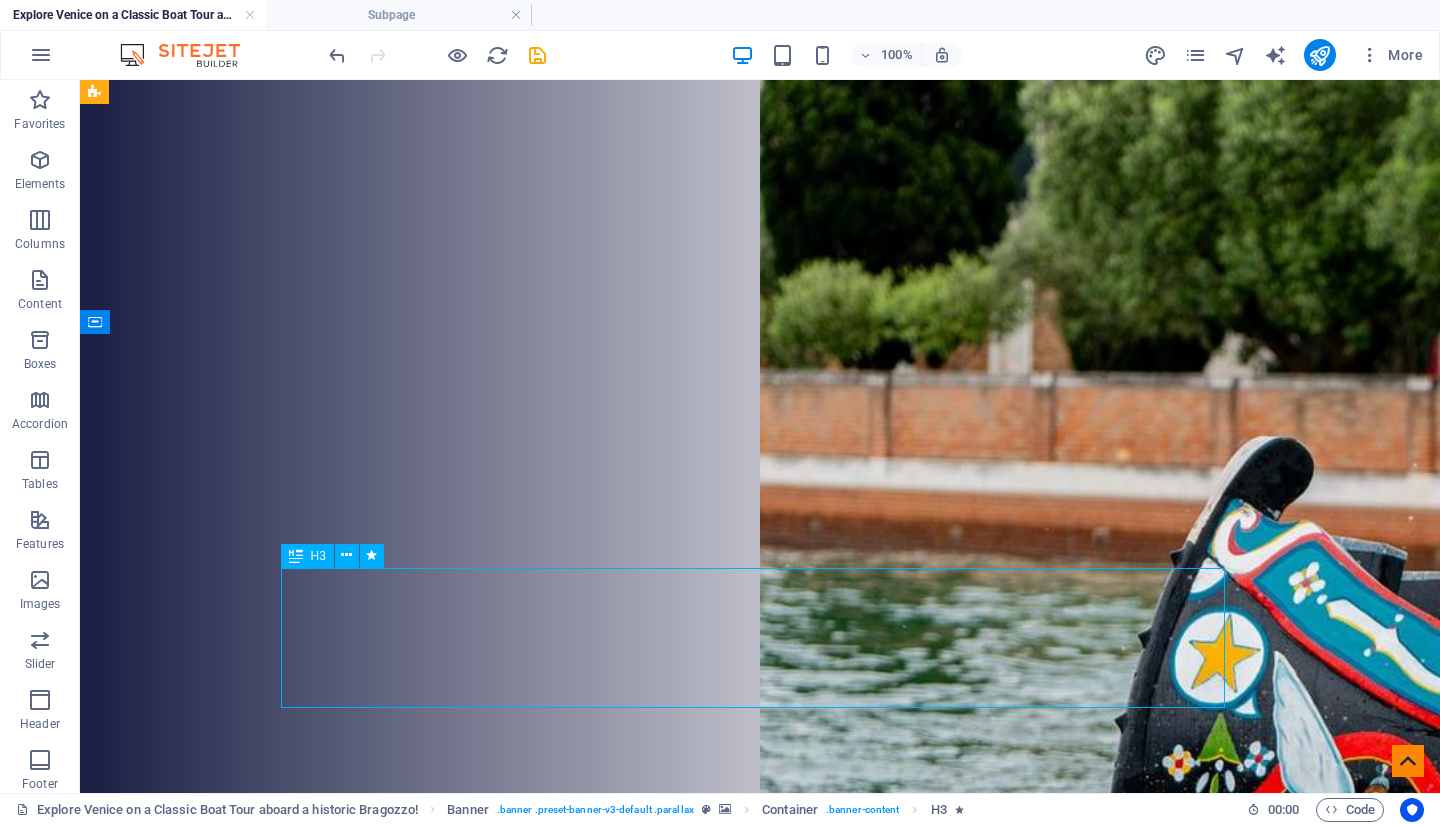 click on "___________________________________ See Venice from a boat like it was MEANT do be seen. Discover the Islands and Natural wonders of the Venice Lagoon" at bounding box center (760, 2280) 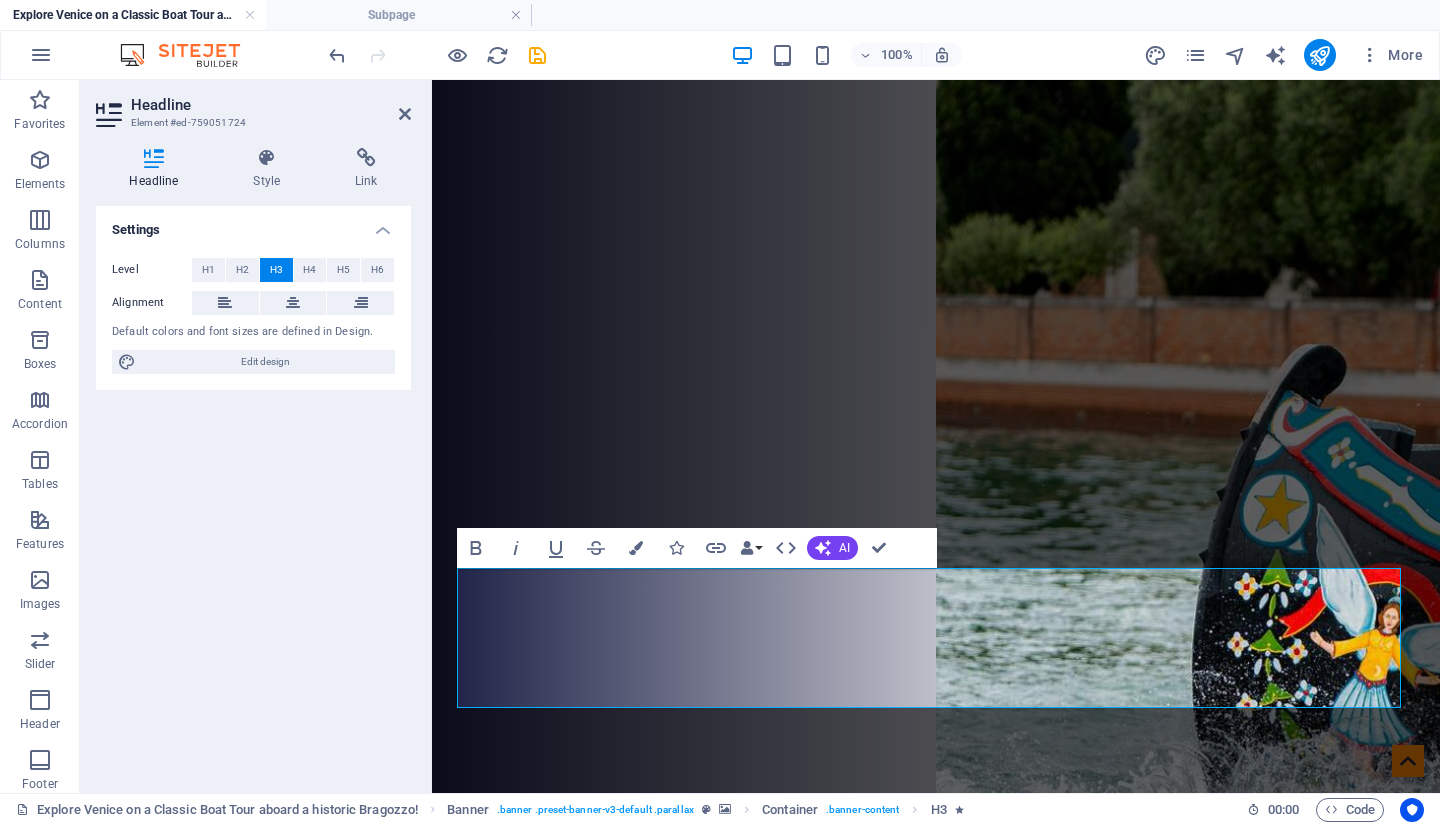 click on "H4" at bounding box center [309, 270] 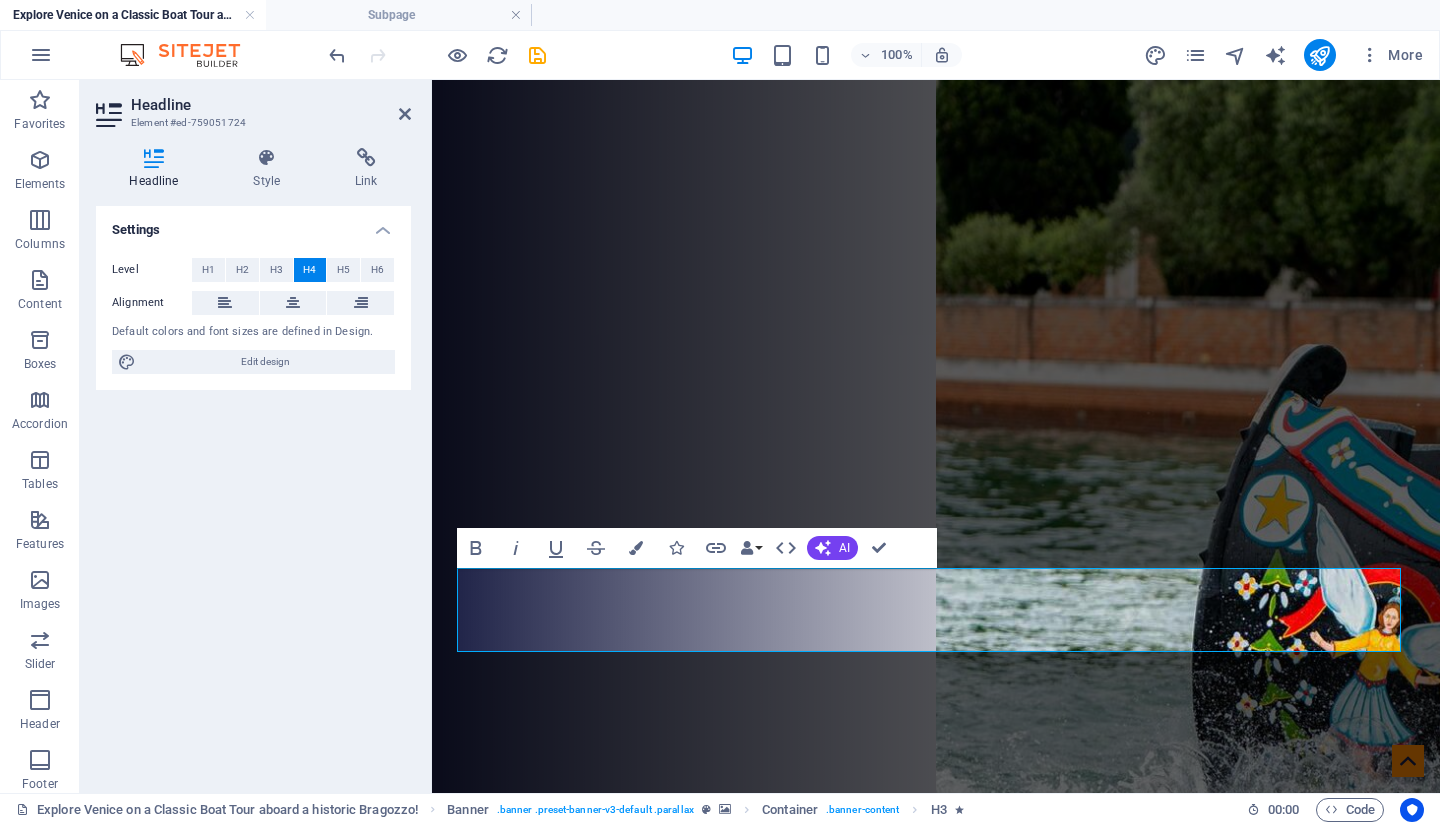 click on "Edit design" at bounding box center [265, 362] 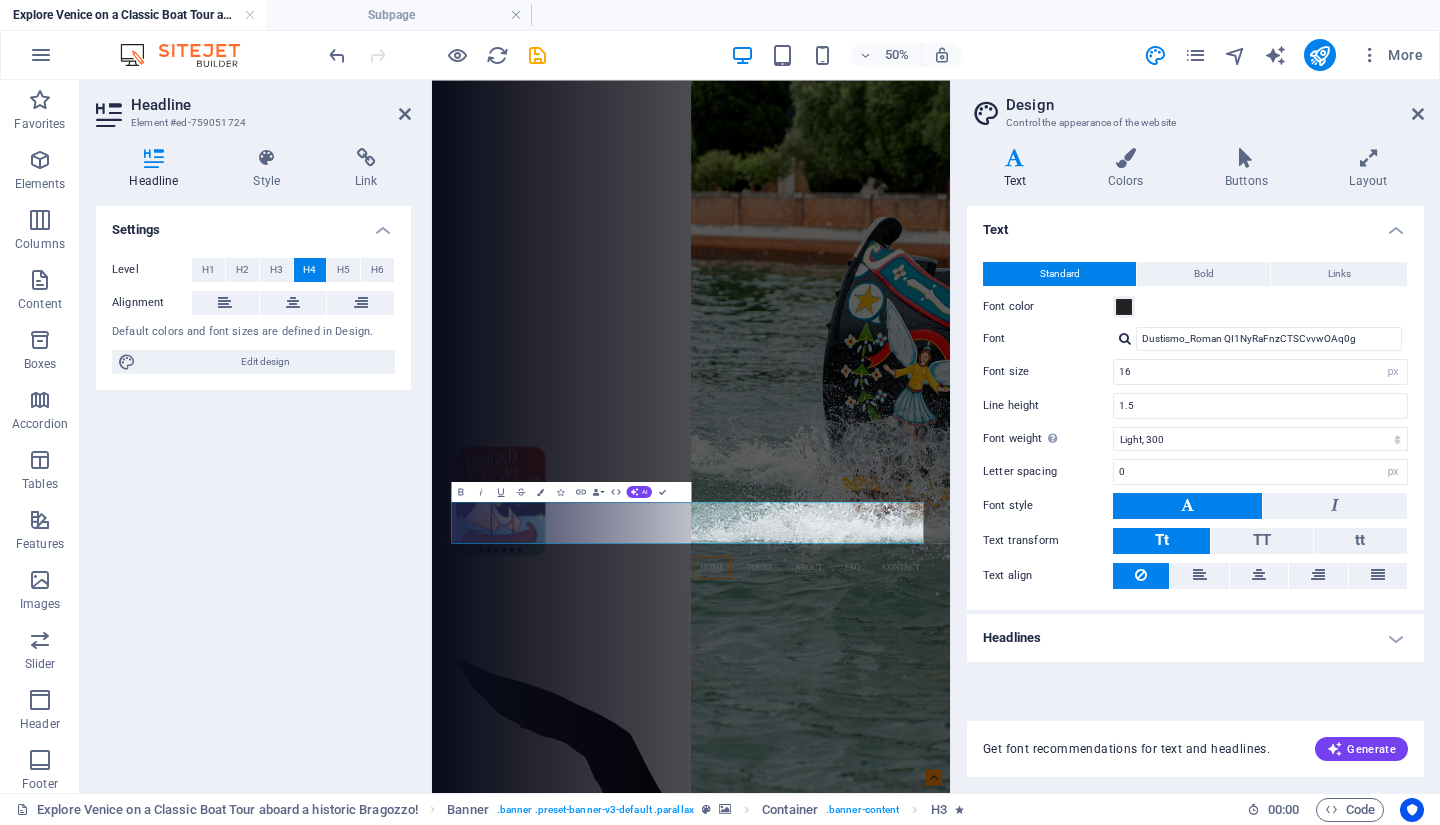 click on "Bold" at bounding box center [1204, 274] 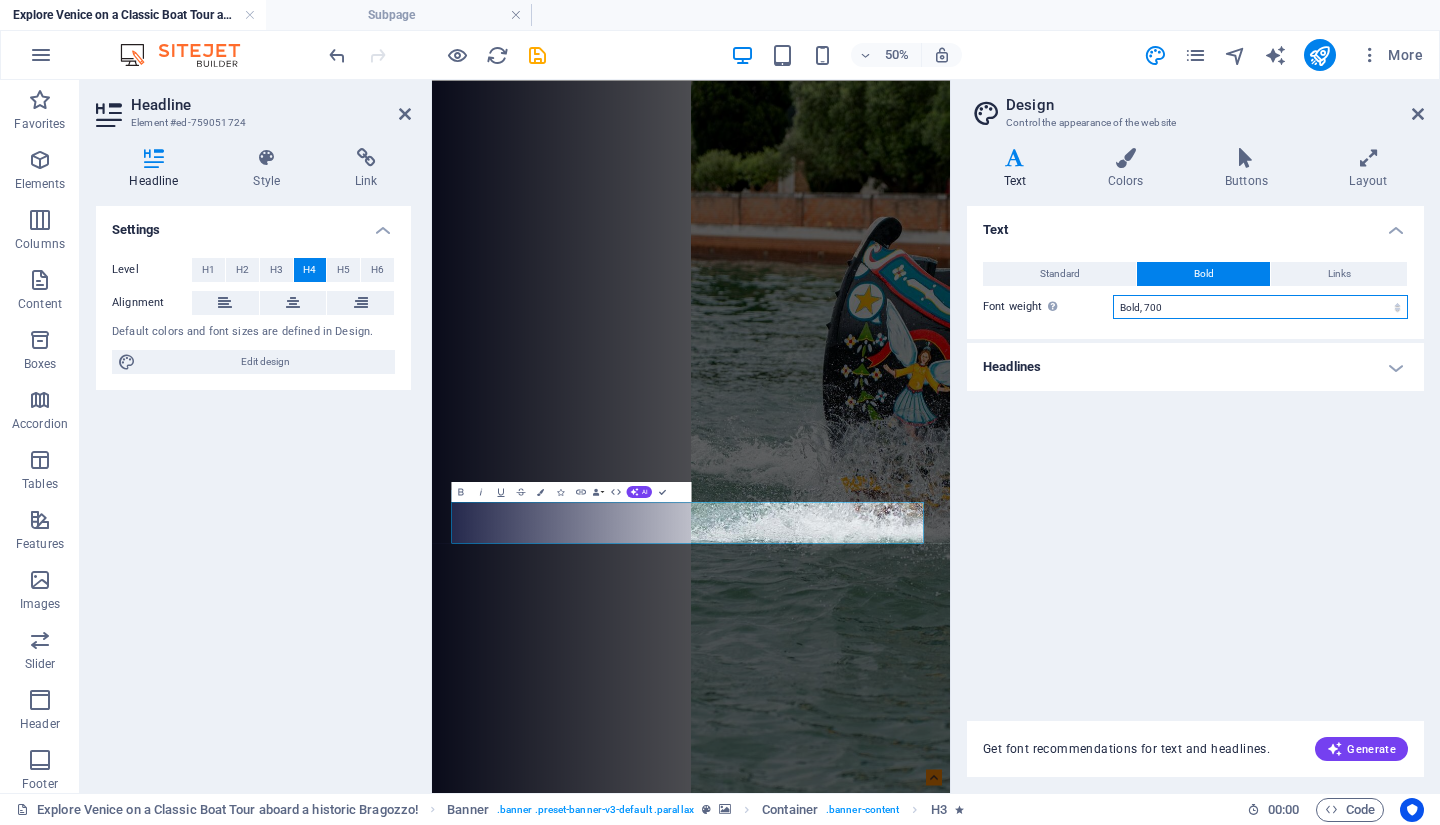 click on "Thin, 100 Extra-light, 200 Light, 300 Regular, 400 Medium, 500 Semi-bold, 600 Bold, 700 Extra-bold, 800 Black, 900" at bounding box center (1260, 307) 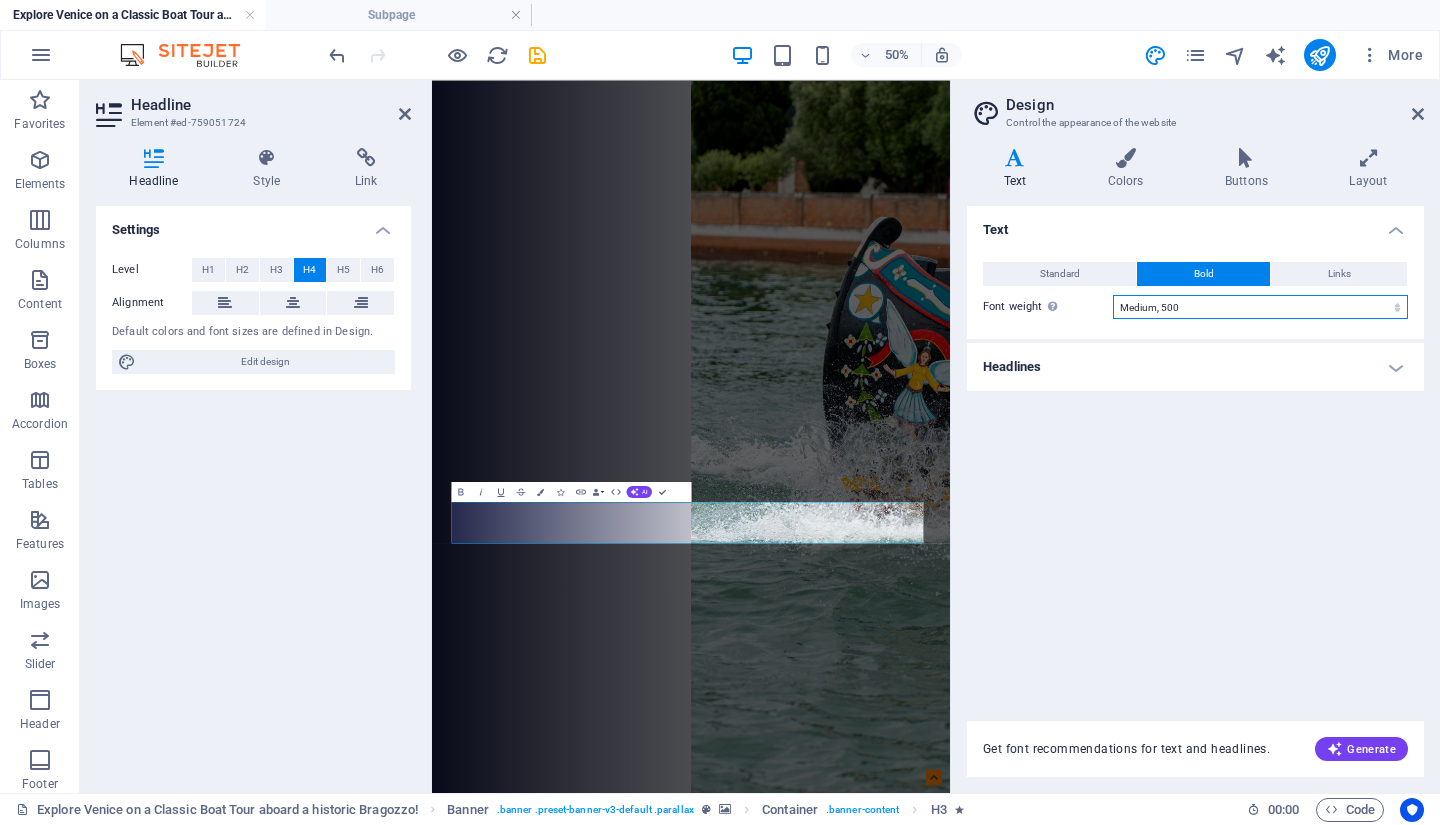 click on "Thin, 100 Extra-light, 200 Light, 300 Regular, 400 Medium, 500 Semi-bold, 600 Bold, 700 Extra-bold, 800 Black, 900" at bounding box center [1260, 307] 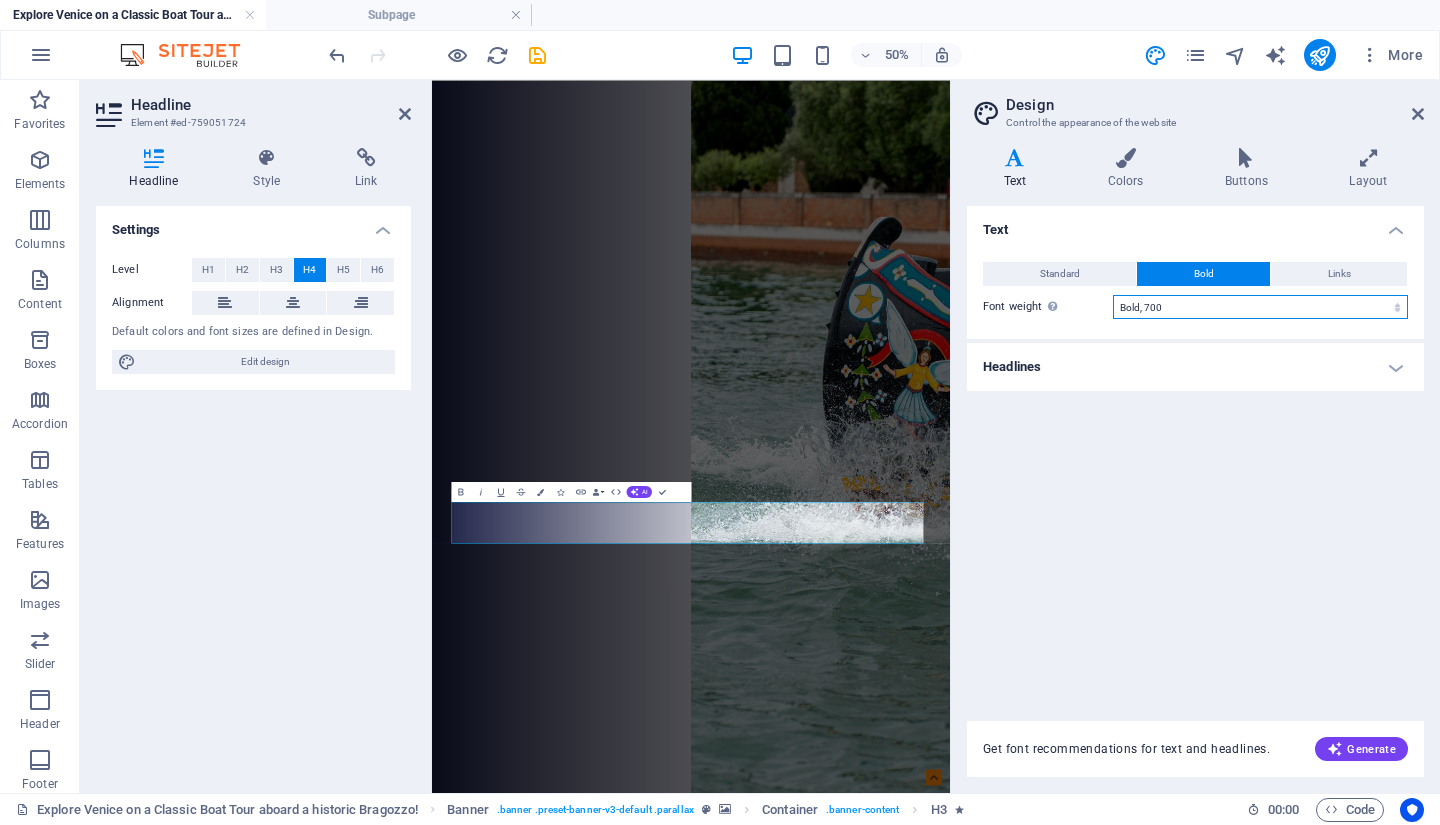 click on "Thin, 100 Extra-light, 200 Light, 300 Regular, 400 Medium, 500 Semi-bold, 600 Bold, 700 Extra-bold, 800 Black, 900" at bounding box center (1260, 307) 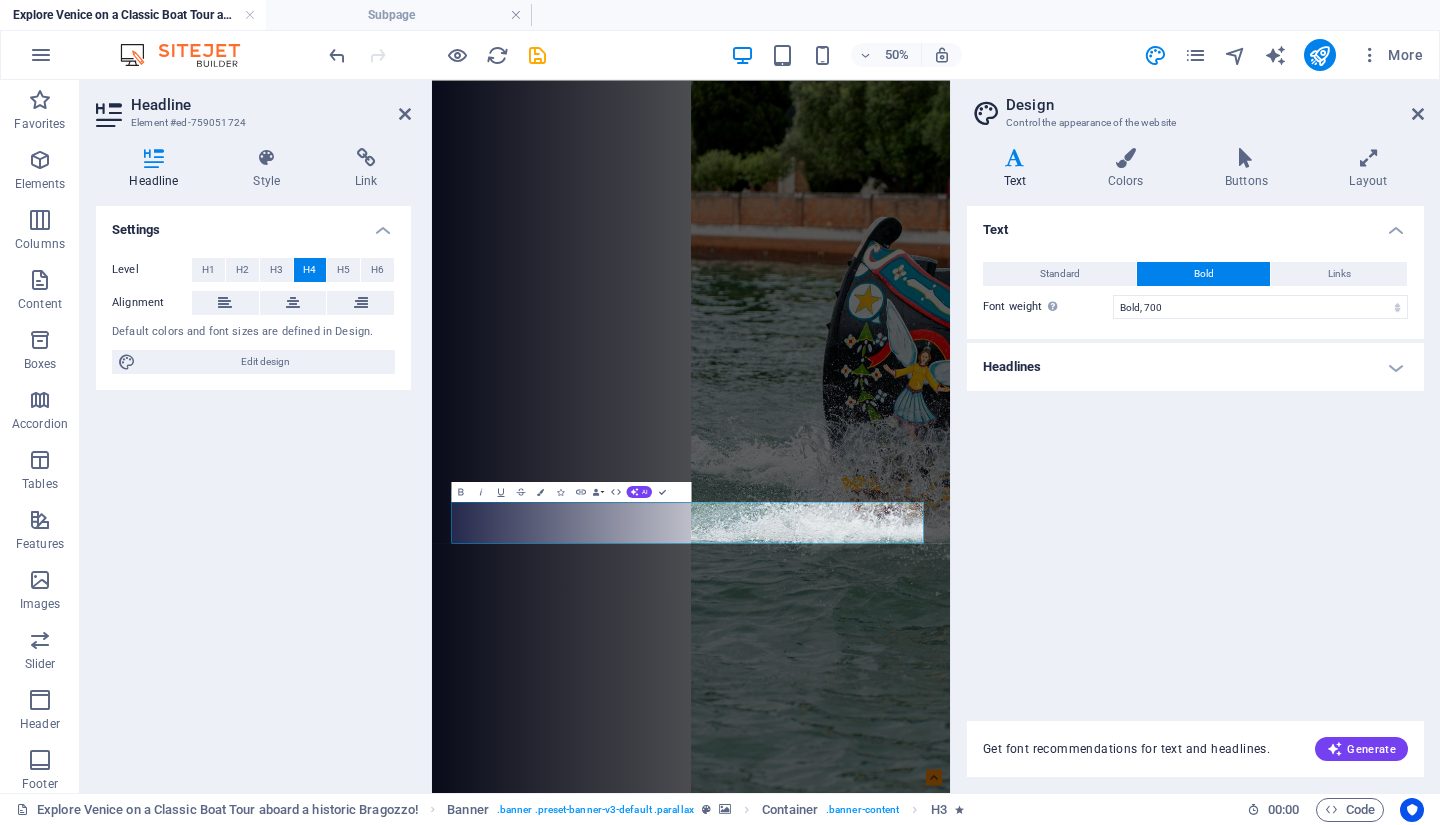 click on "Text Standard Bold Links Font color Font Dustismo_Roman QI1NyRaFnzCTSCvvwOAq0g Font size 16 rem px Line height 1.5 Font weight To display the font weight correctly, it may need to be enabled.  Manage Fonts Thin, 100 Extra-light, 200 Light, 300 Regular, 400 Medium, 500 Semi-bold, 600 Bold, 700 Extra-bold, 800 Black, 900 Letter spacing 0 rem px Font style Text transform Tt TT tt Text align Font weight To display the font weight correctly, it may need to be enabled.  Manage Fonts Thin, 100 Extra-light, 200 Light, 300 Regular, 400 Medium, 500 Semi-bold, 600 Bold, 700 Extra-bold, 800 Black, 900 Default Hover / Active Font color Font color Decoration Decoration Transition duration 0.3 s Transition function Ease Ease In Ease Out Ease In/Ease Out Linear Headlines All H1 / Textlogo H2 H3 H4 H5 H6 Font color Font Dustismo_Roman_Bold xlFx dS9qw DrDtuy6hW3w Line height 1.25 Font weight To display the font weight correctly, it may need to be enabled.  Manage Fonts Thin, 100 Extra-light, 200 Light, 300 Regular, 400 0 rem 0" at bounding box center [1195, 451] 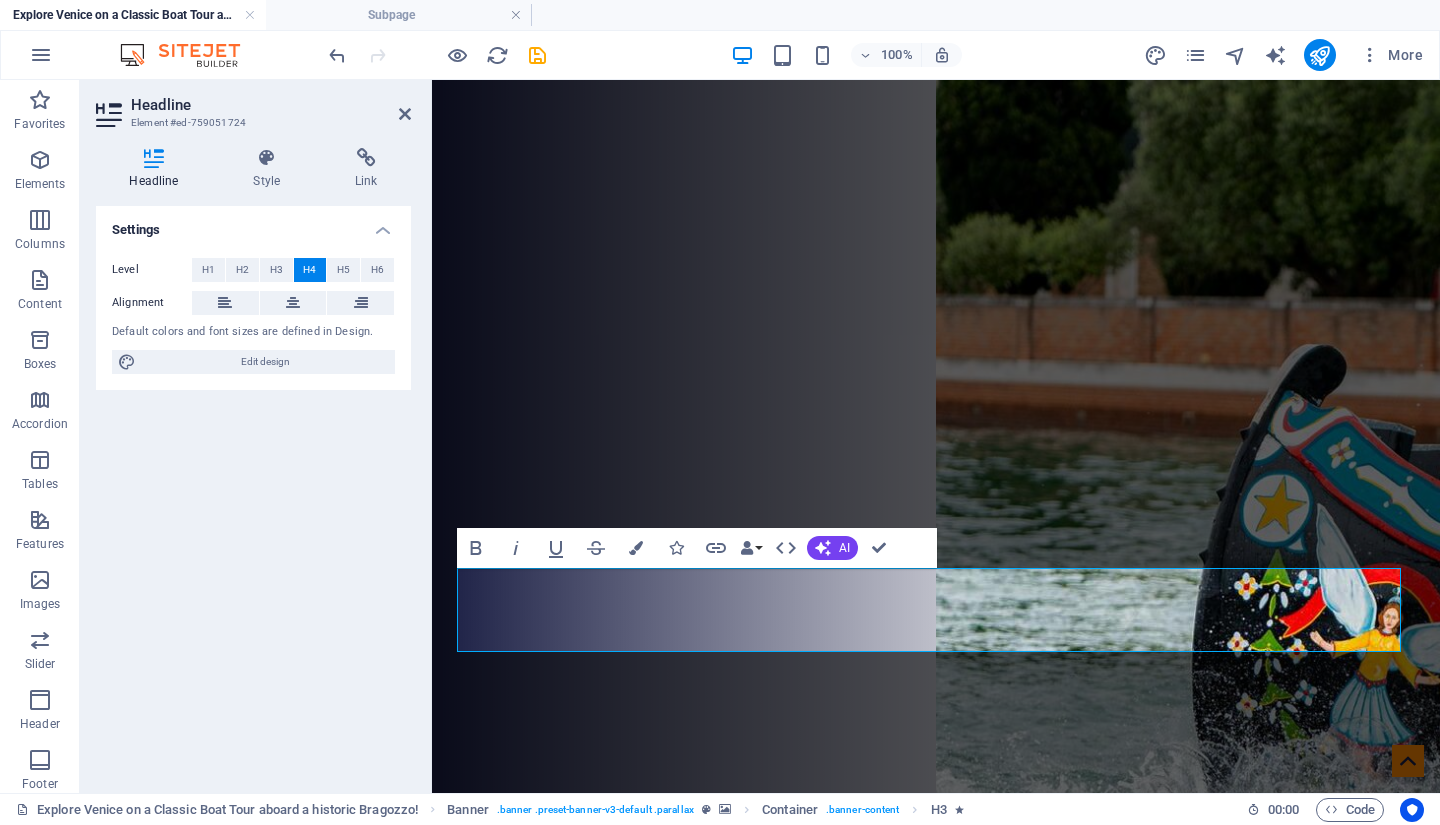 click on "Settings Level H1 H2 H3 H4 H5 H6 Alignment Default colors and font sizes are defined in Design. Edit design" at bounding box center (253, 491) 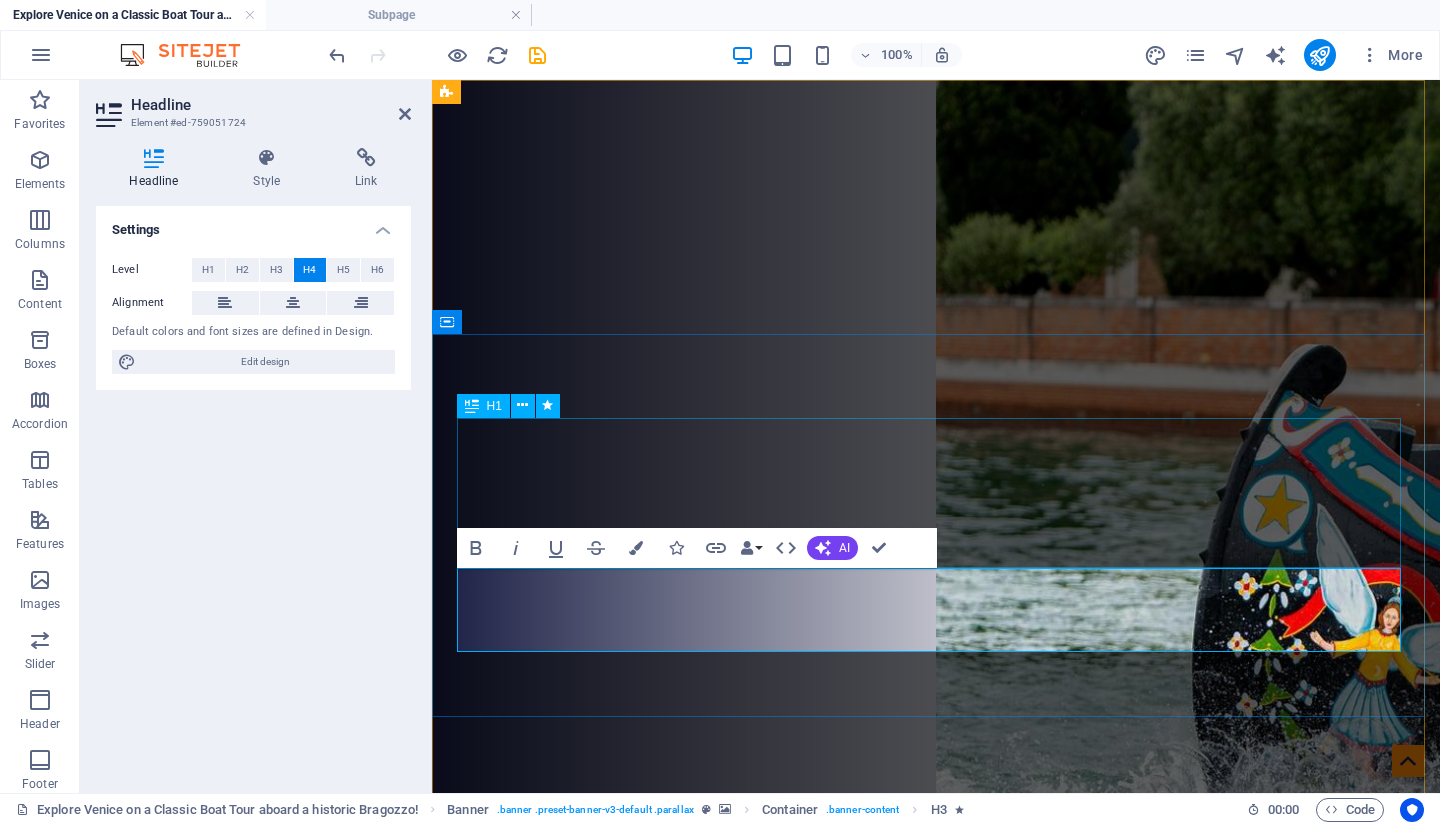 click on "H1" at bounding box center (515, 406) 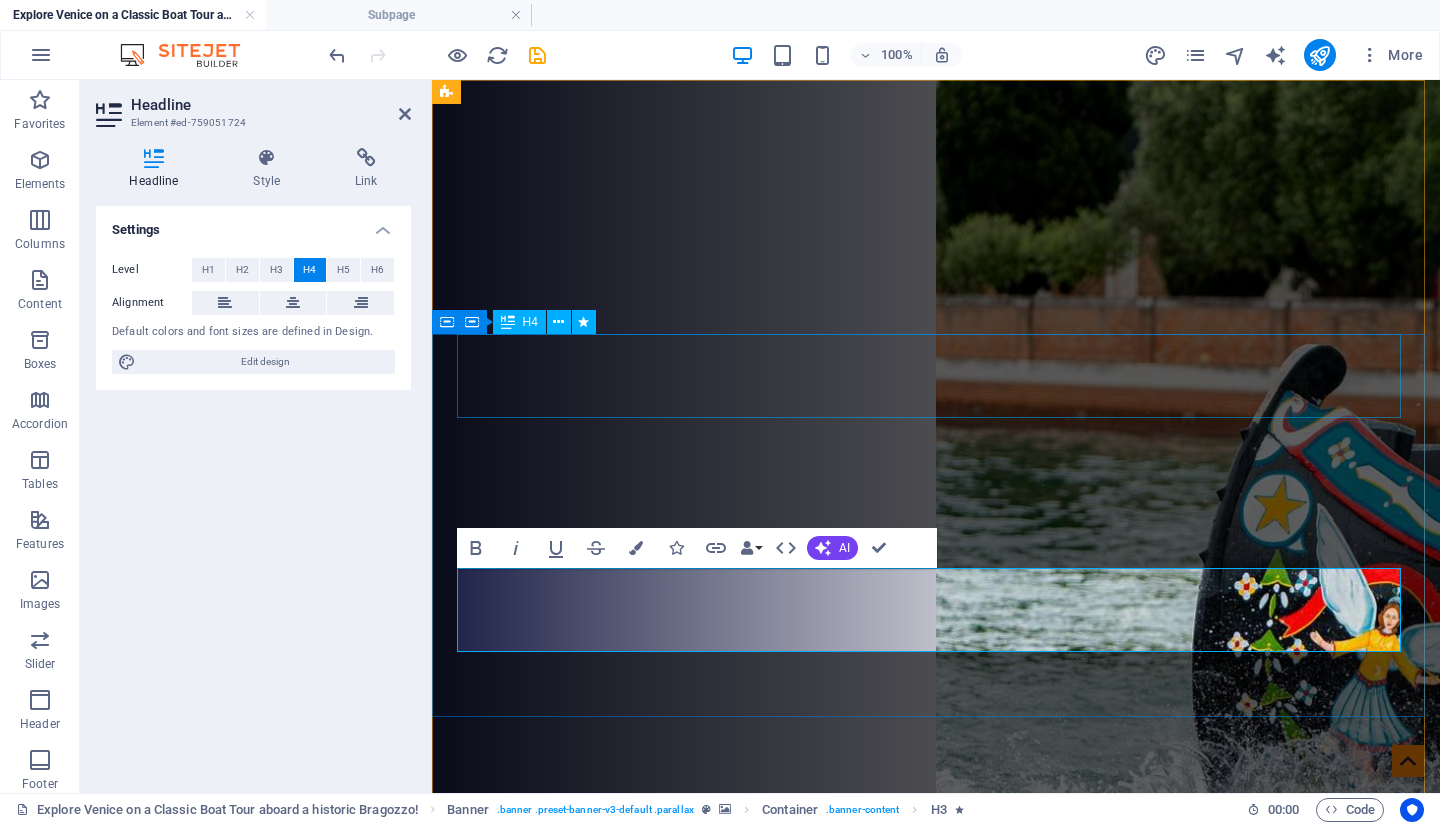 click on "See More Than Just St.Mark's ___________________________________" at bounding box center (936, 1847) 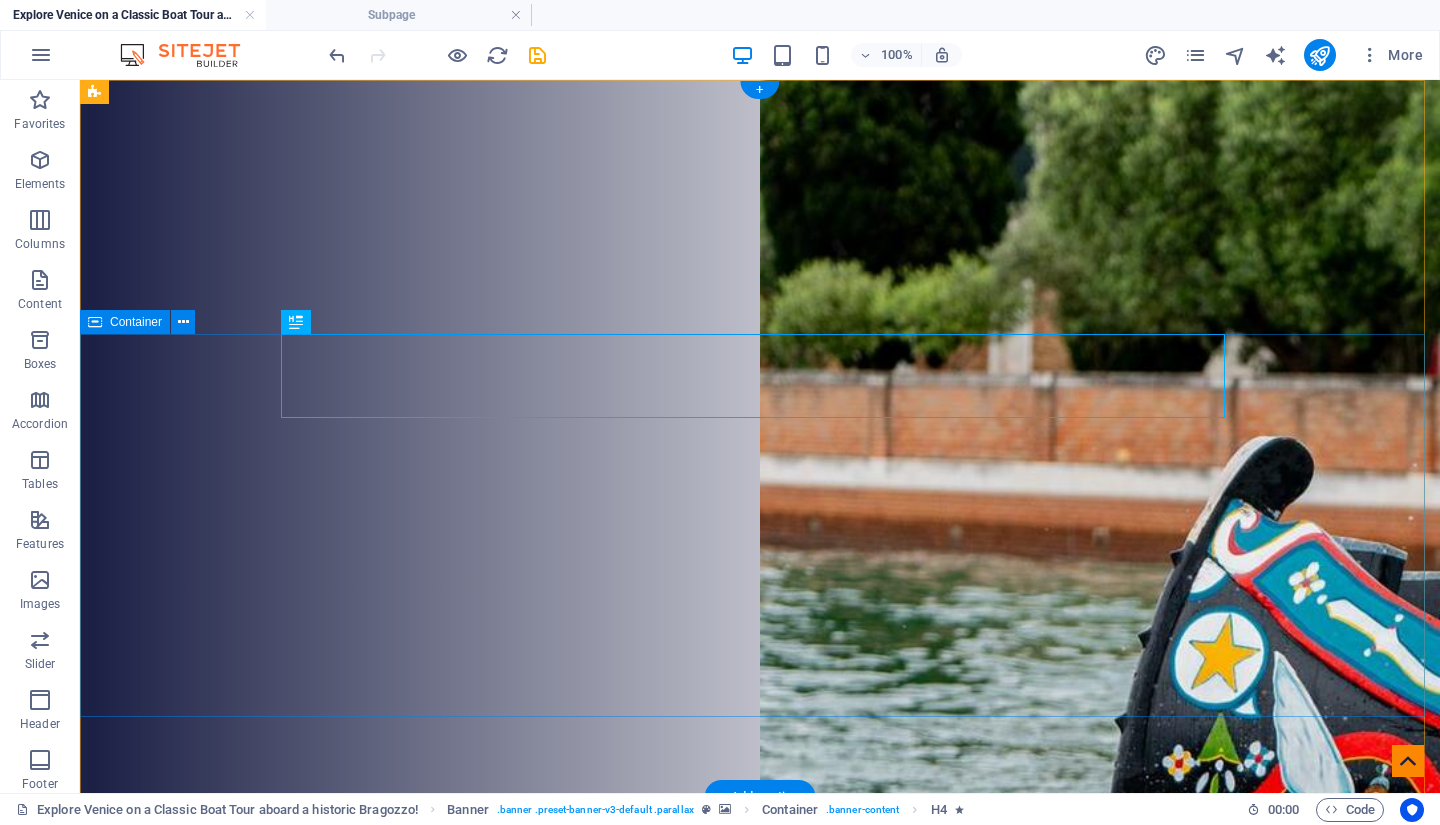 click on "See More Than Just St.Mark's ___________________________________     Explore Venice on a Classic Boat Tour aboard a historic Bragozzo! ___________________________________ See Venice from a boat like it was MEANT do be seen. Discover the Islands and Natural wonders of the Venice Lagoon Book Now More Info" at bounding box center (760, 2469) 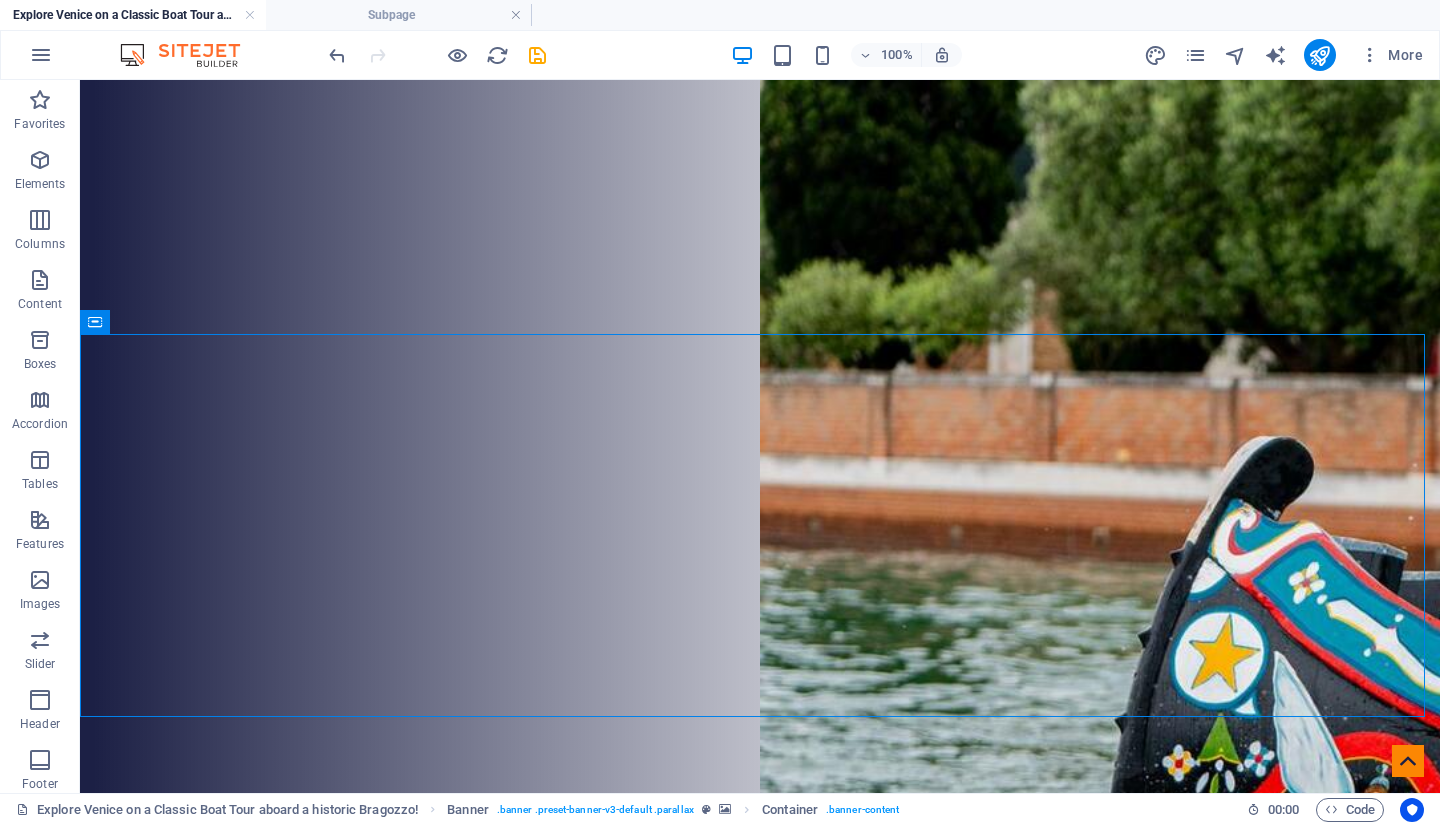click on "Subpage" at bounding box center [399, 15] 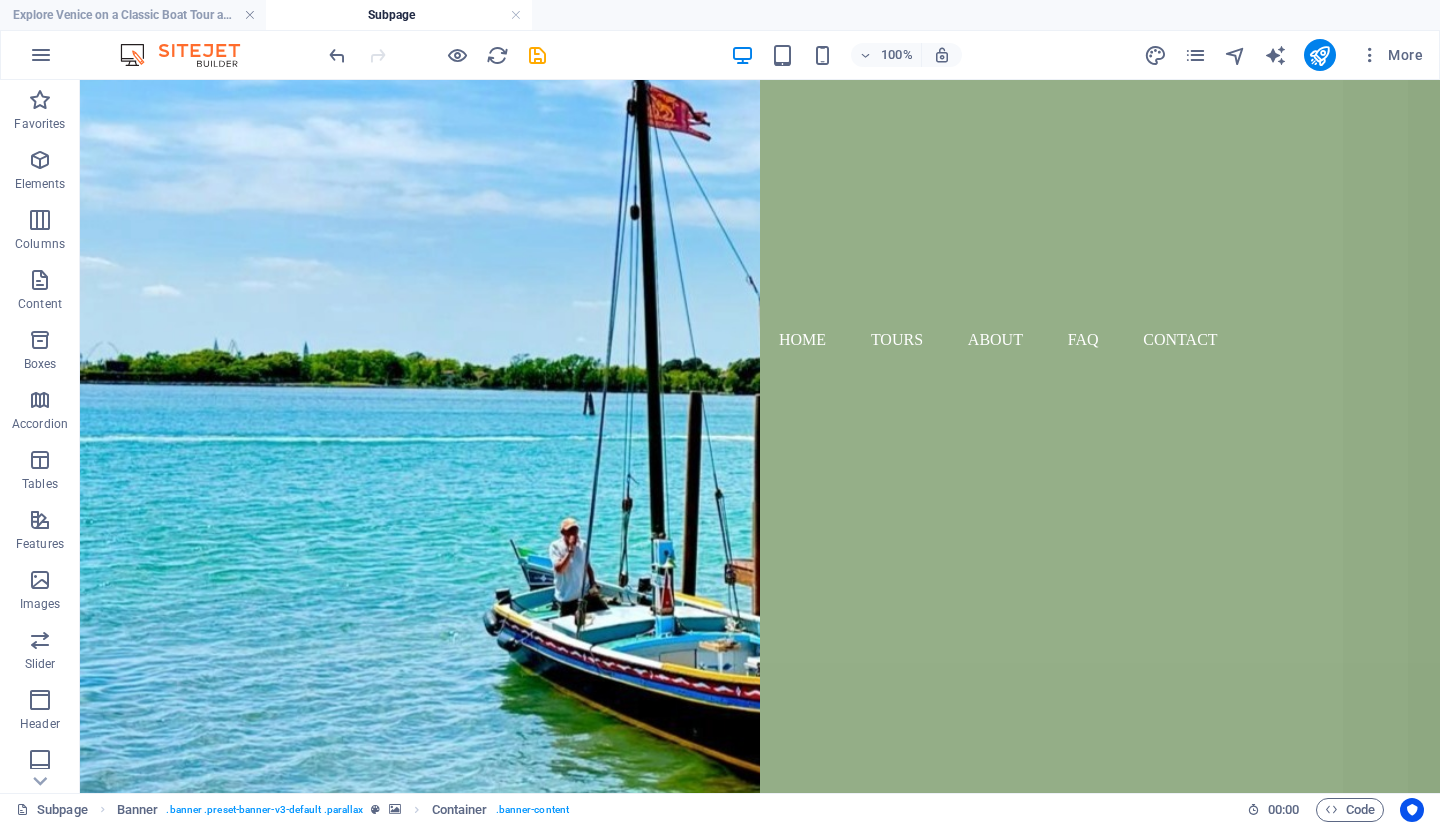 scroll, scrollTop: 201, scrollLeft: 0, axis: vertical 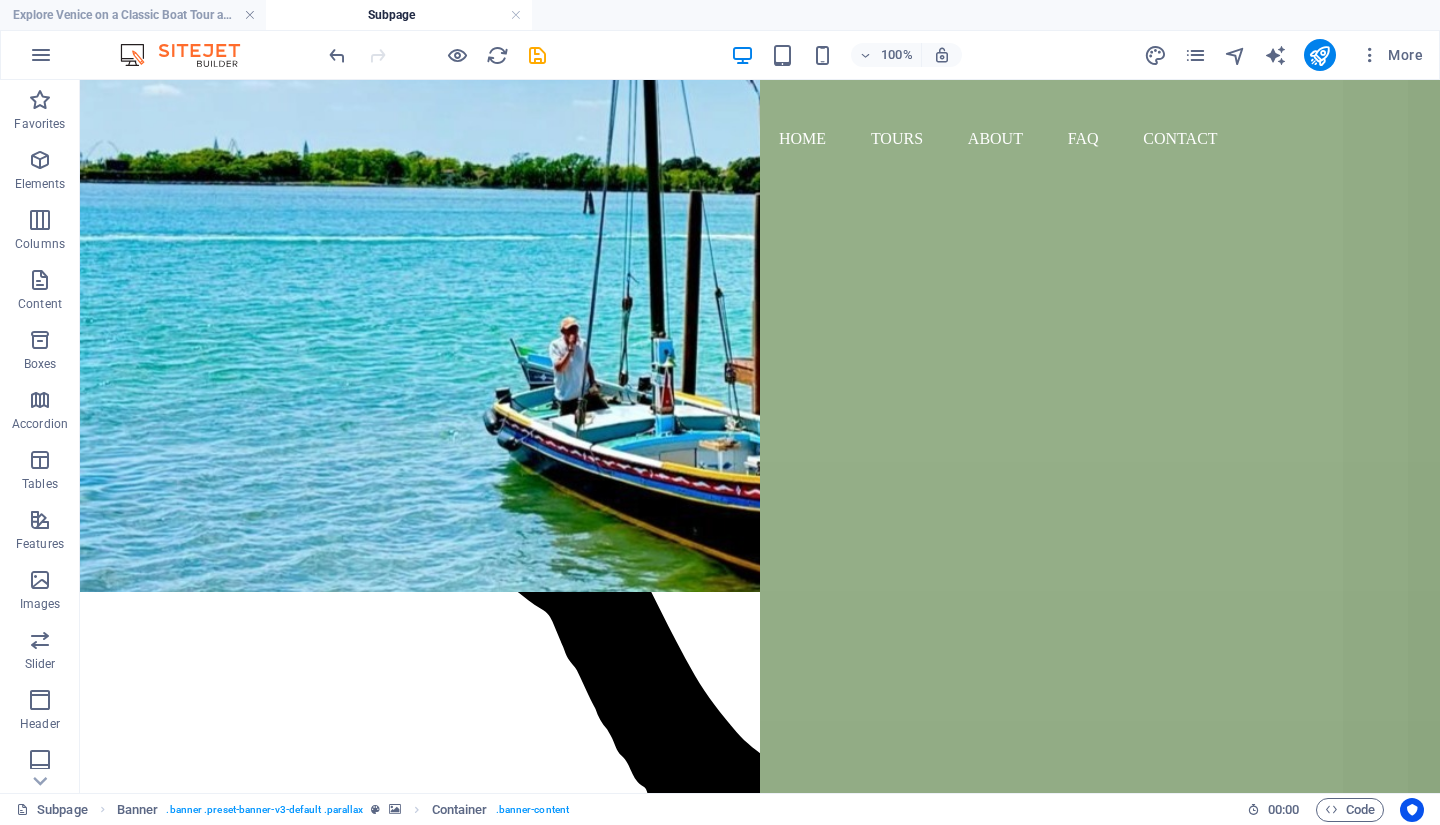 click on "Explore Venice on a Classic Boat Tour aboard a historic Bragozzo!" at bounding box center [133, 15] 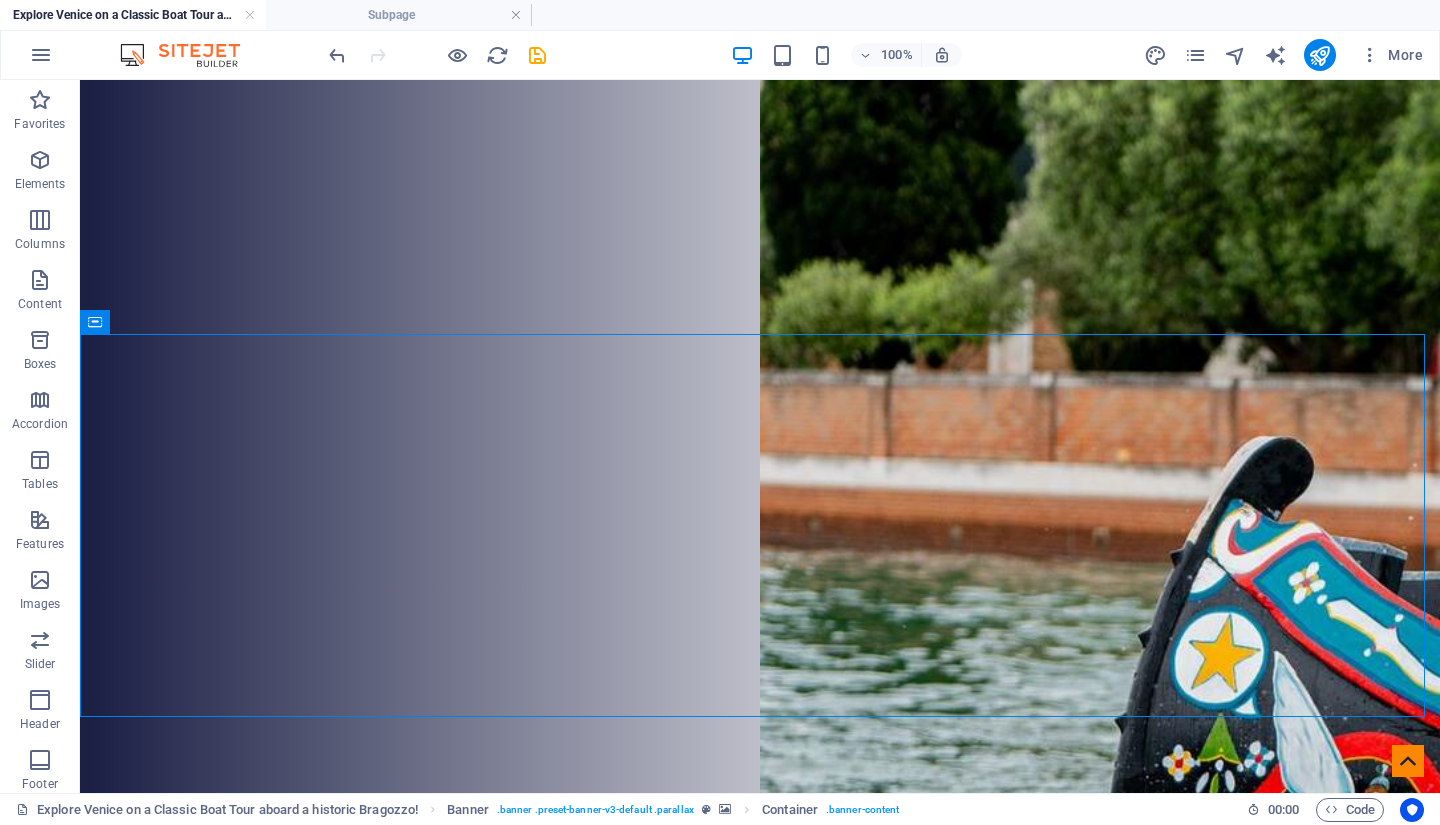 click on "Subpage" at bounding box center (399, 15) 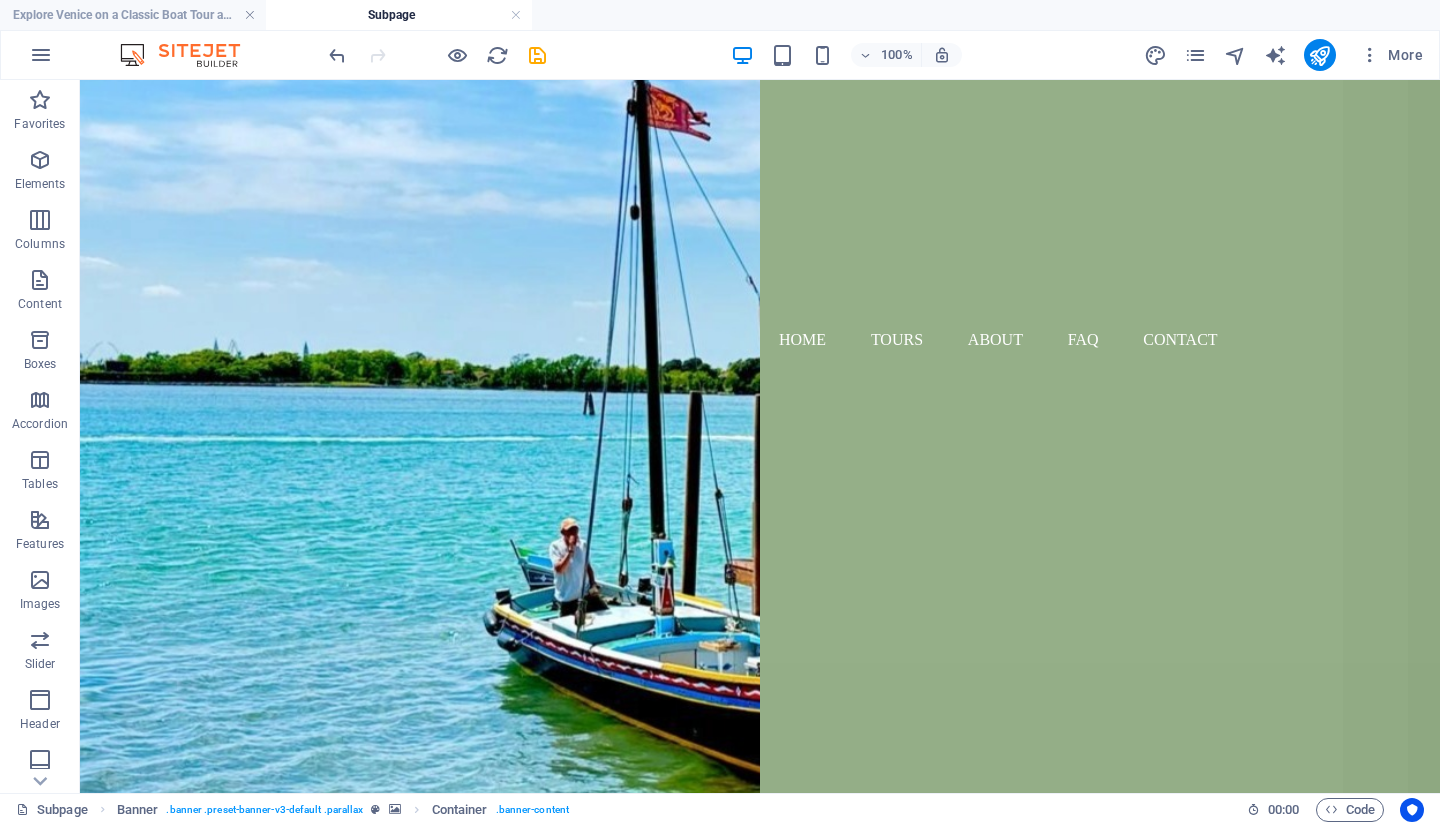 scroll, scrollTop: 201, scrollLeft: 0, axis: vertical 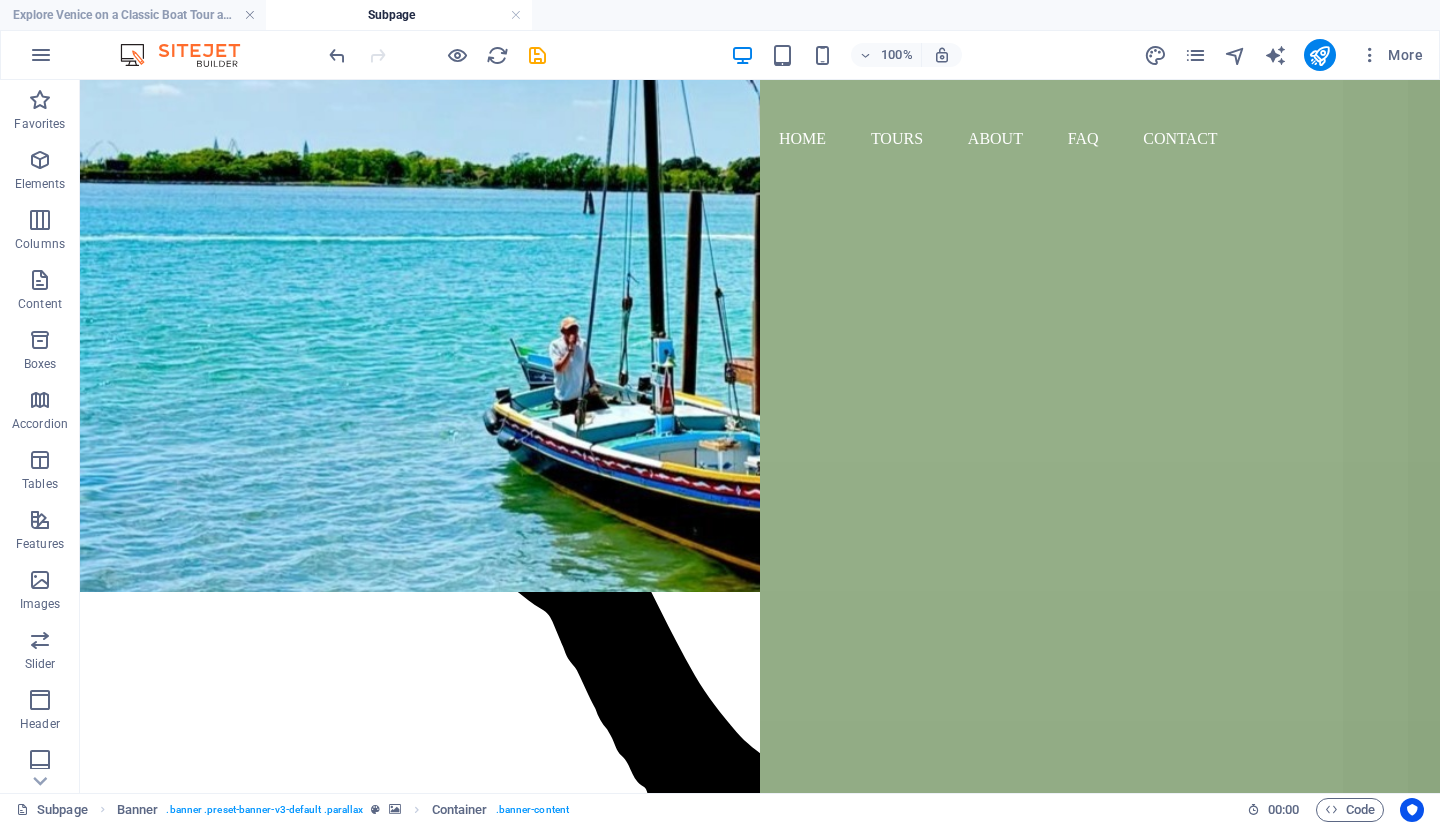 click on "Explore Venice on a Classic Boat Tour aboard a historic Bragozzo!" at bounding box center [133, 15] 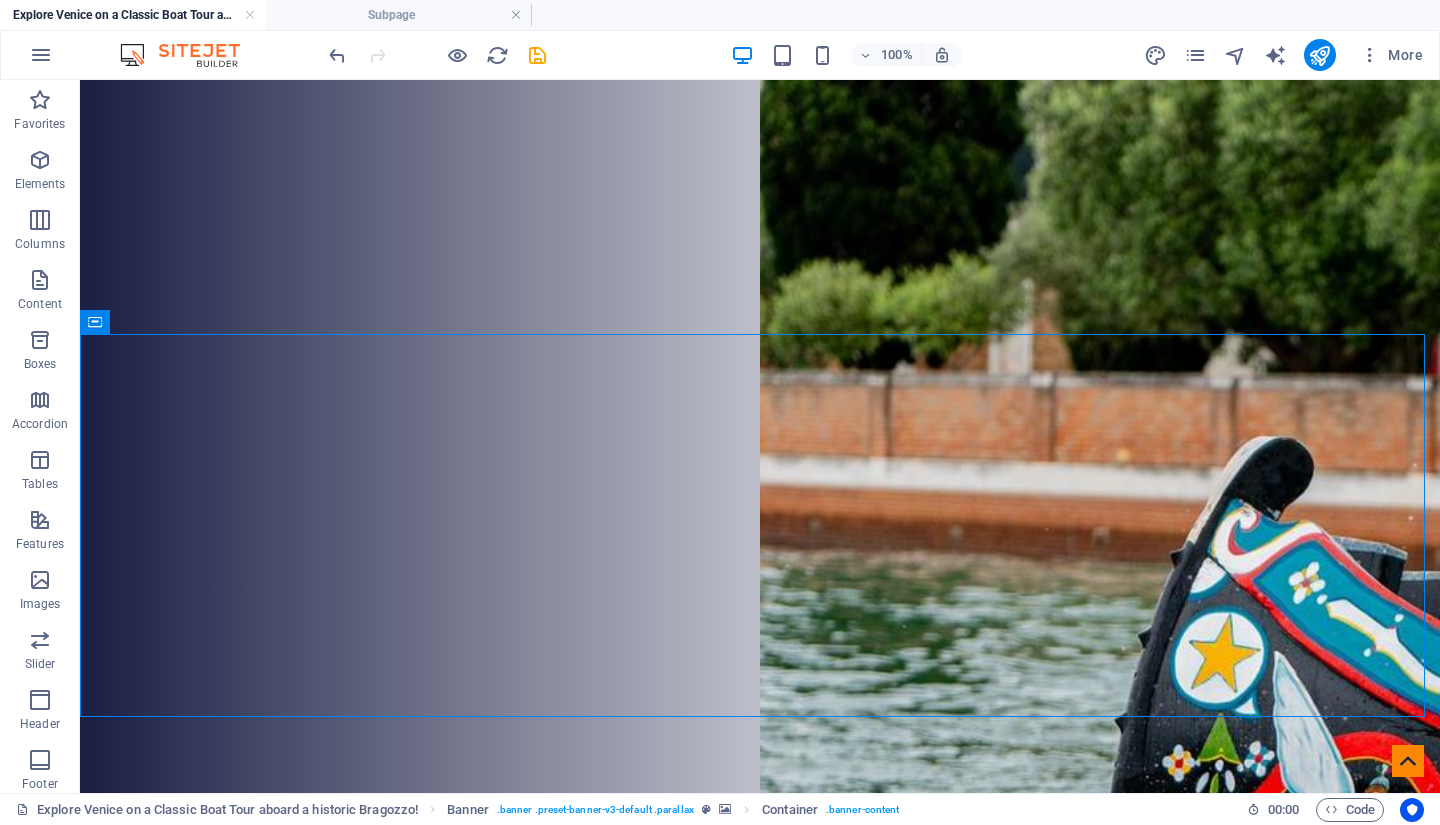 scroll, scrollTop: 0, scrollLeft: 0, axis: both 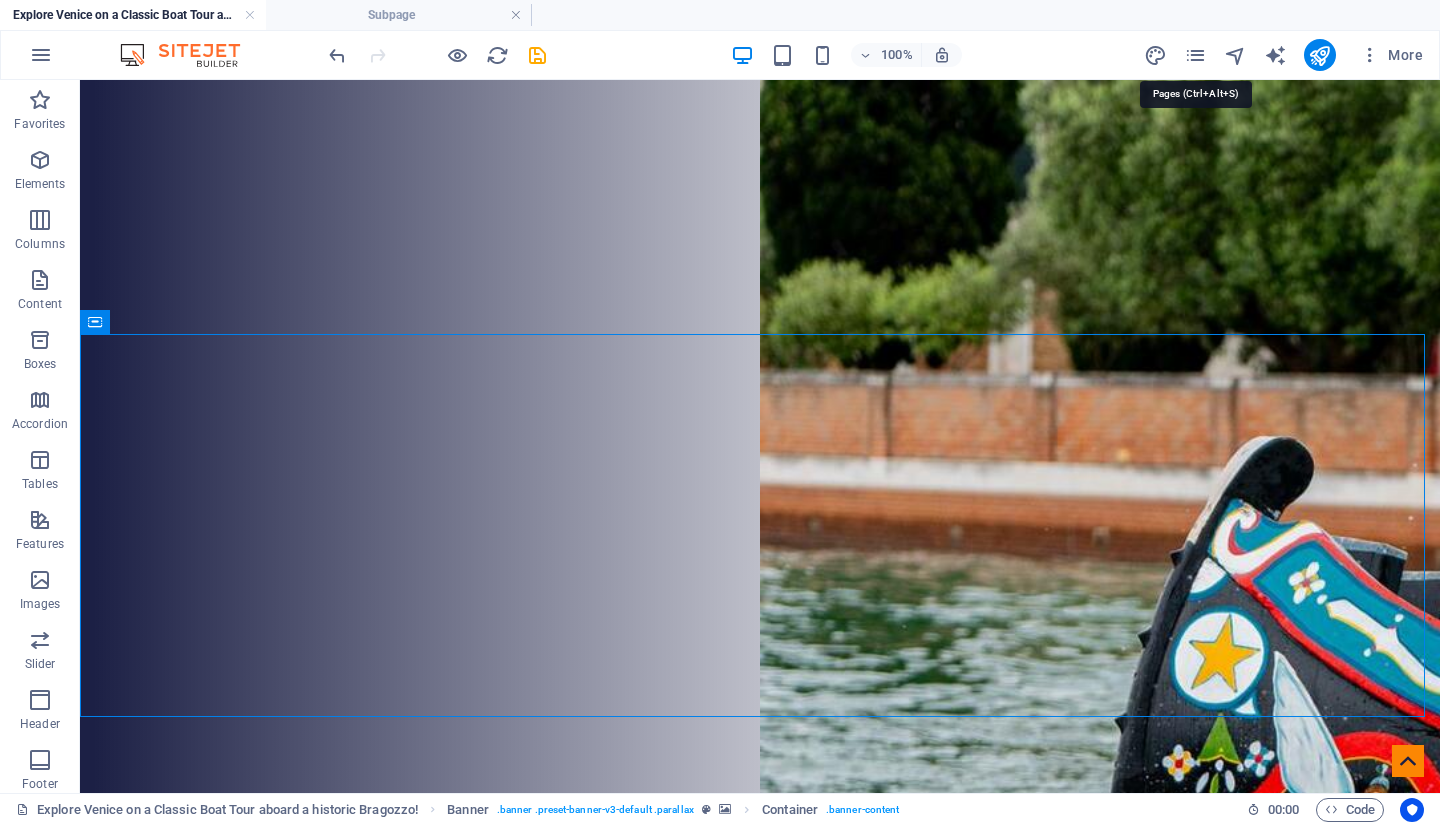 click at bounding box center (1195, 55) 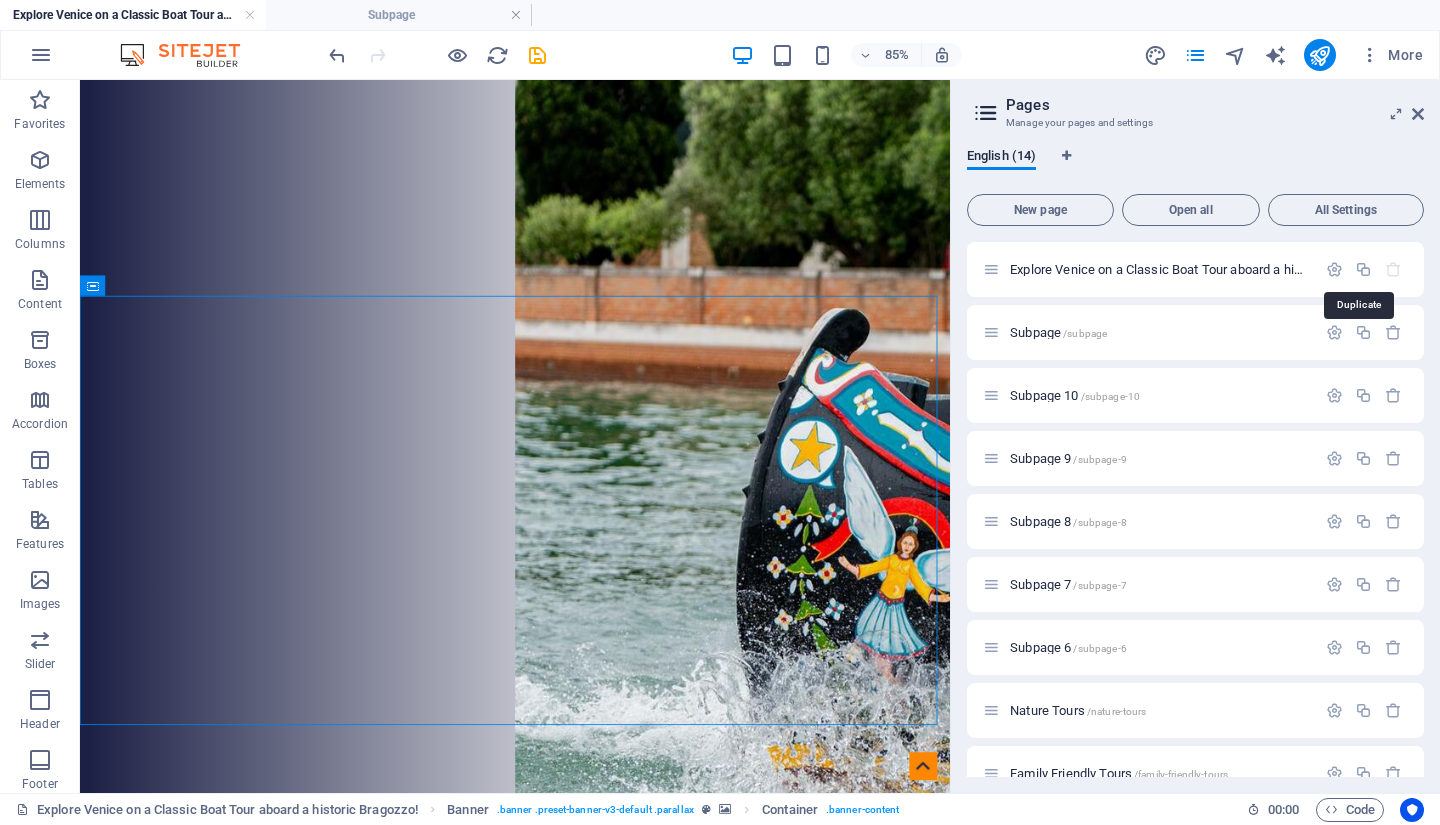 click at bounding box center (1363, 269) 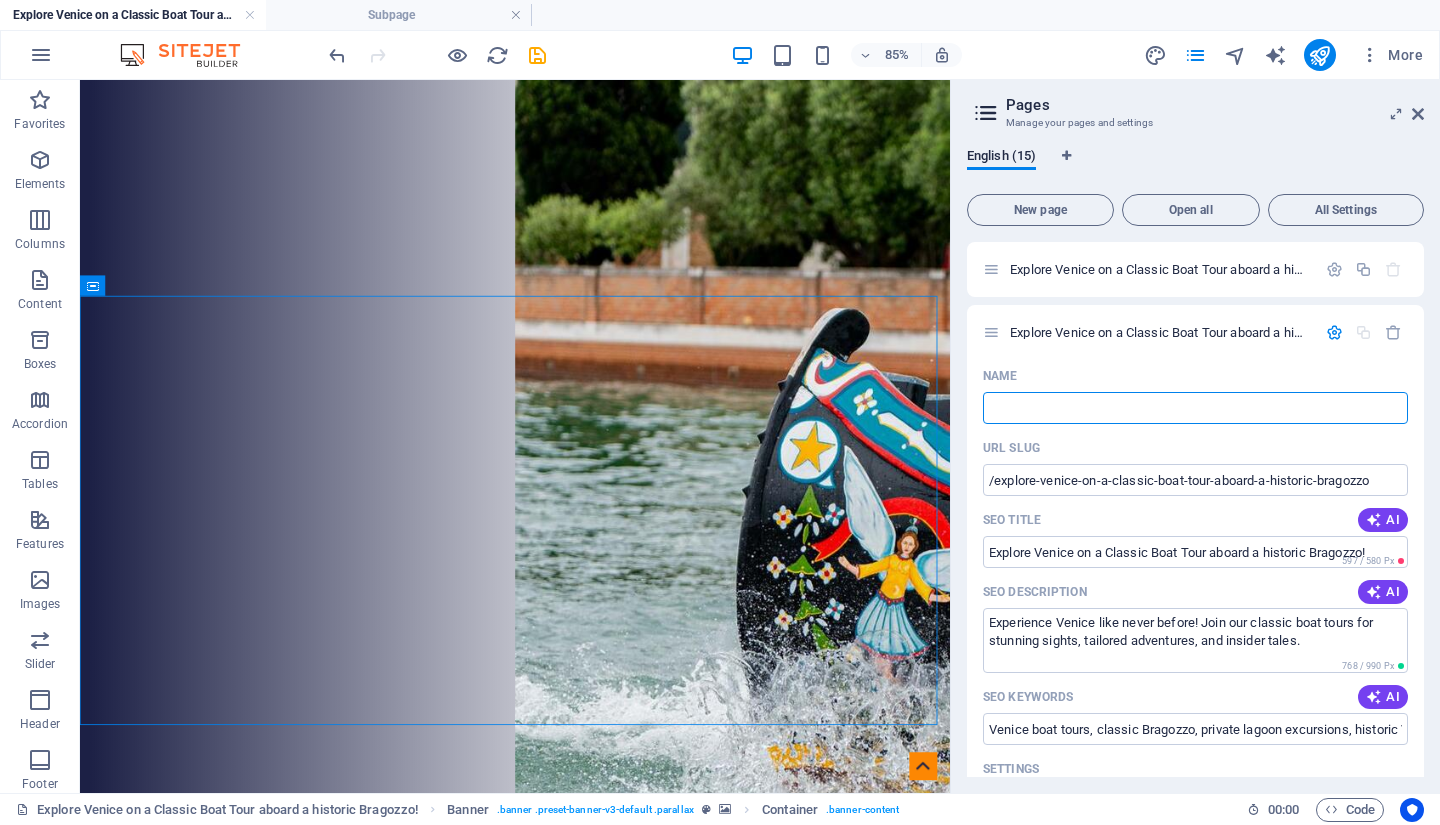 scroll, scrollTop: 0, scrollLeft: 0, axis: both 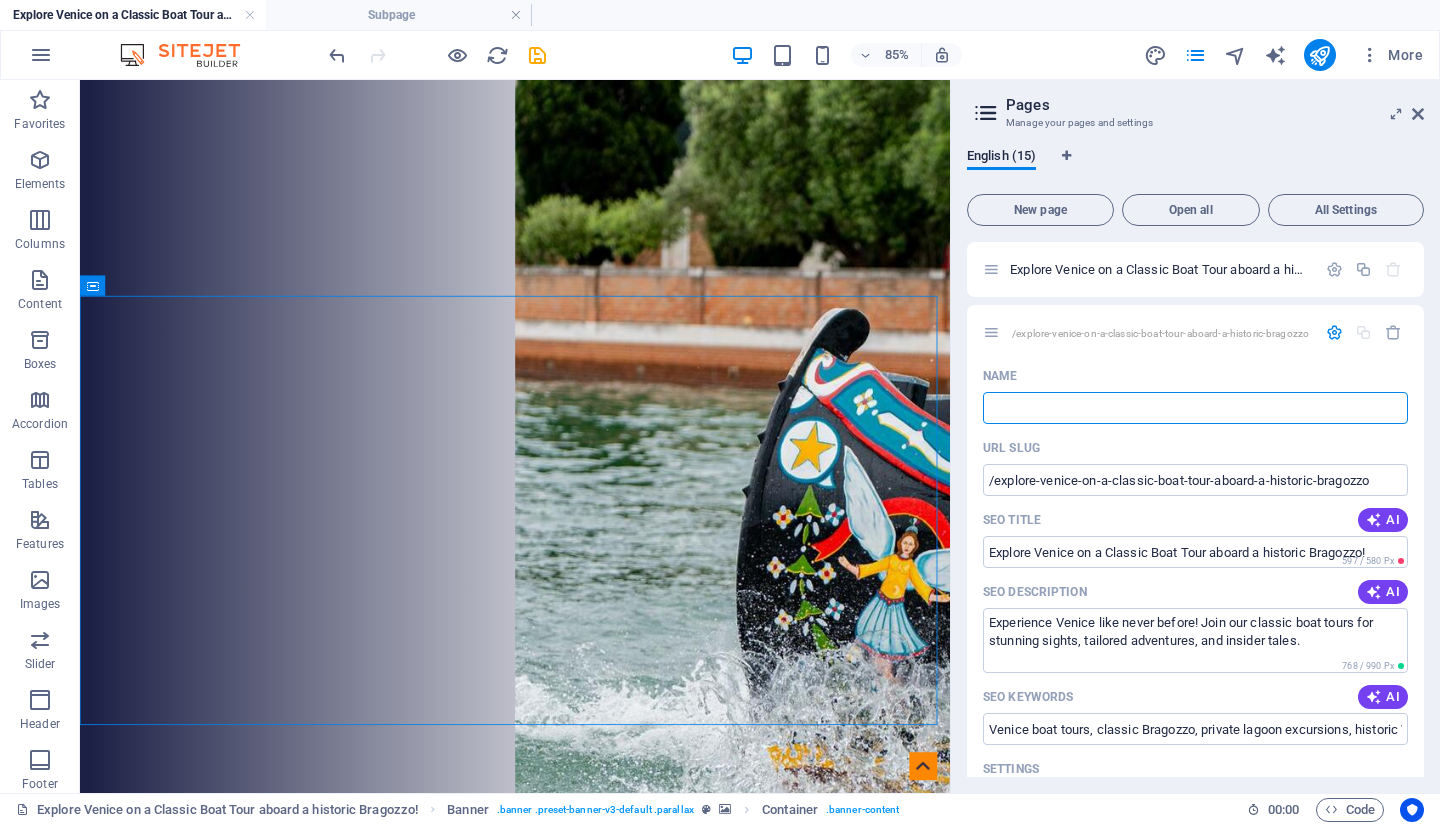 type 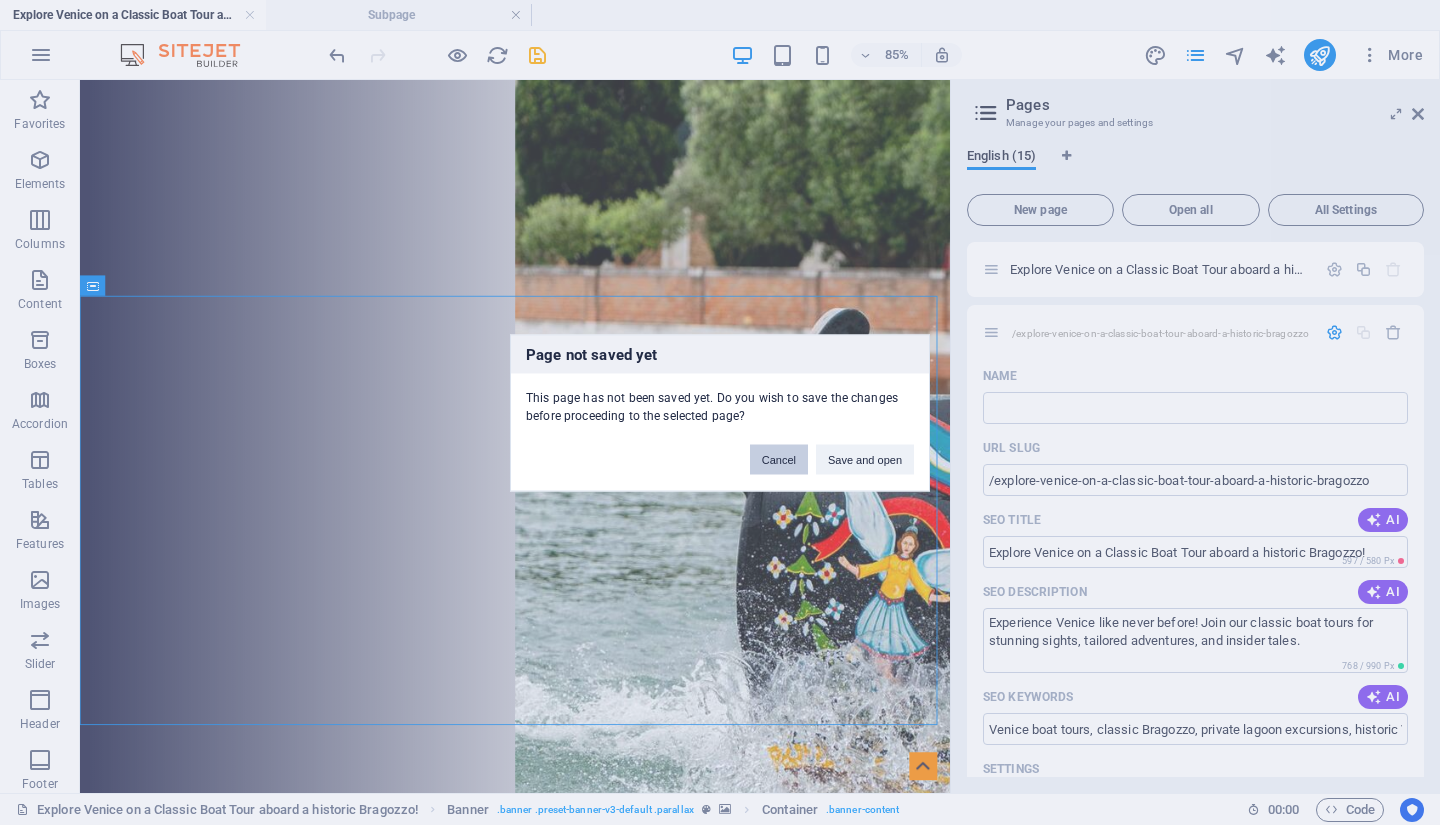 click on "Cancel" at bounding box center [779, 459] 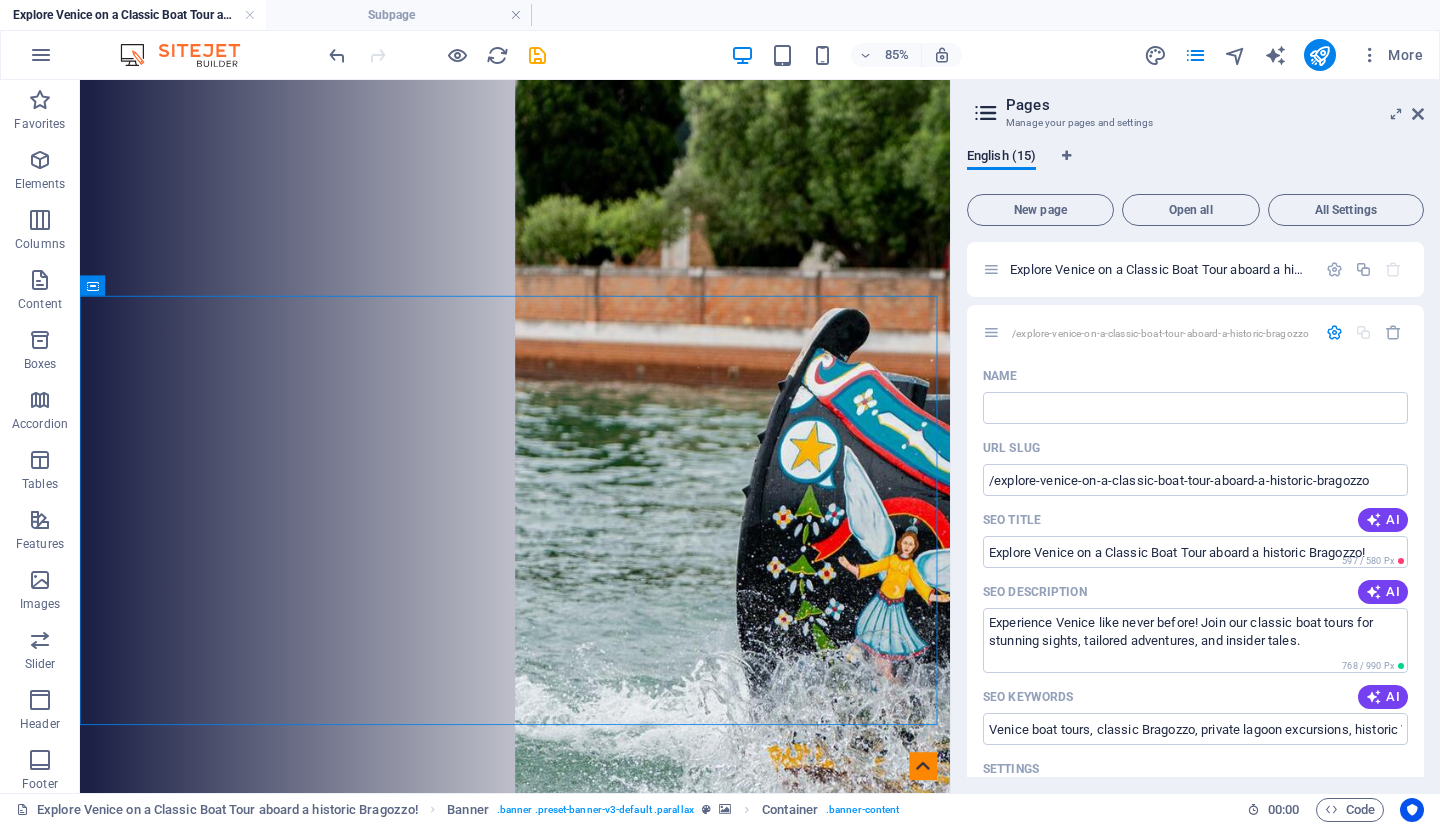 click on "Name" at bounding box center [1195, 408] 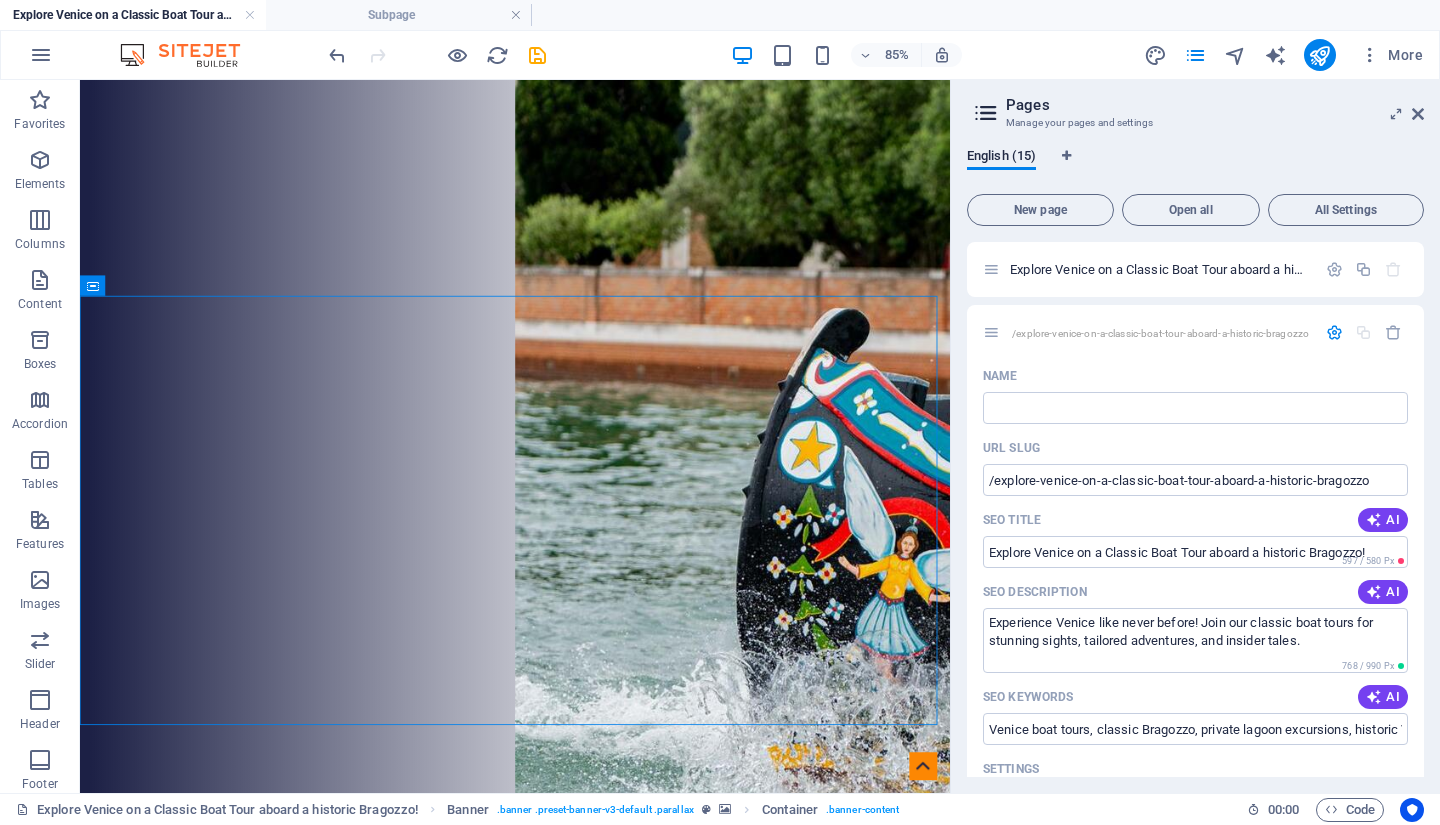 click on "/explore-venice-on-a-classic-boat-tour-aboard-a-historic-bragozzo" 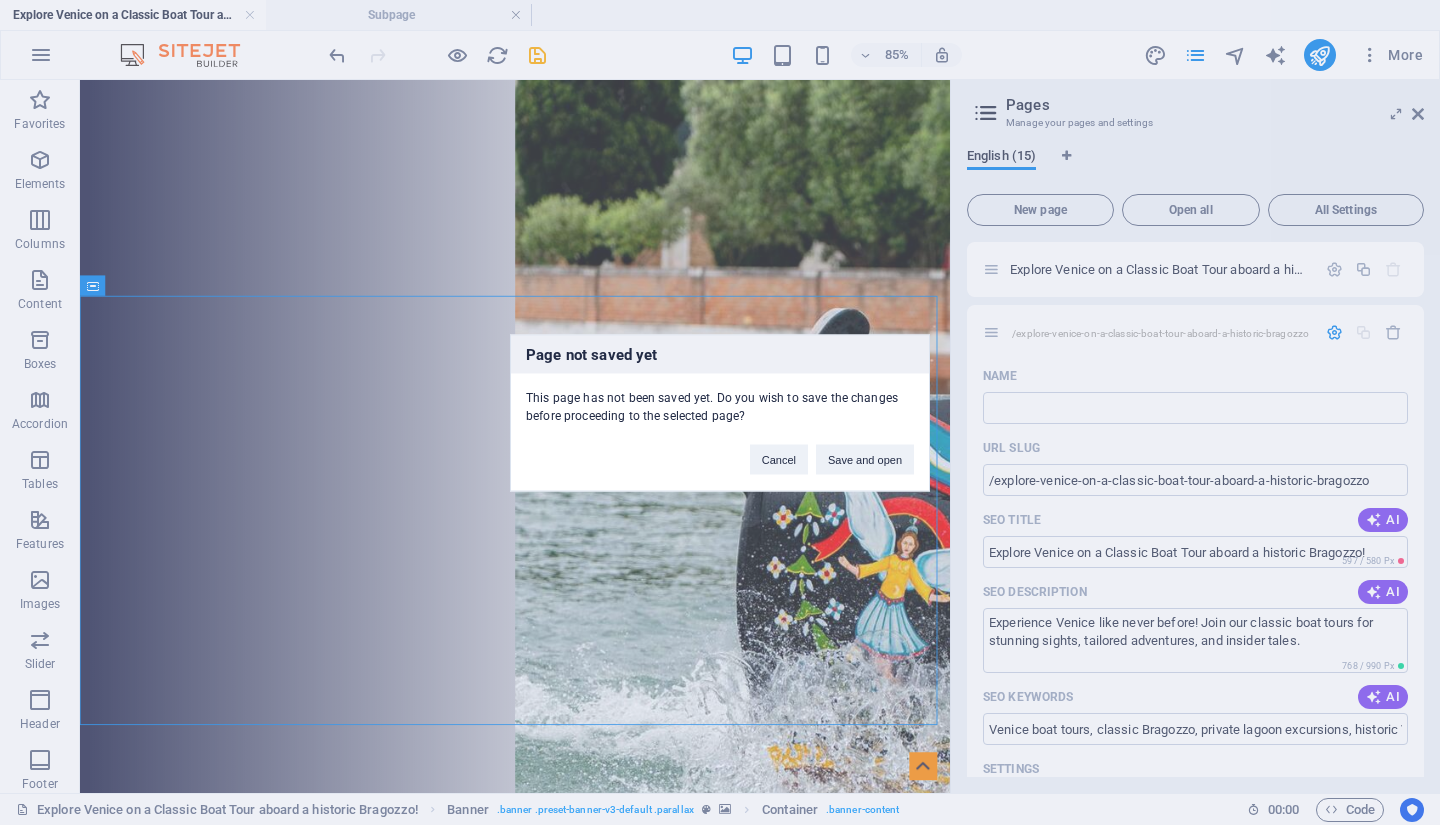 click on "Page not saved yet This page has not been saved yet. Do you wish to save the changes before proceeding to the selected page? Cancel Save and open" at bounding box center (720, 412) 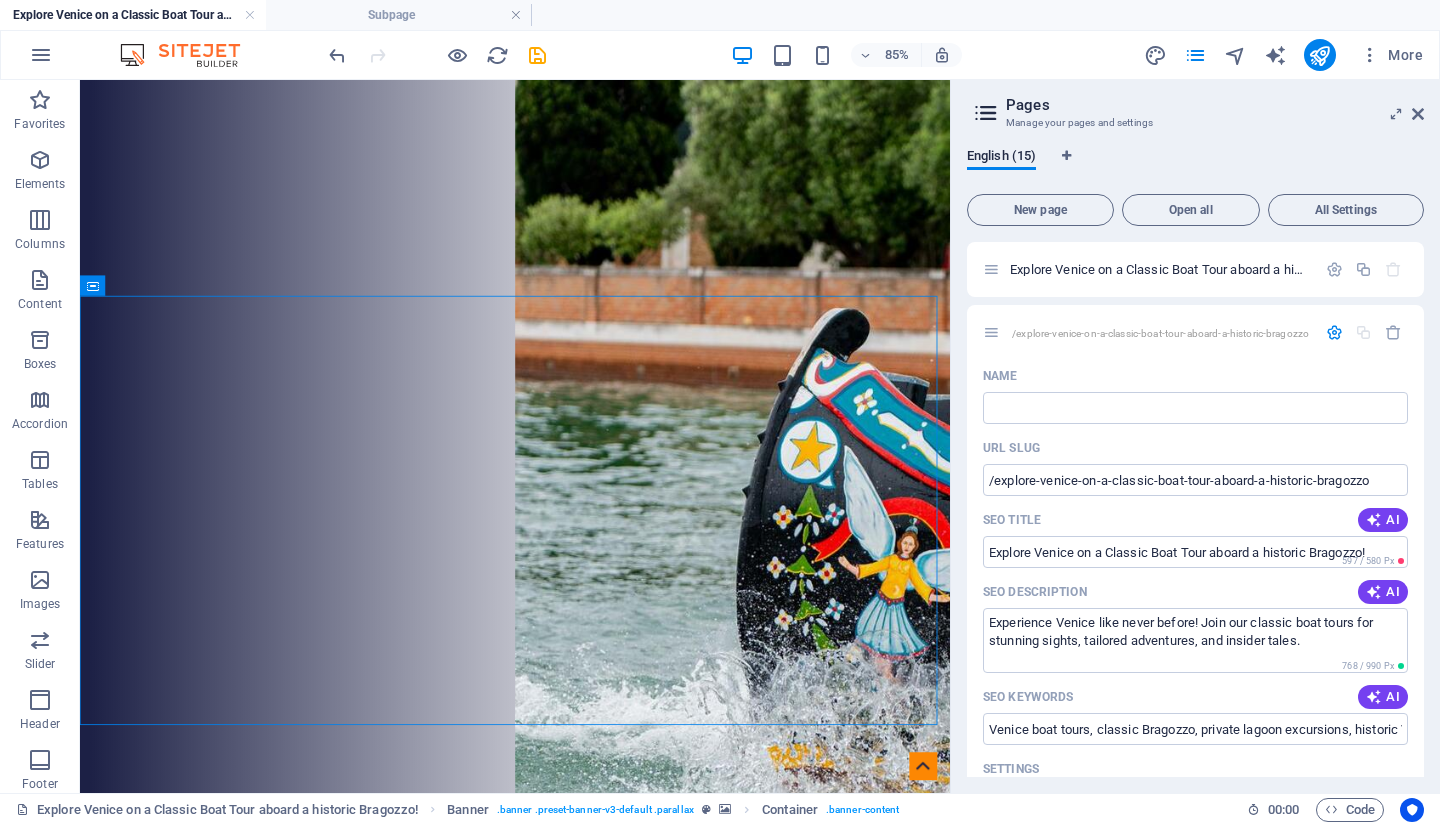 click at bounding box center (1393, 332) 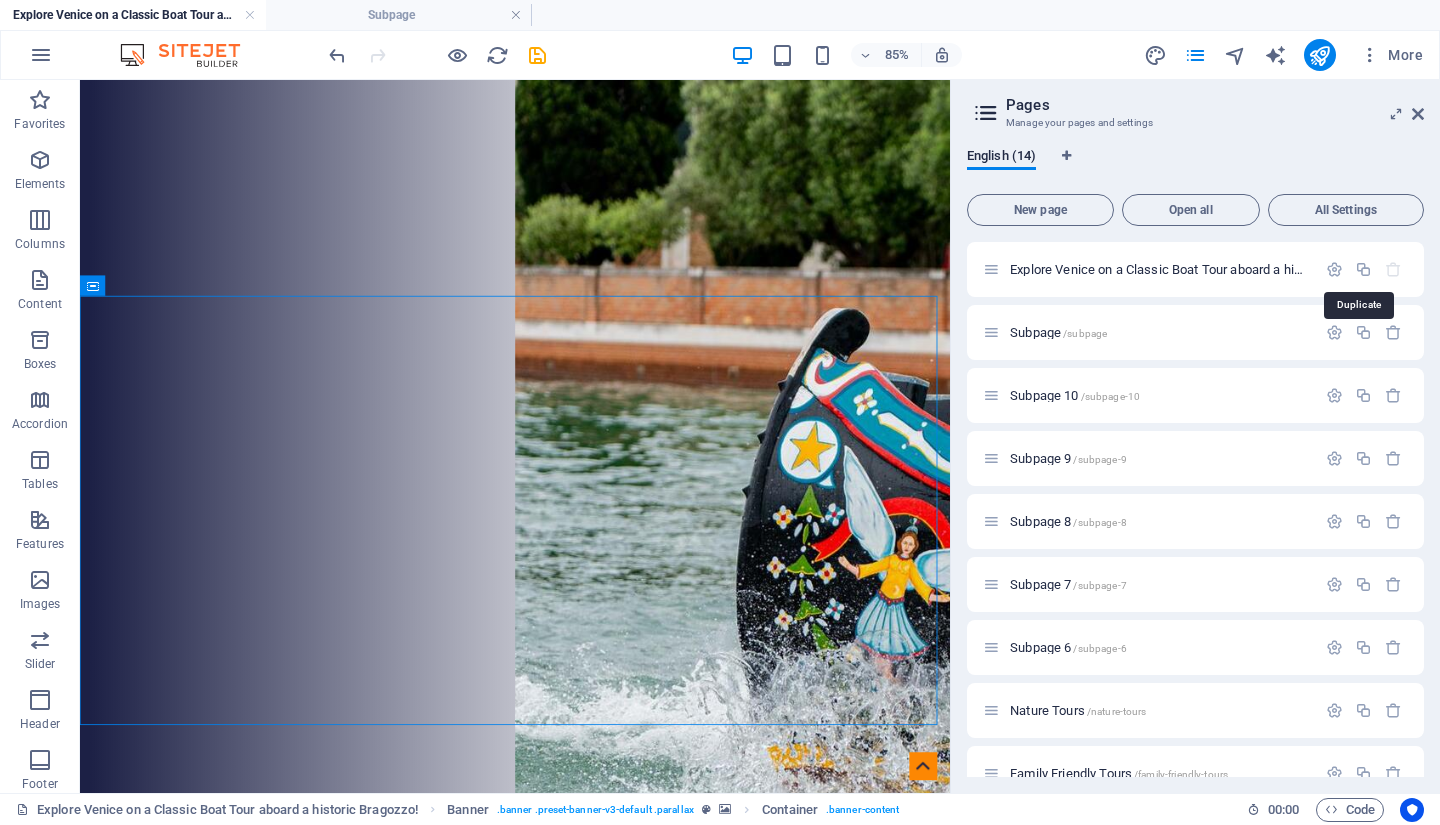 click at bounding box center [1363, 269] 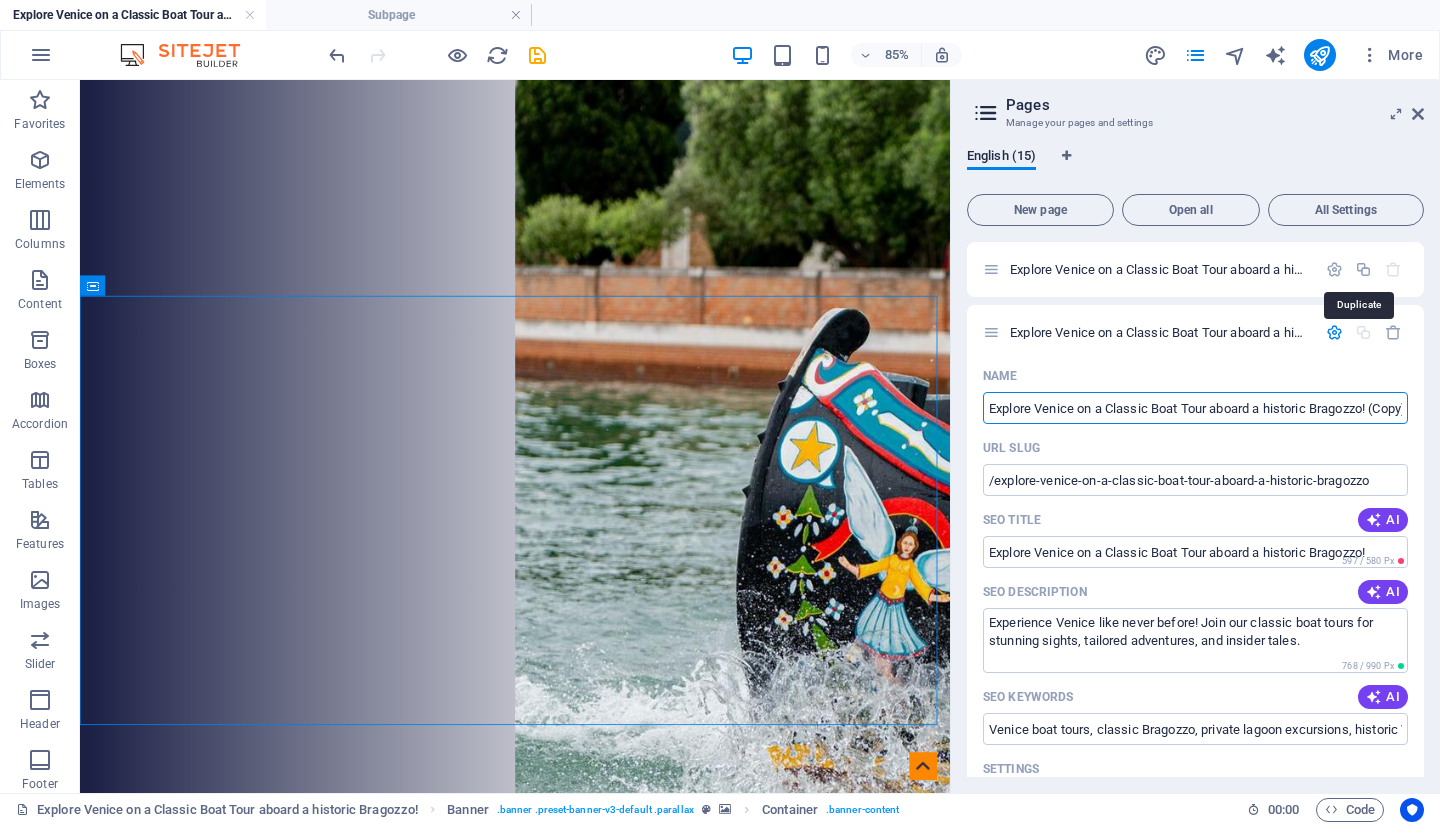 scroll, scrollTop: 0, scrollLeft: 21, axis: horizontal 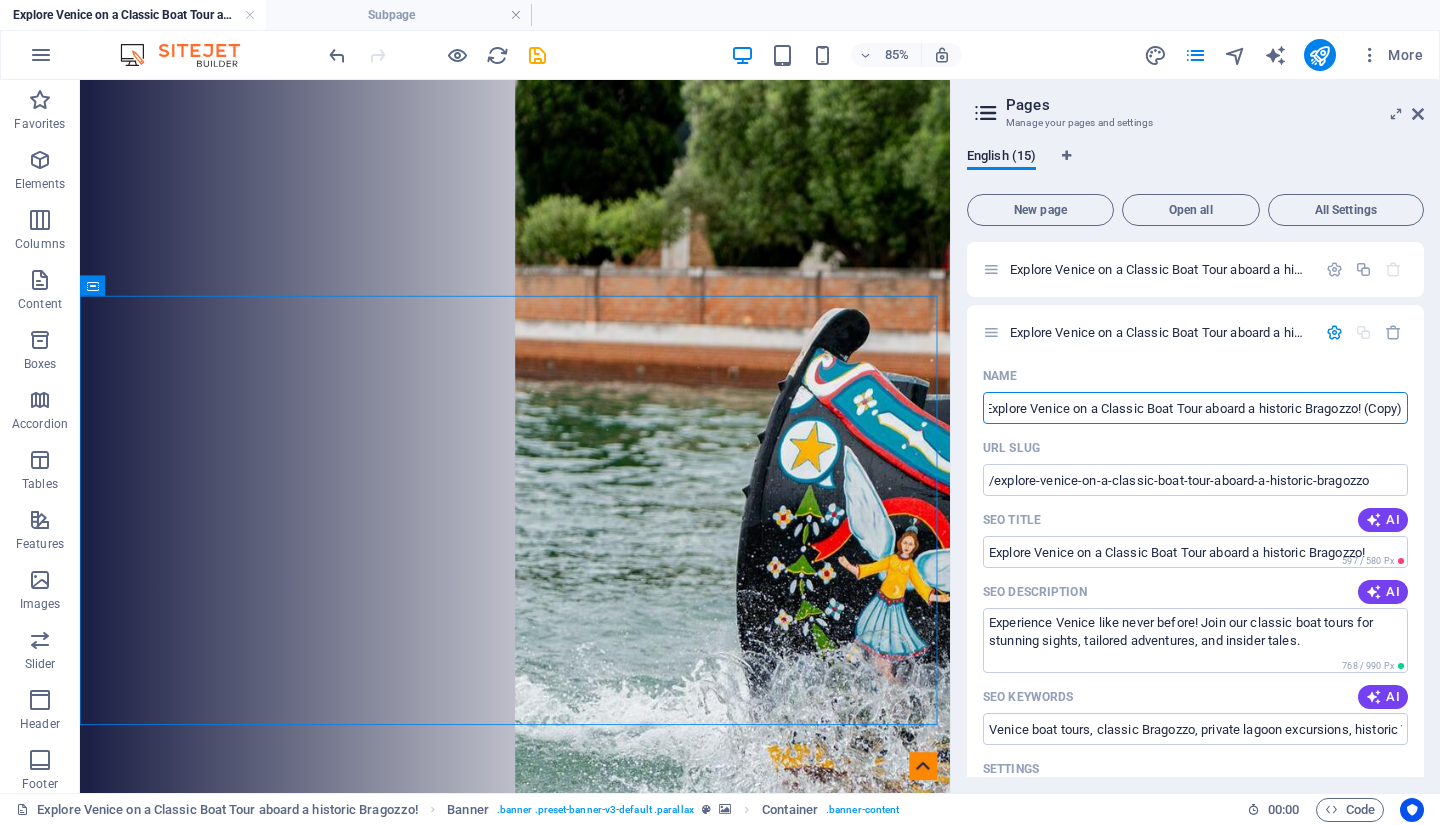 click on "Explore Venice on a Classic Boat Tour aboard a historic Bragozzo! (Copy)" at bounding box center (1195, 408) 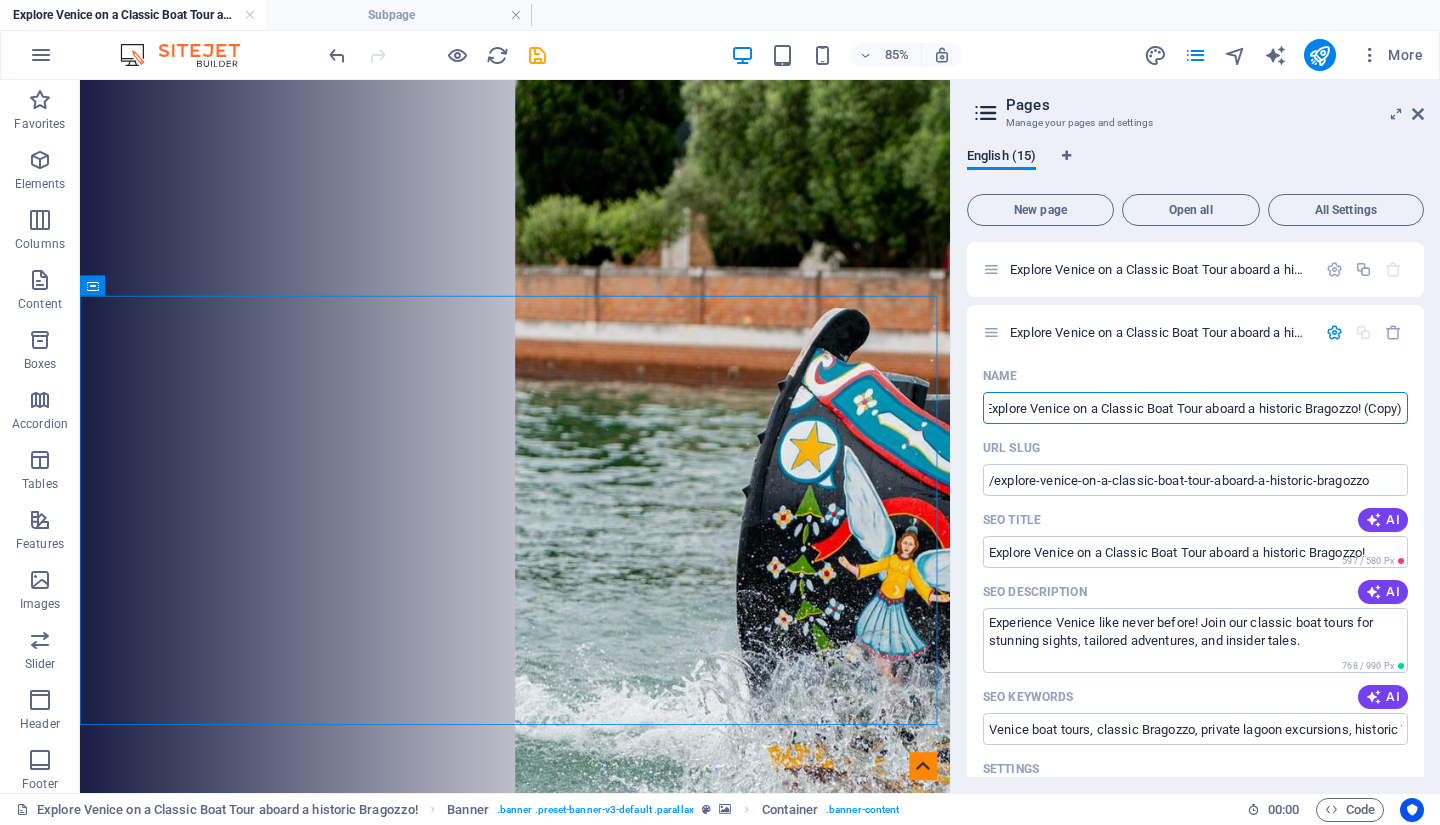 scroll, scrollTop: 0, scrollLeft: 0, axis: both 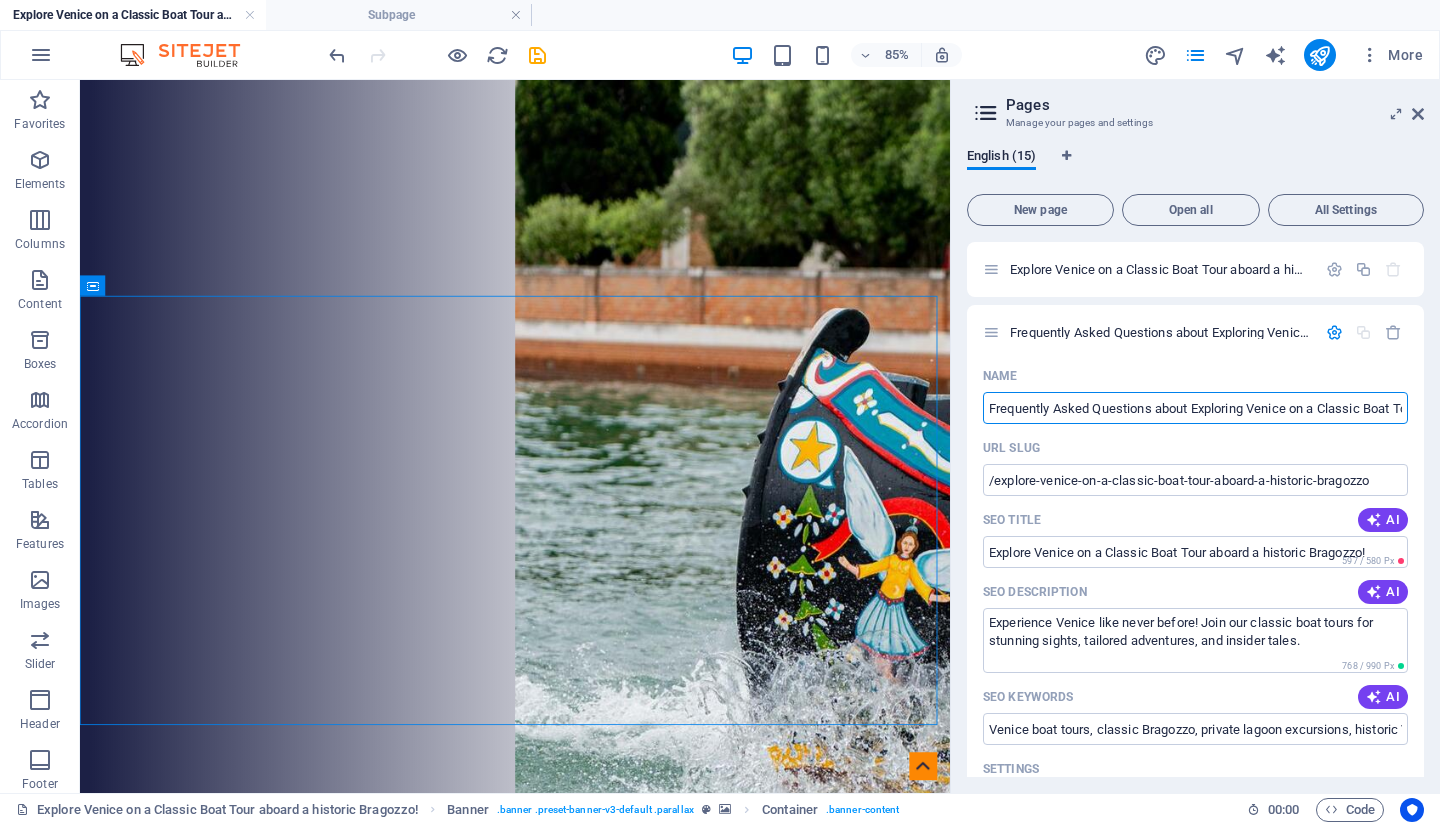 click on "Frequently Asked Questions about Exploring Venice on a Classic Boat Tour aboard a historic Bragozzo! (Copy)" at bounding box center (1195, 408) 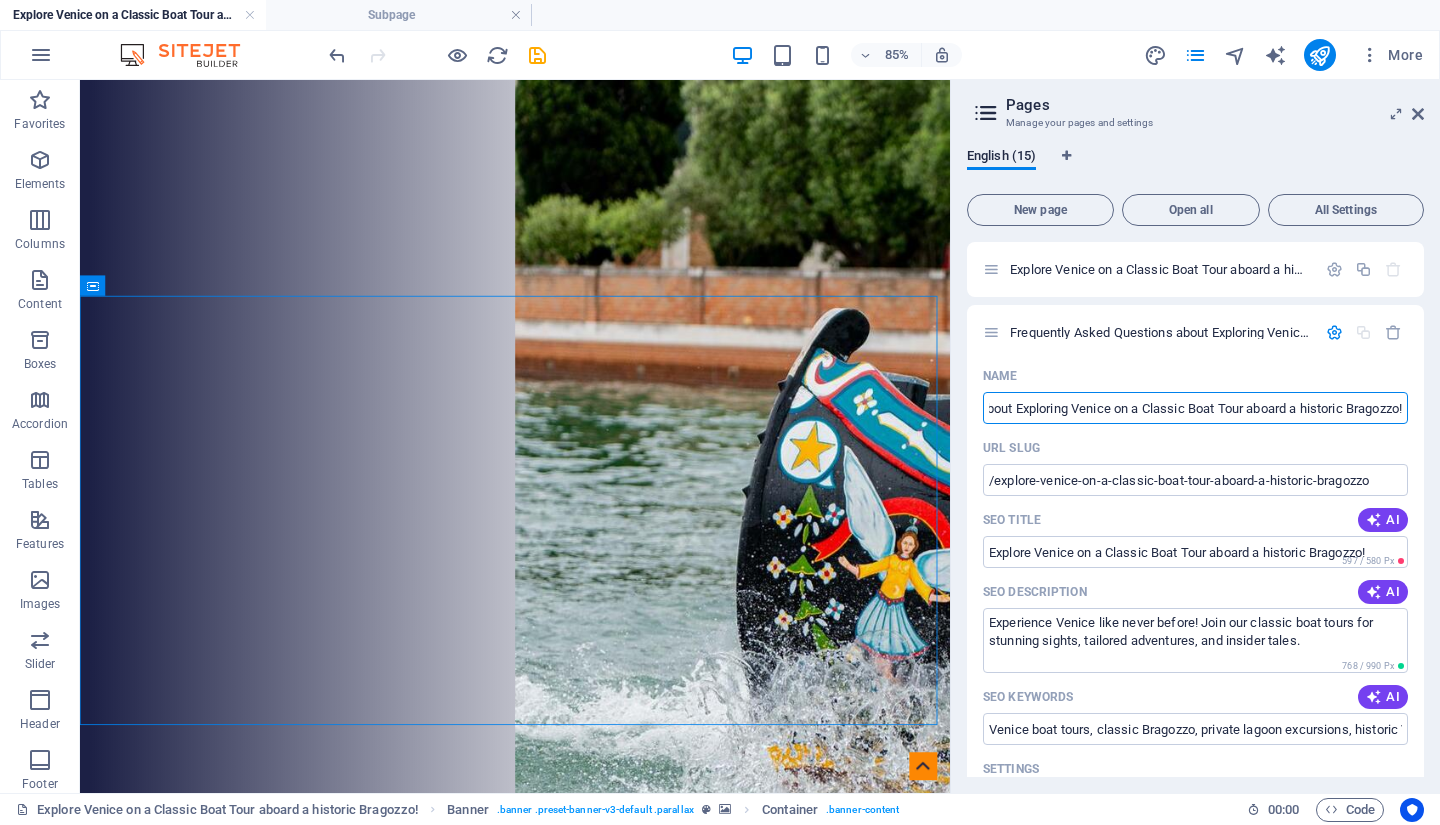 scroll, scrollTop: 0, scrollLeft: 195, axis: horizontal 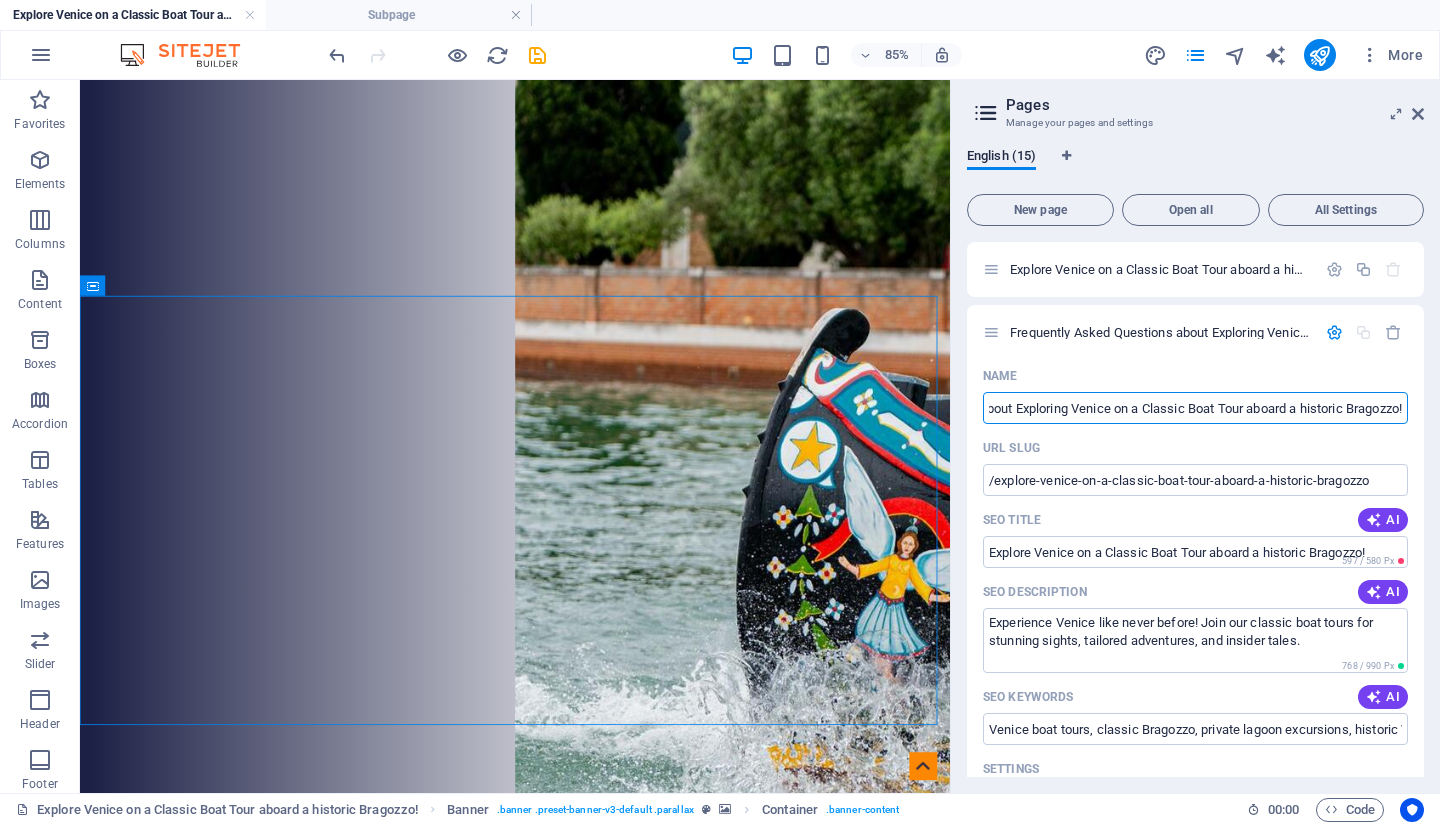 type on "Frequently Asked Questions about Exploring Venice on a Classic Boat Tour aboard a historic Bragozzo!" 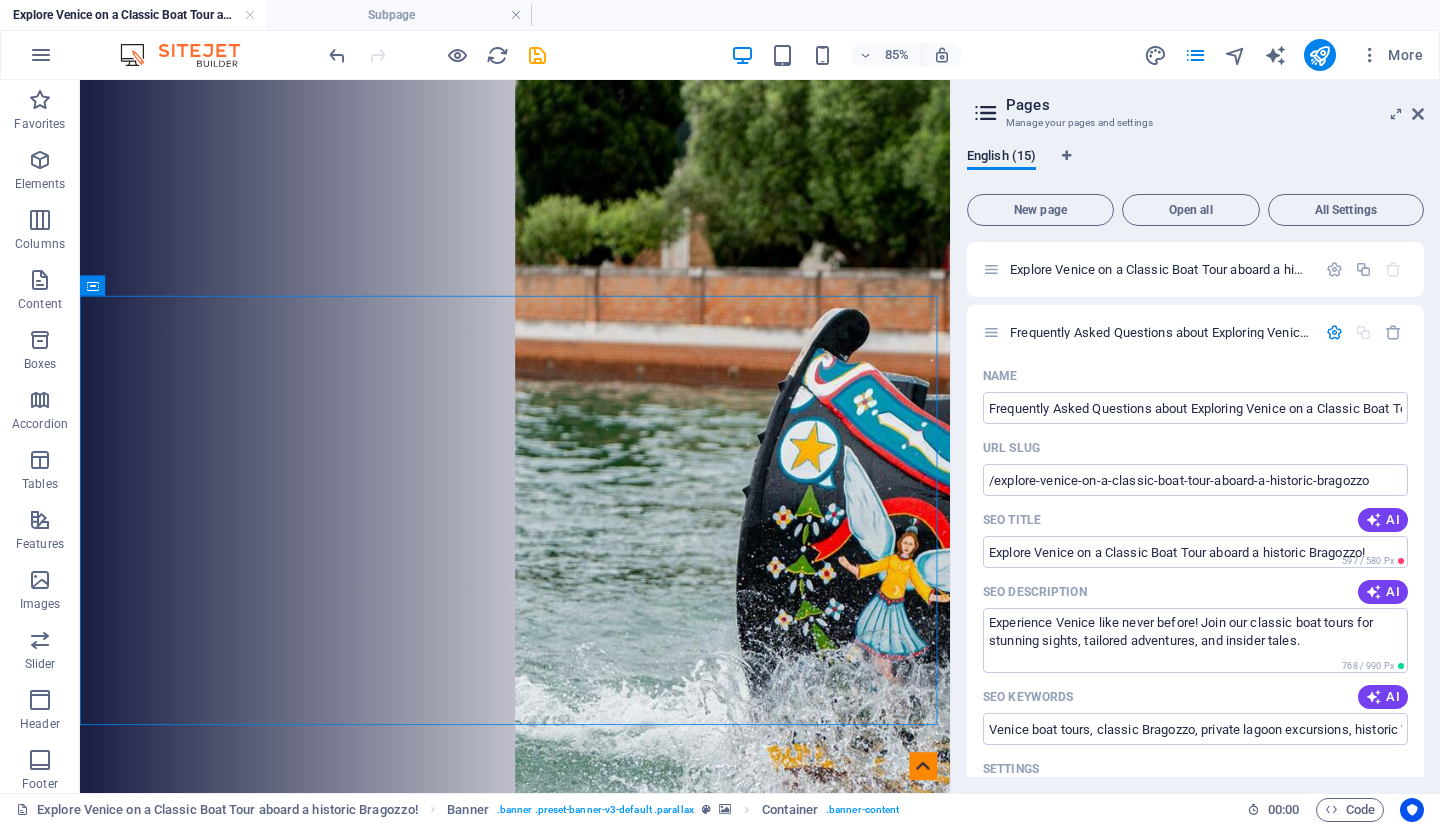 click on "URL SLUG" at bounding box center (1195, 448) 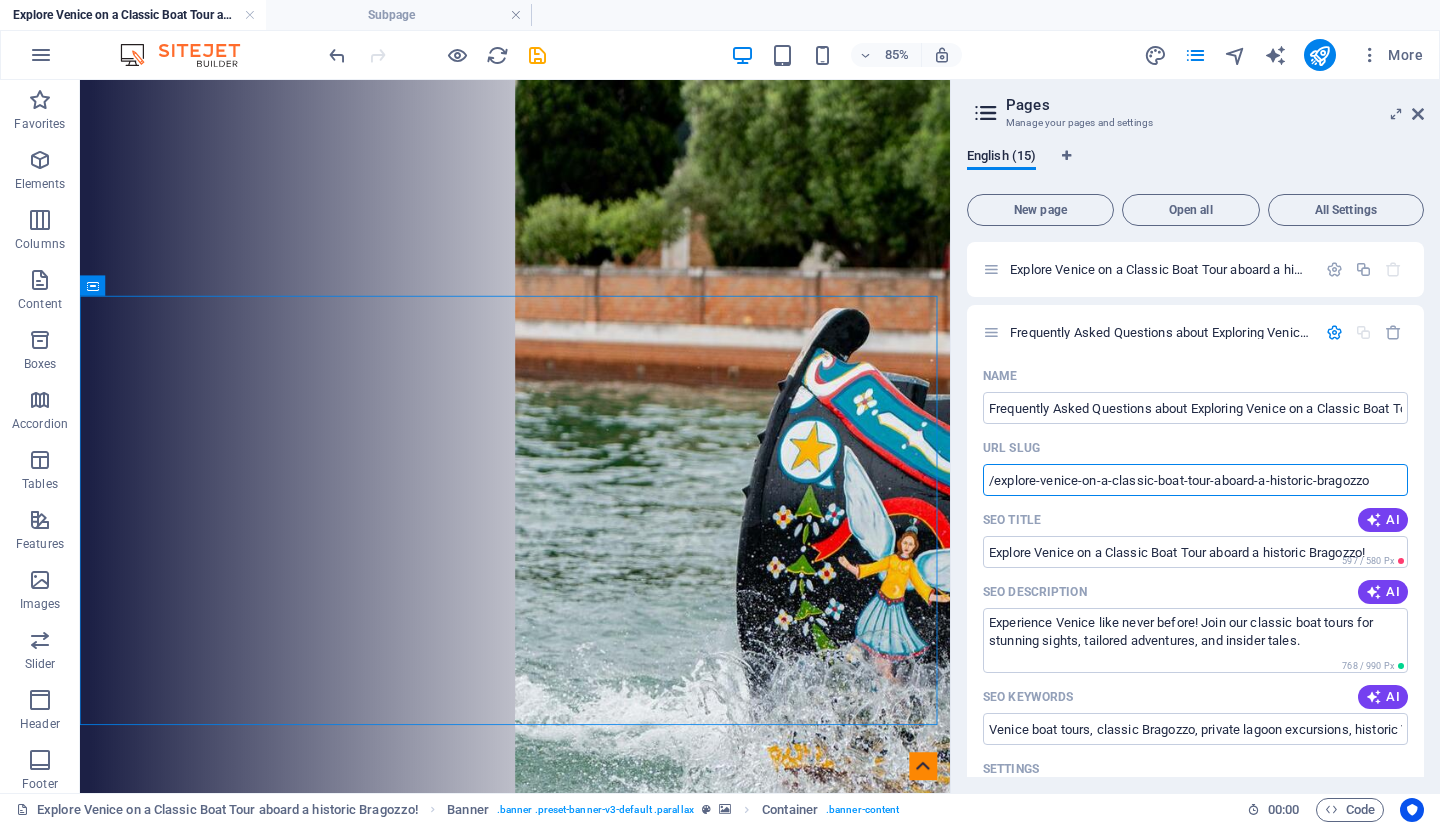click on "Name Frequently Asked Questions about Exploring Venice on a Classic Boat Tour aboard a historic Bragozzo! ​ URL SLUG /explore-venice-on-a-classic-boat-tour-aboard-a-historic-bragozzo ​ SEO Title AI Explore Venice on a Classic Boat Tour aboard a historic Bragozzo! ​ 597 / 580 Px SEO Description AI Experience Venice like never before! Join our classic boat tours for stunning sights, tailored adventures, and insider tales. ​ 768 / 990 Px SEO Keywords AI Venice boat tours, classic Bragozzo, private lagoon excursions, historic Venice tours, semi-private boat experiences, explore Venetian islands ​ Settings Menu Noindex Preview Mobile Desktop www.example.com ... explore-venice-on-a-classic-boat-tour-aboard-a-historic-bragozzo Explore Venice on a Classic Boat Tour aboard a historic Bragozzo! Experience Venice like never before! Join our classic boat tours for stunning sights, tailored adventures, and insider tales. Meta tags ​ Preview Image (Open Graph) Drag files here, click to choose files or" at bounding box center (1195, 780) 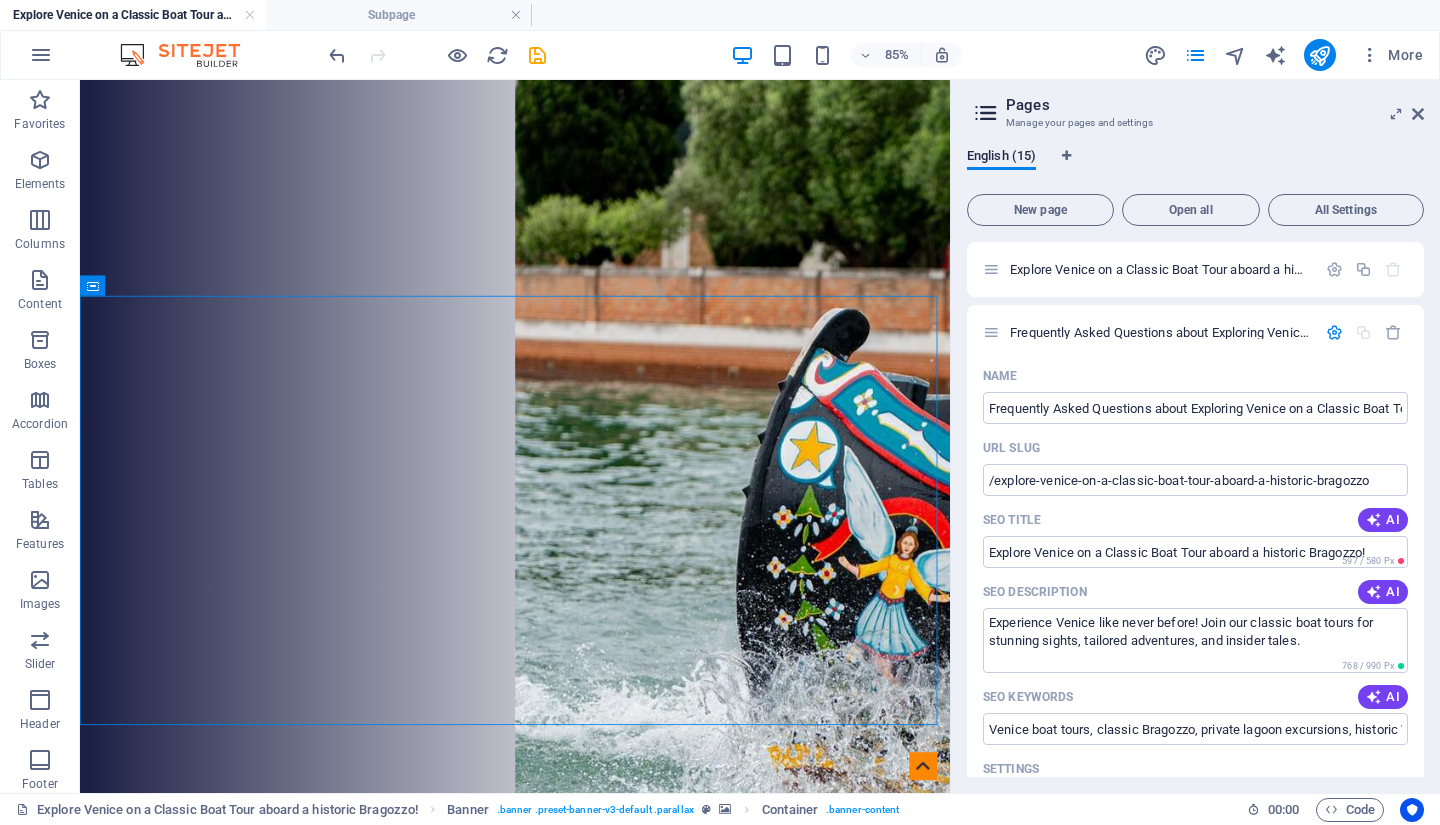 click on "Frequently Asked Questions about Exploring Venice on a Classic Boat Tour aboard a historic Bragozzo!" at bounding box center (1195, 408) 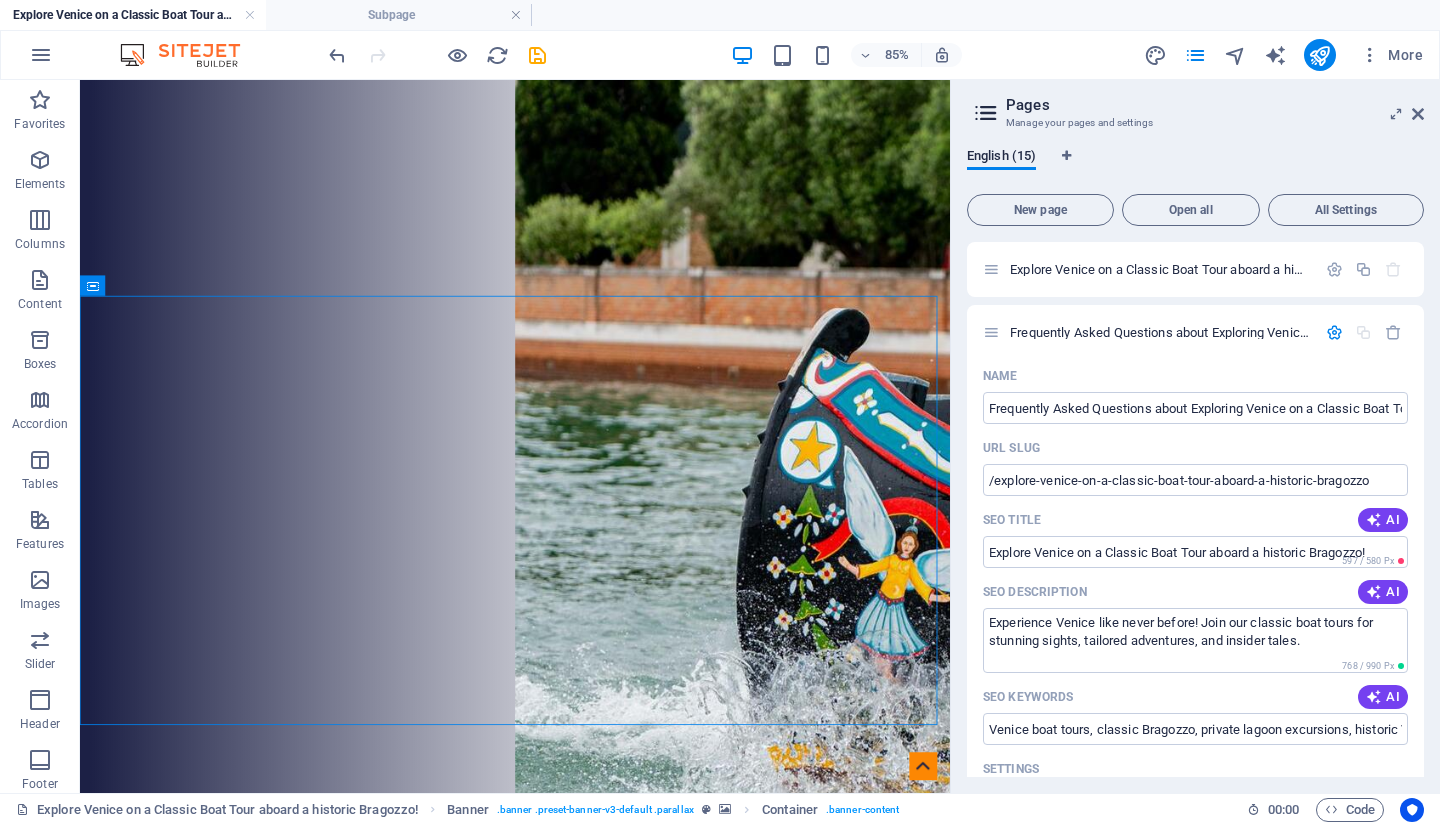click on "URL SLUG" at bounding box center (1195, 448) 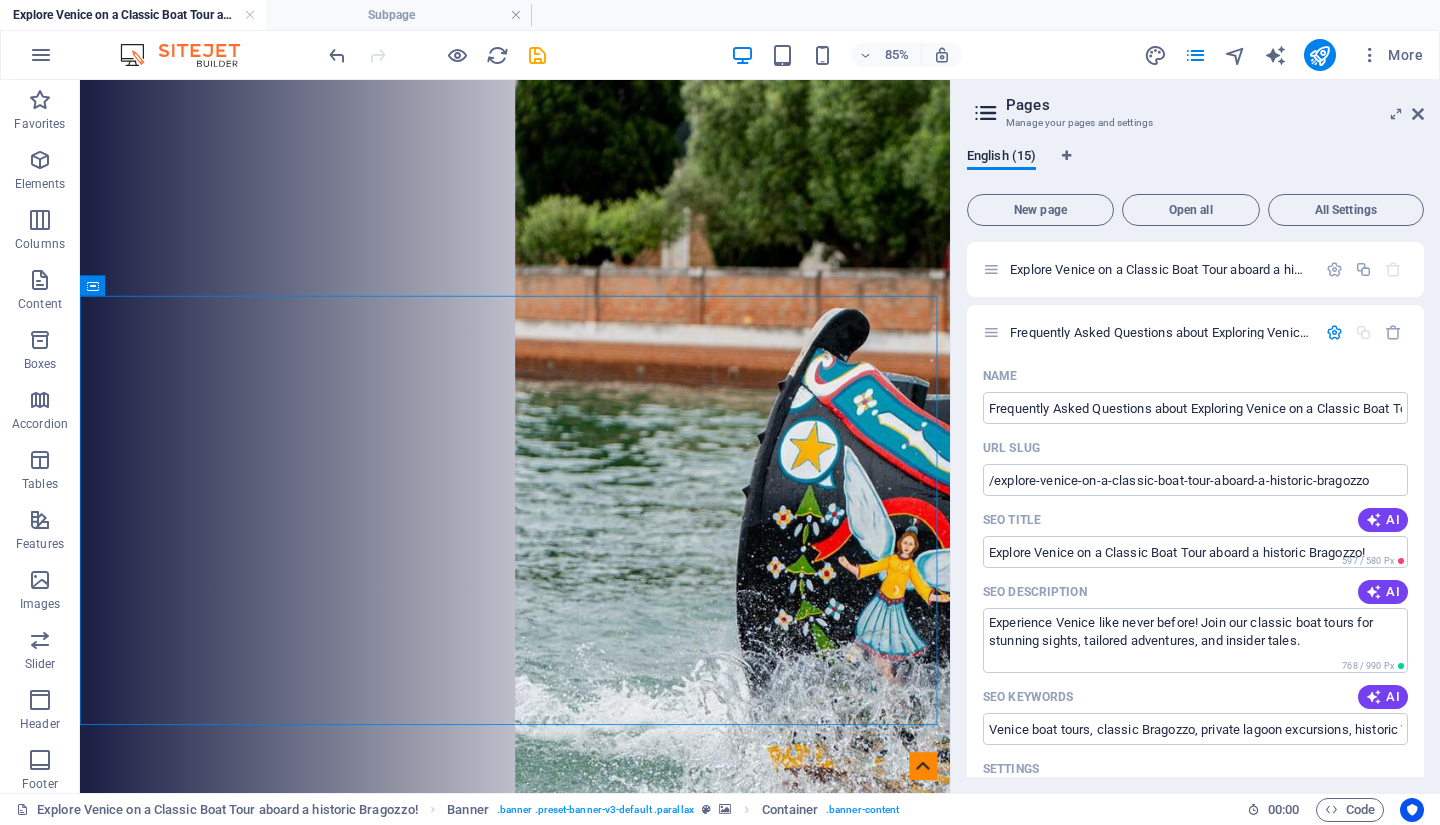 click at bounding box center [1374, 520] 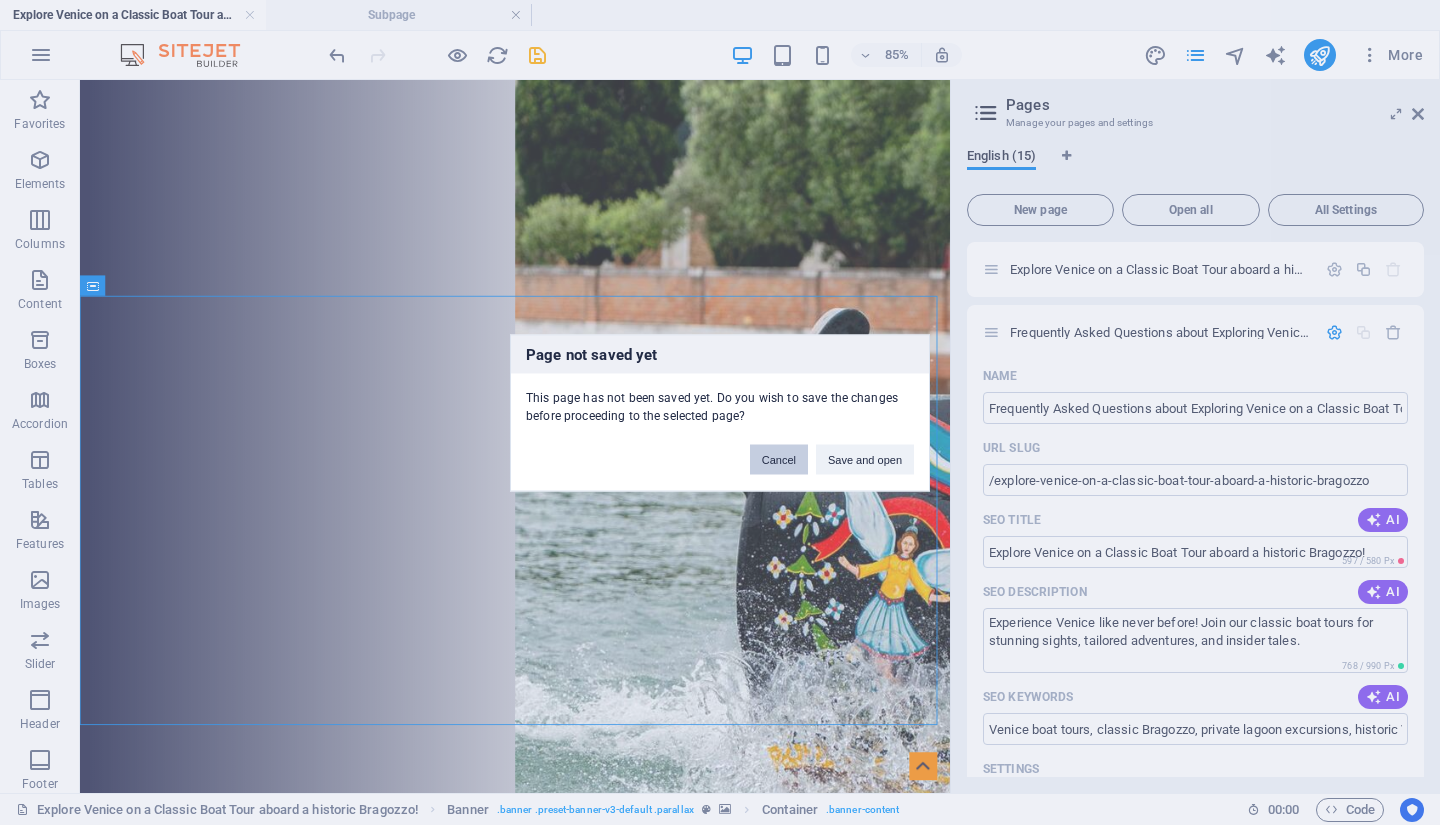 click on "Cancel" at bounding box center [779, 459] 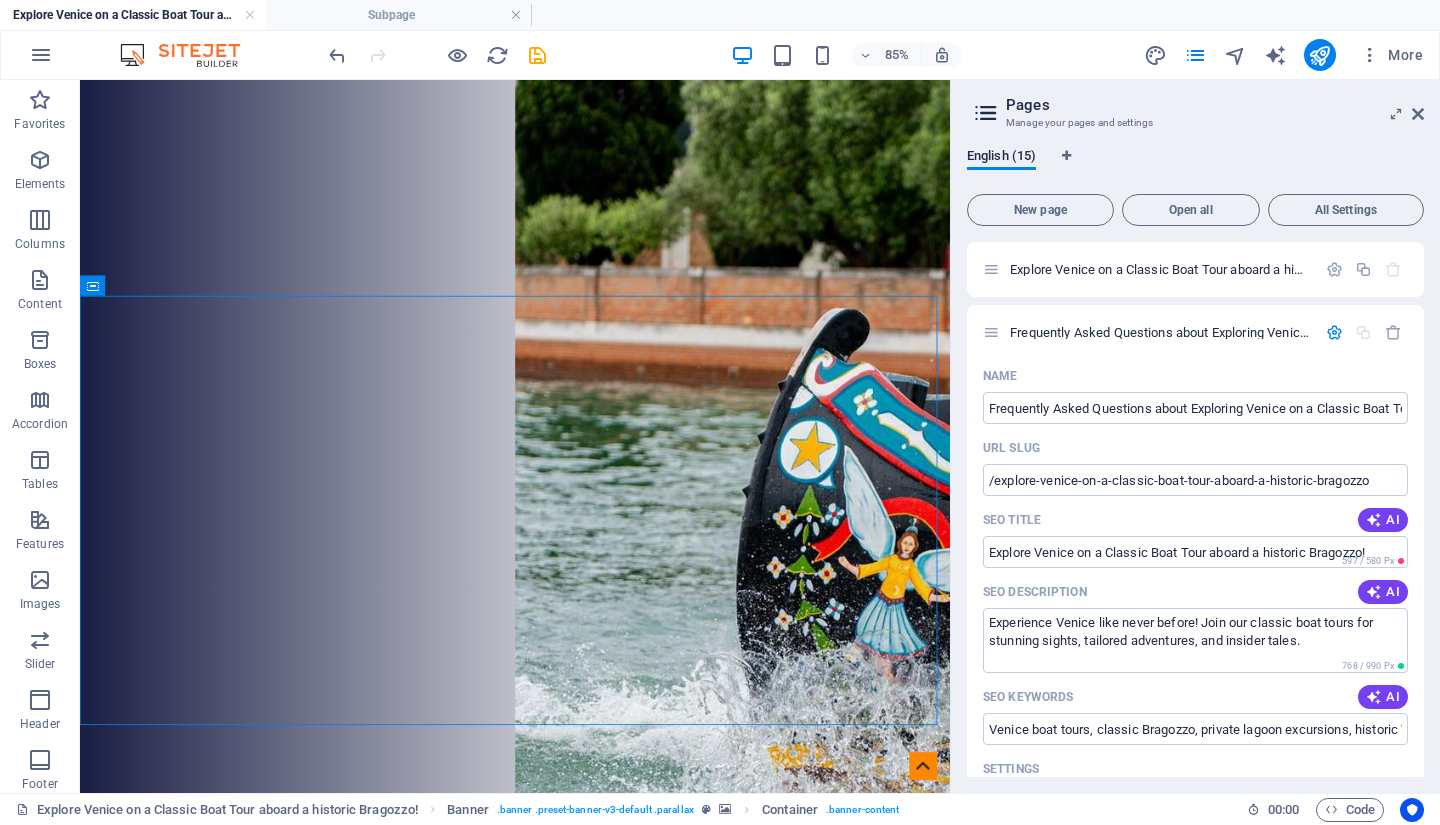 click at bounding box center [1374, 520] 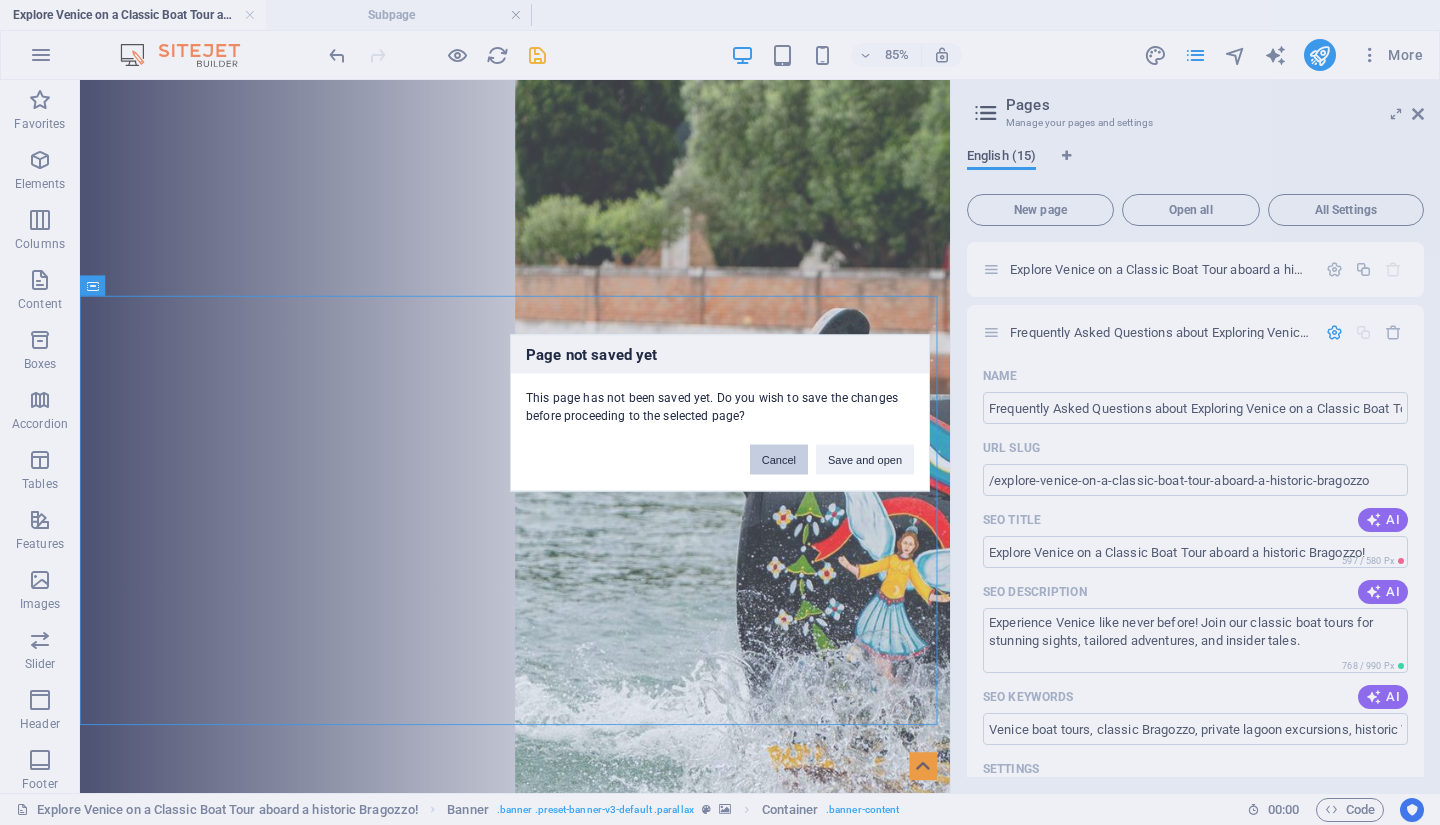 click on "Cancel" at bounding box center [779, 459] 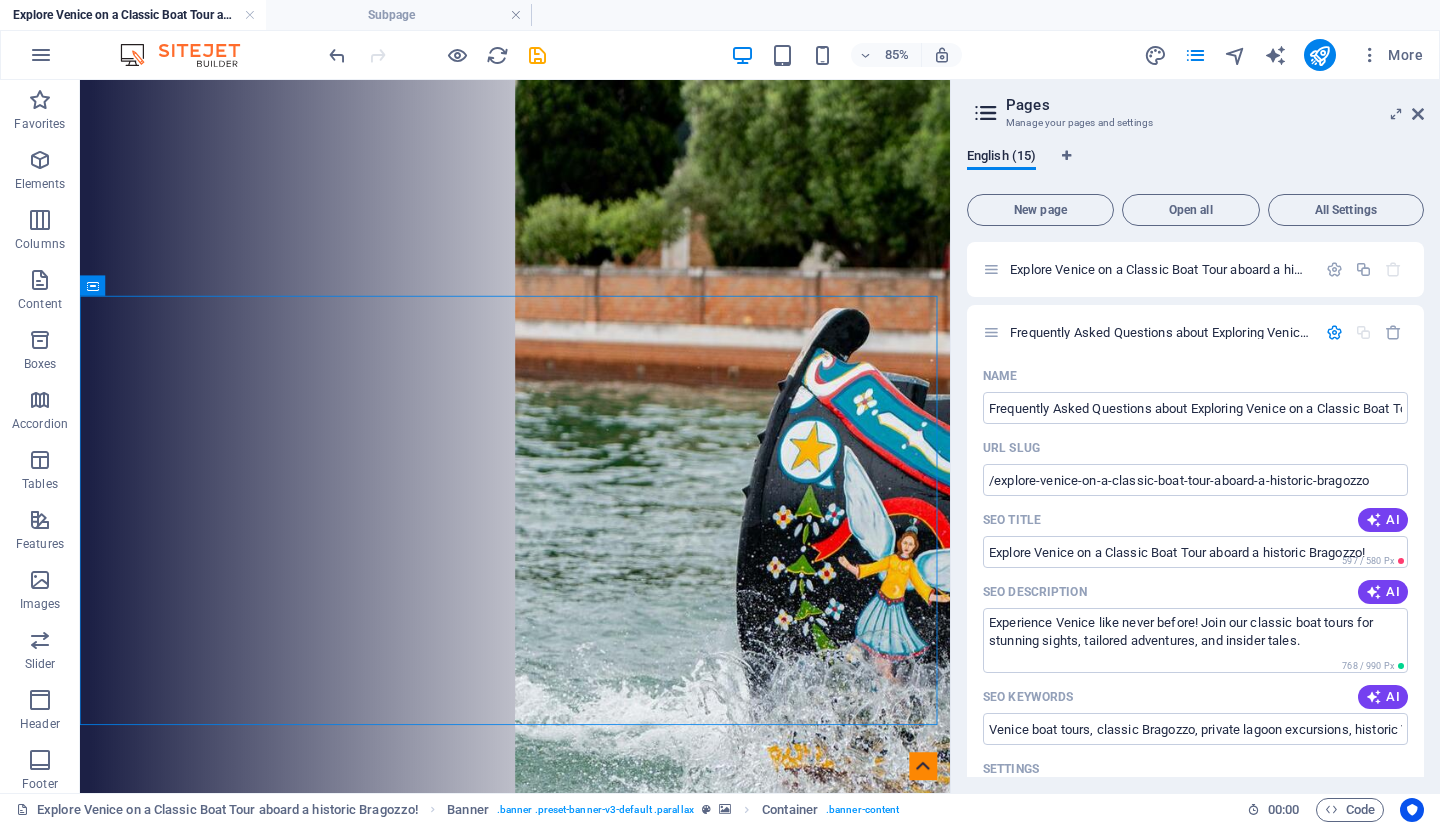 click at bounding box center [1374, 592] 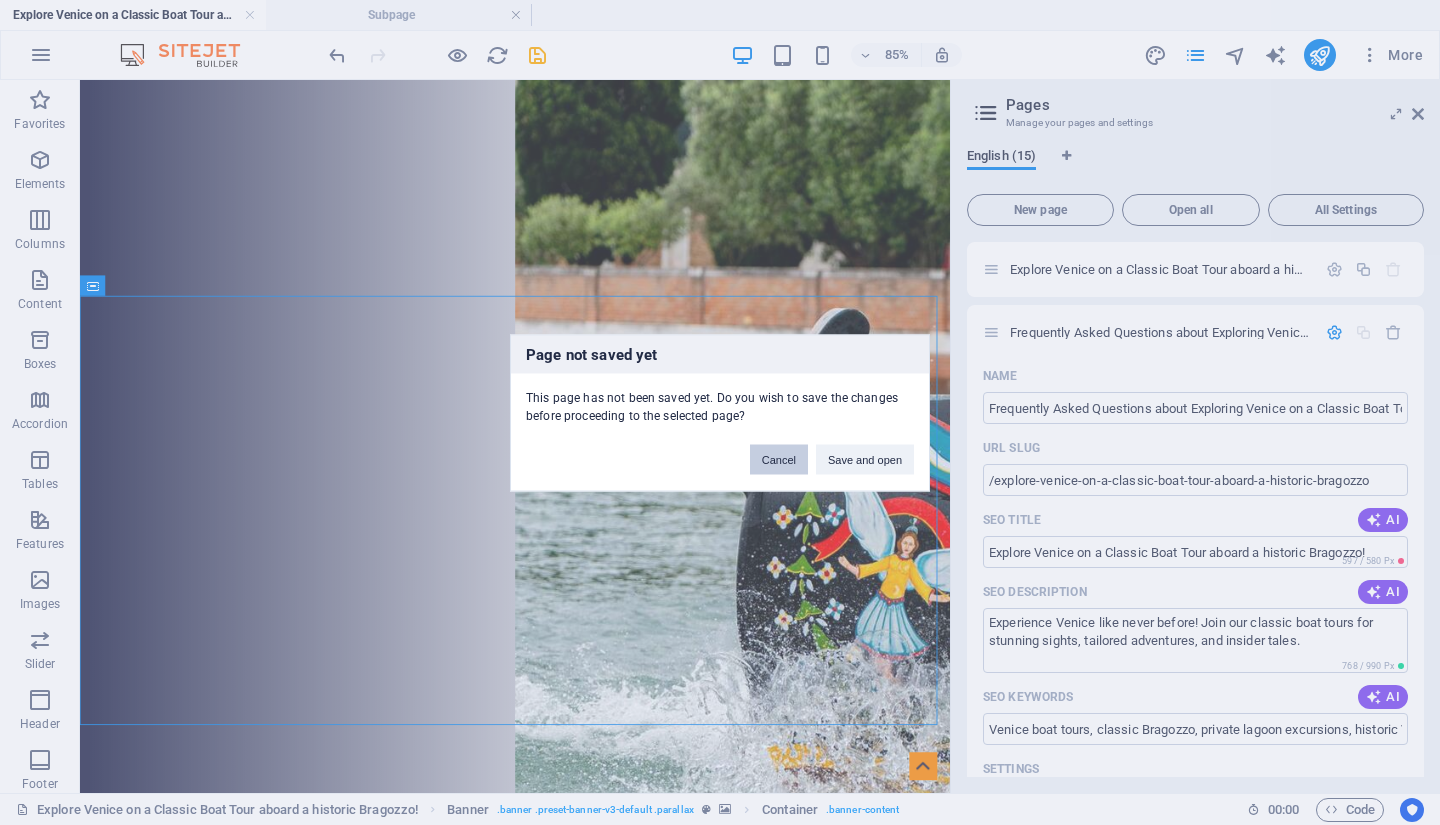 click on "Cancel" at bounding box center [779, 459] 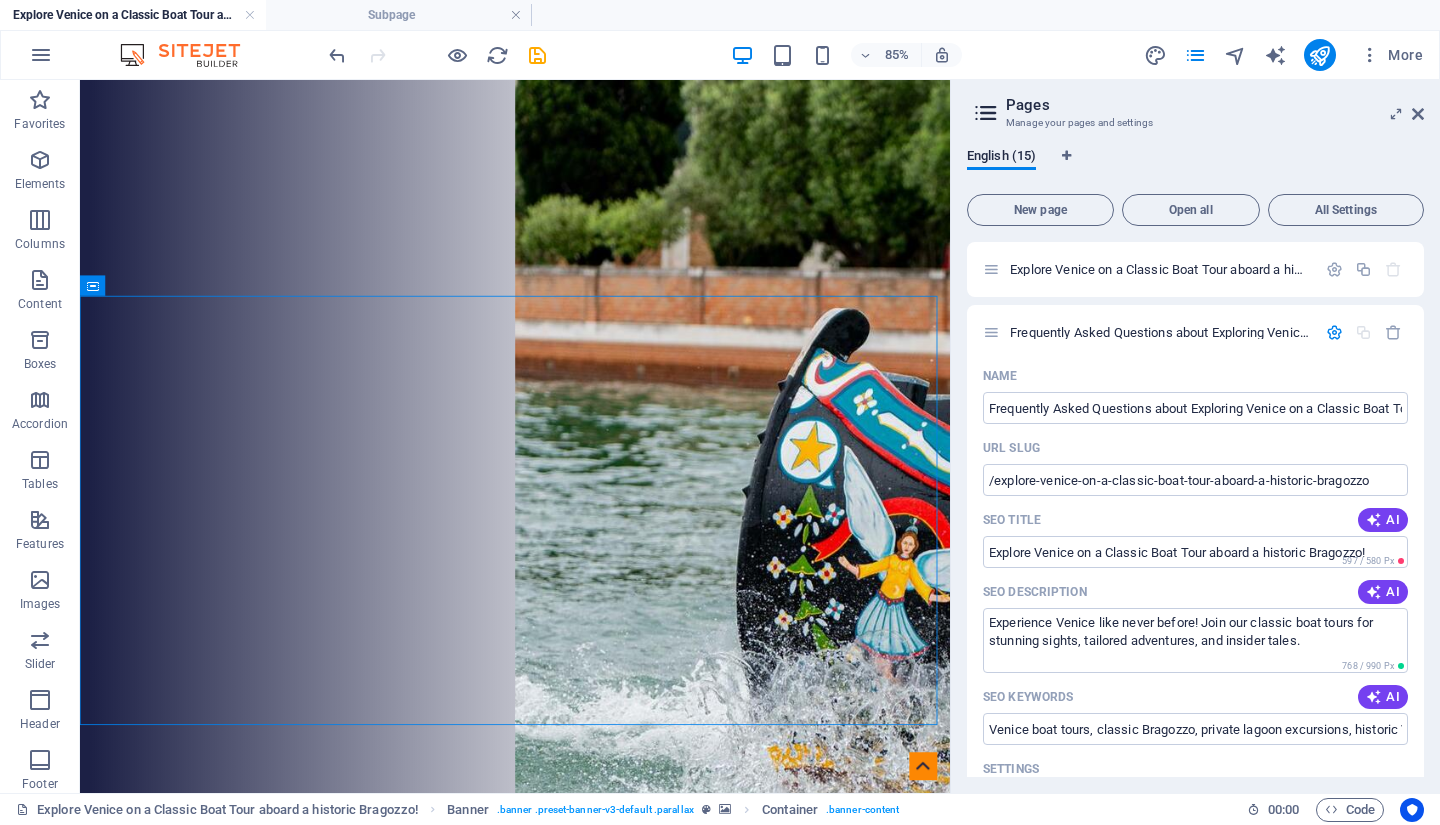 click on "/explore-venice-on-a-classic-boat-tour-aboard-a-historic-bragozzo" at bounding box center [1195, 480] 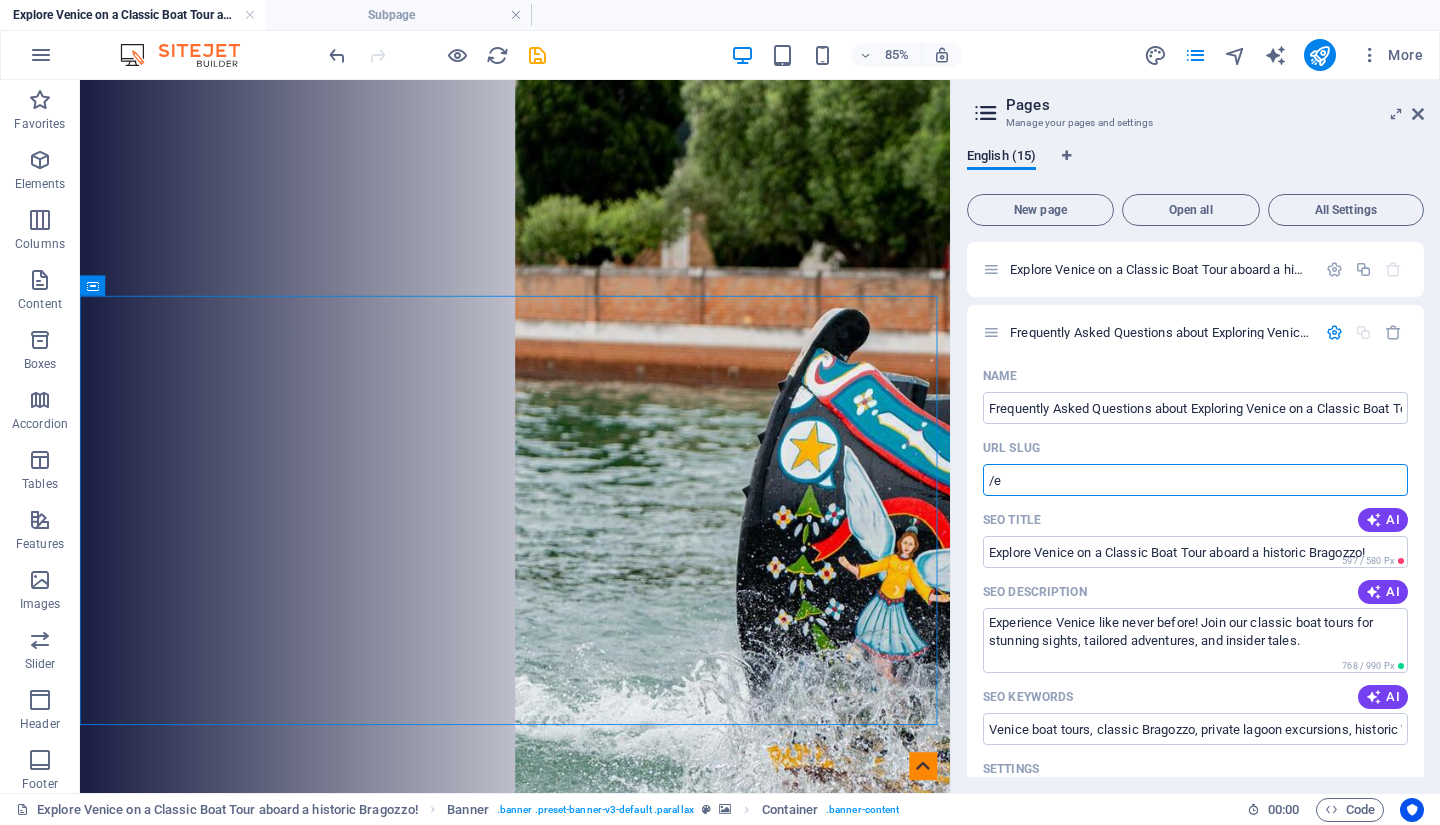 type on "/" 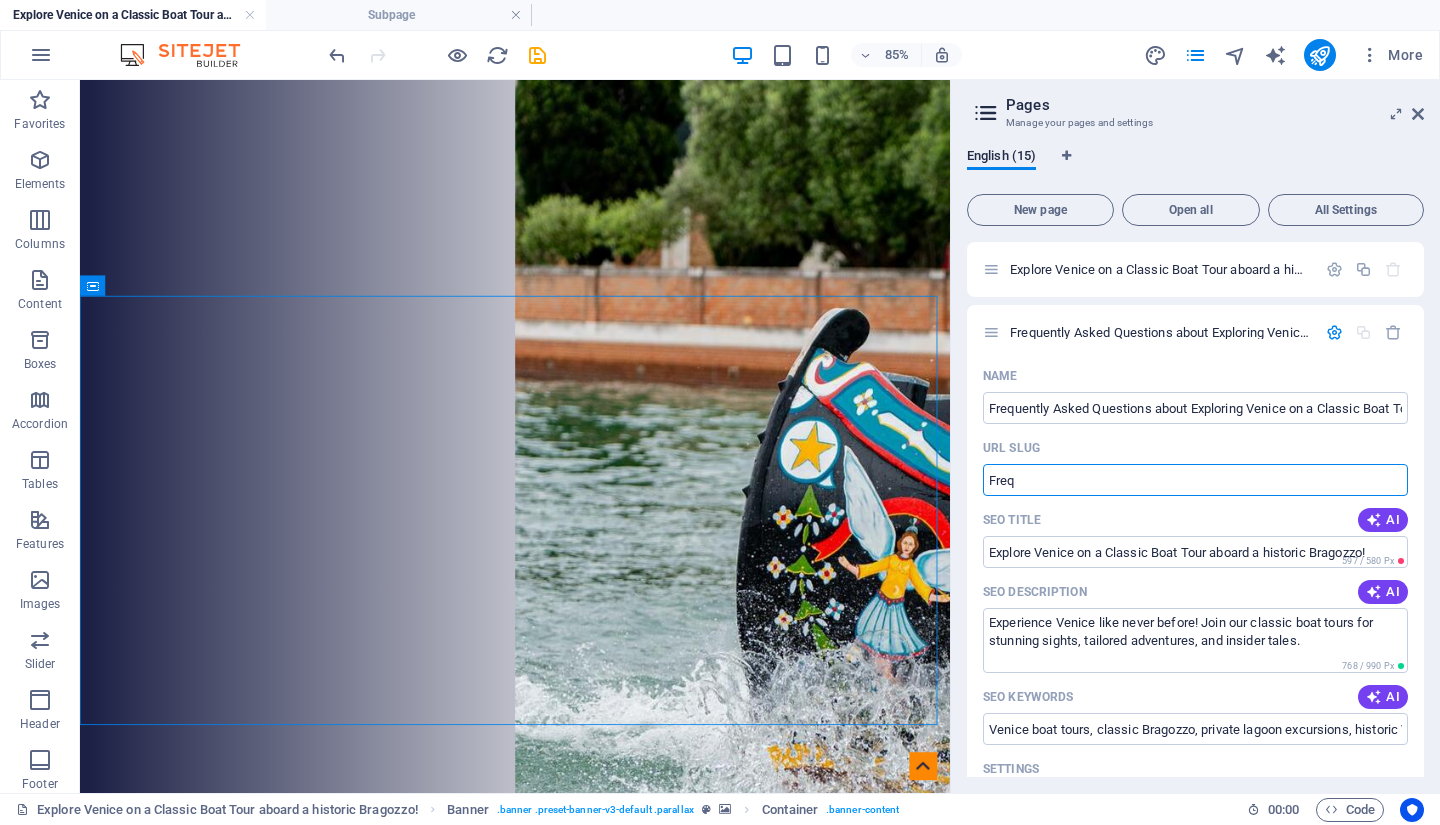 type on "Freq" 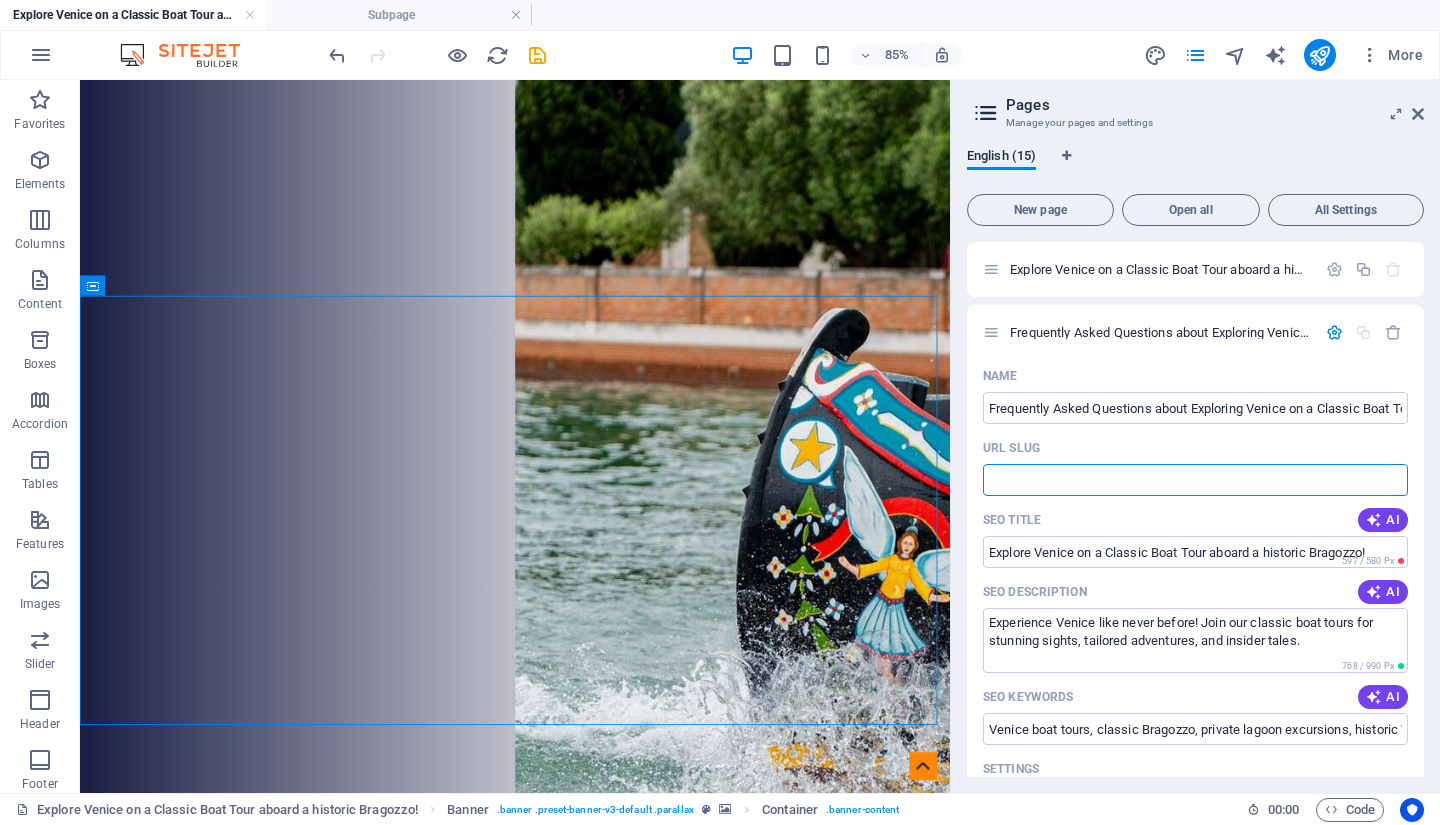 click on "URL SLUG" at bounding box center (1195, 480) 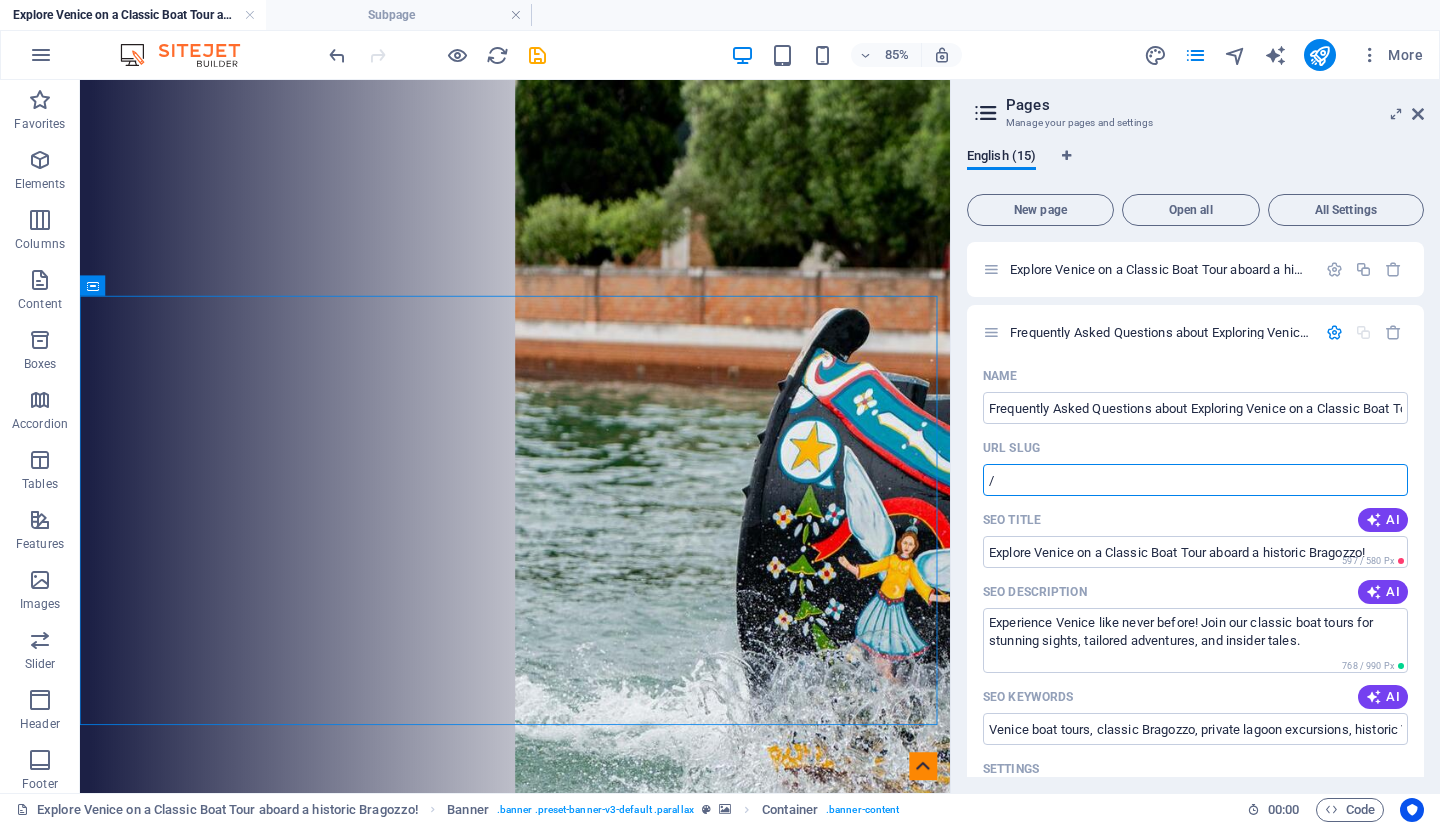 click on "/" at bounding box center [1195, 480] 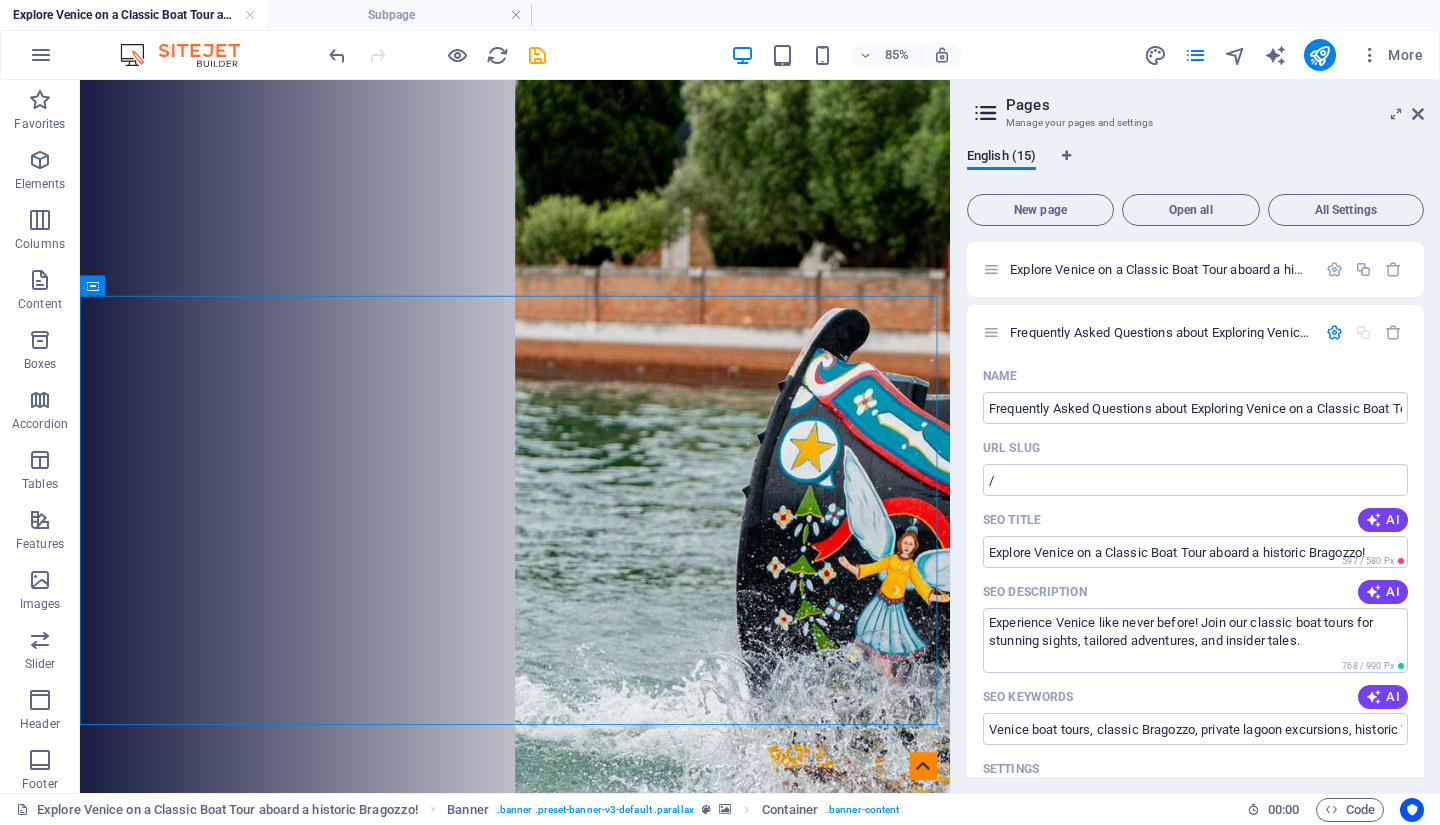 click on "/" at bounding box center (1195, 480) 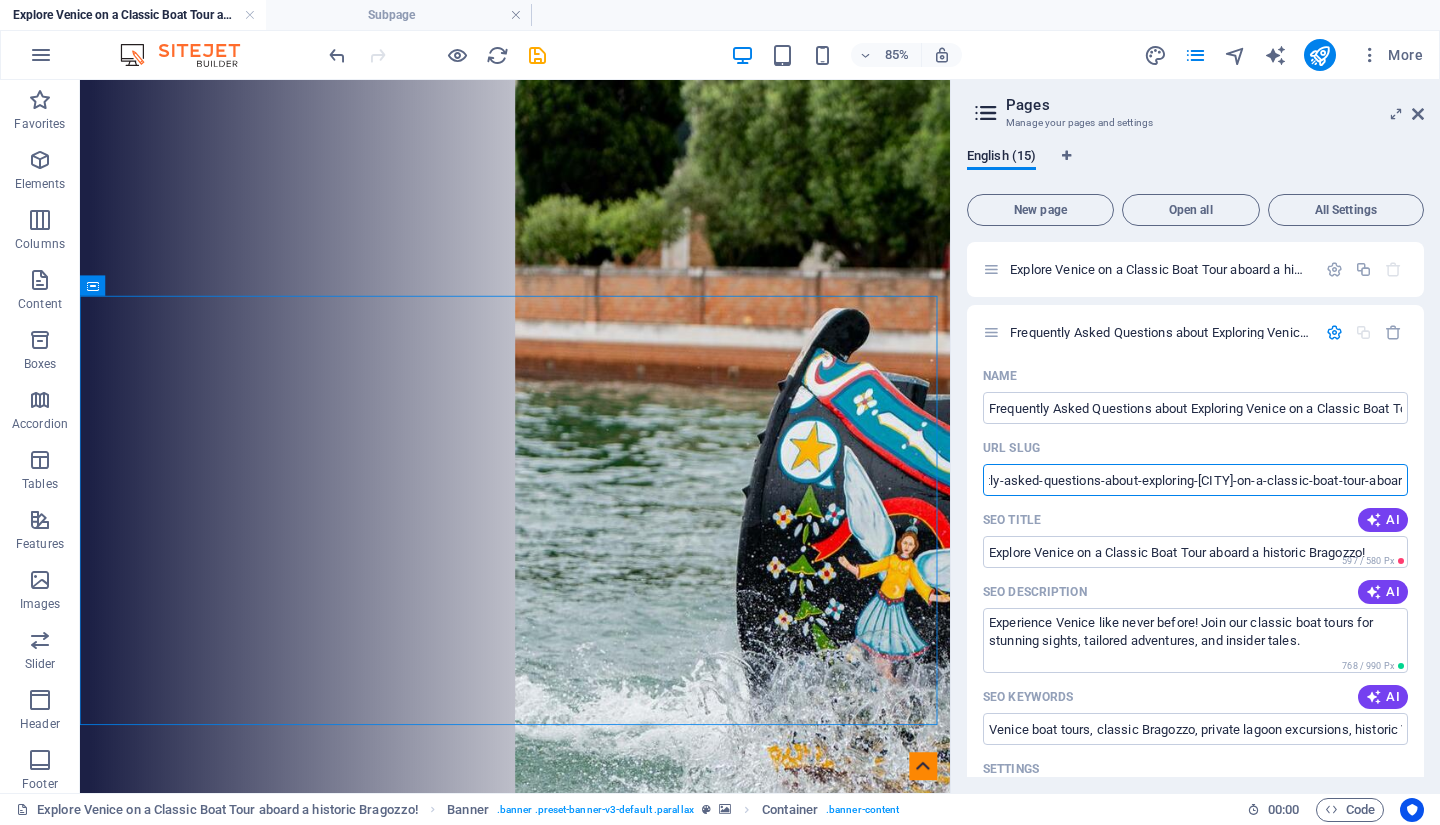 scroll, scrollTop: 0, scrollLeft: 19, axis: horizontal 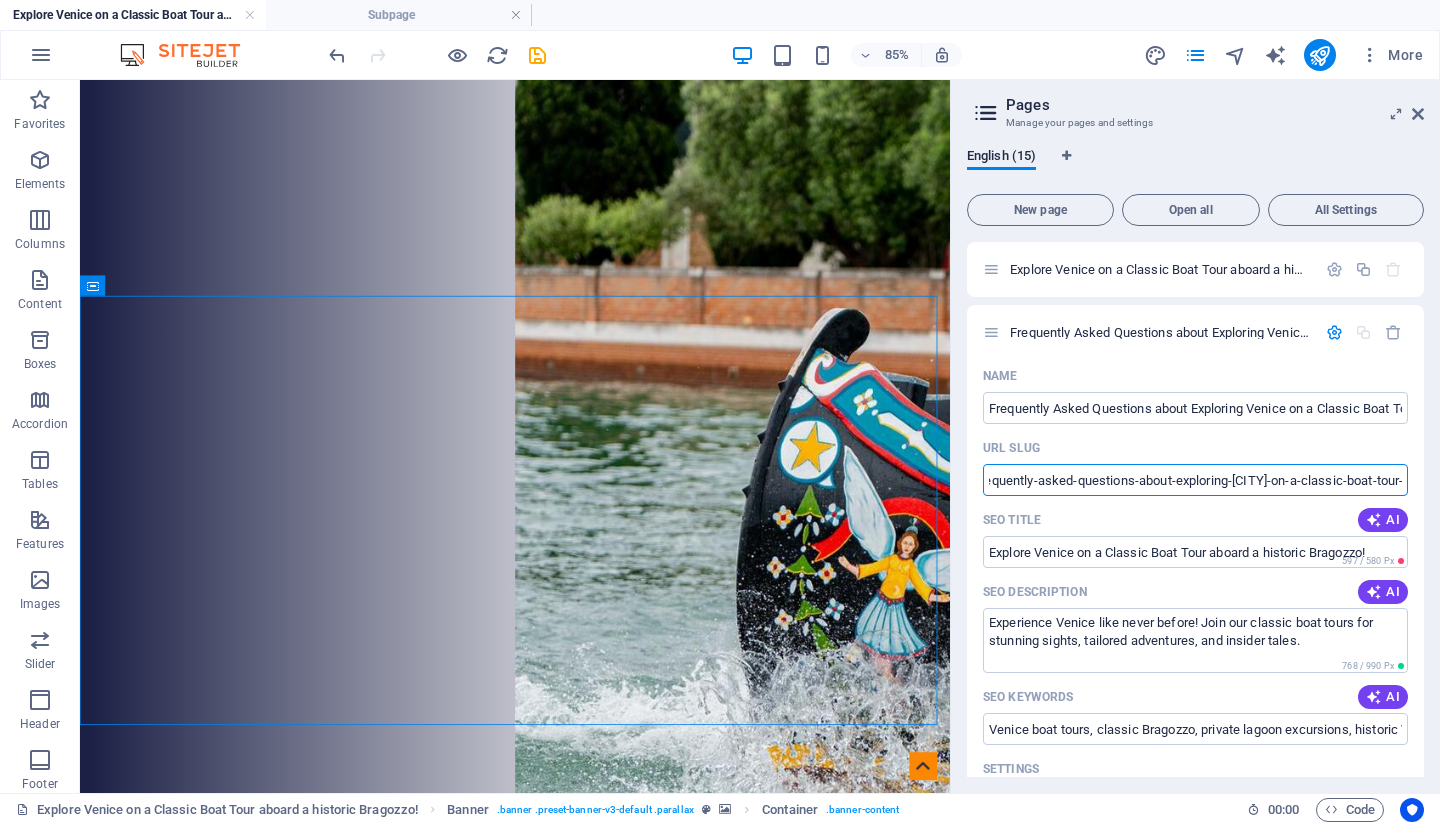 click on "/frequently-asked-questions-about-exploring-[CITY]-on-a-classic-boat-tour-aboar" at bounding box center [1195, 480] 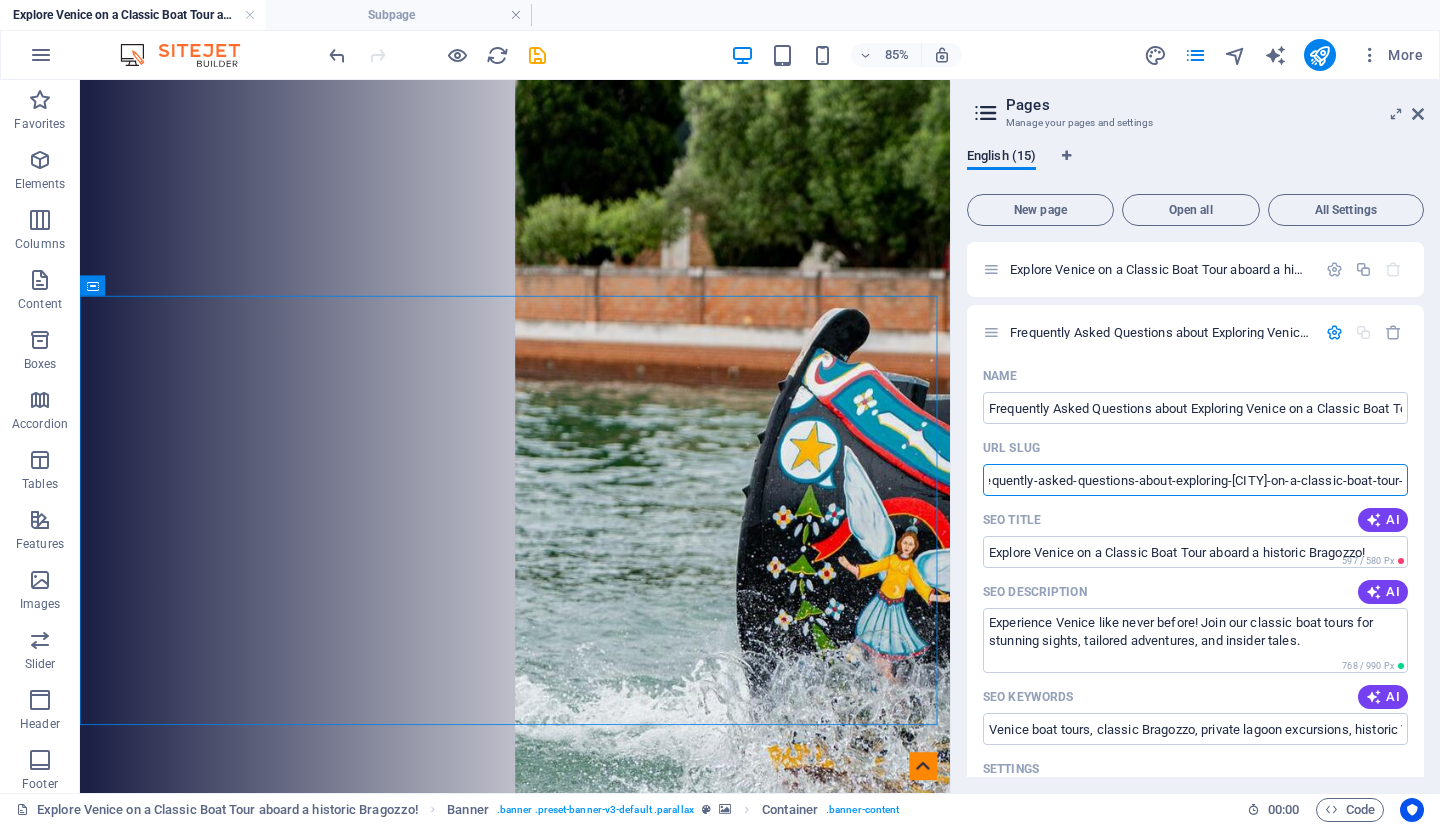 click on "/frequently-asked-questions-about-exploring-[CITY]-on-a-classic-boat-tour-aboar" at bounding box center (1195, 480) 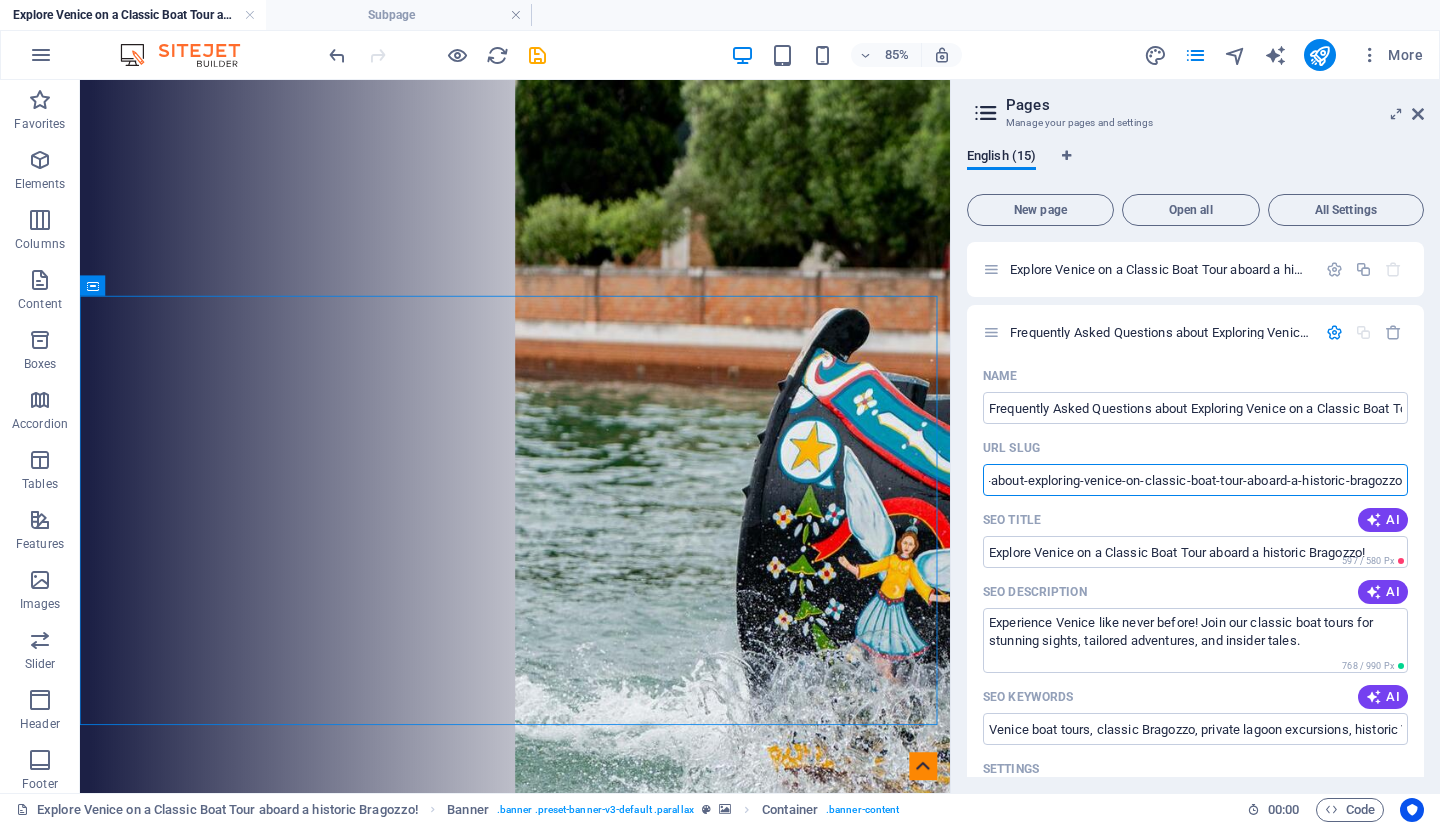 scroll, scrollTop: 0, scrollLeft: 149, axis: horizontal 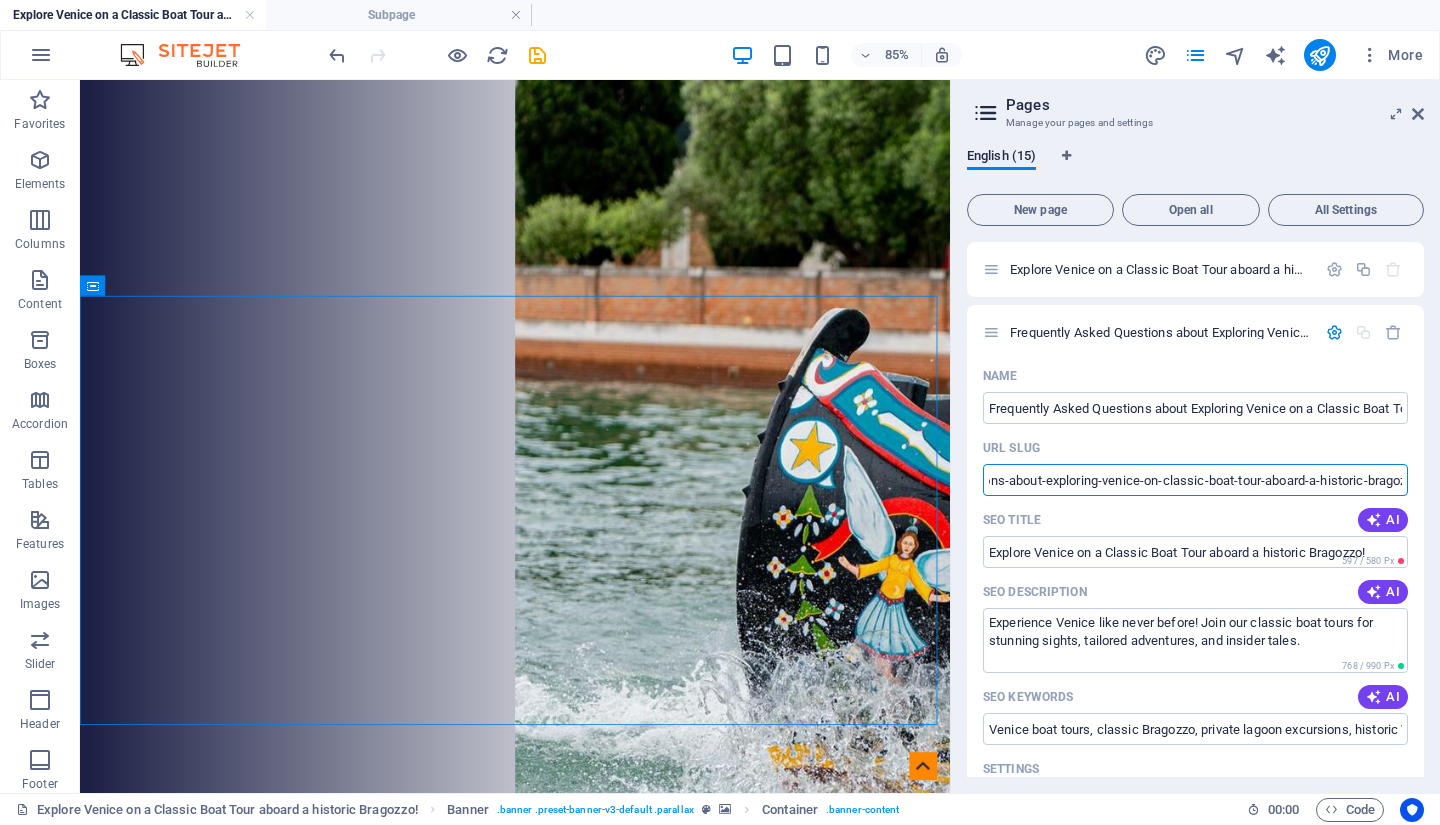 type on "/frequently-asked-questions-about-exploring-venice-on-classic-boat-tour-aboard-a-historic-bragozzo" 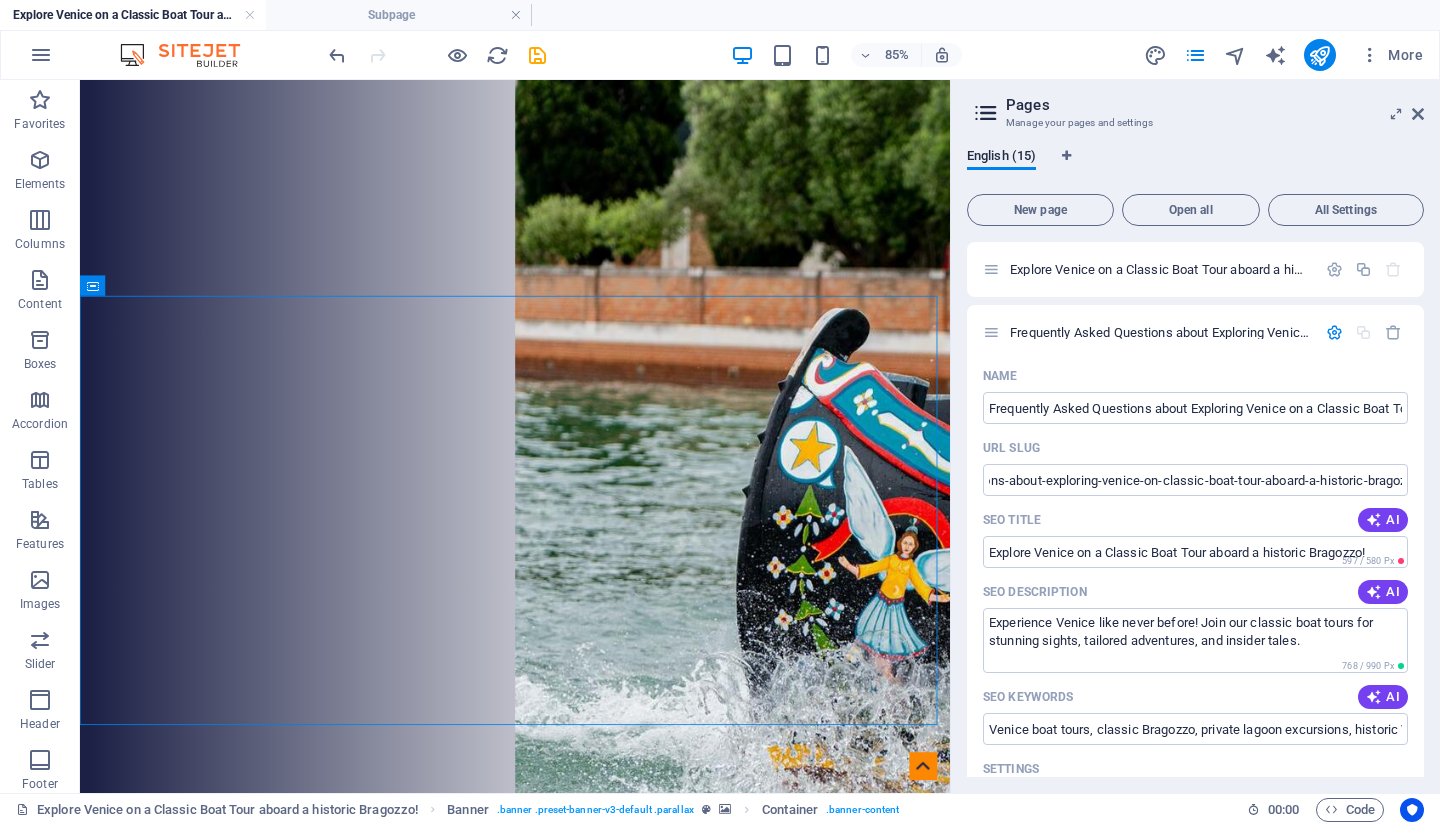 click on "AI" at bounding box center [1383, 520] 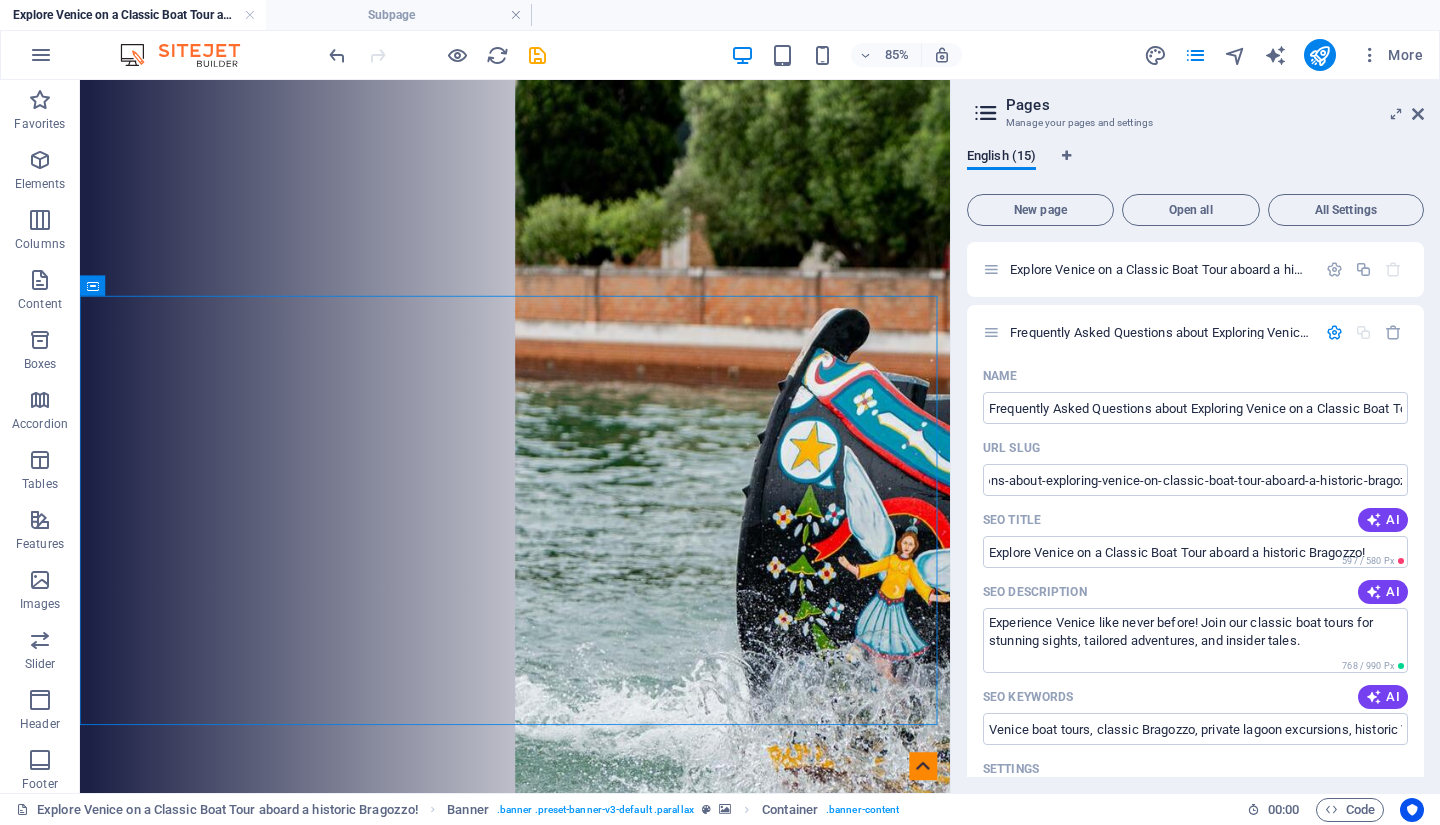 scroll, scrollTop: 0, scrollLeft: 0, axis: both 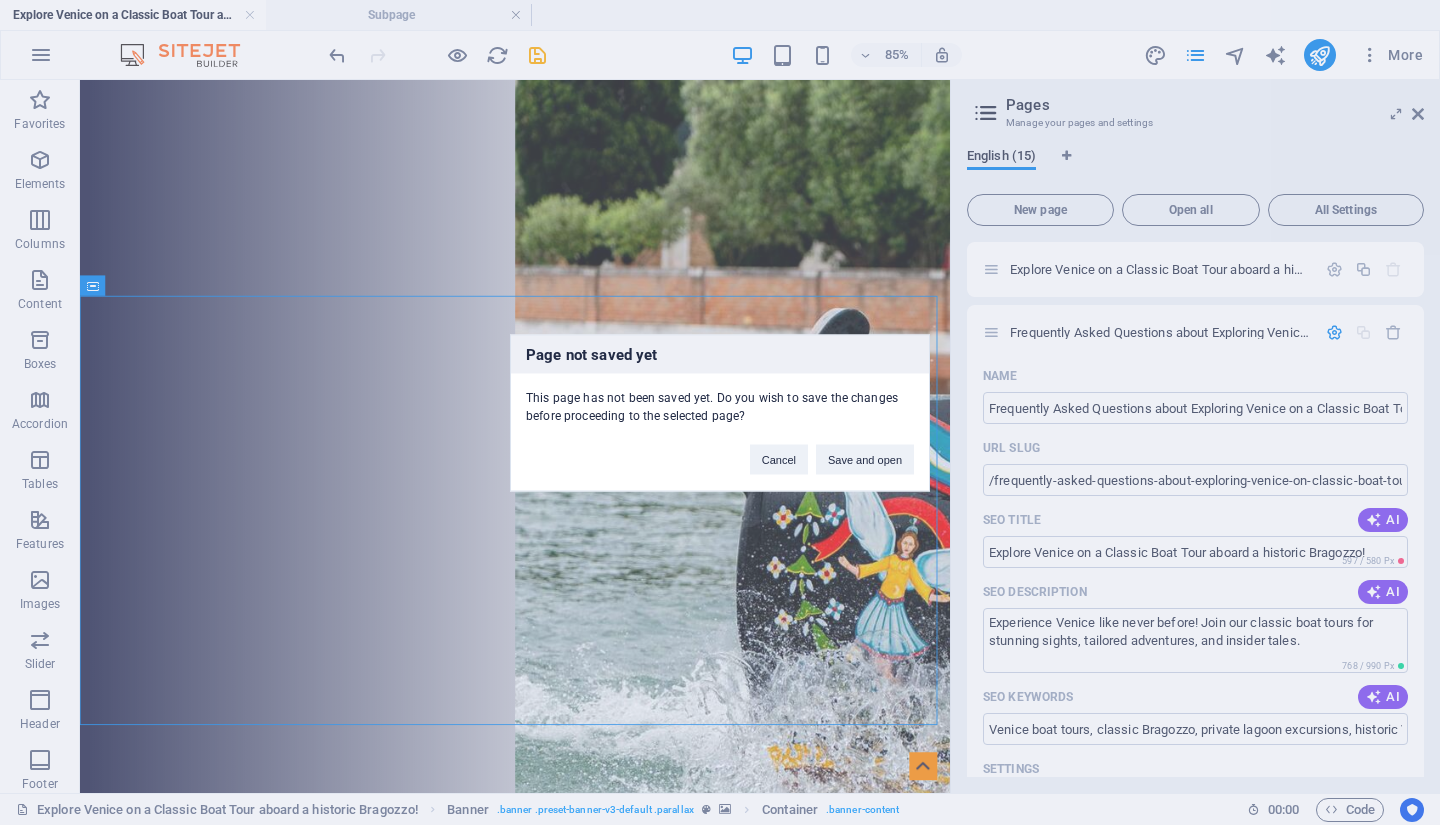 click on "Page not saved yet This page has not been saved yet. Do you wish to save the changes before proceeding to the selected page? Cancel Save and open" at bounding box center (720, 412) 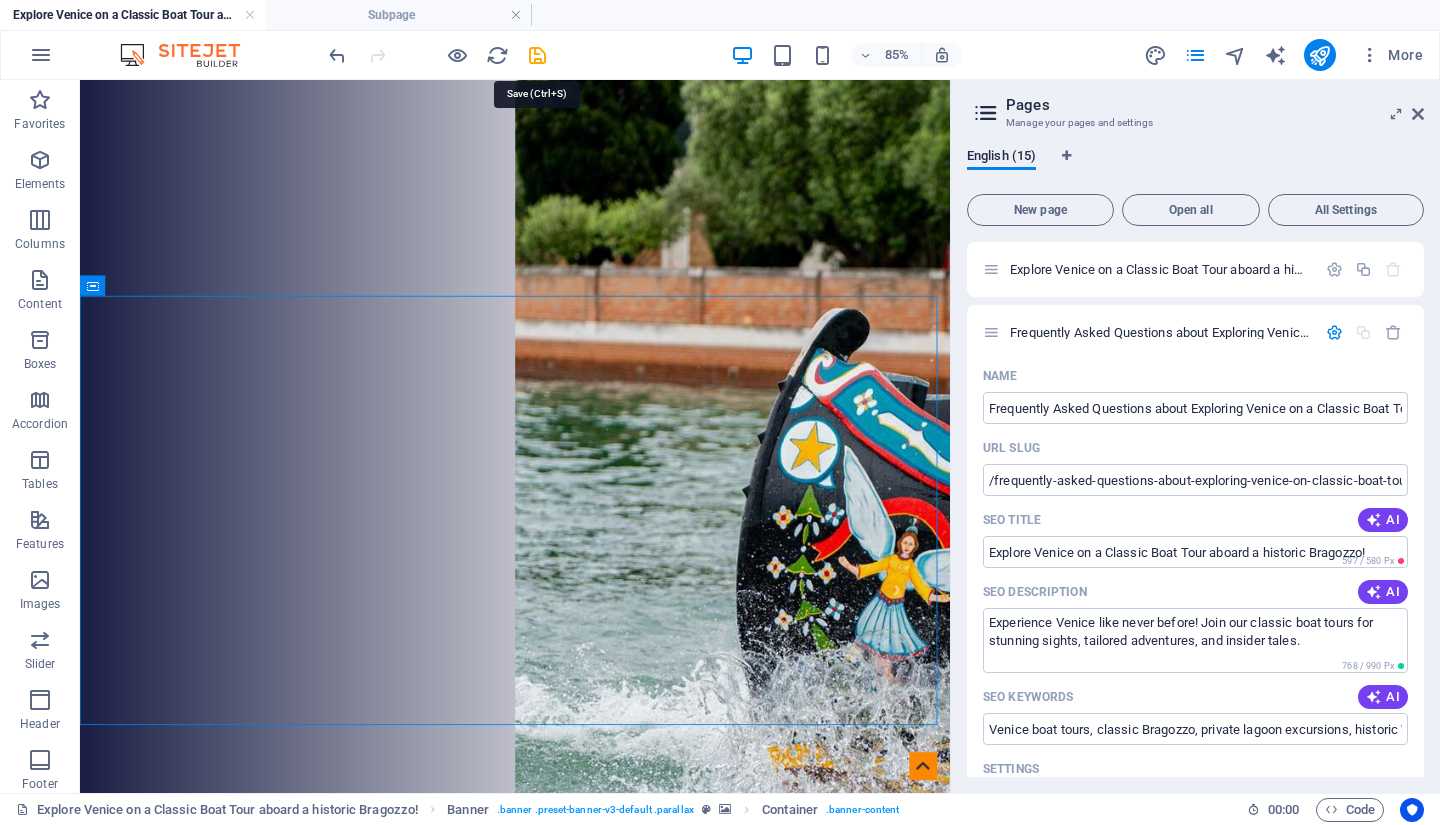 click at bounding box center (537, 55) 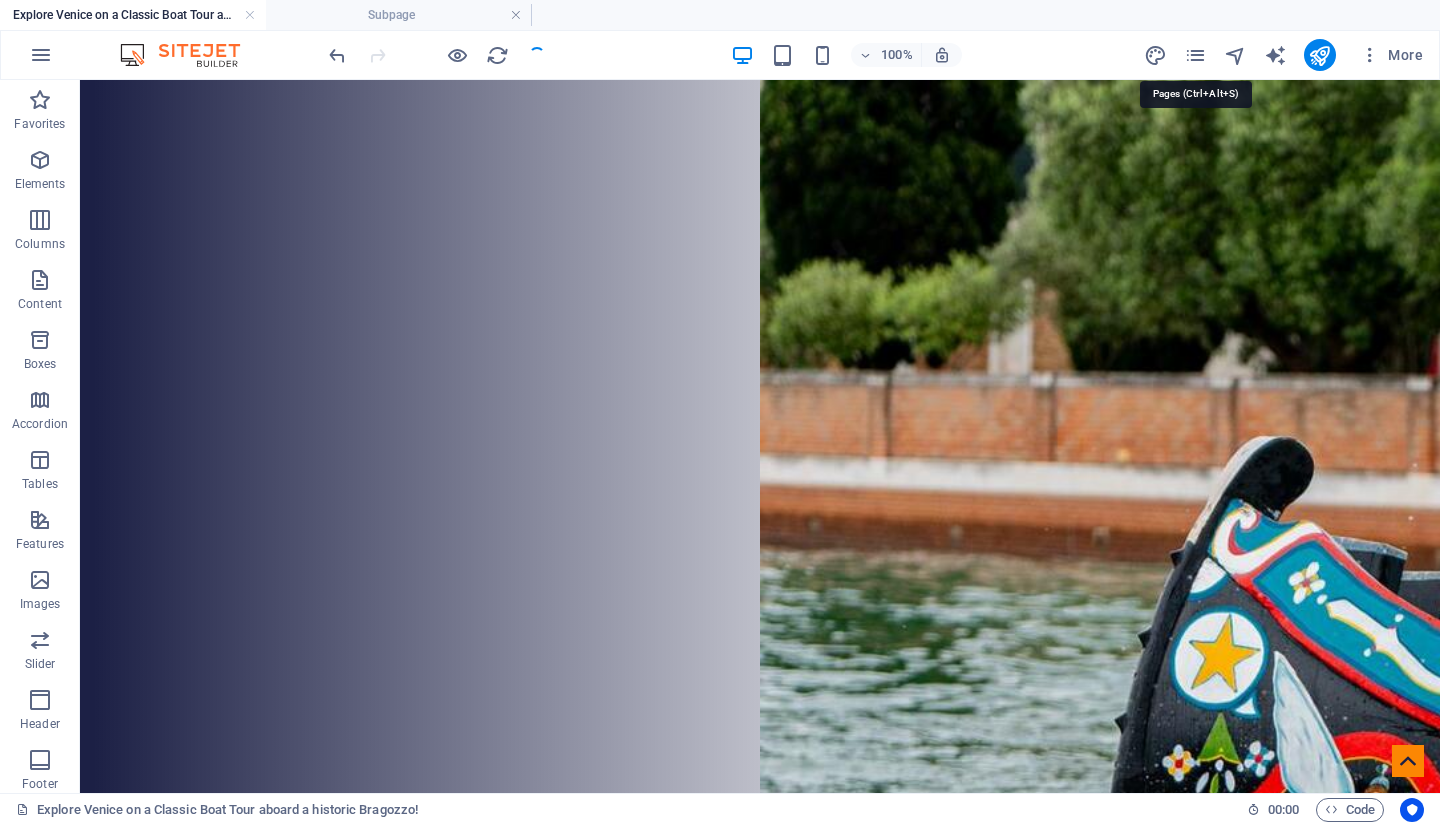 click at bounding box center (1195, 55) 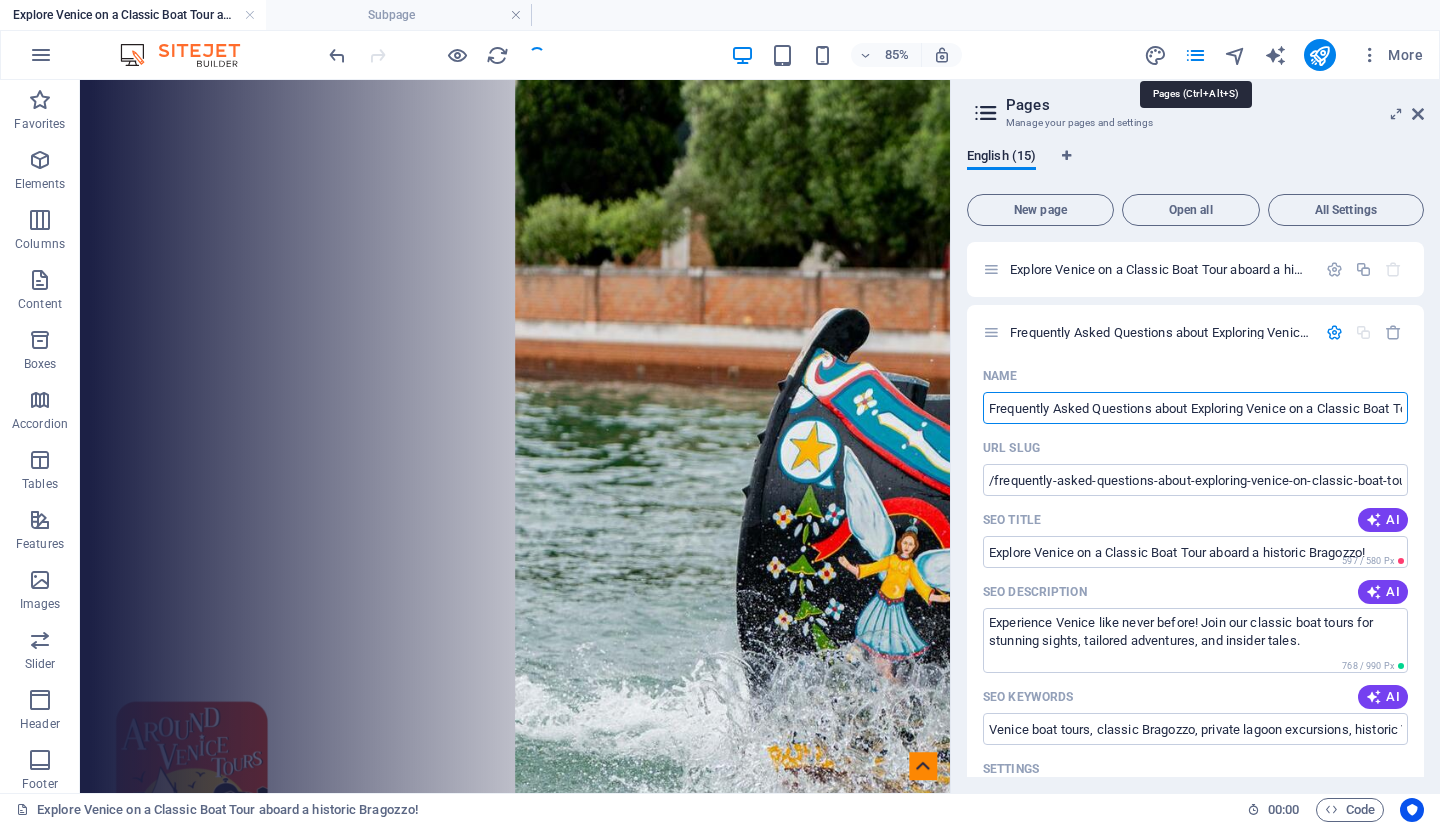 scroll, scrollTop: 0, scrollLeft: 195, axis: horizontal 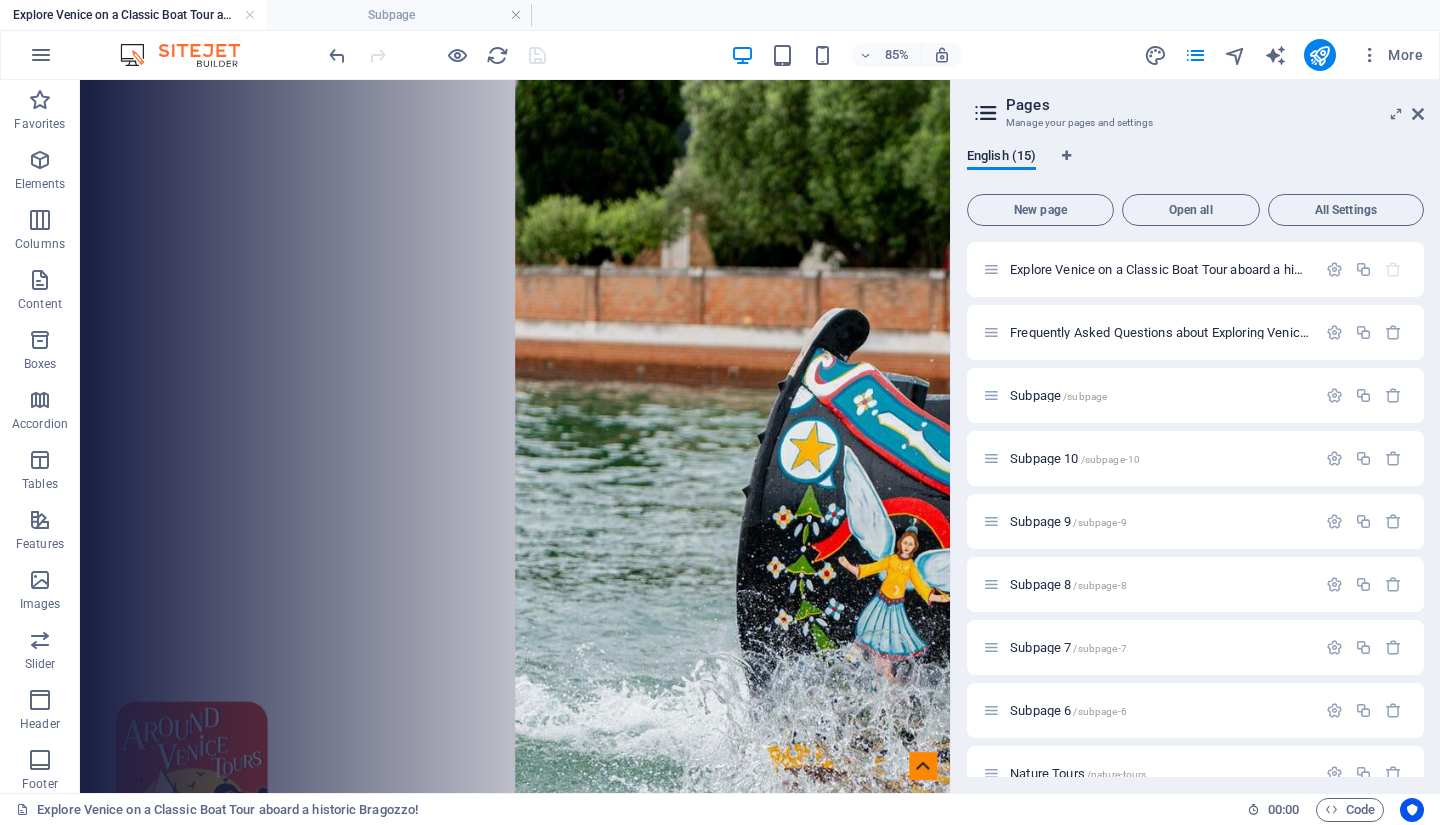 click on "Frequently Asked Questions about Exploring Venice on a Classic Boat Tour aboard a historic Bragozzo! /frequently-asked-questions-about-exploring-venice-on-classic-boat-tour-aboard-a-historic-bragozzo" at bounding box center (1532, 332) 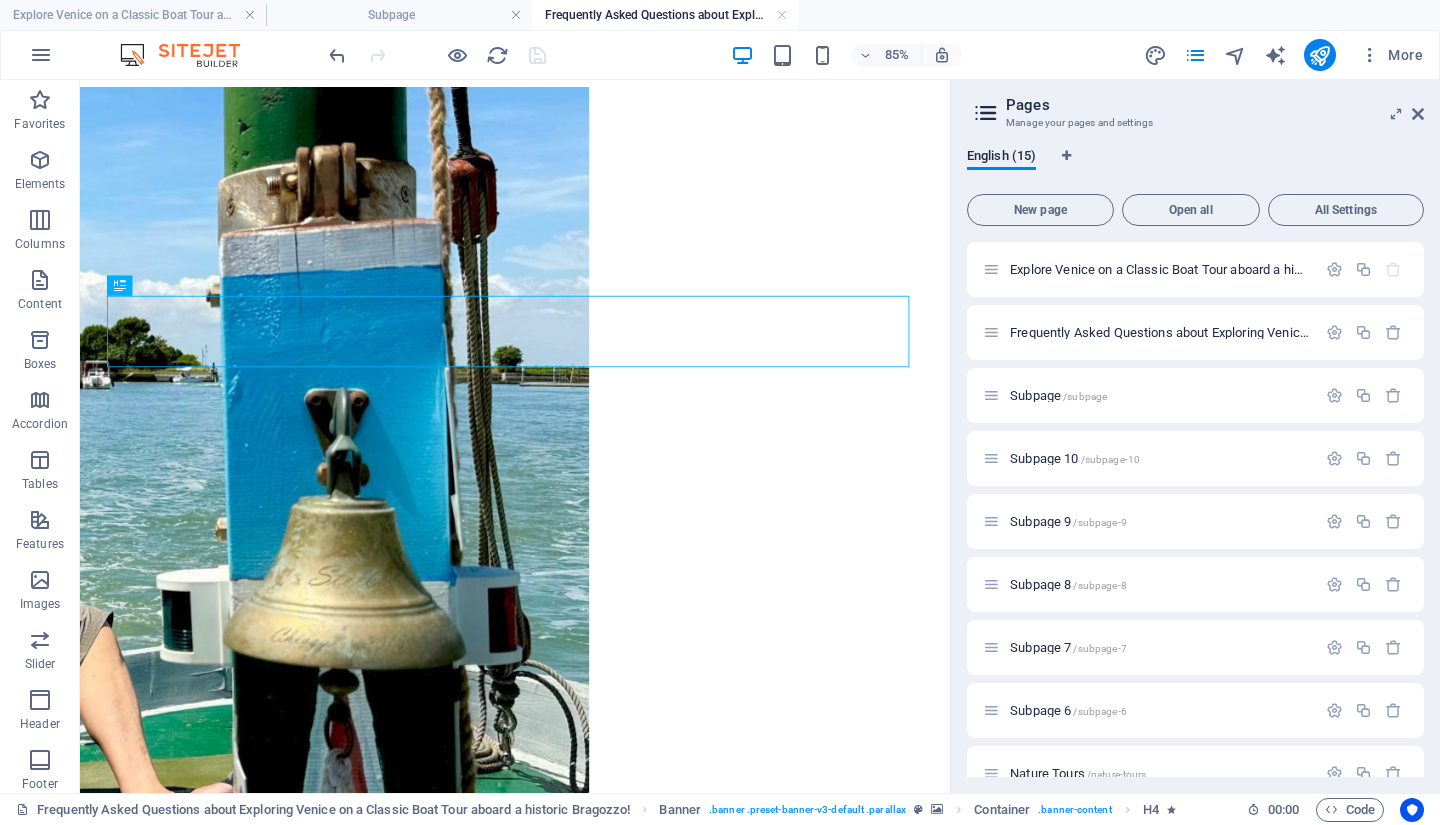 scroll, scrollTop: 0, scrollLeft: 0, axis: both 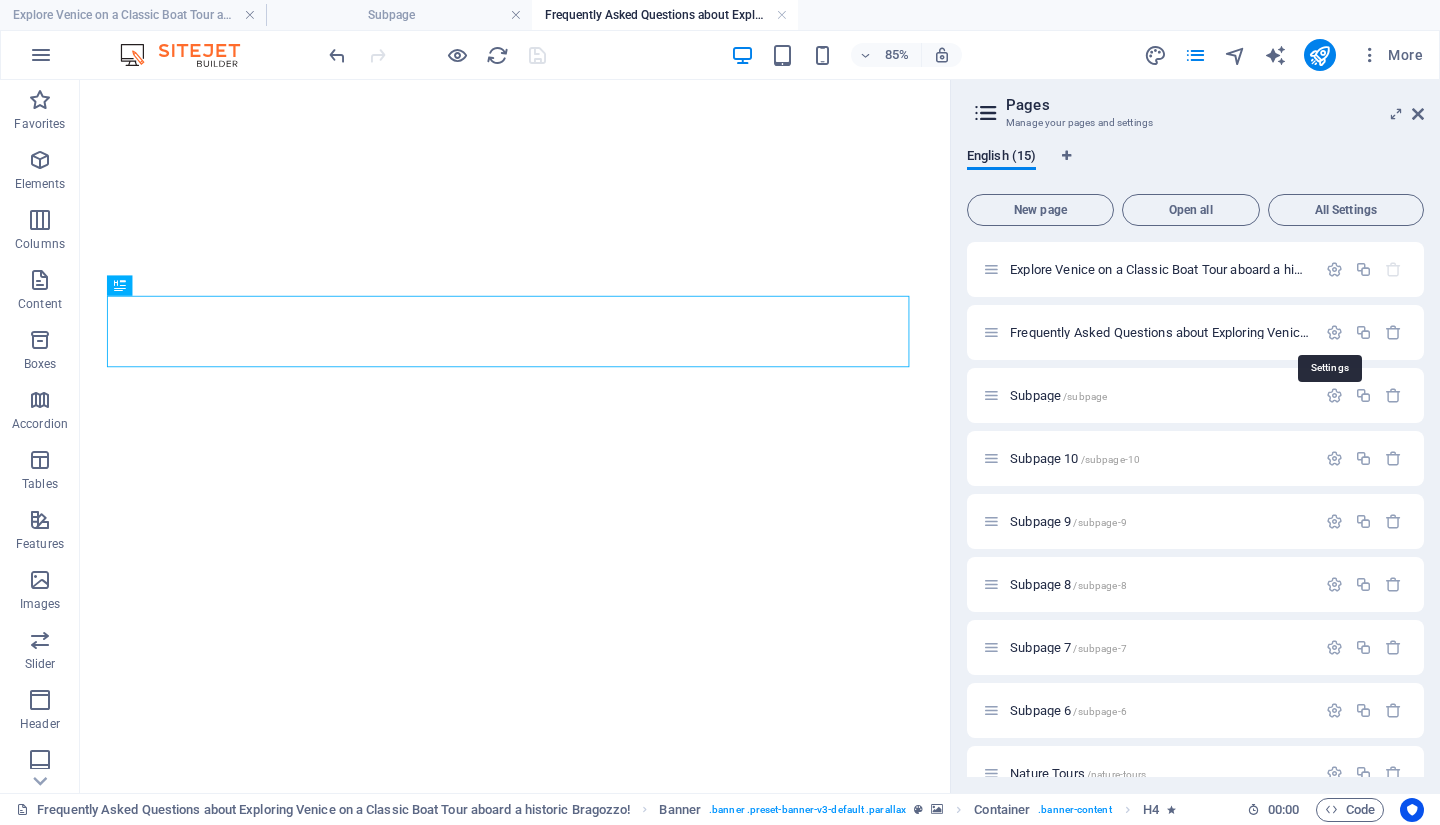 click at bounding box center [1334, 332] 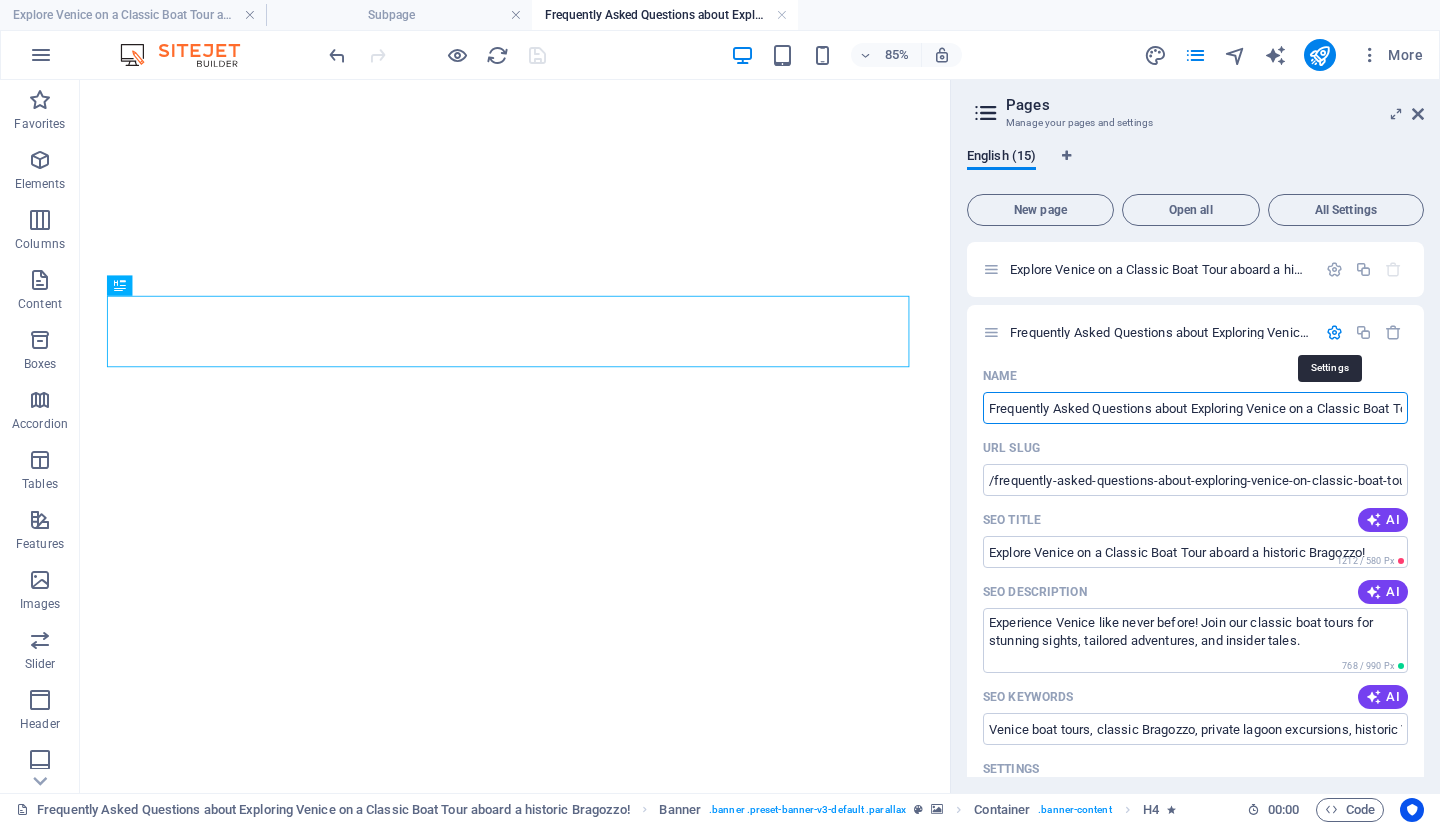 scroll, scrollTop: 0, scrollLeft: 195, axis: horizontal 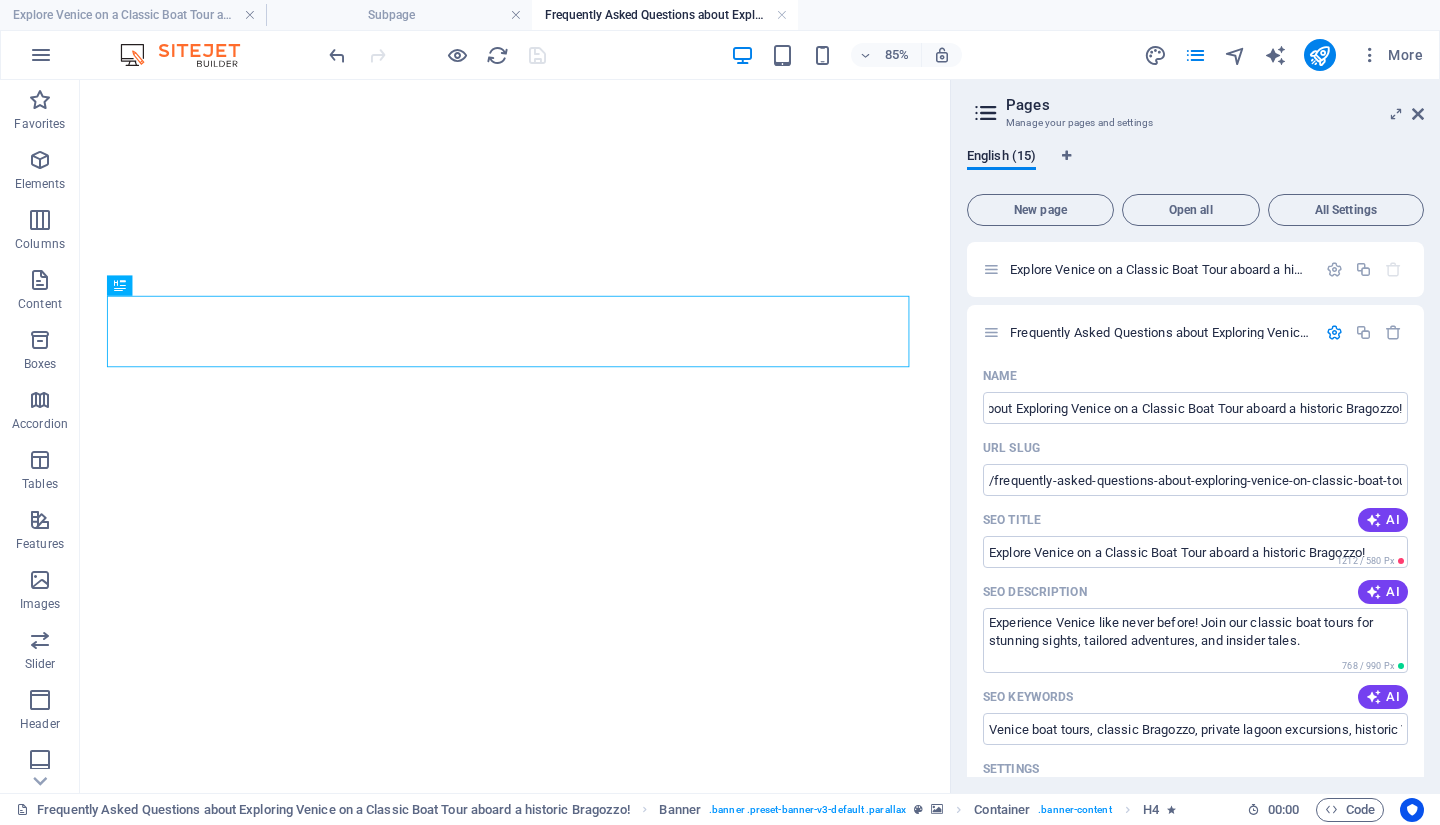 click on "AI" at bounding box center [1383, 520] 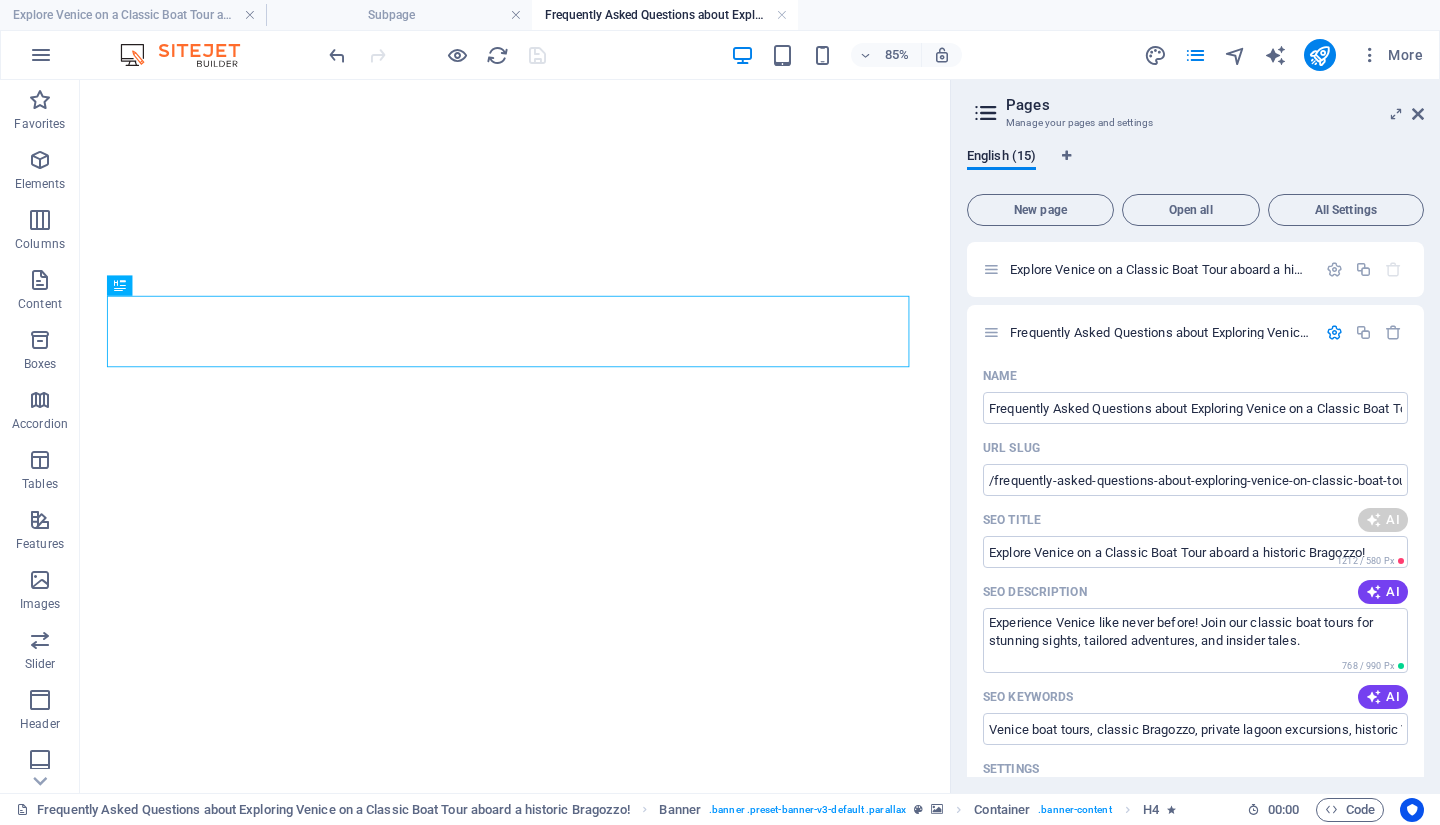 type on "Classic Boat Tours of Venice" 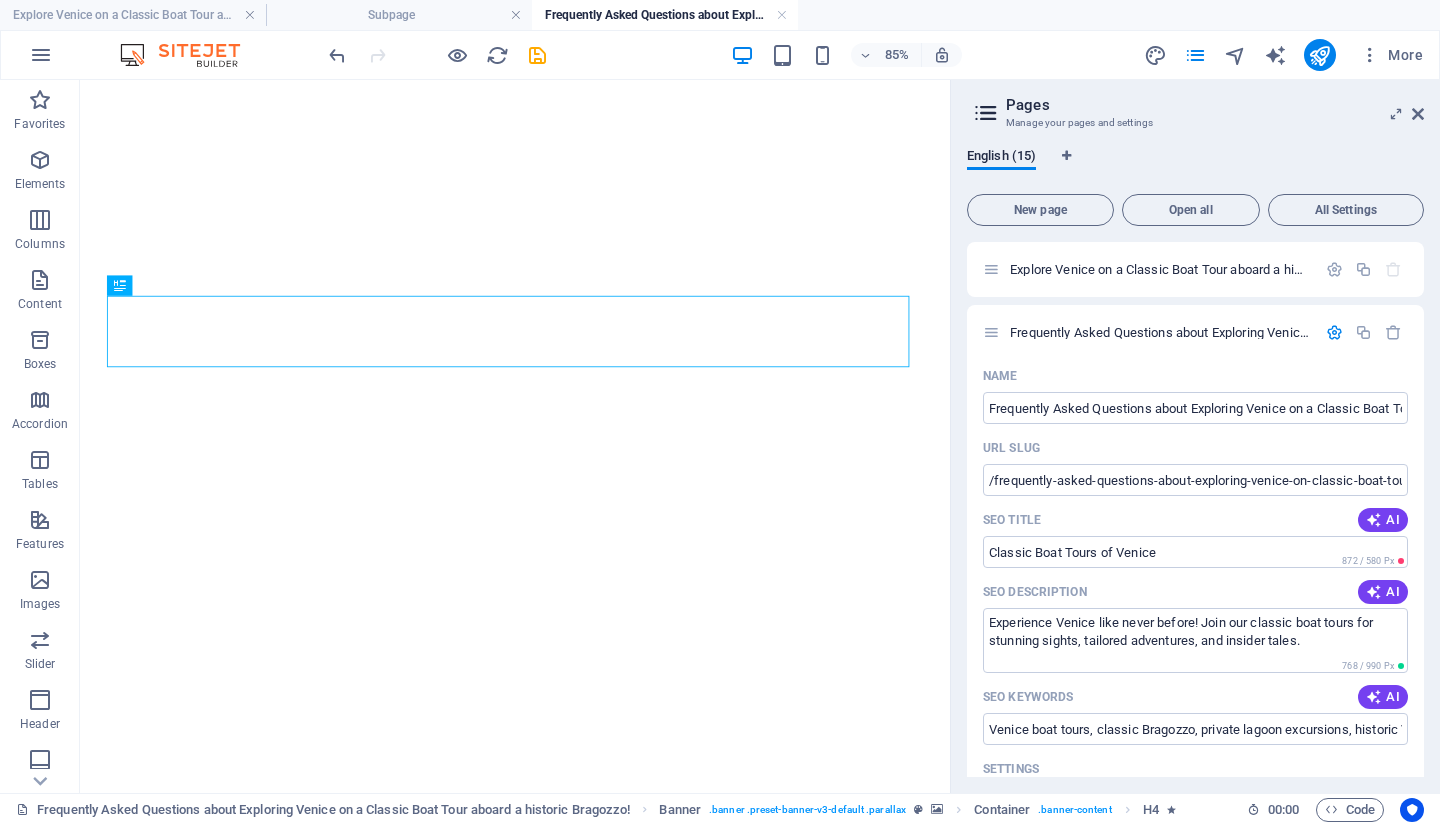 click at bounding box center [1374, 592] 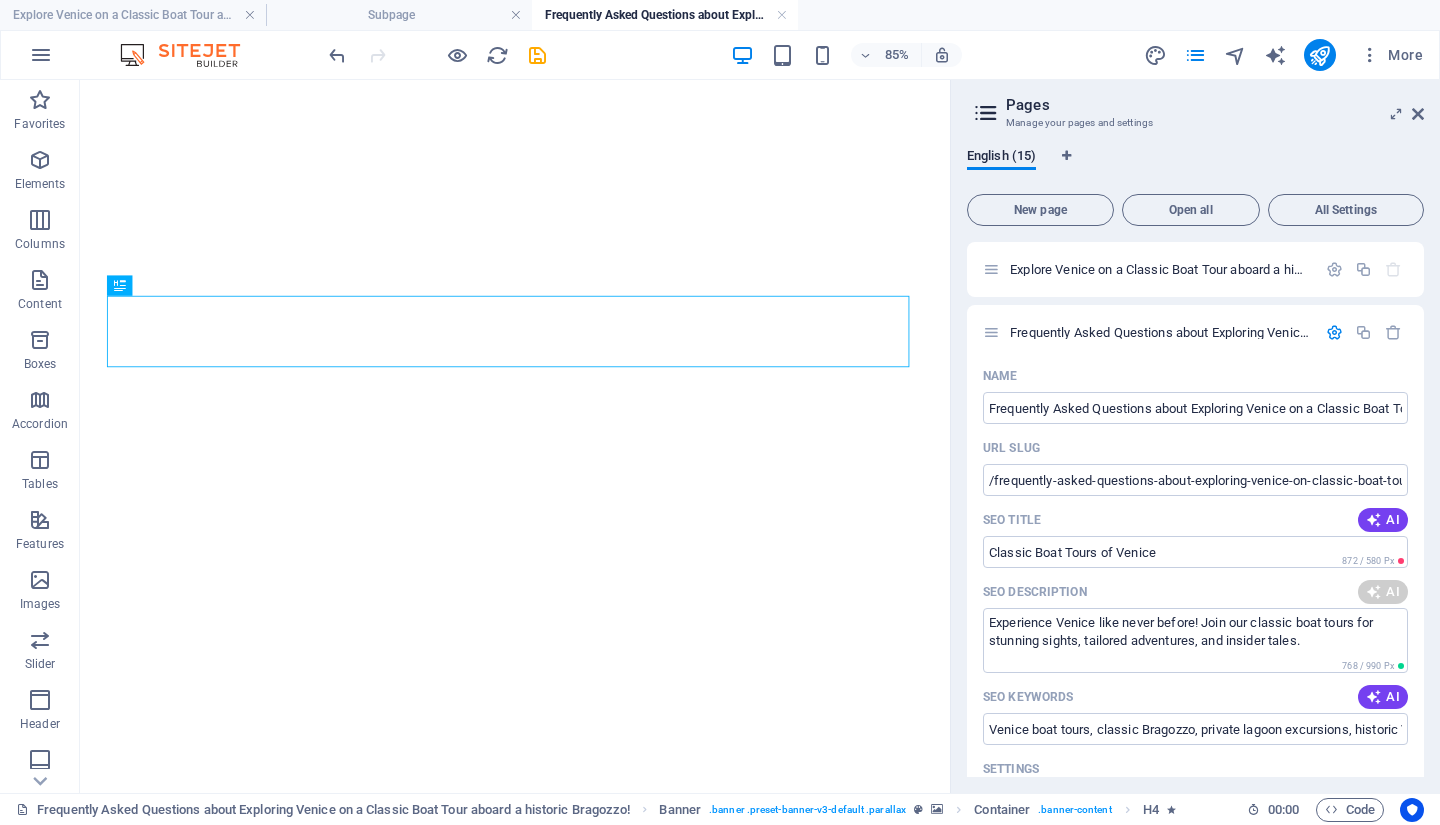 type on "Experience Venice like never before! Join our classic boat tours to explore enchanting lagoons and charming islands." 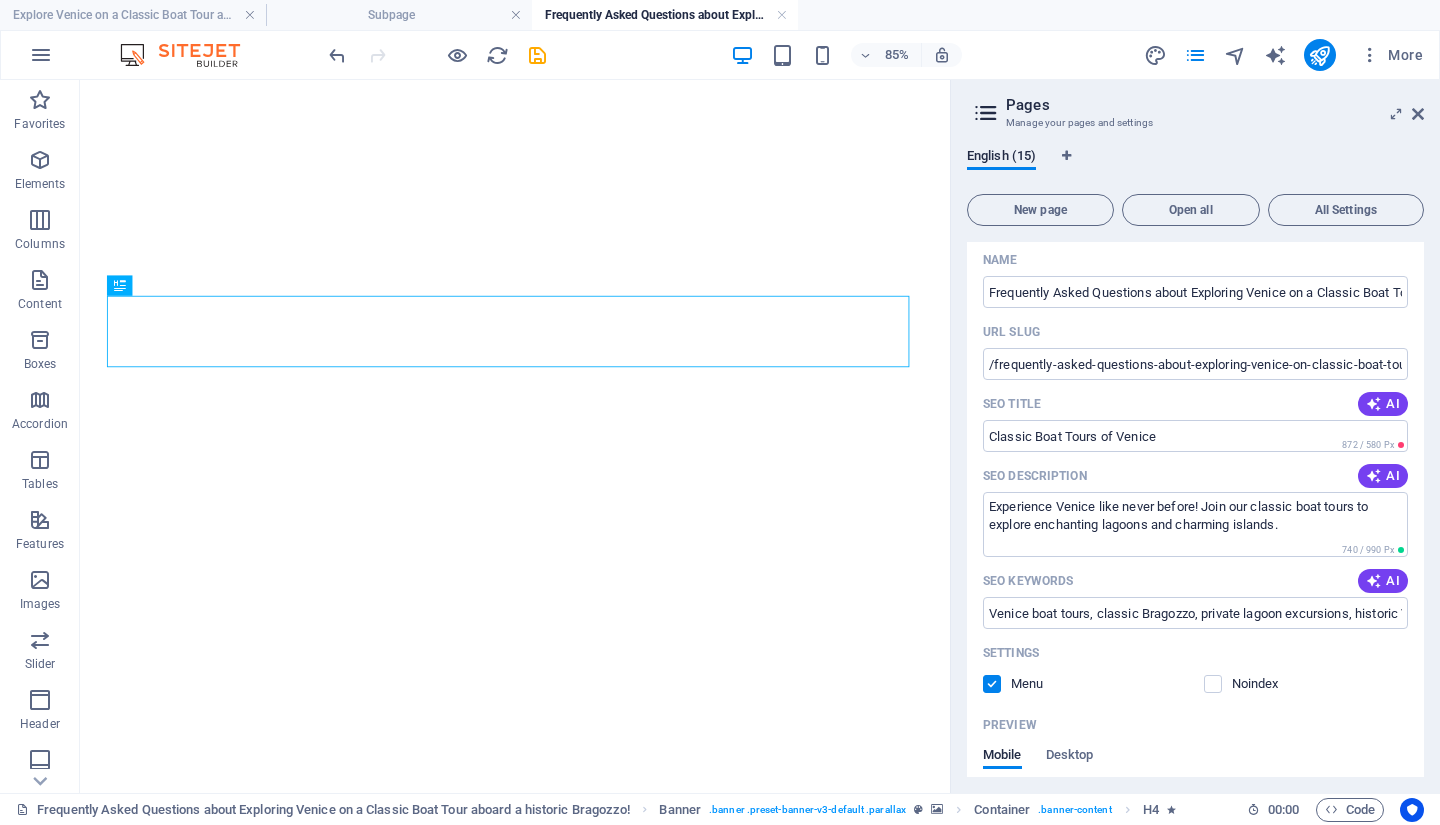 scroll, scrollTop: 123, scrollLeft: 0, axis: vertical 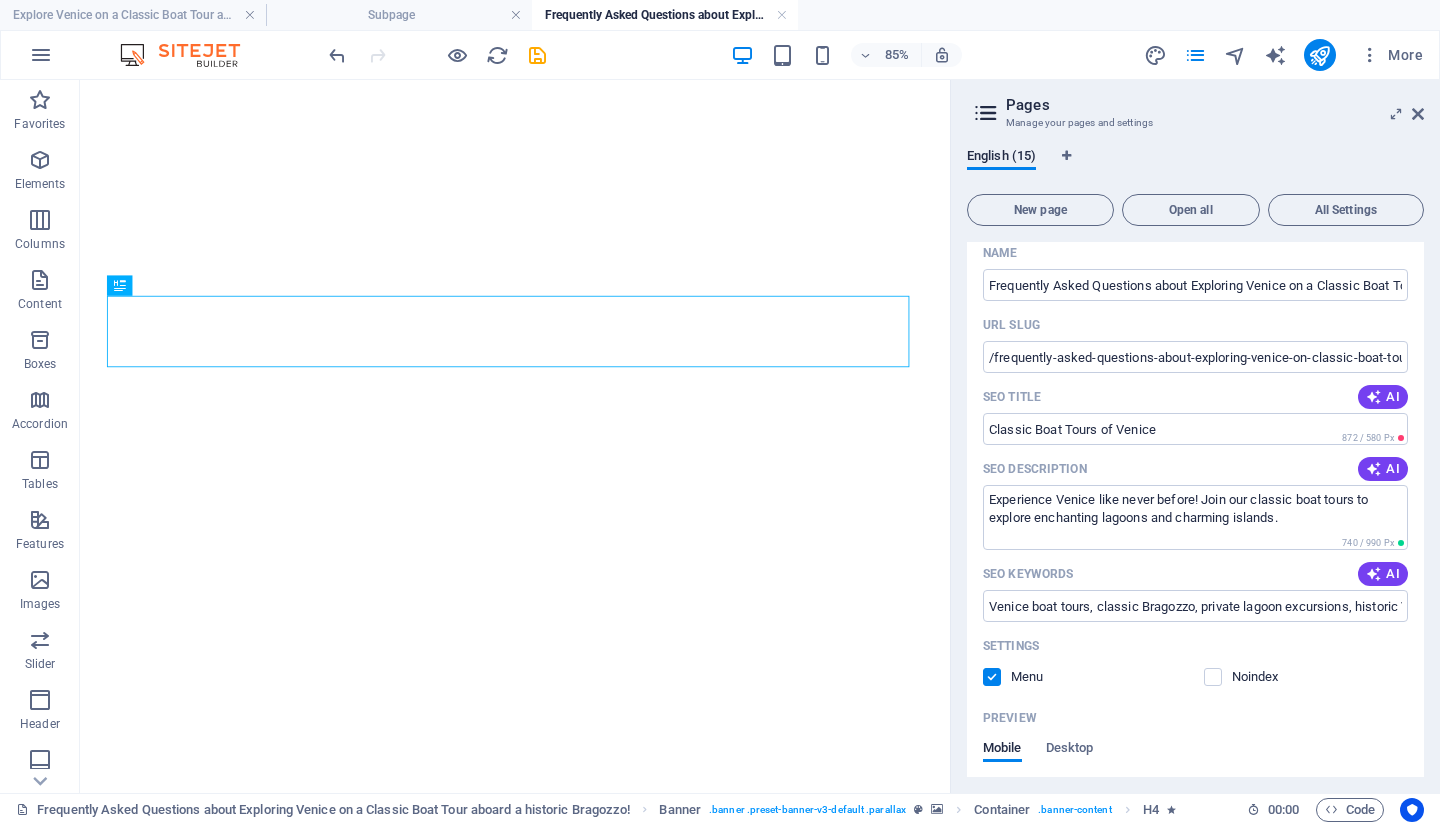 click at bounding box center (1374, 574) 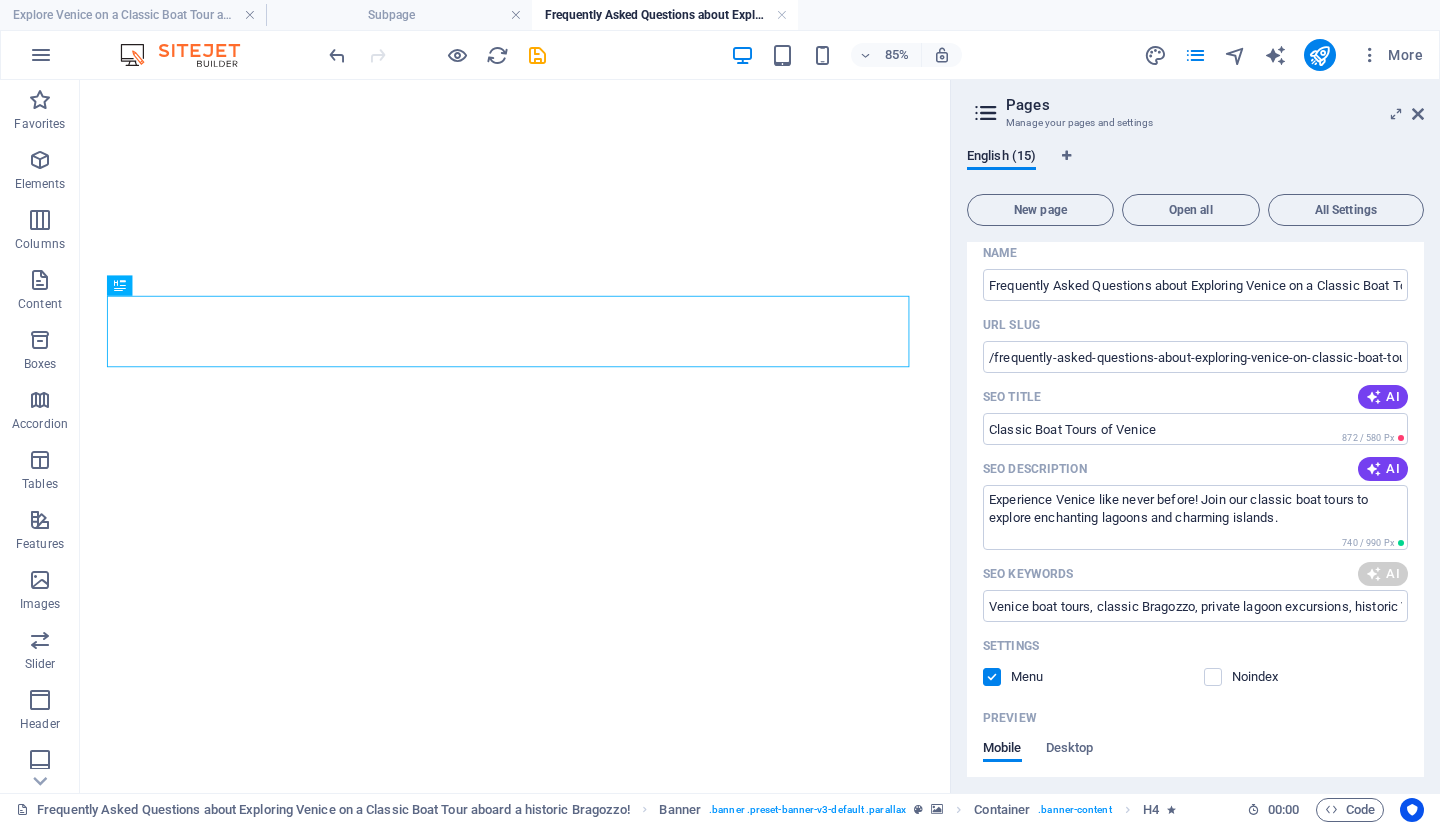 type on "[CITY] boat tours, private Bragozzo tours, historical [CITY] lagoon, semi-private boat experiences, customized [CITY] excursions, sunset cruises [CITY]" 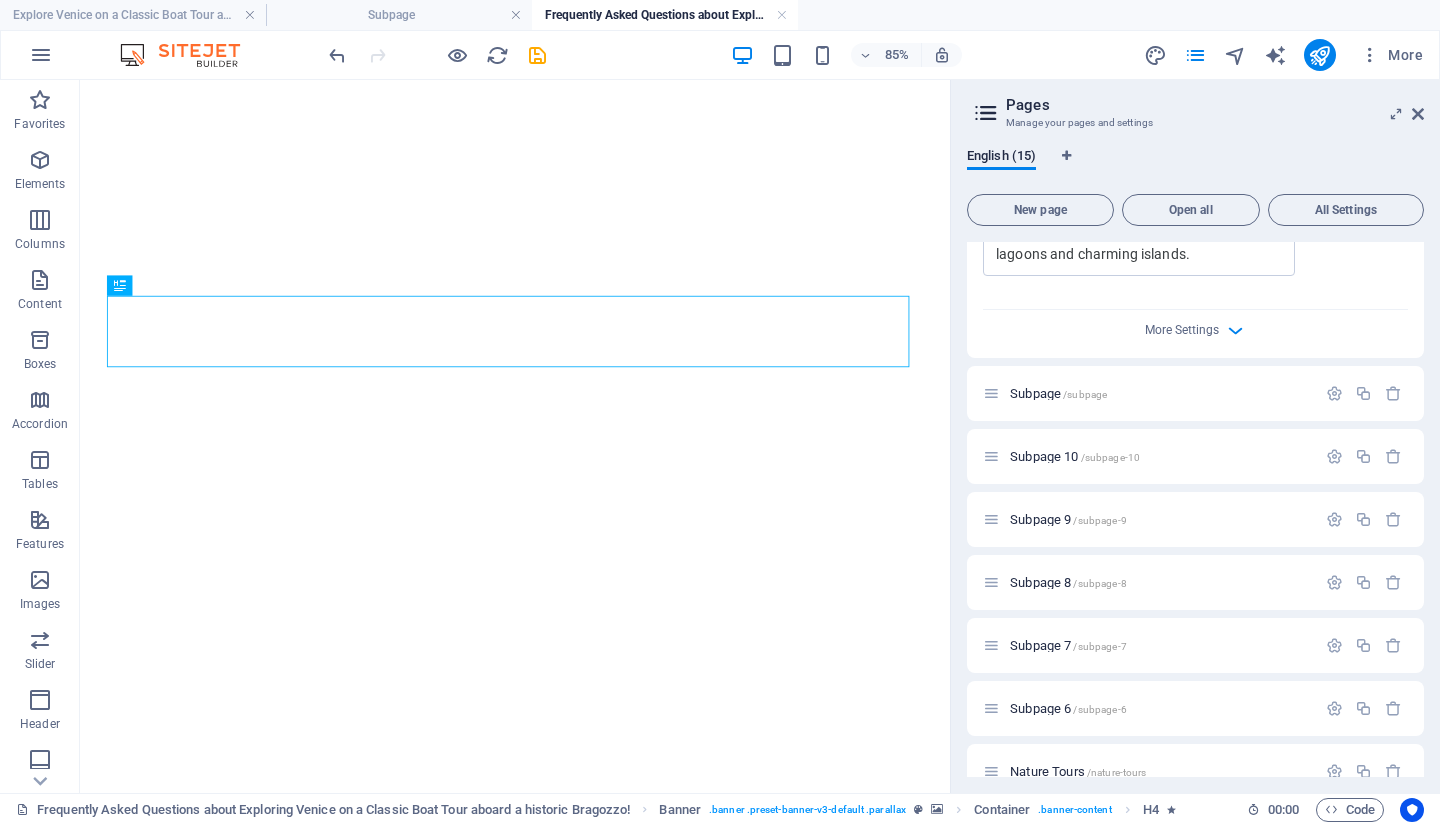 scroll, scrollTop: 852, scrollLeft: 0, axis: vertical 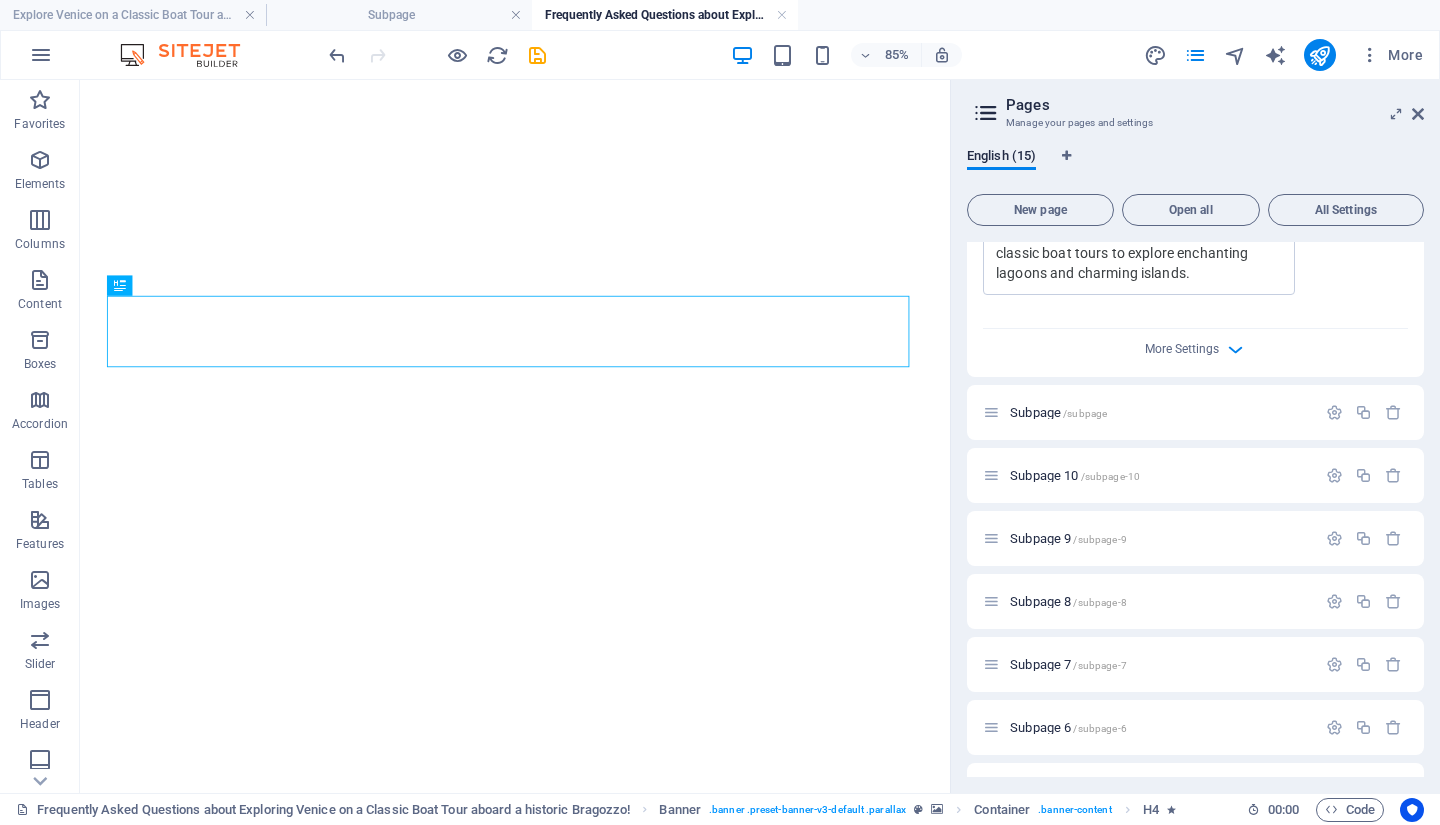 click on "Subpage 10 /subpage-10" at bounding box center [1149, 475] 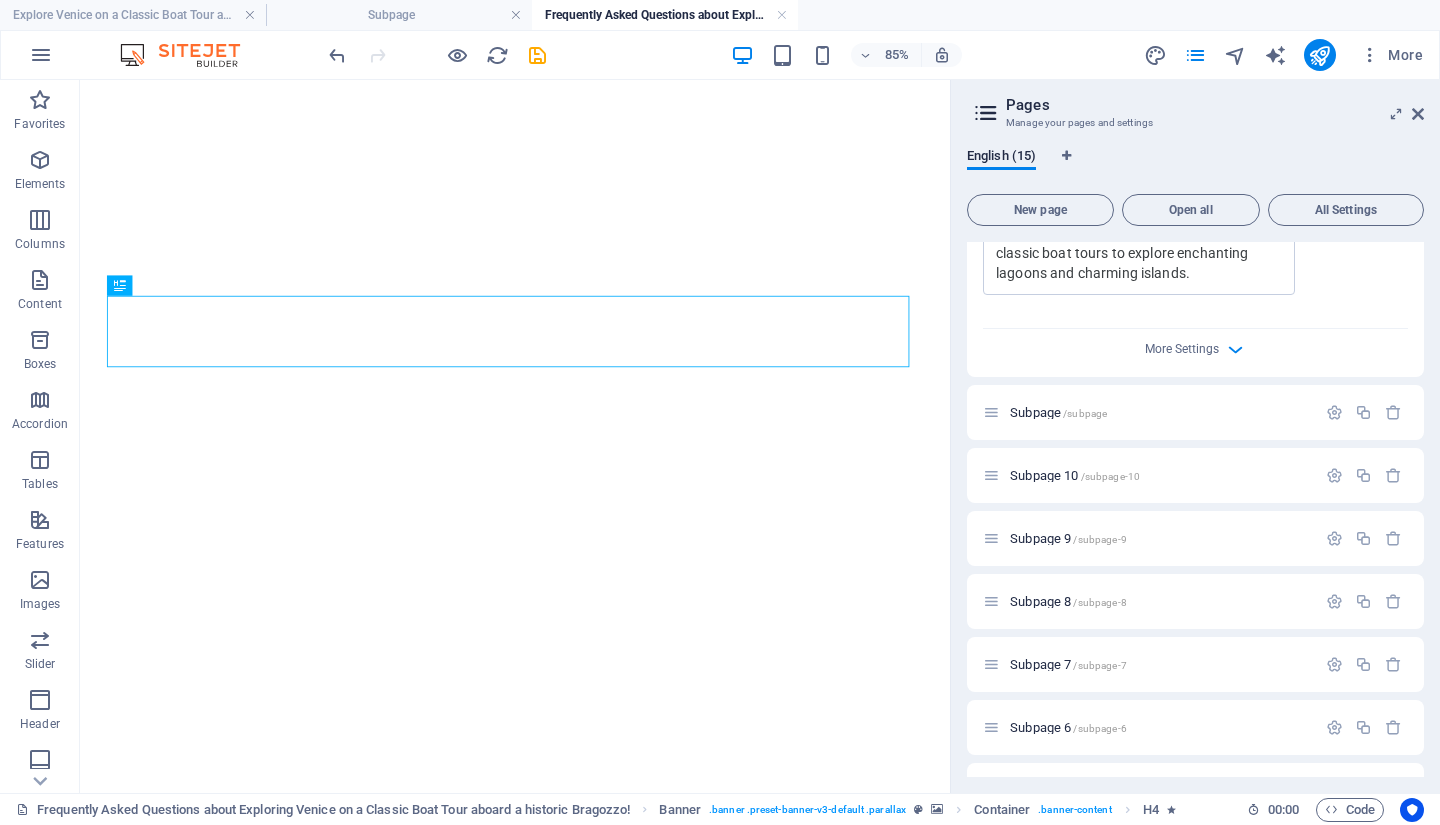 click on "Subpage 10 /subpage-10" at bounding box center [1075, 475] 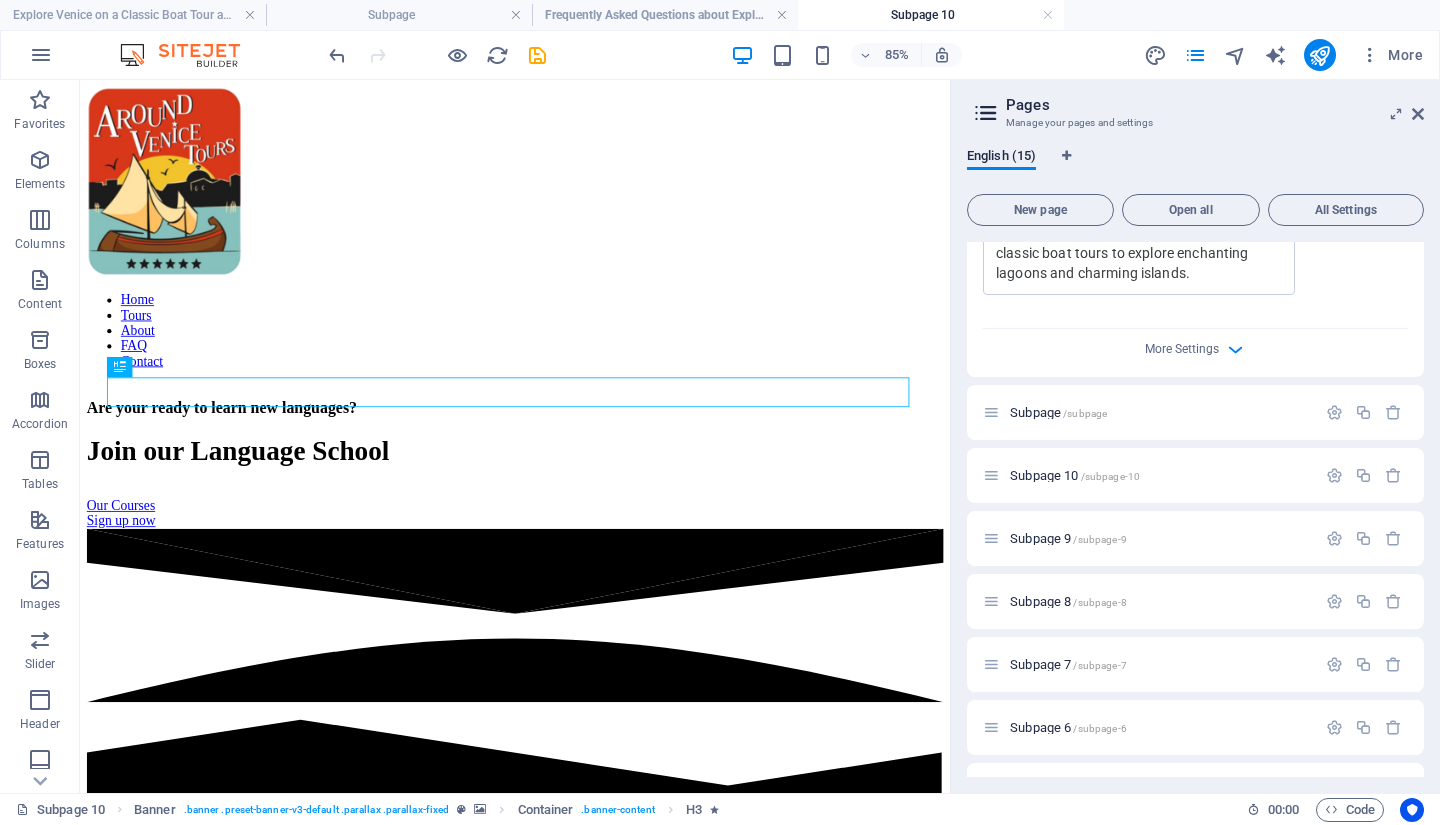 scroll, scrollTop: 0, scrollLeft: 0, axis: both 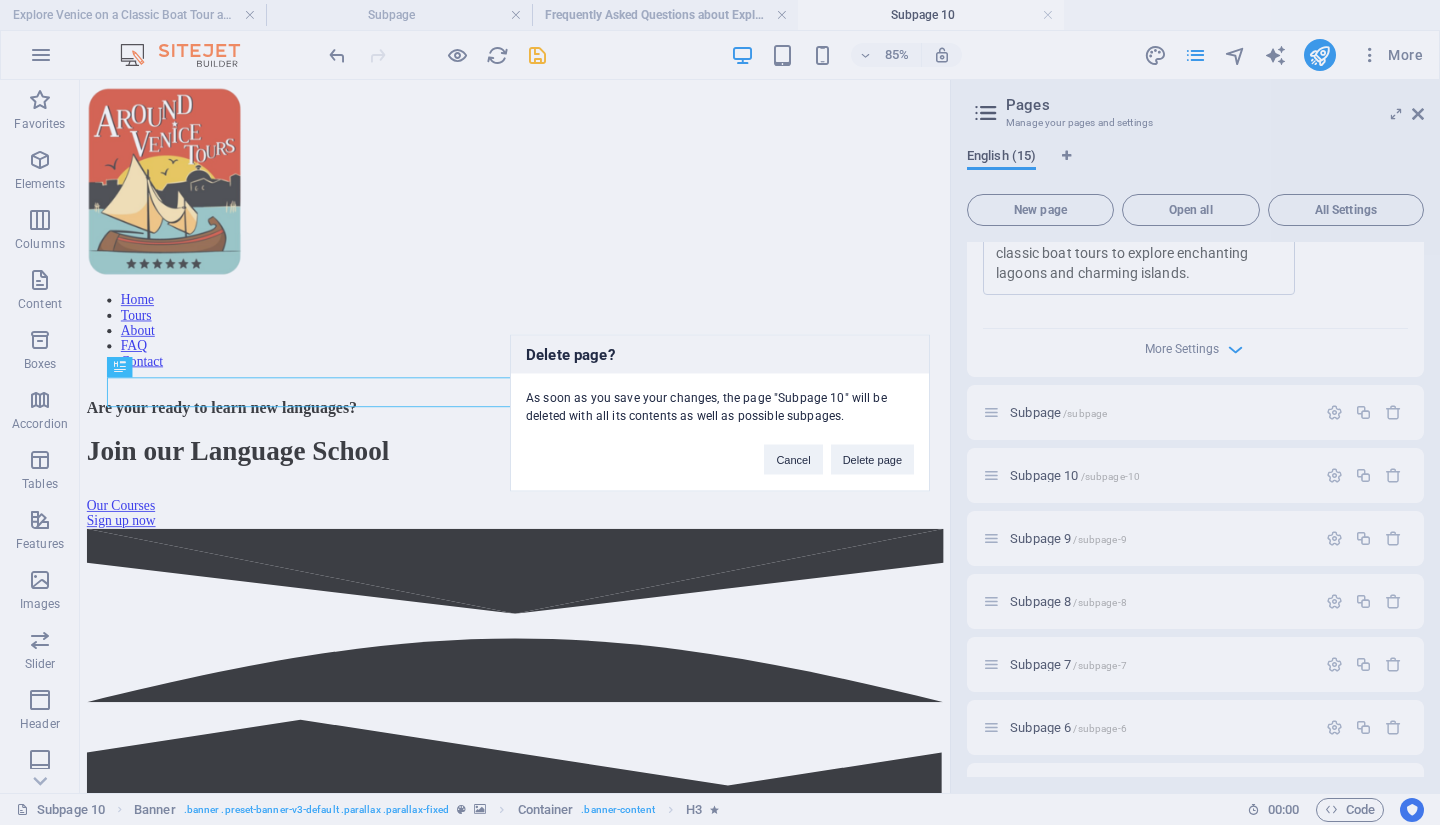 click on "Delete page" at bounding box center [872, 459] 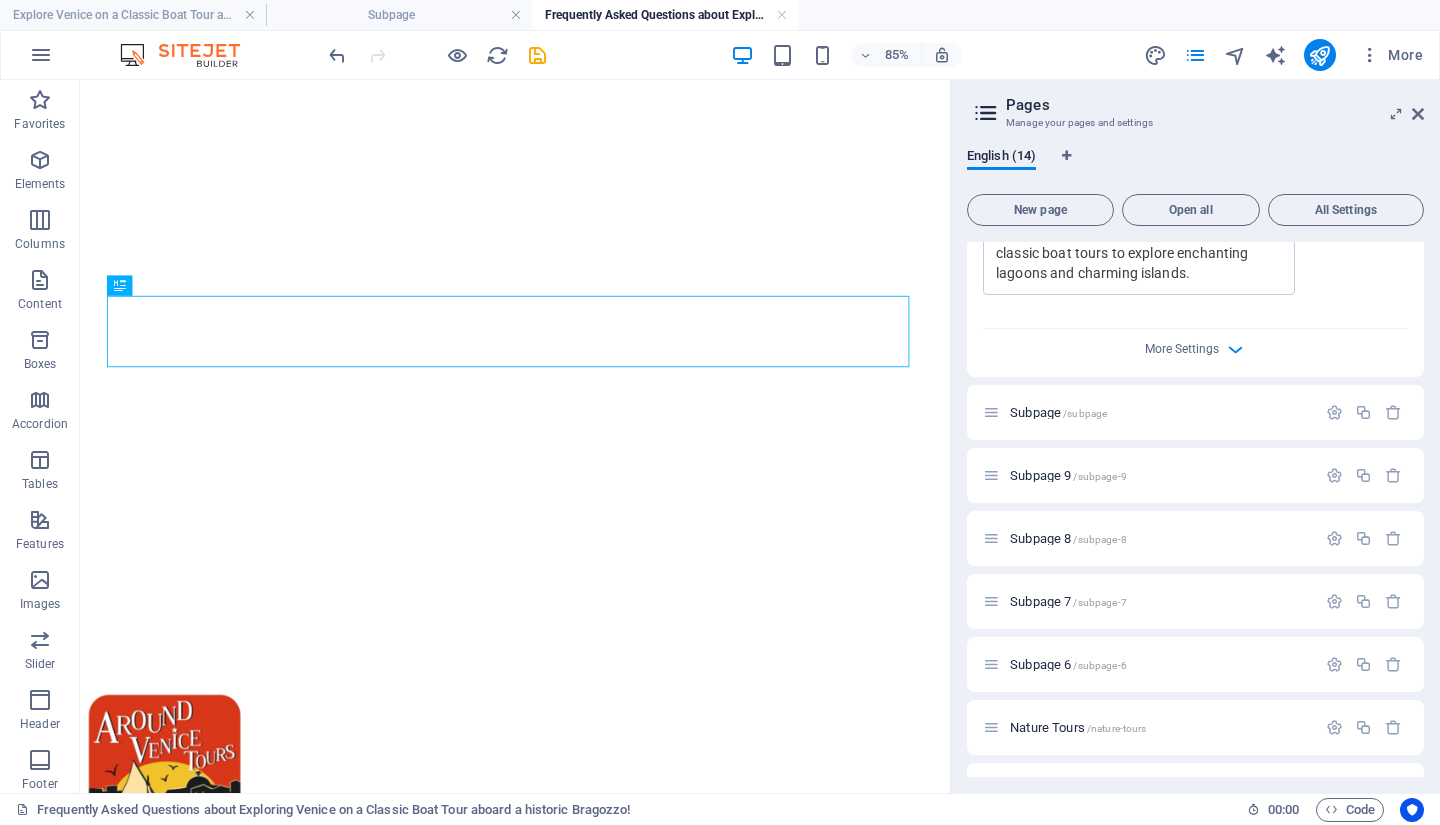 click at bounding box center (1393, 475) 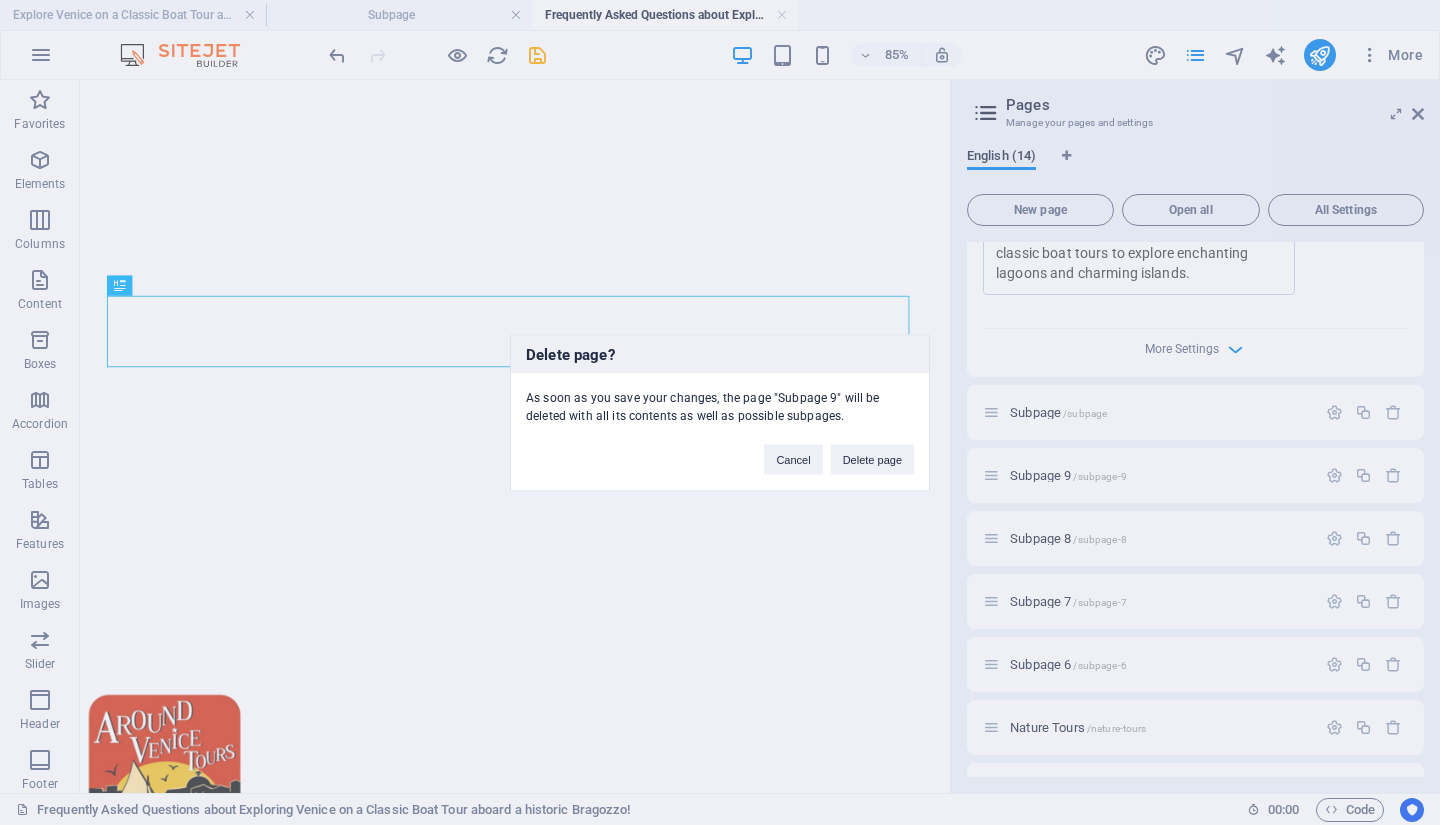 click on "Delete page" at bounding box center [872, 459] 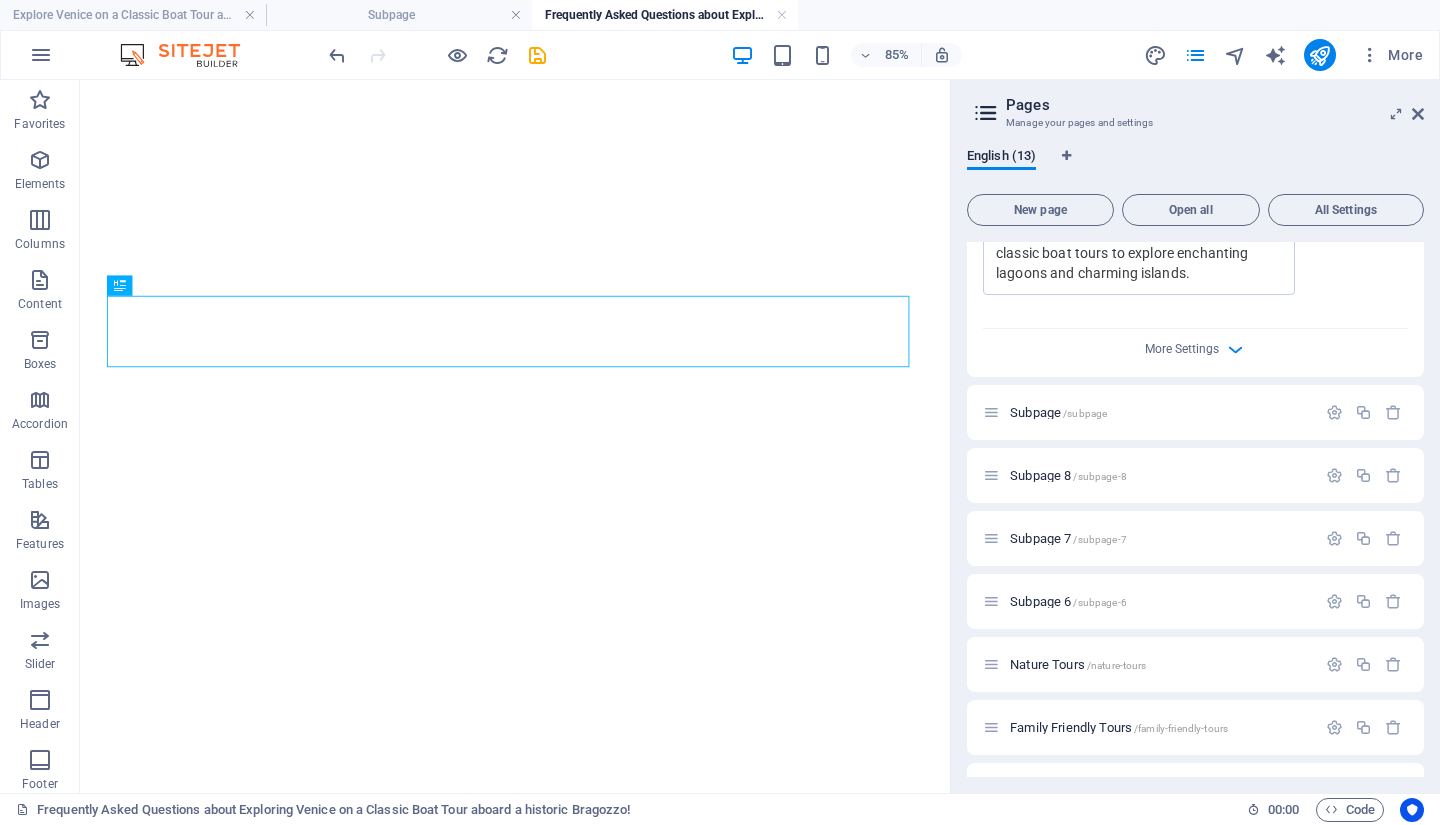 click at bounding box center (1393, 475) 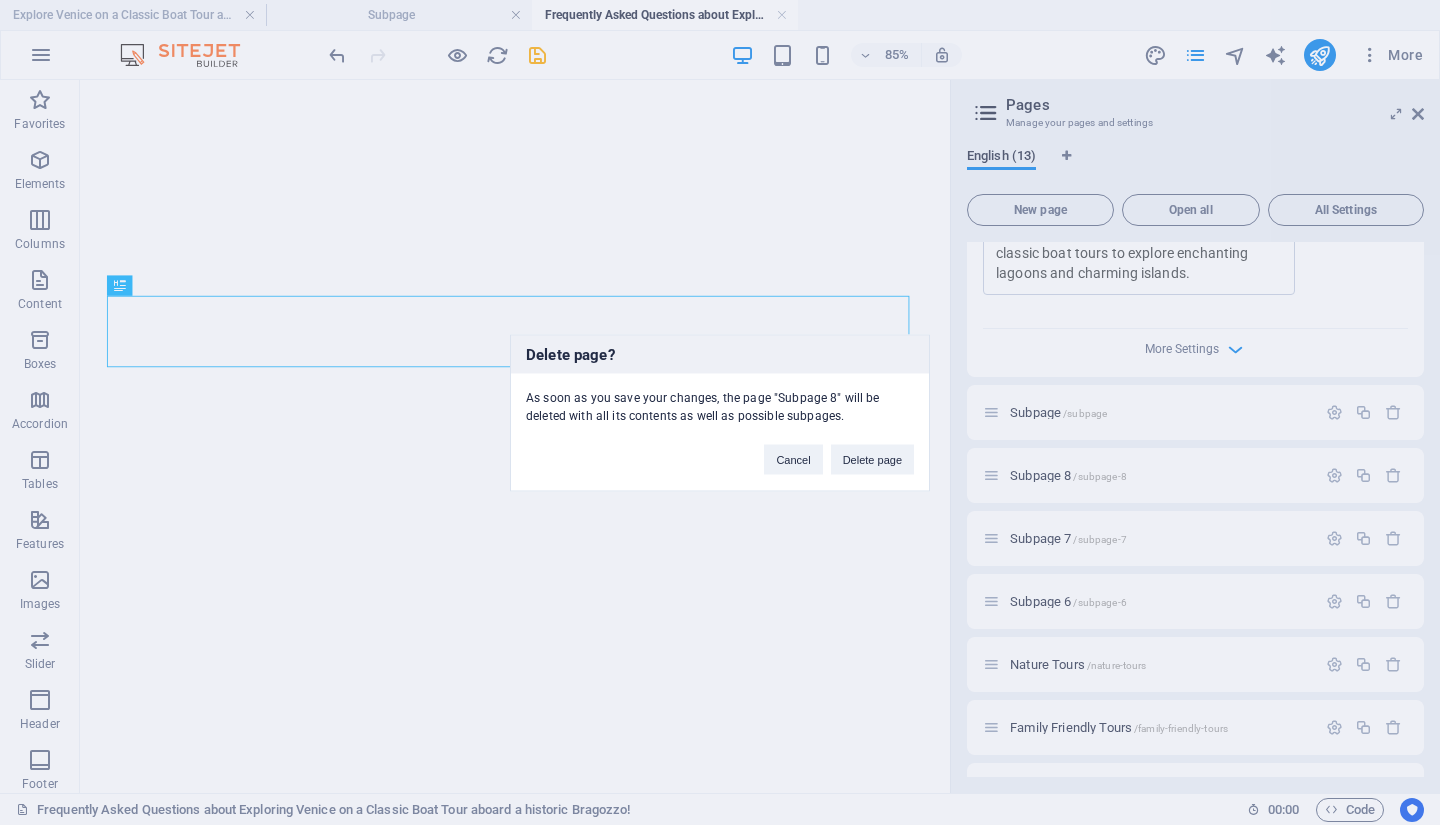 click on "Delete page" at bounding box center (872, 459) 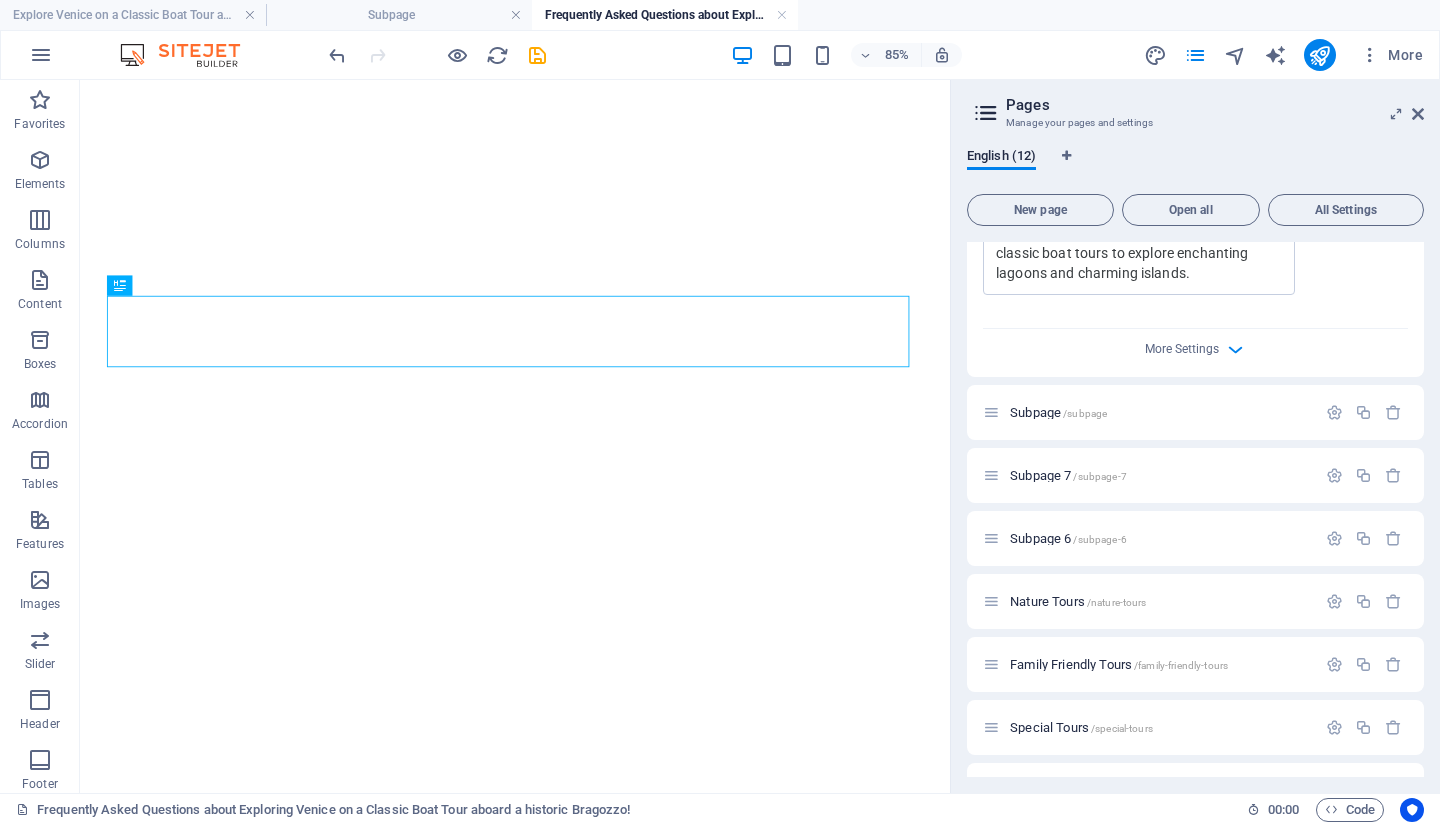 click at bounding box center (1393, 475) 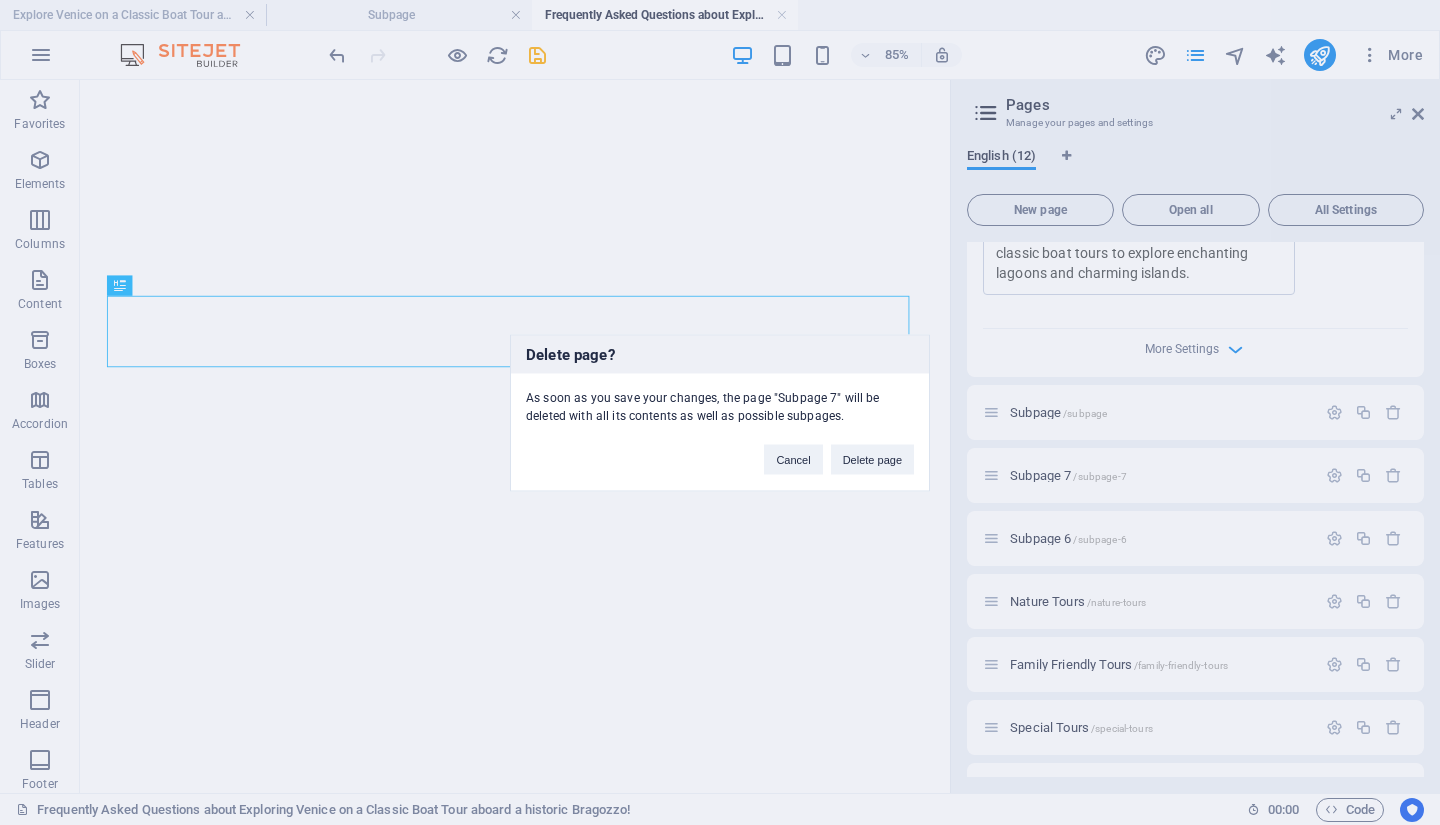 click on "Delete page" at bounding box center [872, 459] 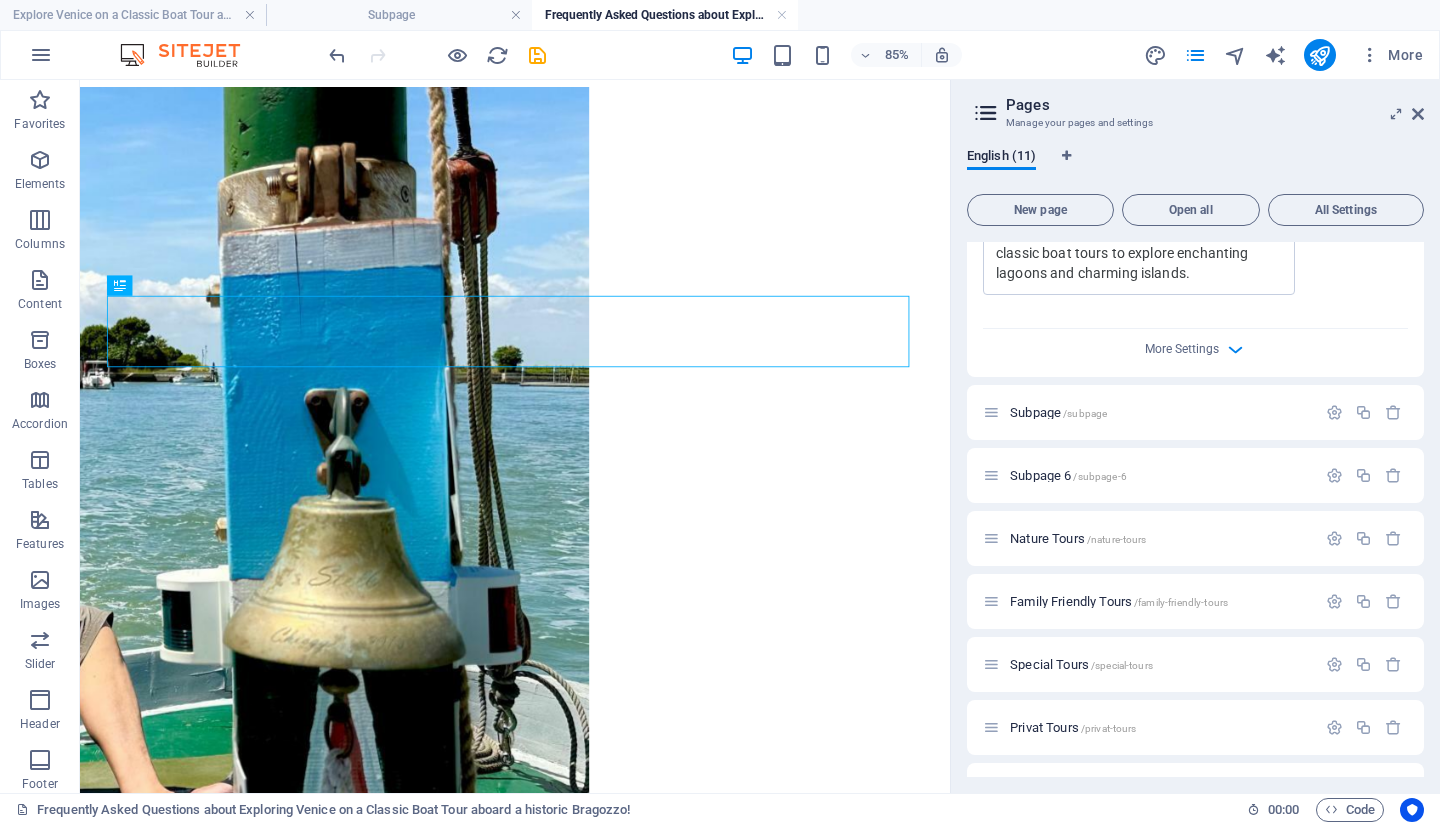 click at bounding box center [1393, 475] 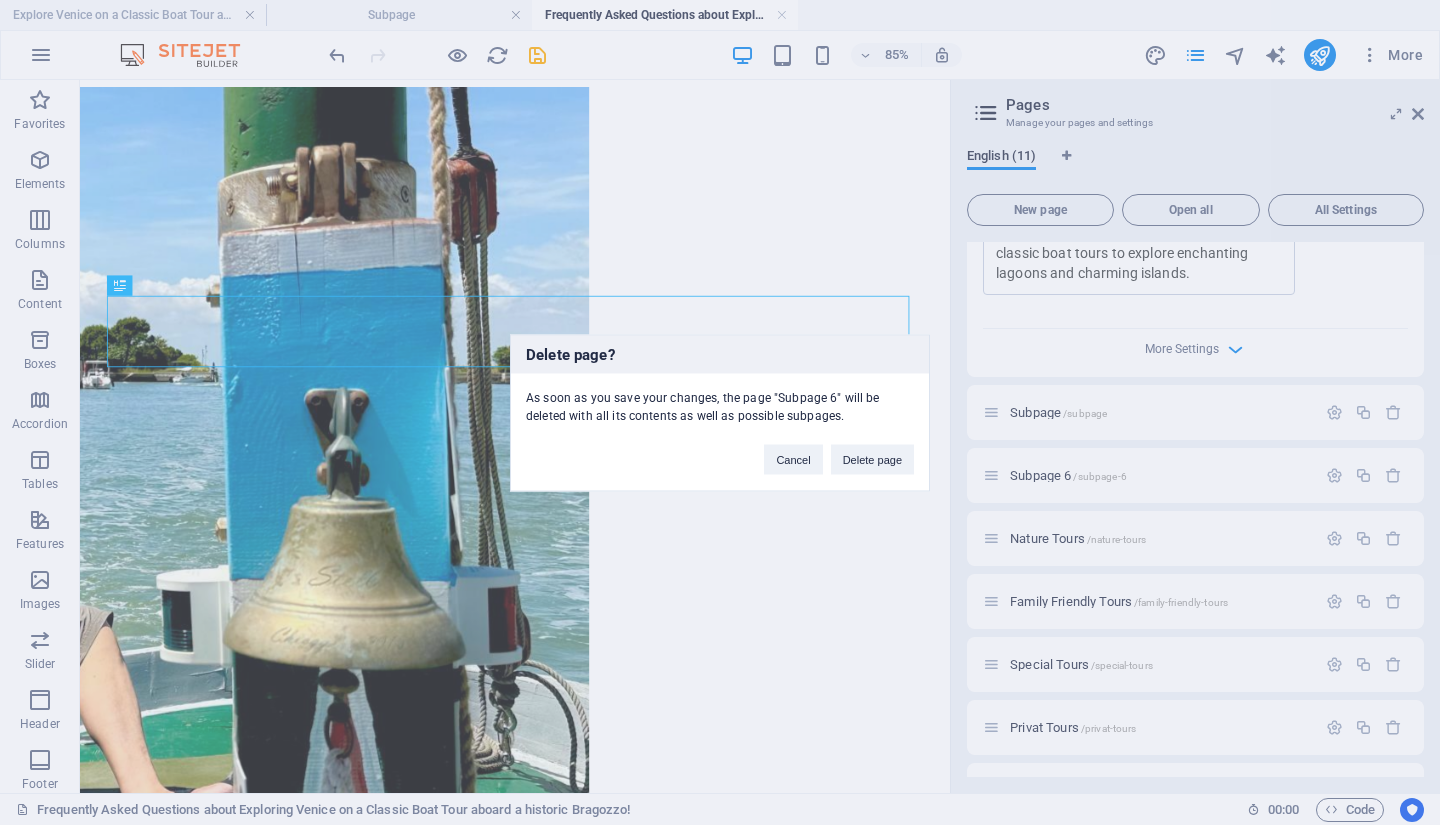 click on "Delete page" at bounding box center (872, 459) 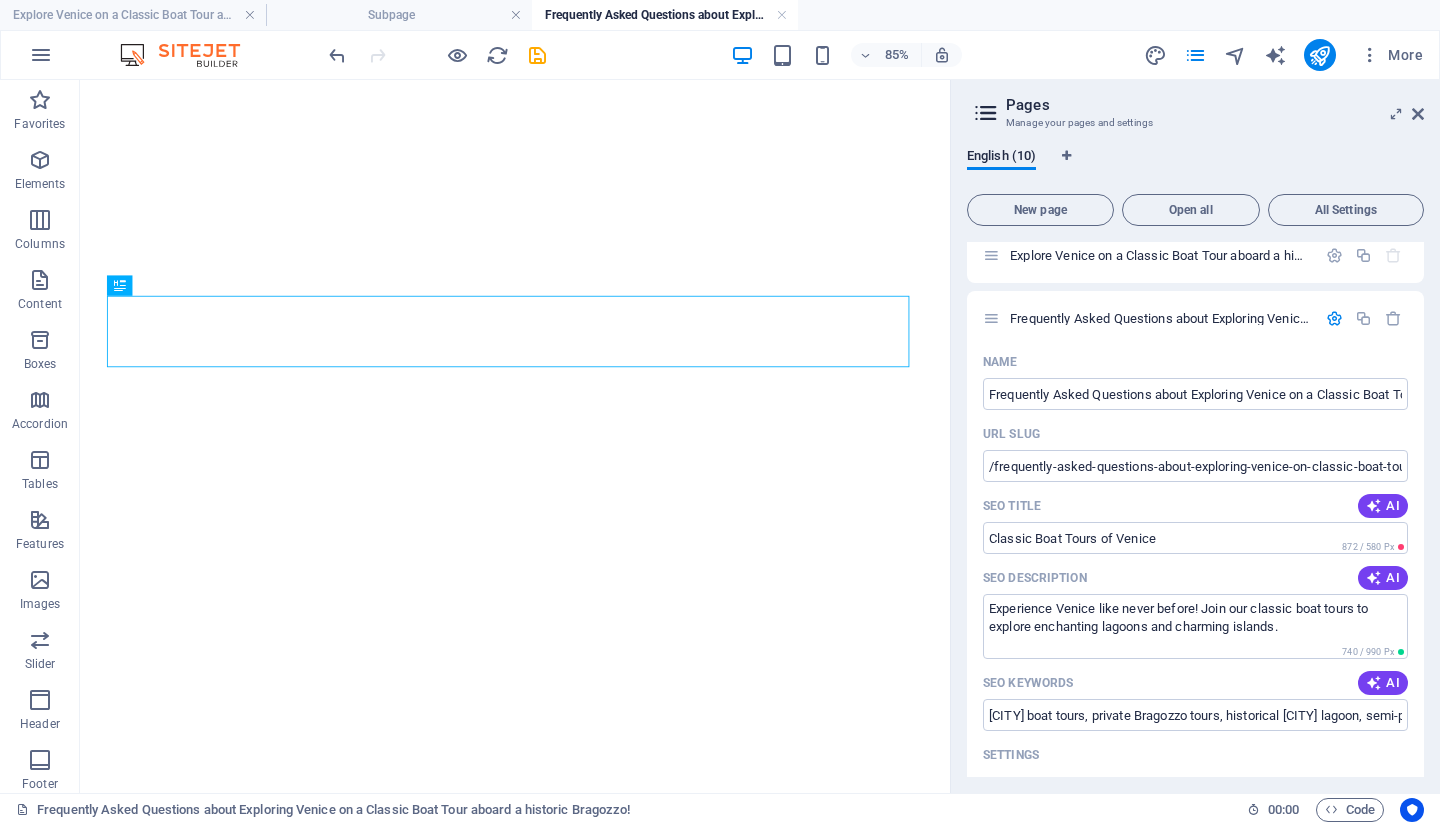 scroll, scrollTop: 0, scrollLeft: 0, axis: both 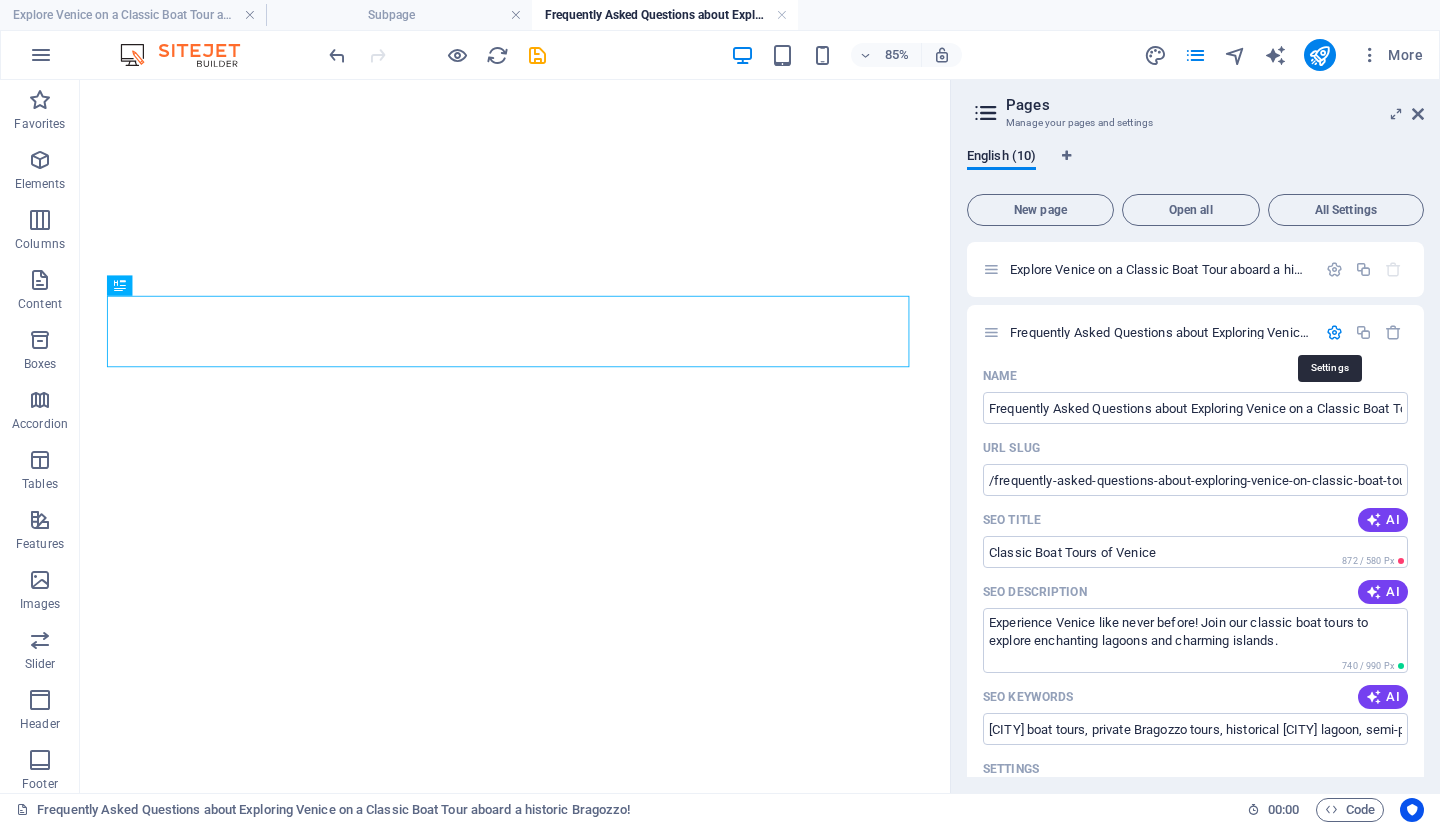 click at bounding box center [1334, 332] 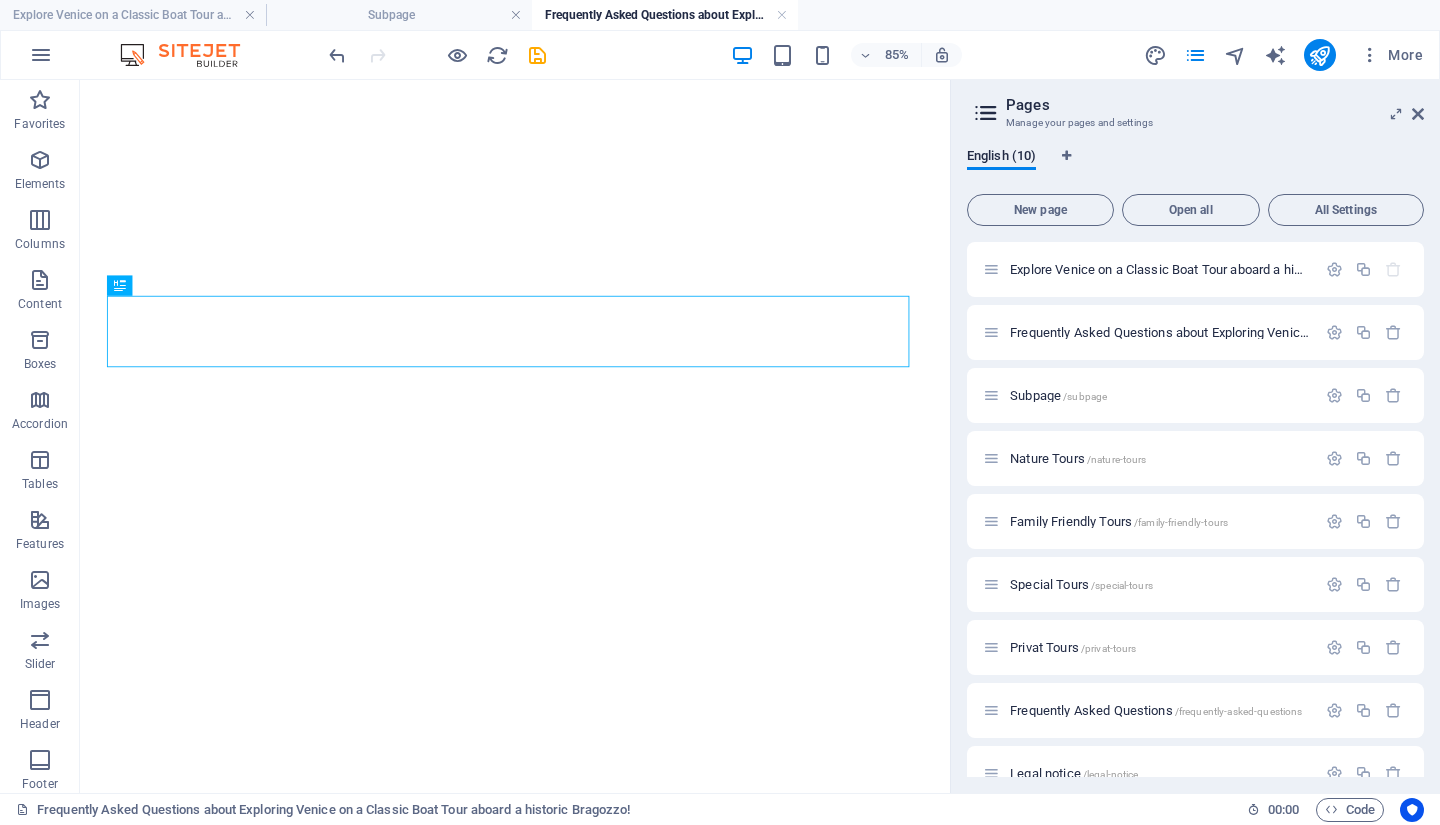 click on "Subpage /subpage" at bounding box center (1160, 395) 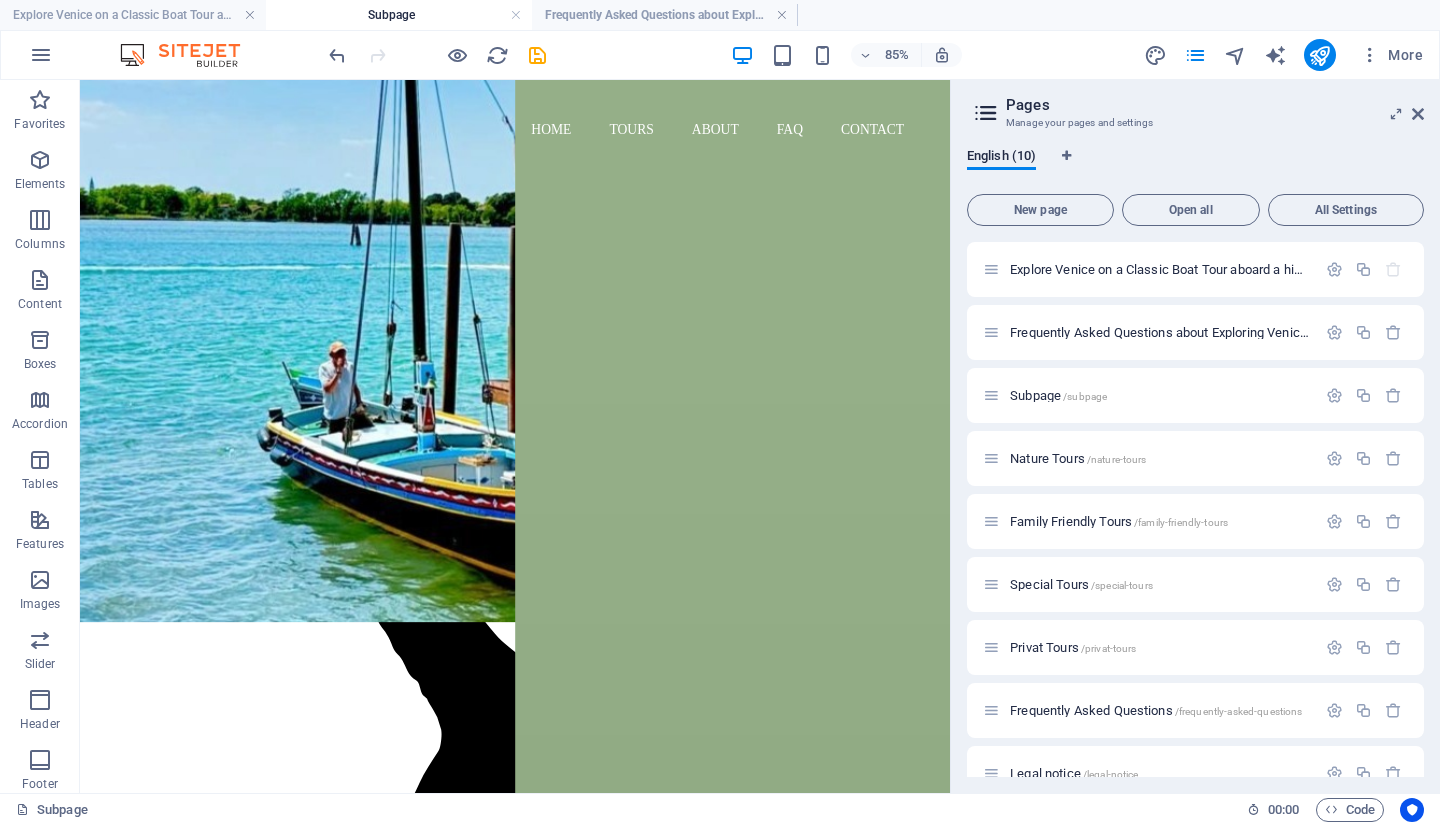 click on "Nature Tours /nature-tours" at bounding box center [1160, 458] 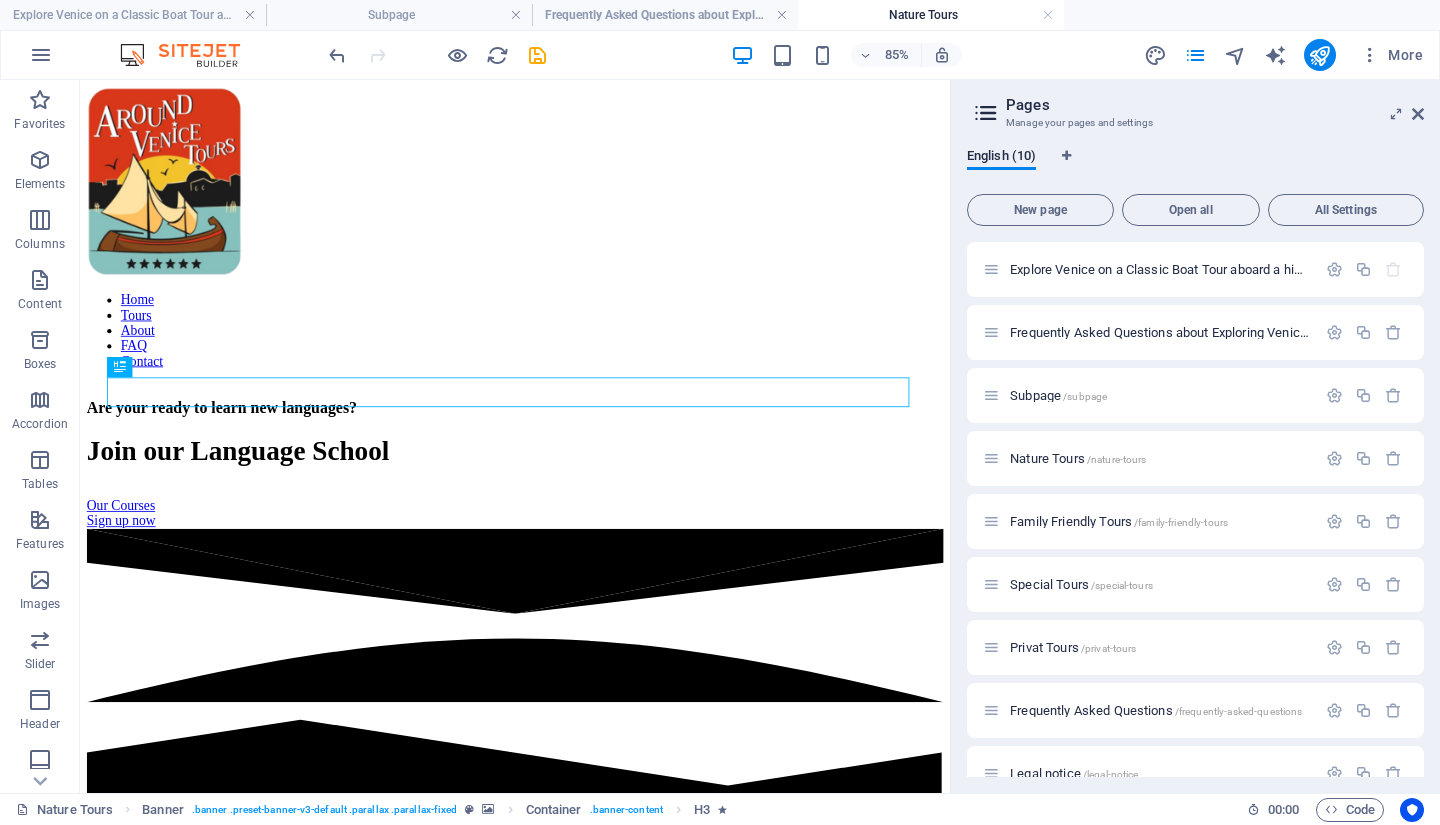 scroll, scrollTop: 0, scrollLeft: 0, axis: both 